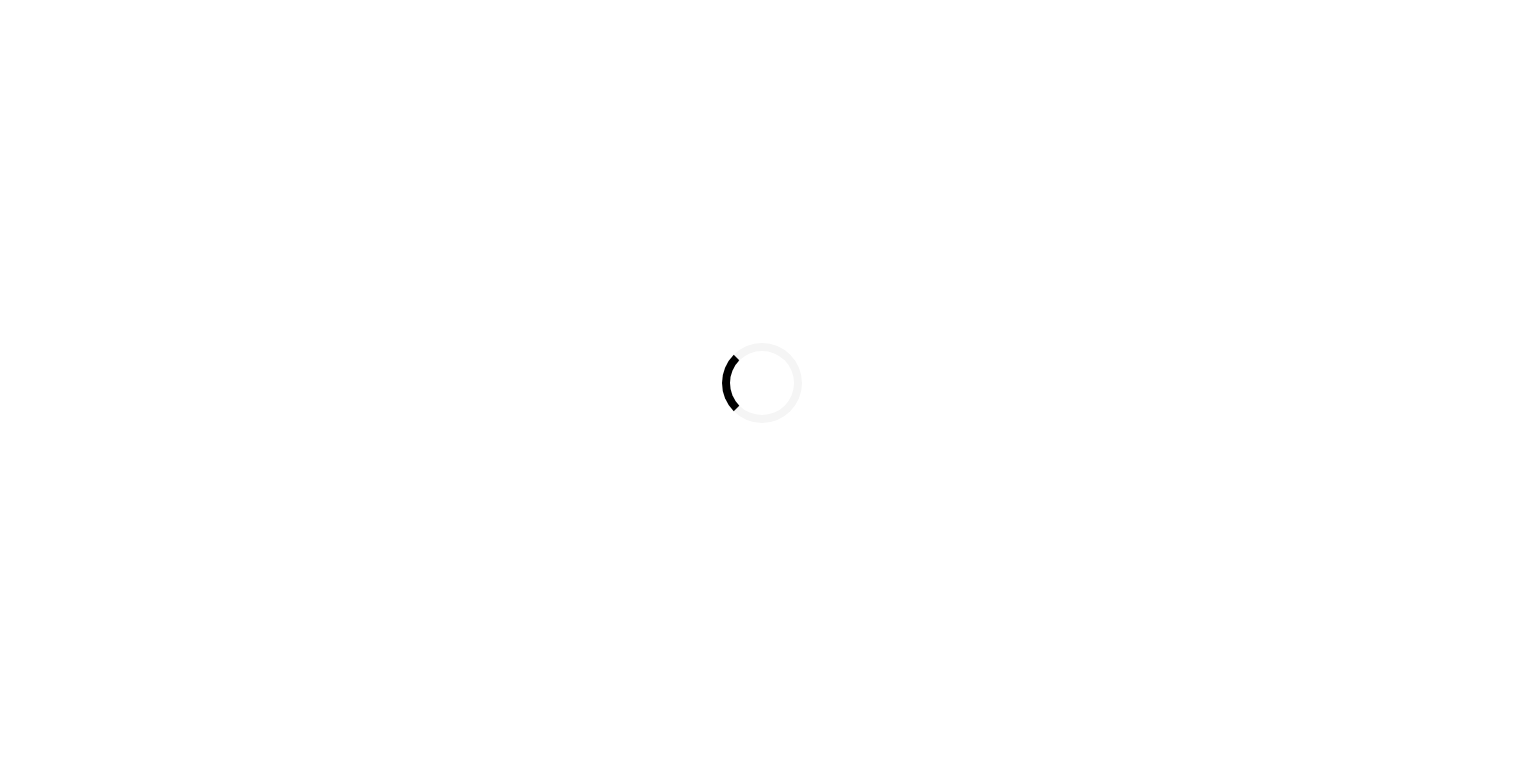 scroll, scrollTop: 0, scrollLeft: 0, axis: both 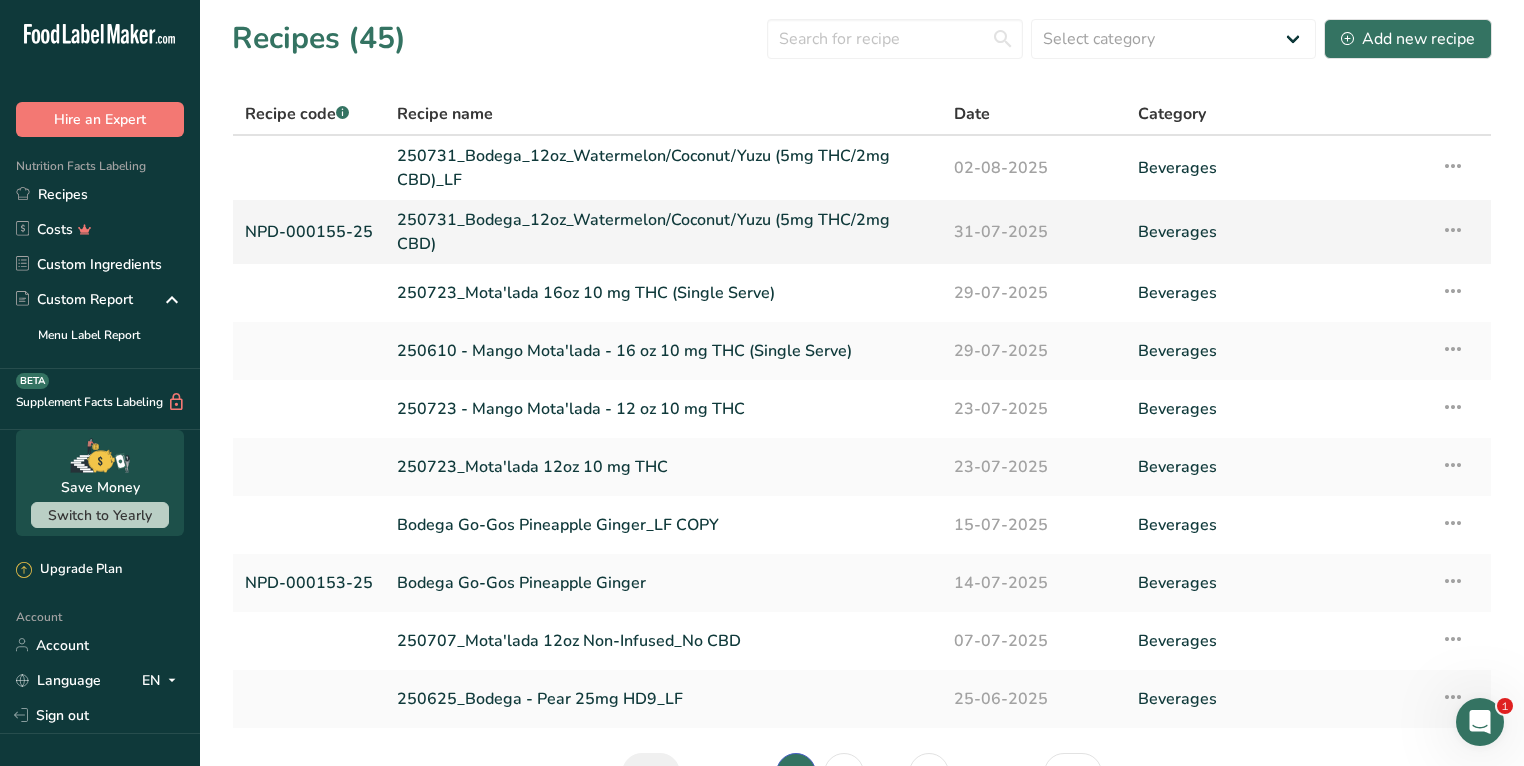 click on "250731_Bodega_12oz_Watermelon/Coconut/Yuzu (5mg THC/2mg CBD)" at bounding box center (663, 232) 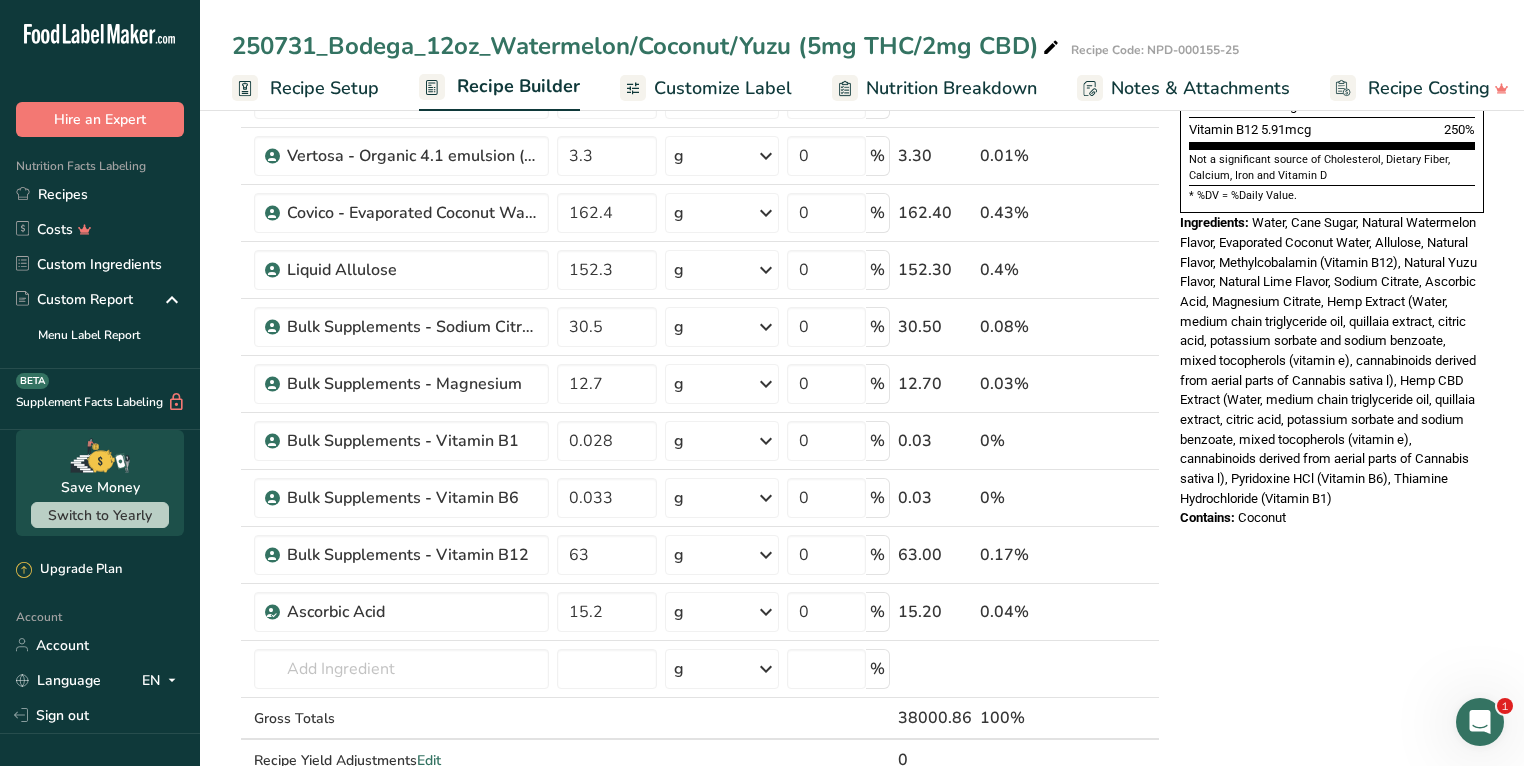 scroll, scrollTop: 593, scrollLeft: 0, axis: vertical 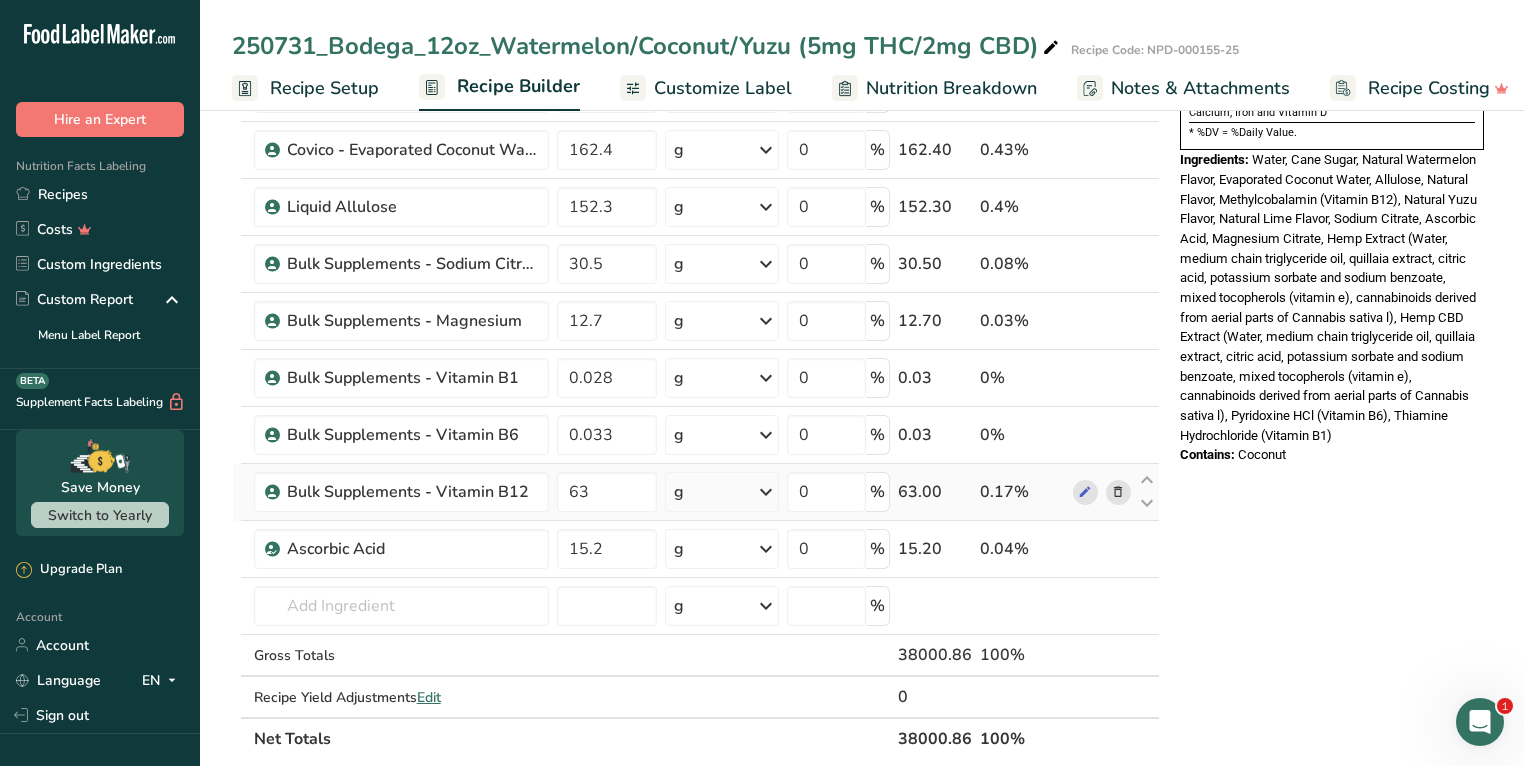 click at bounding box center [1118, 492] 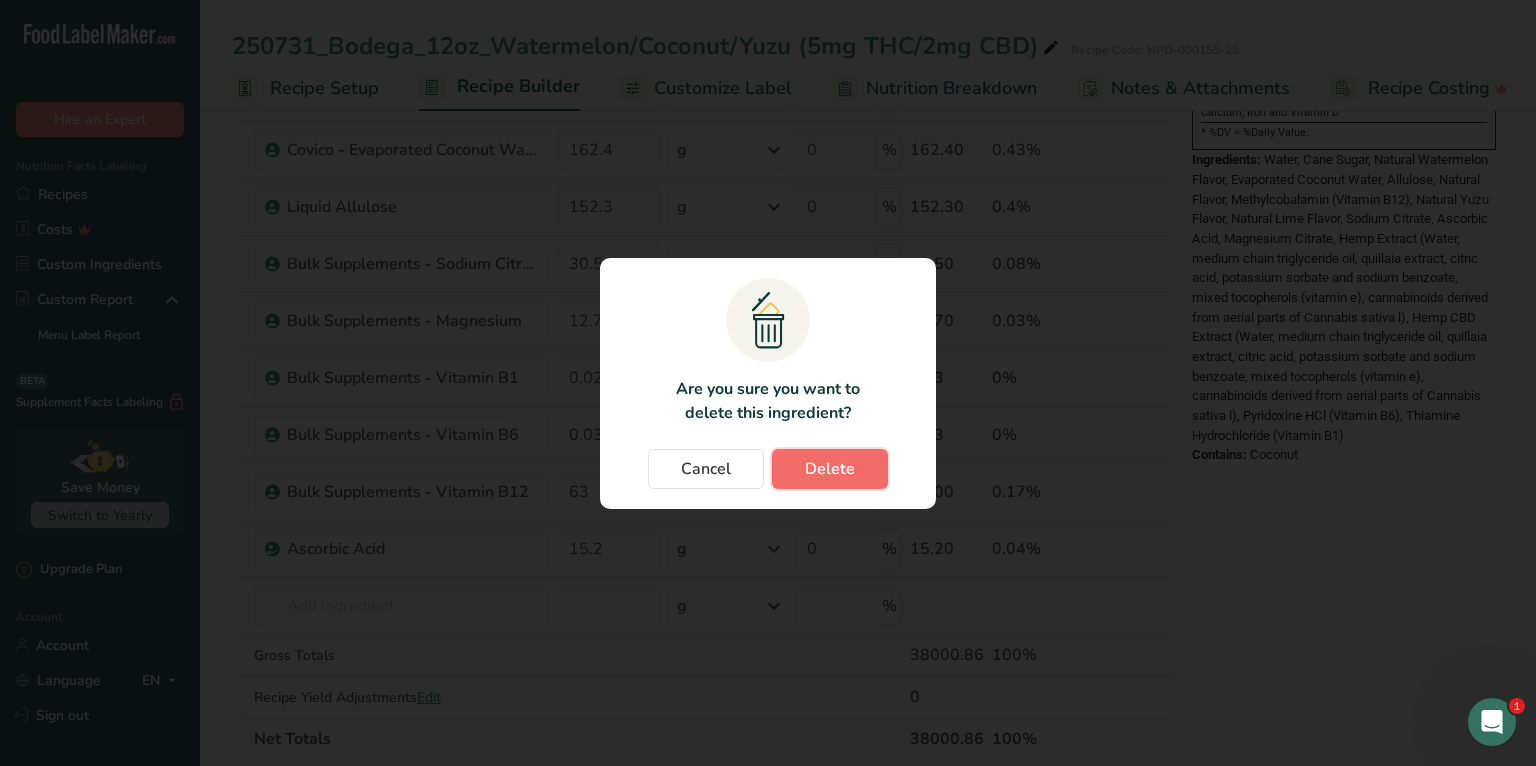 click on "Delete" at bounding box center [830, 469] 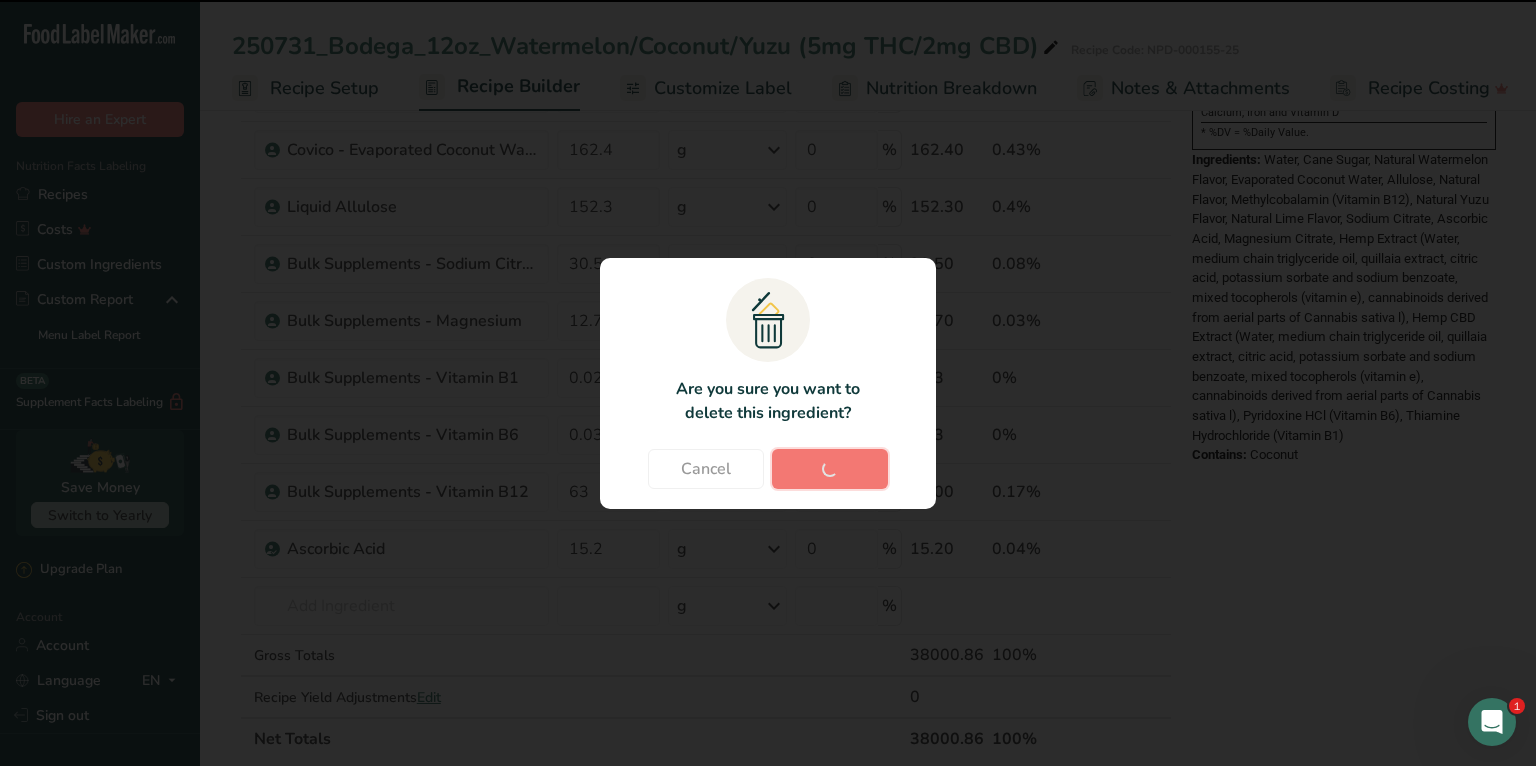 type on "15.2" 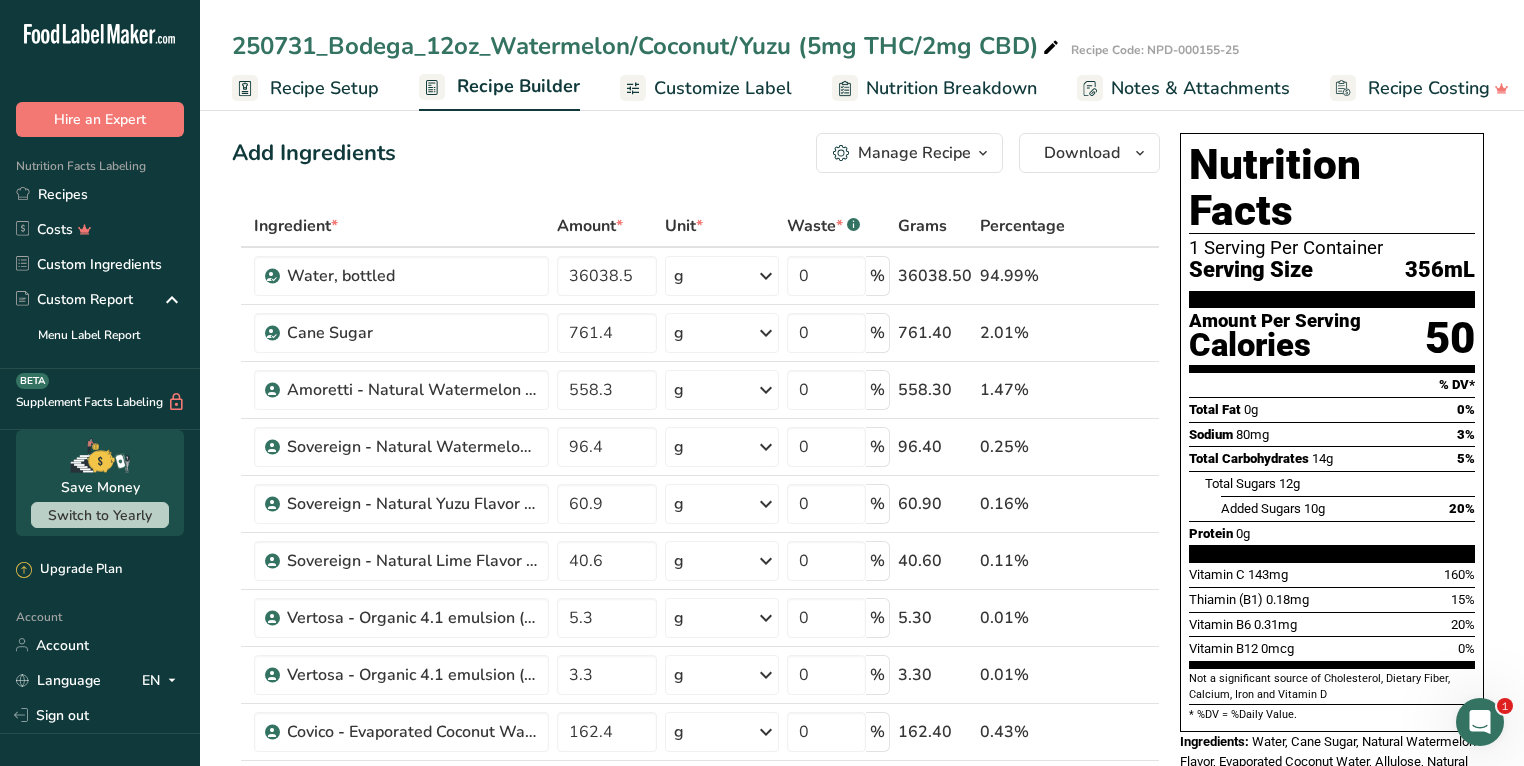 scroll, scrollTop: 0, scrollLeft: 0, axis: both 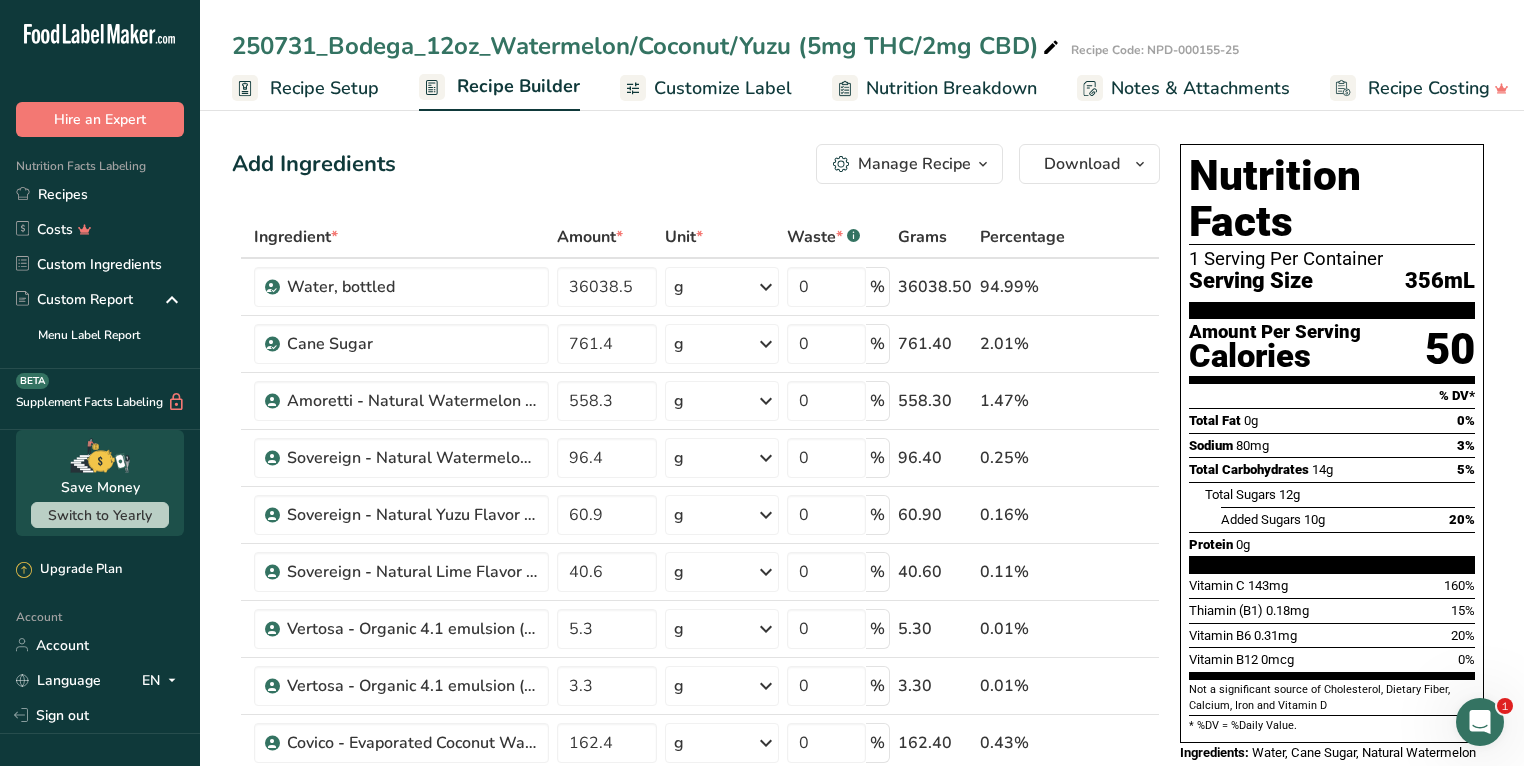 click on "Customize Label" at bounding box center (723, 88) 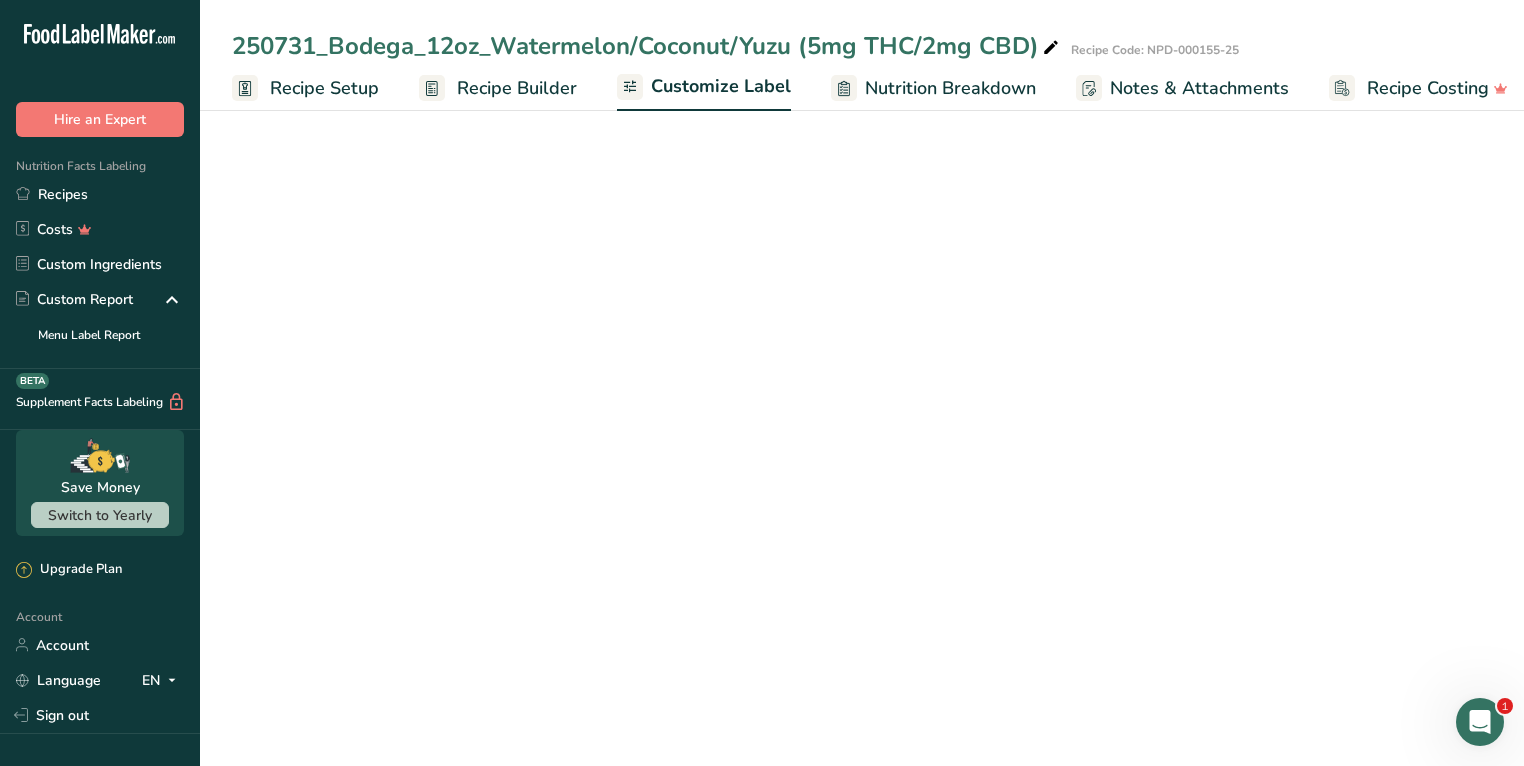 scroll, scrollTop: 0, scrollLeft: 16, axis: horizontal 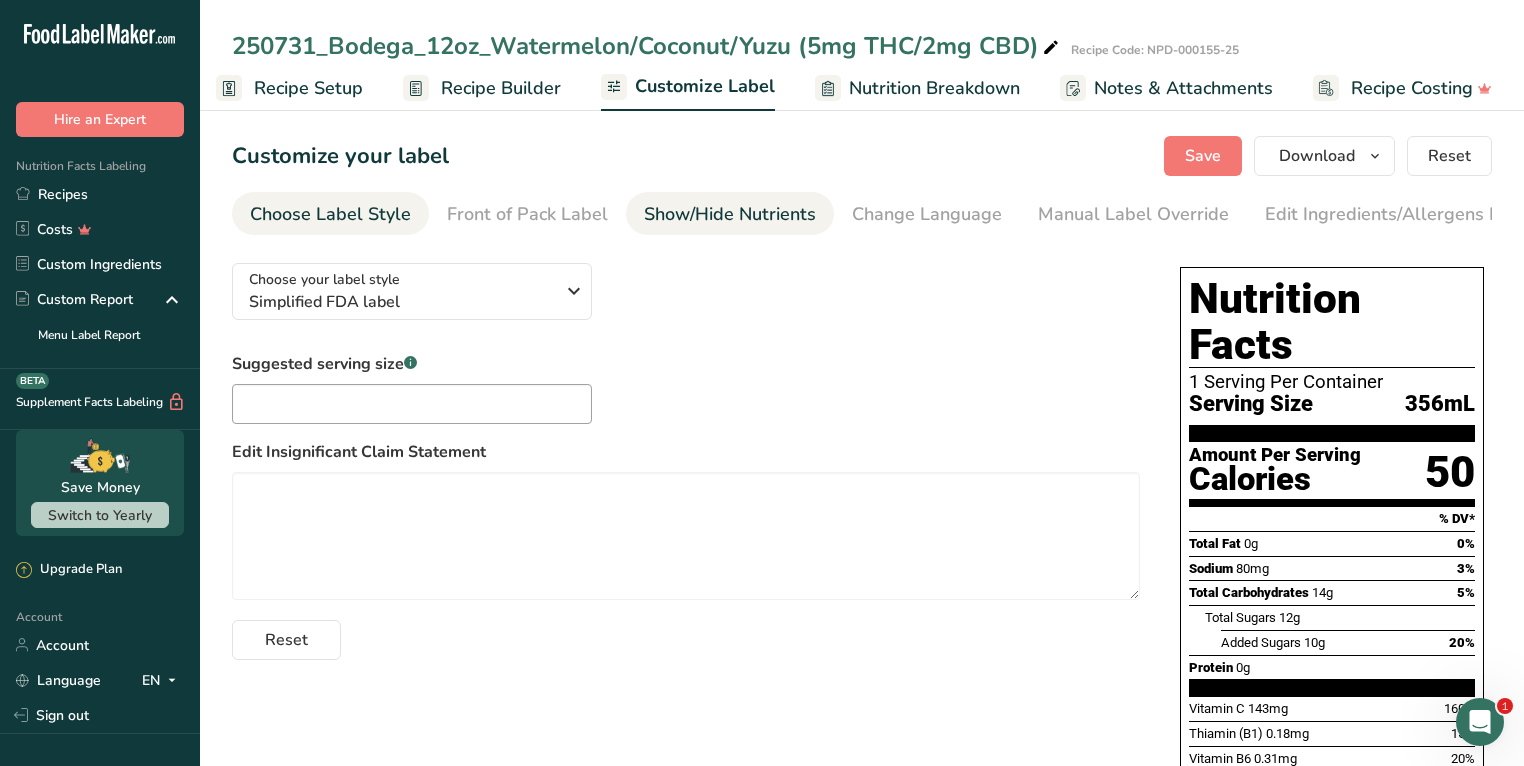click on "Show/Hide Nutrients" at bounding box center (730, 214) 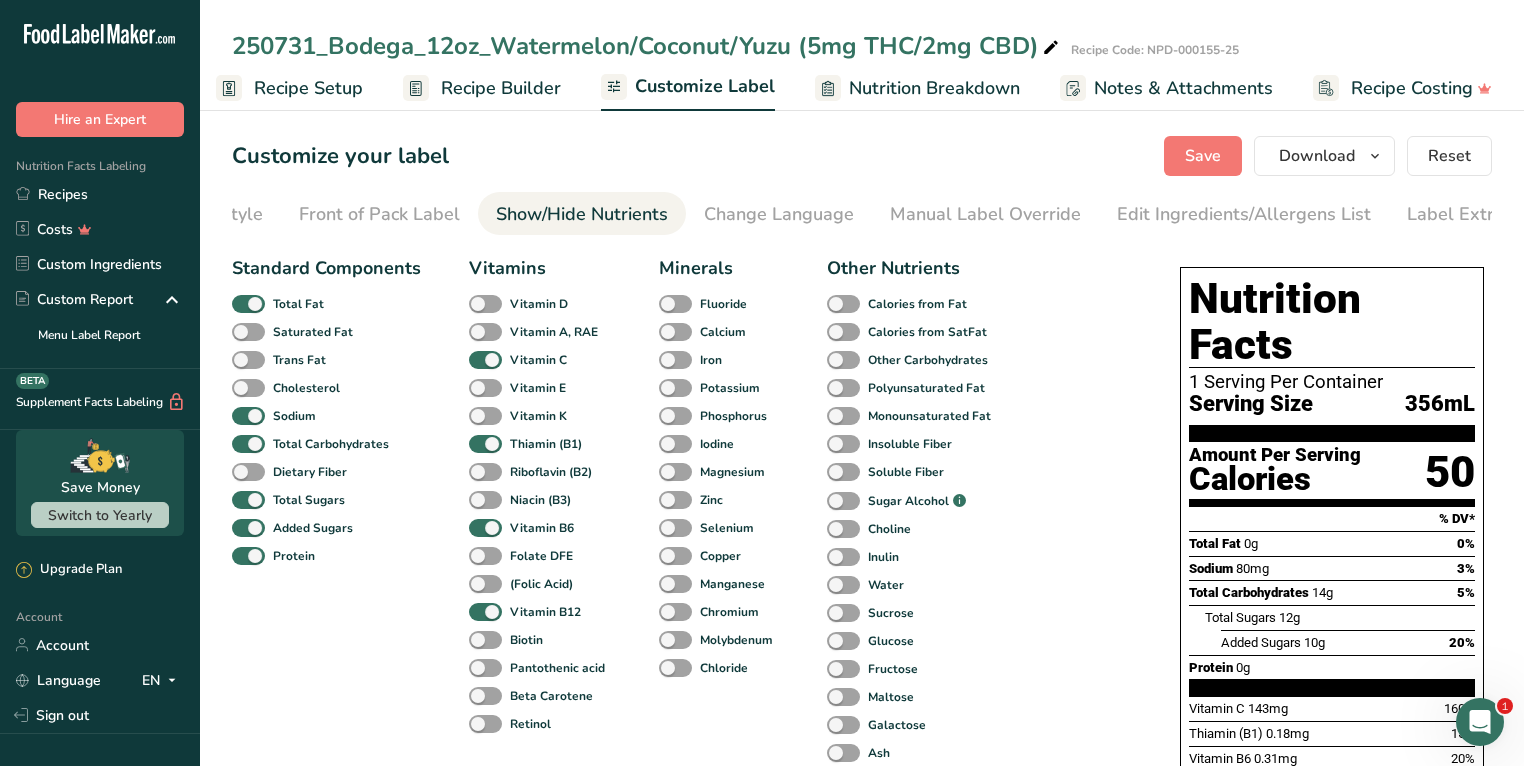 scroll, scrollTop: 0, scrollLeft: 192, axis: horizontal 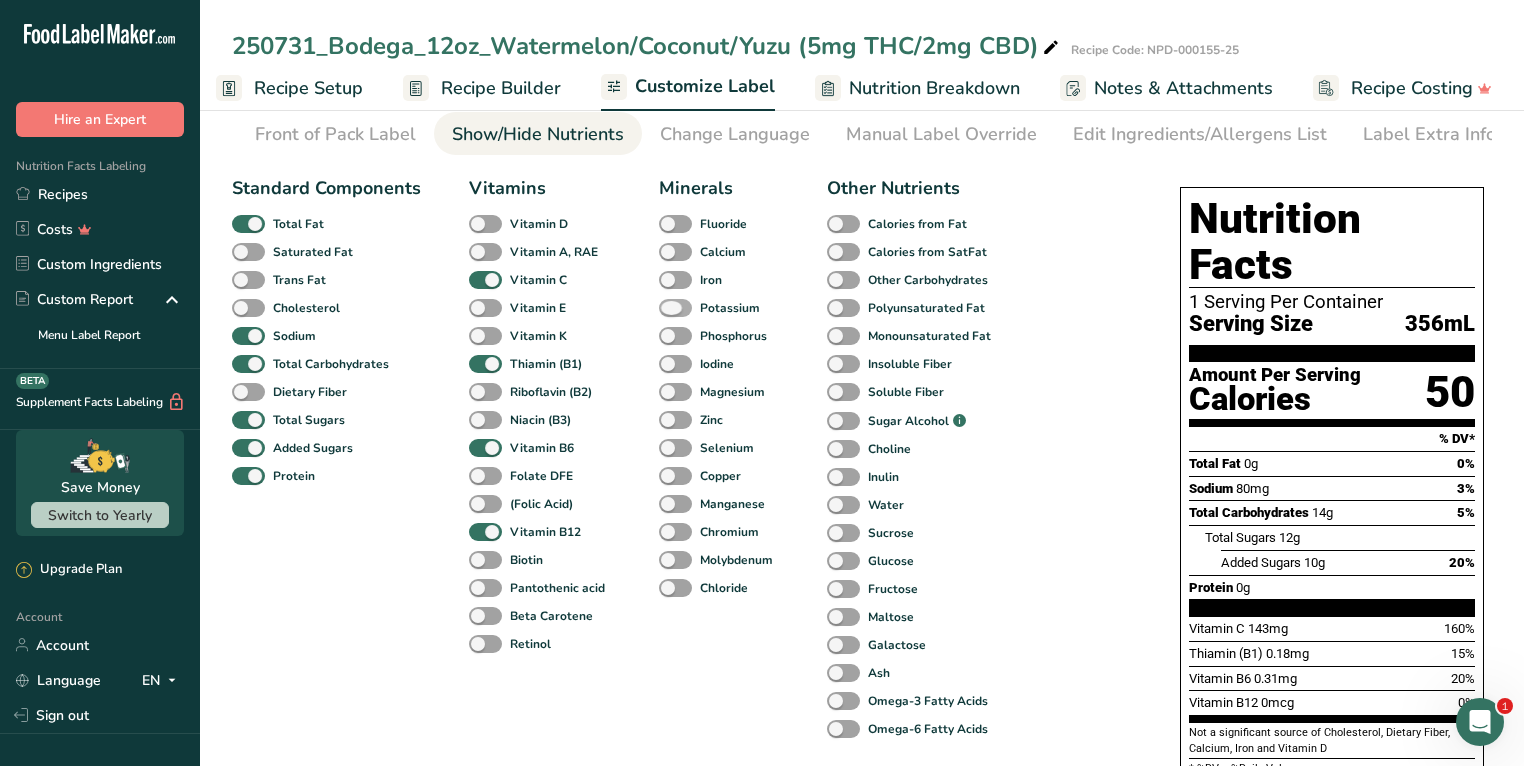 click at bounding box center (675, 308) 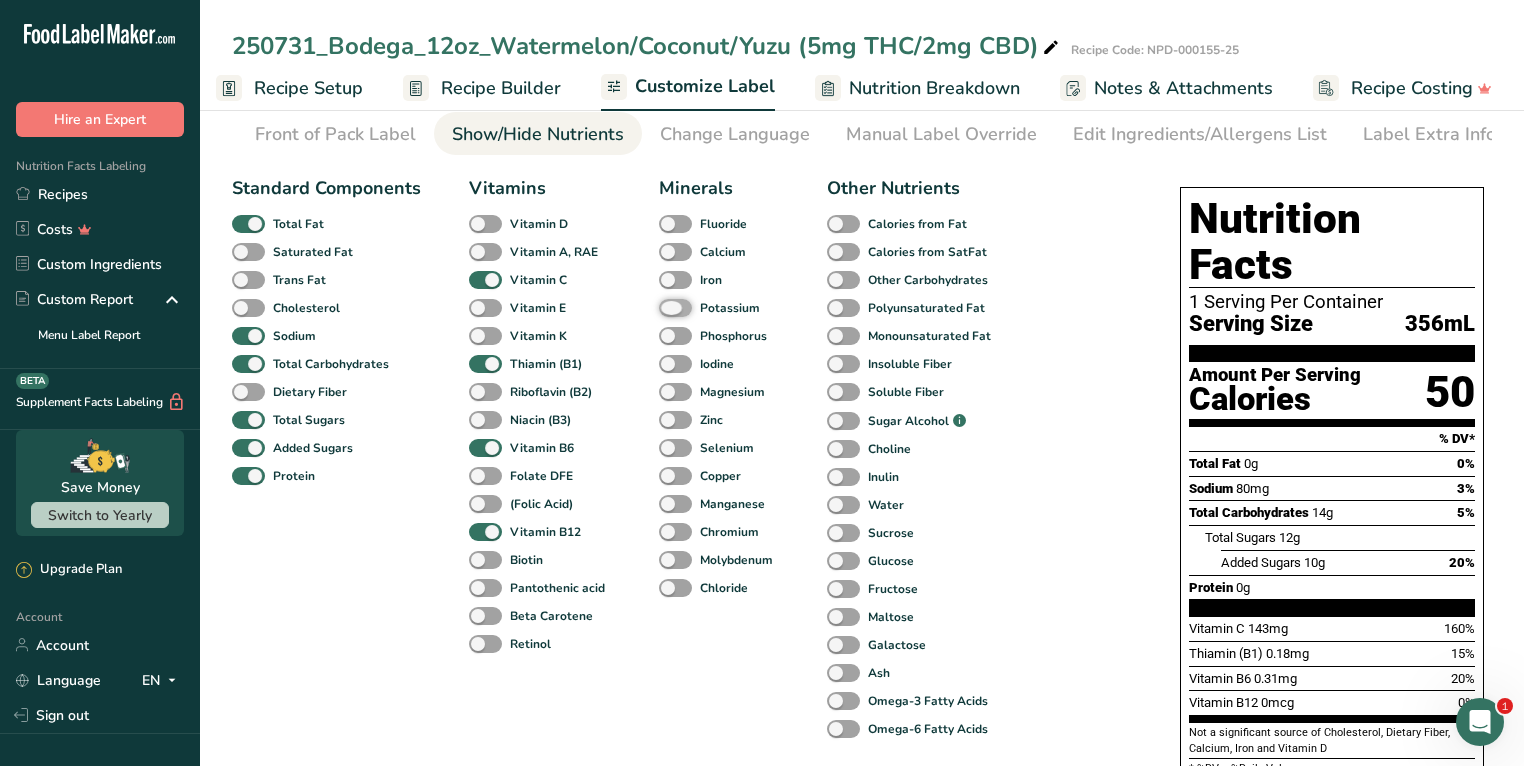 click on "Potassium" at bounding box center [665, 307] 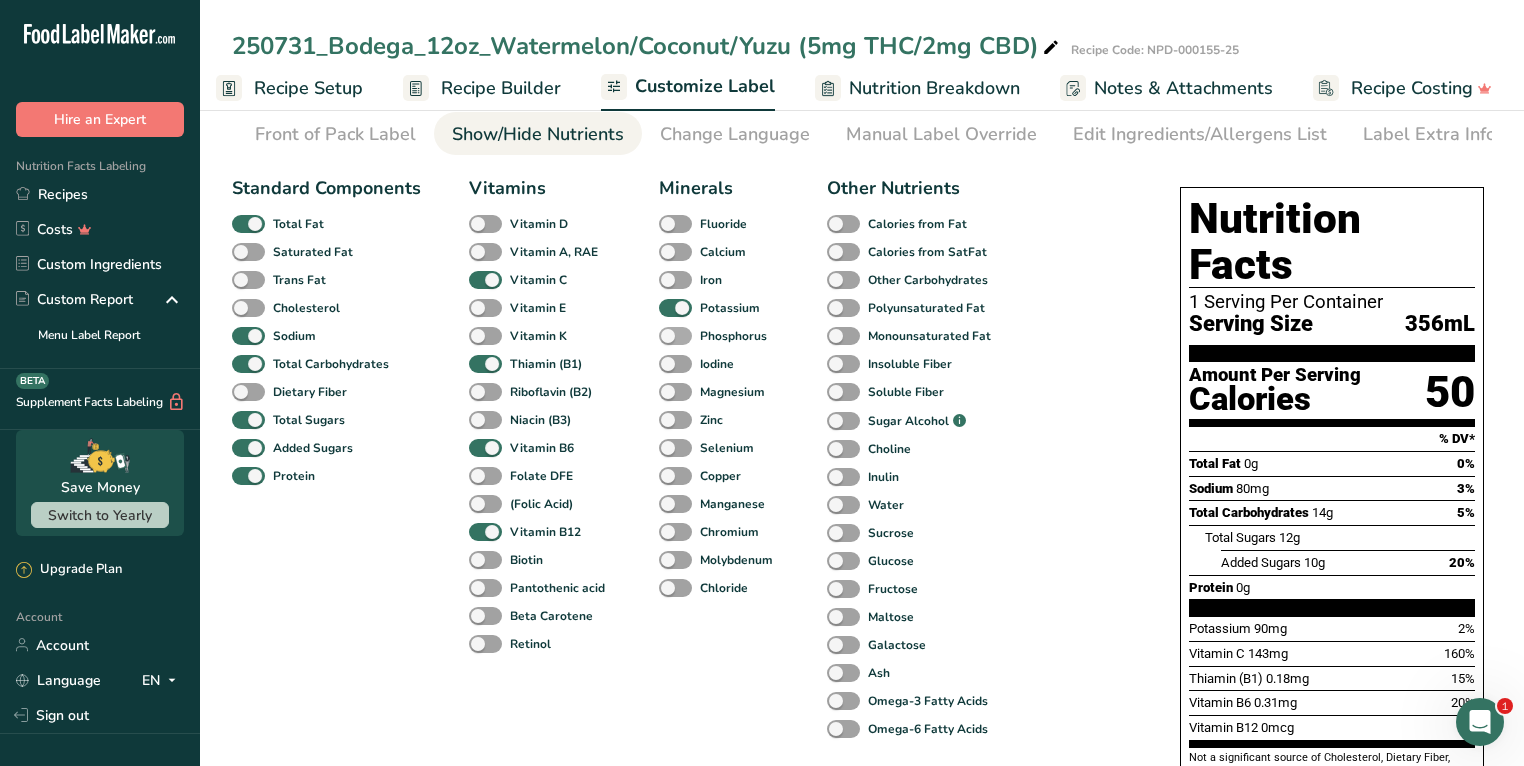 click at bounding box center (675, 336) 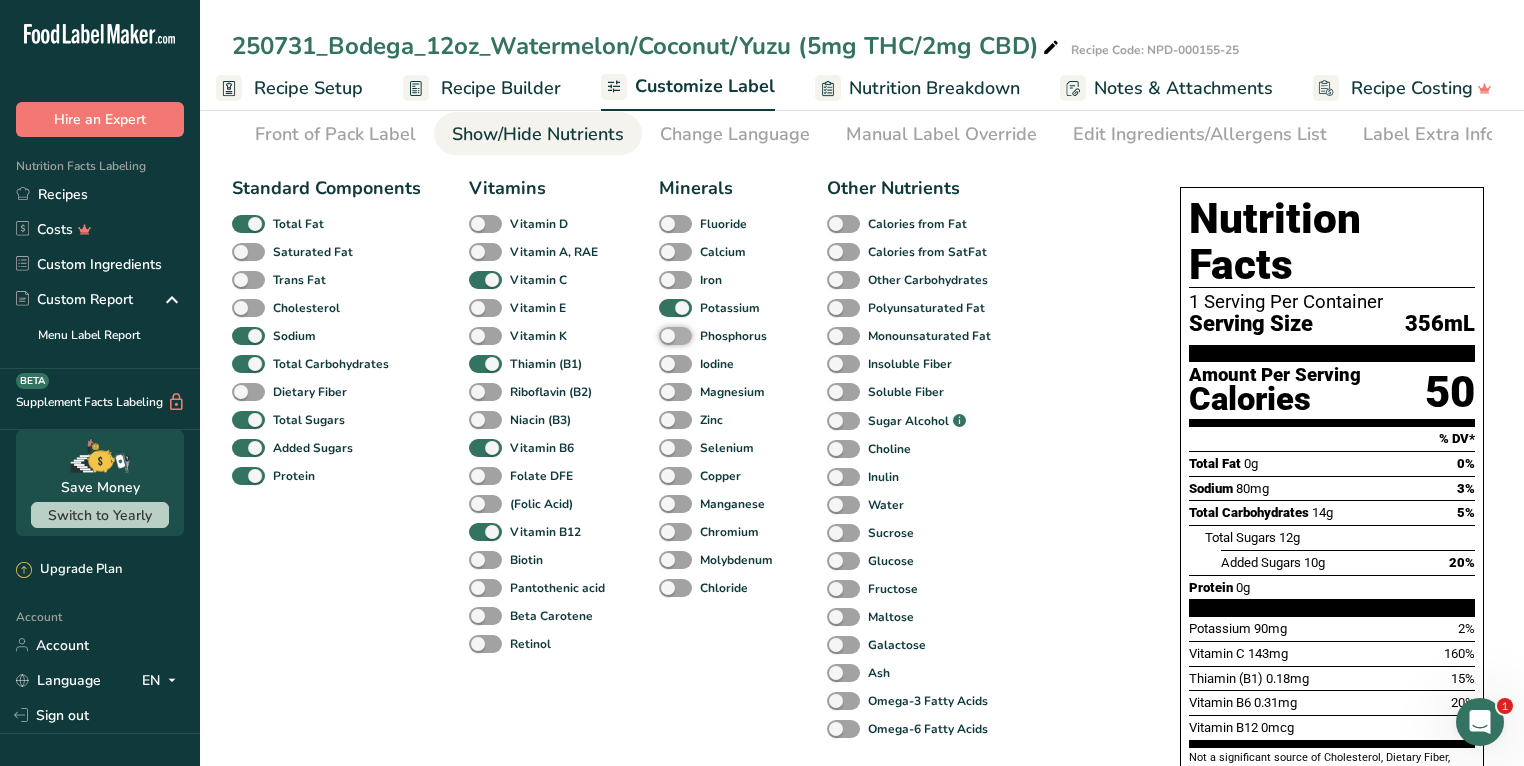 click on "Phosphorus" at bounding box center [665, 335] 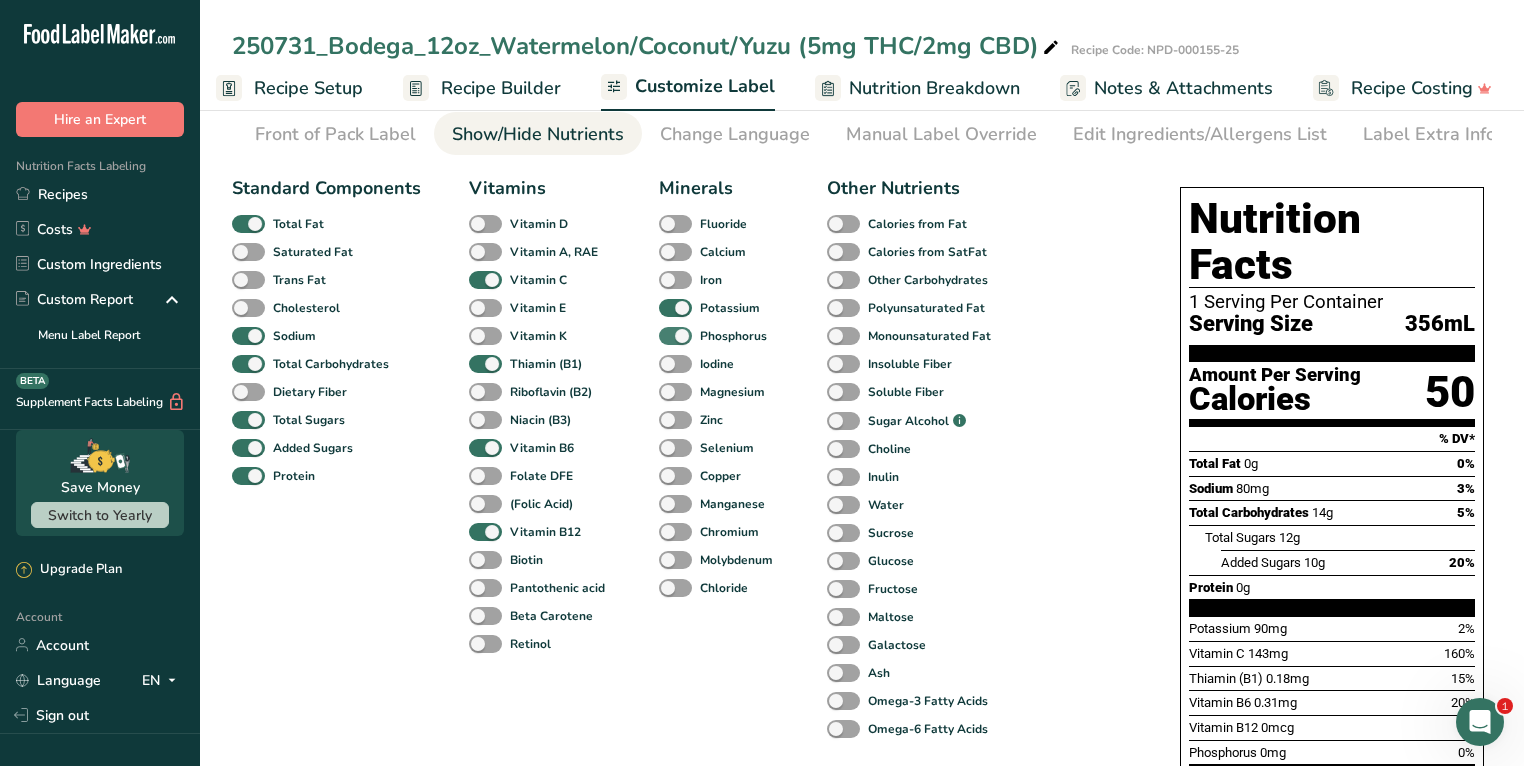 click at bounding box center (675, 336) 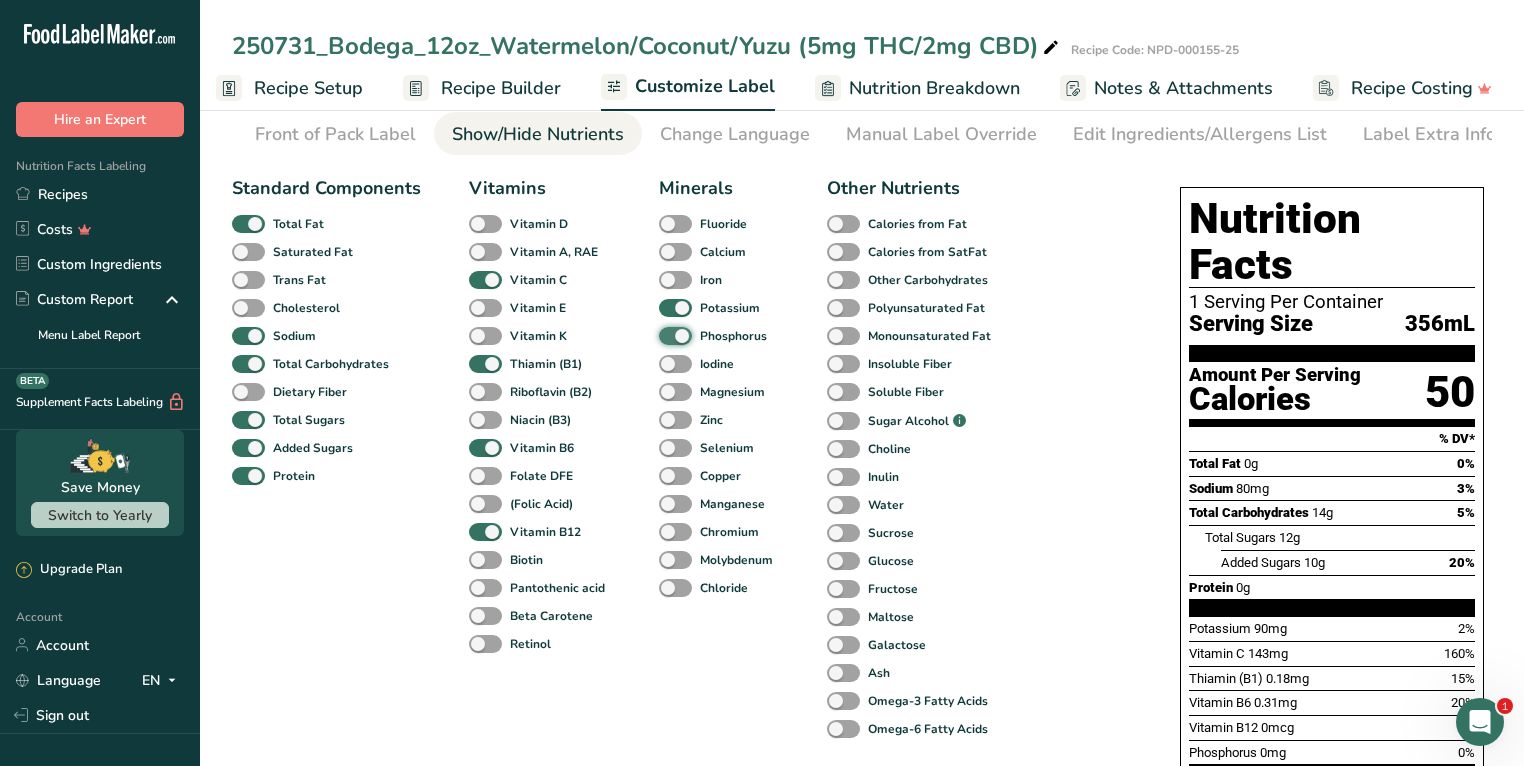 click on "Phosphorus" at bounding box center [665, 335] 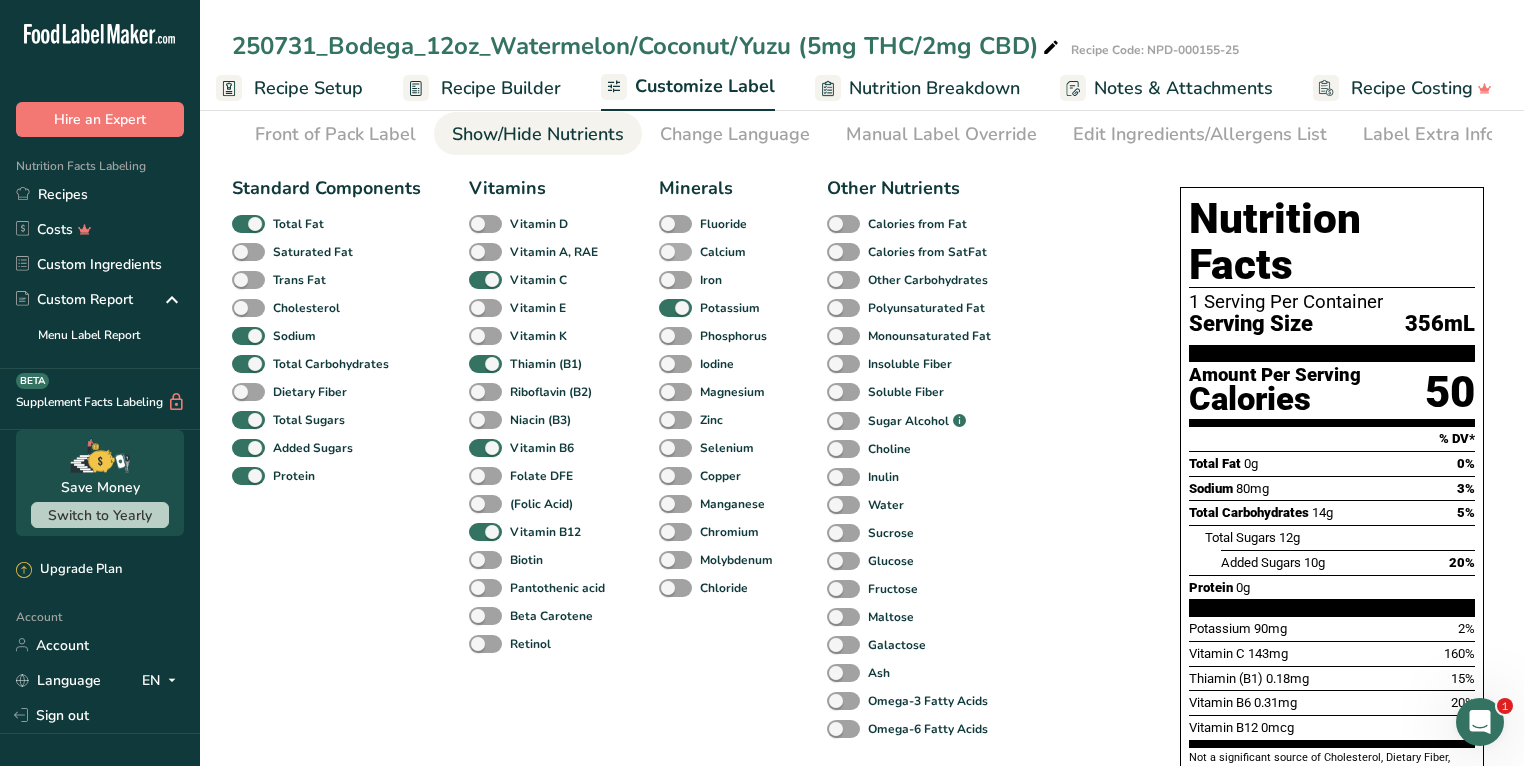click at bounding box center [675, 252] 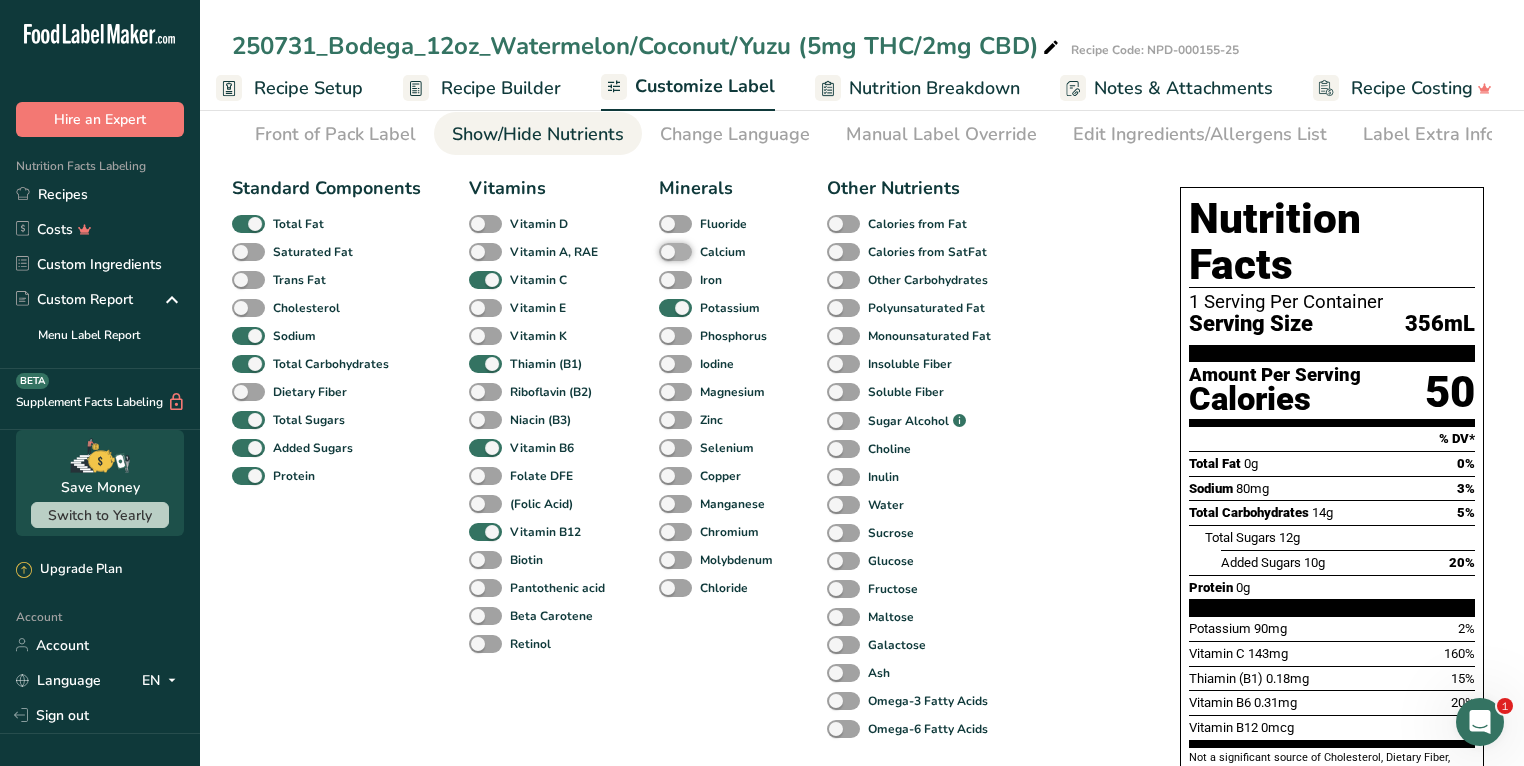 click on "Calcium" at bounding box center [665, 251] 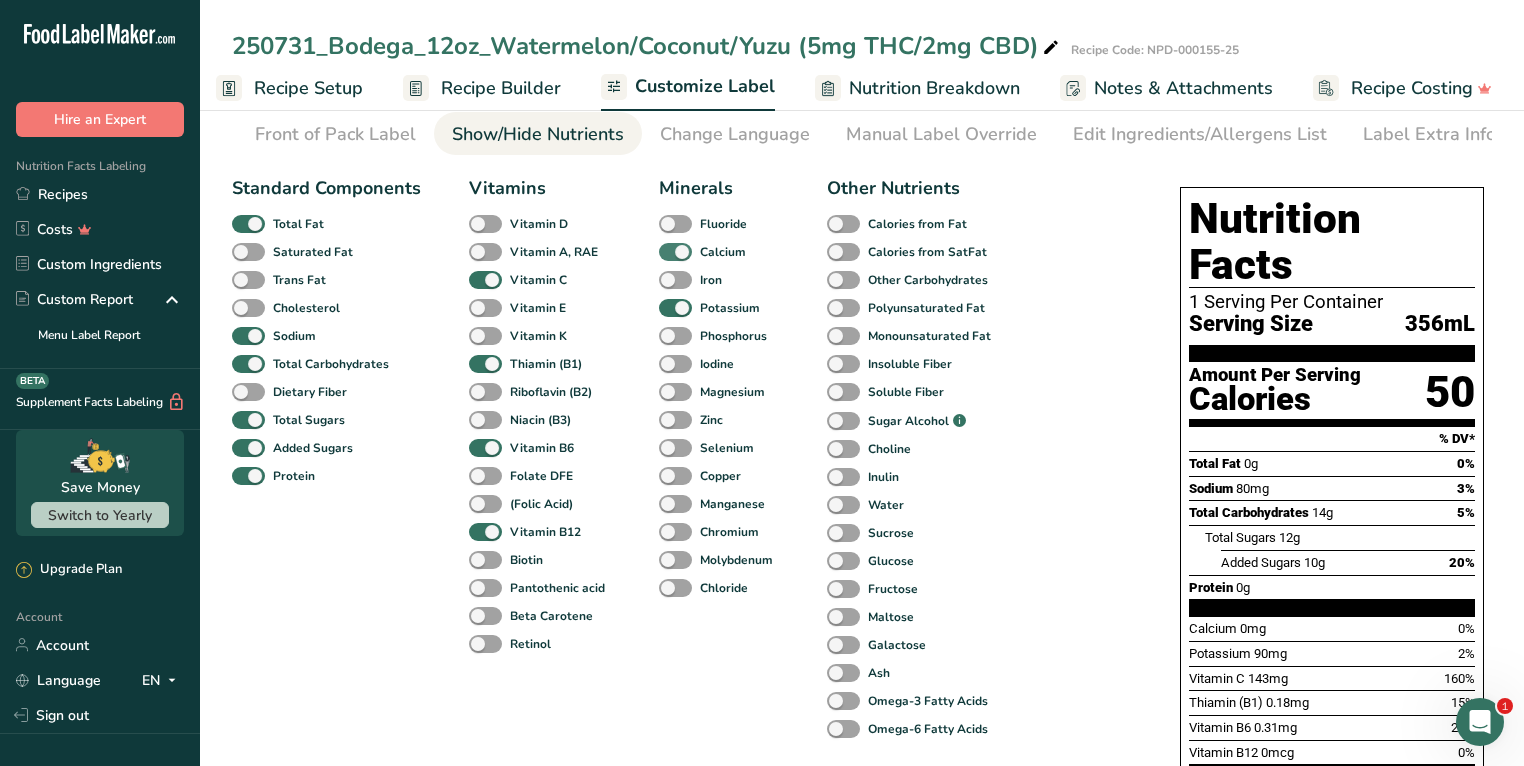 click at bounding box center (675, 252) 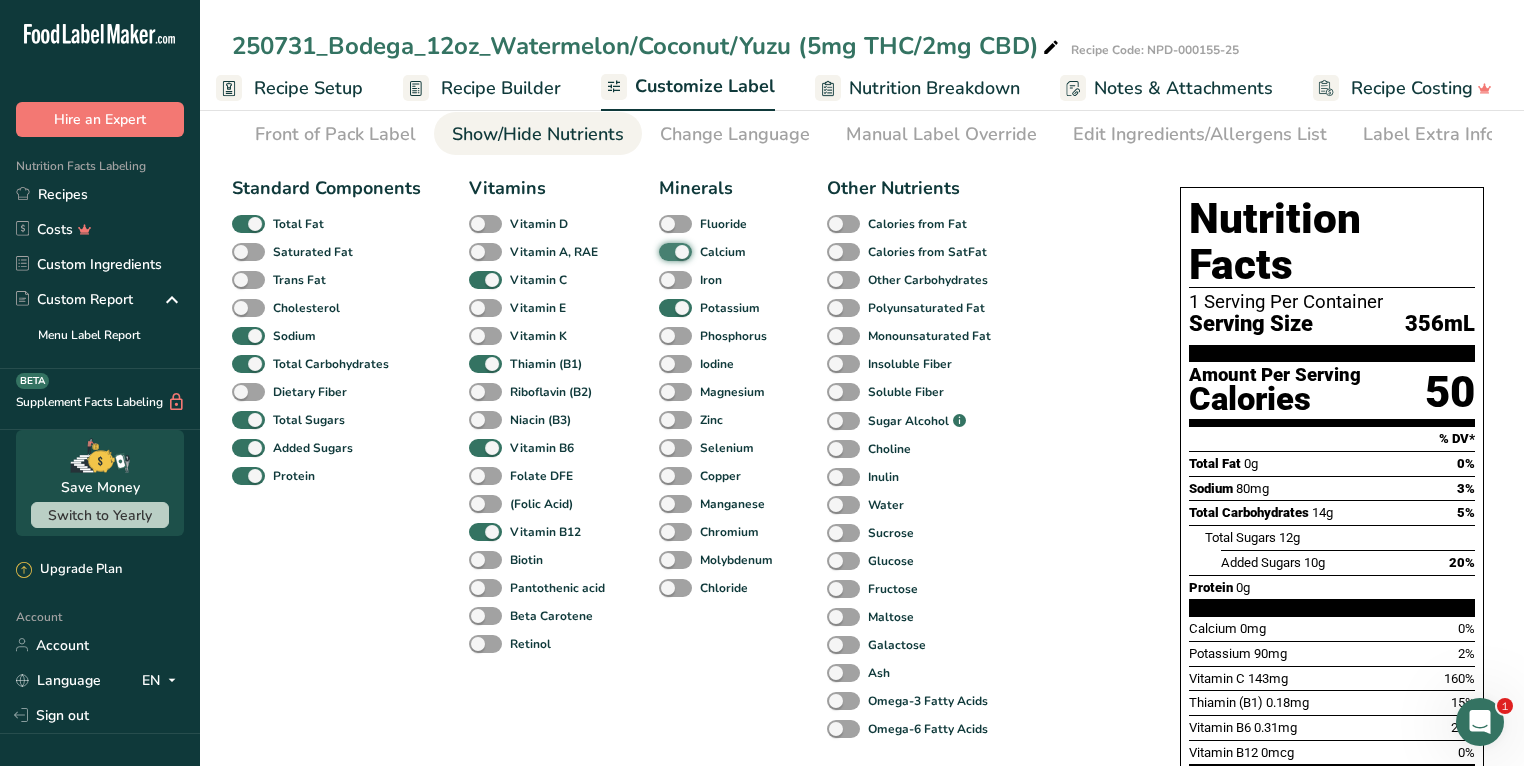 click on "Calcium" at bounding box center [665, 251] 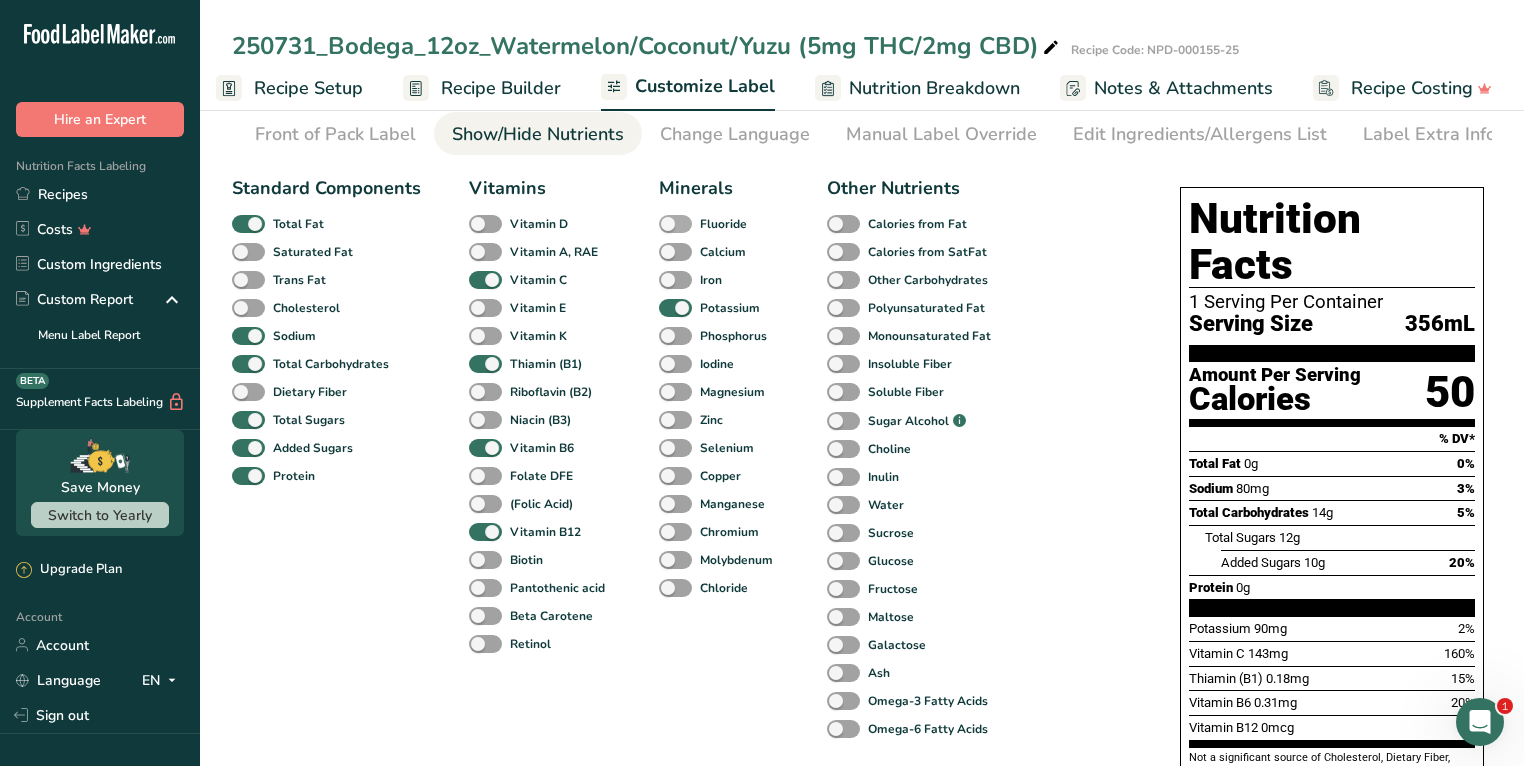 click at bounding box center [675, 224] 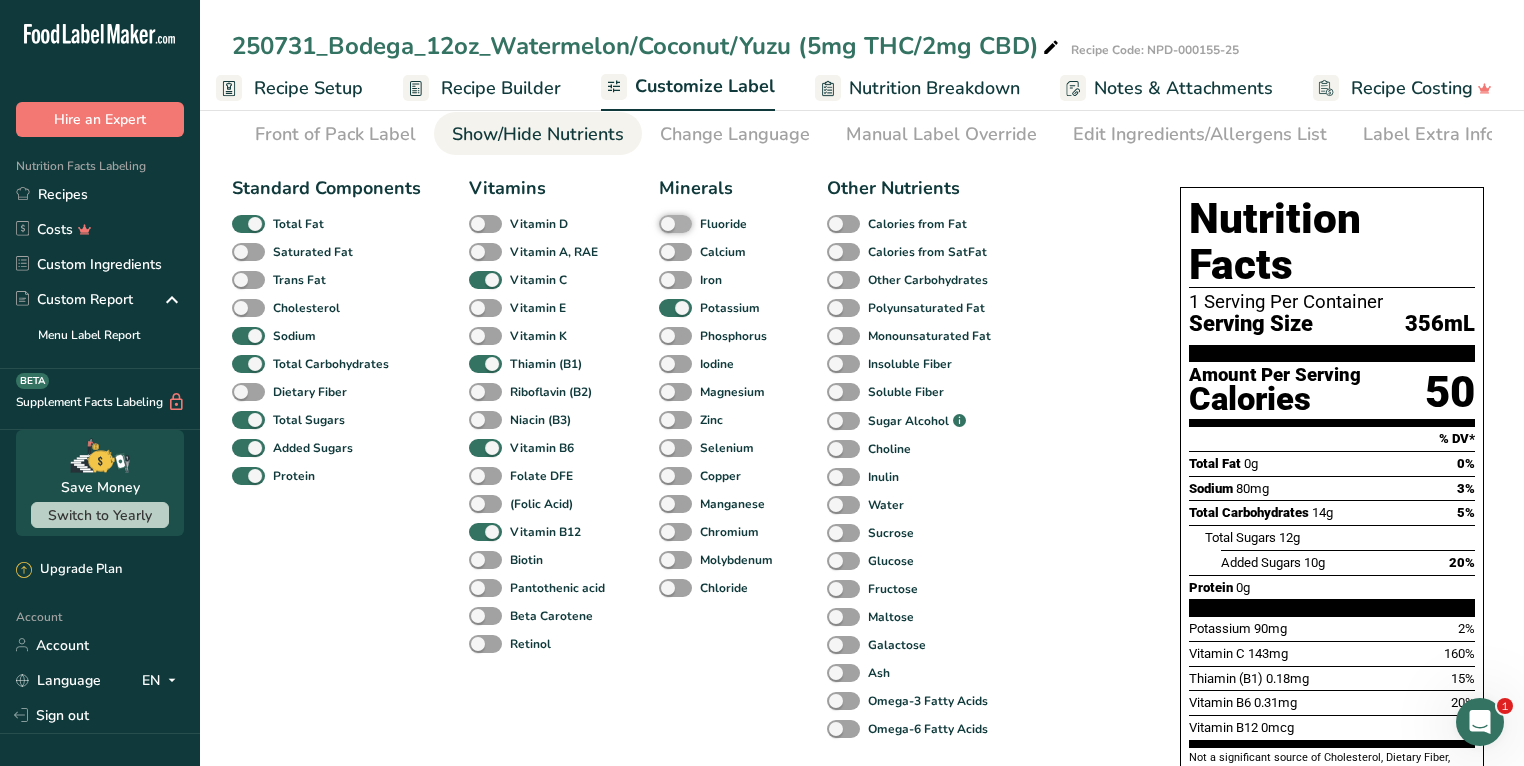 click on "Fluoride" at bounding box center (665, 223) 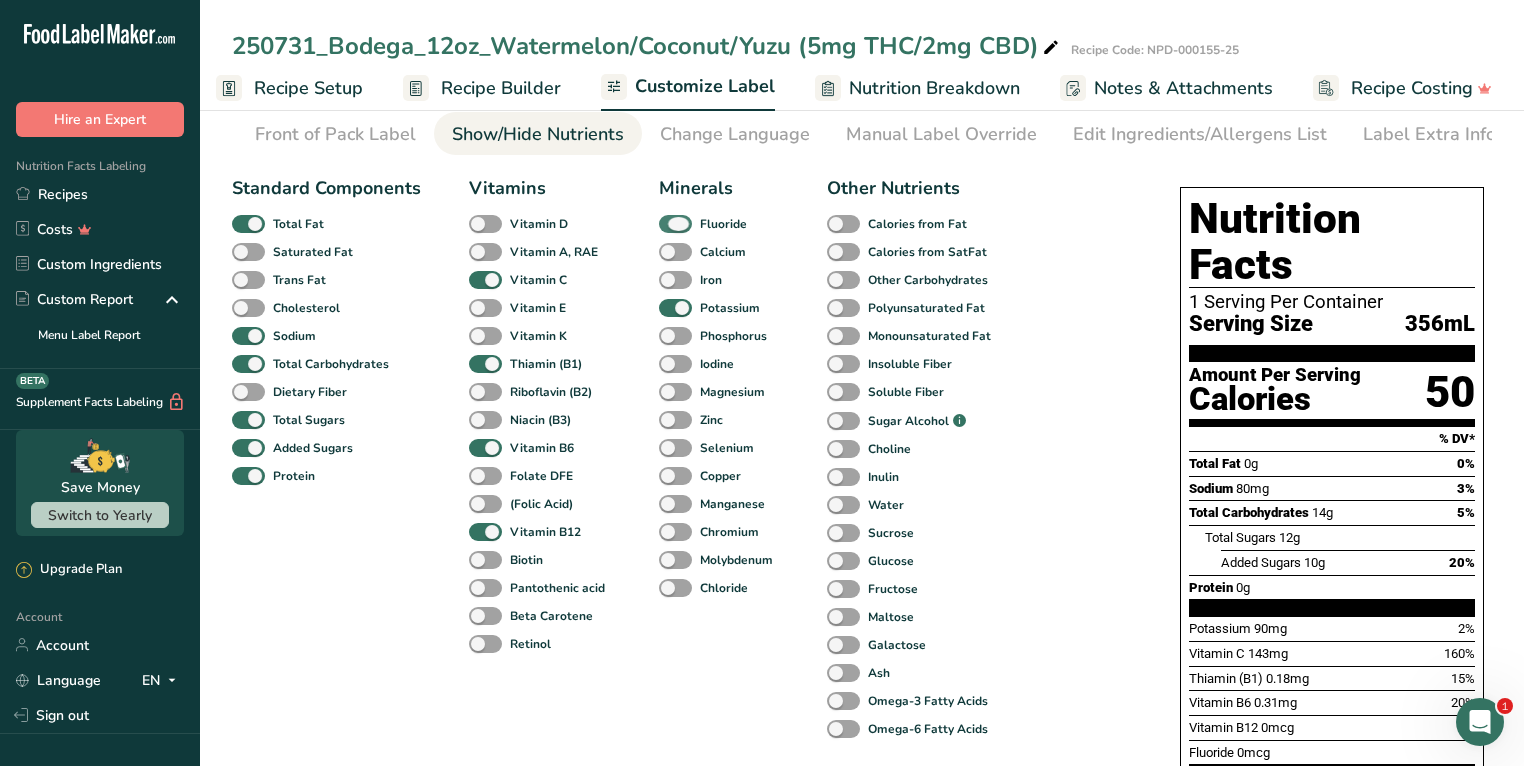 click at bounding box center (675, 224) 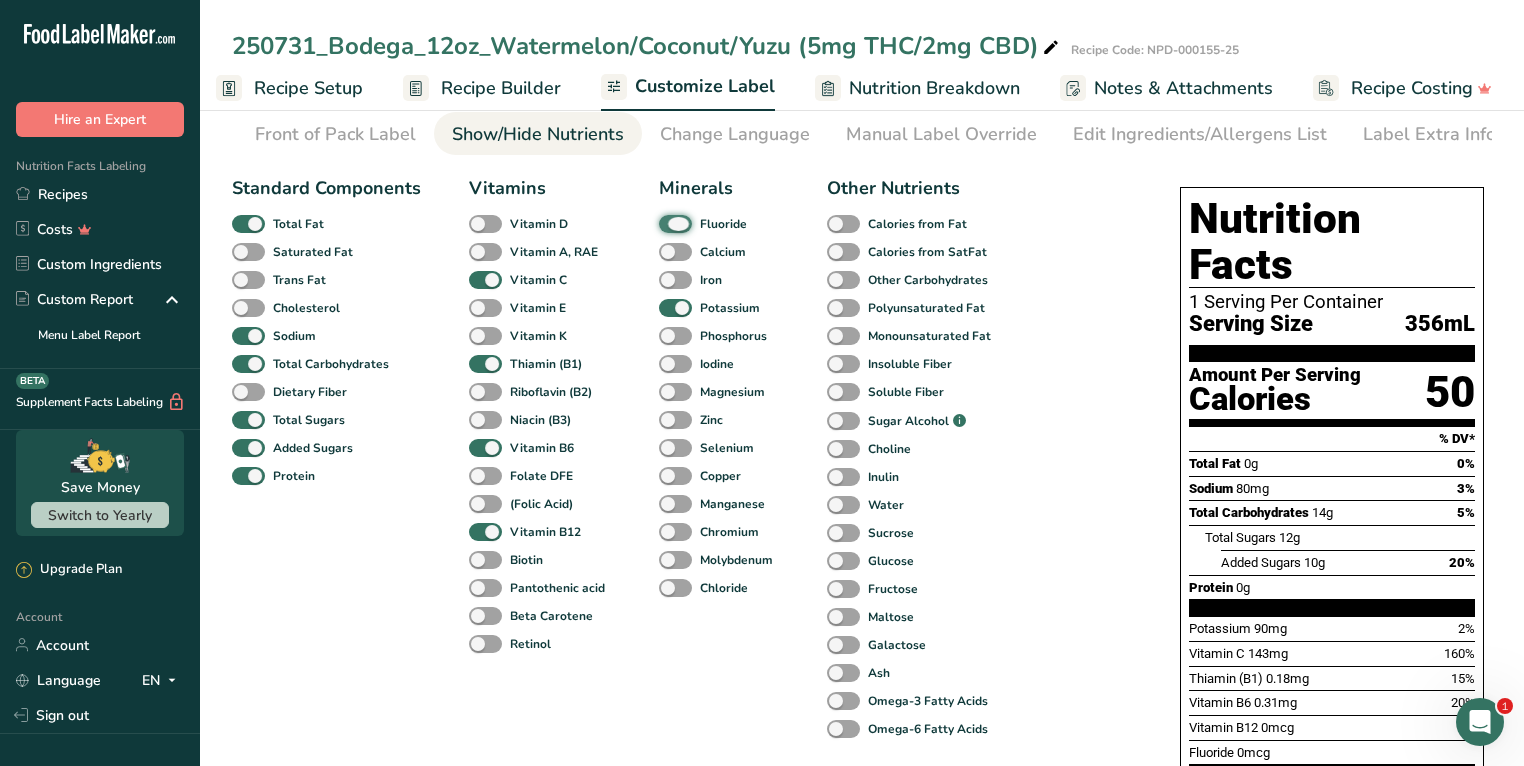 click on "Fluoride" at bounding box center [665, 223] 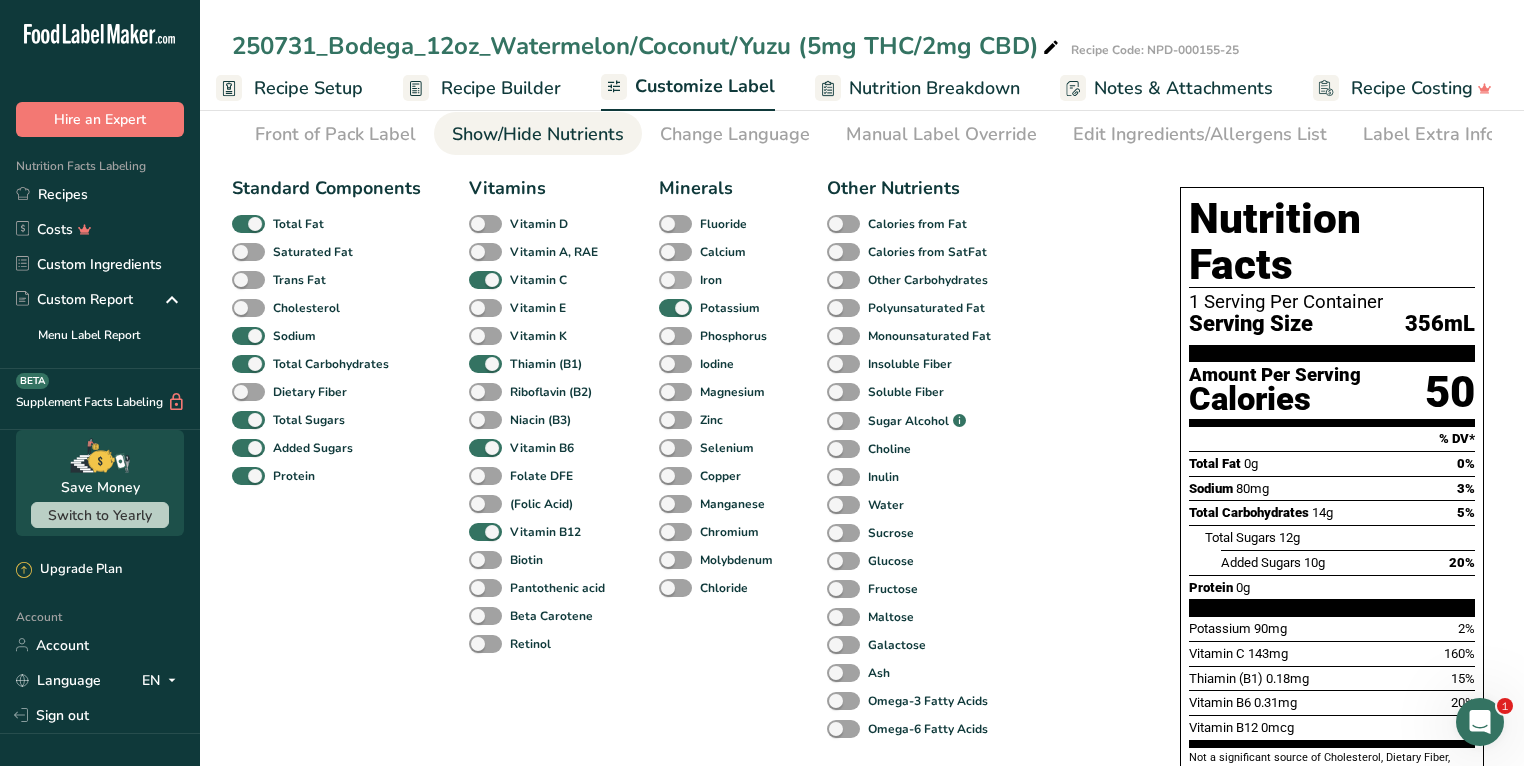 click at bounding box center (675, 280) 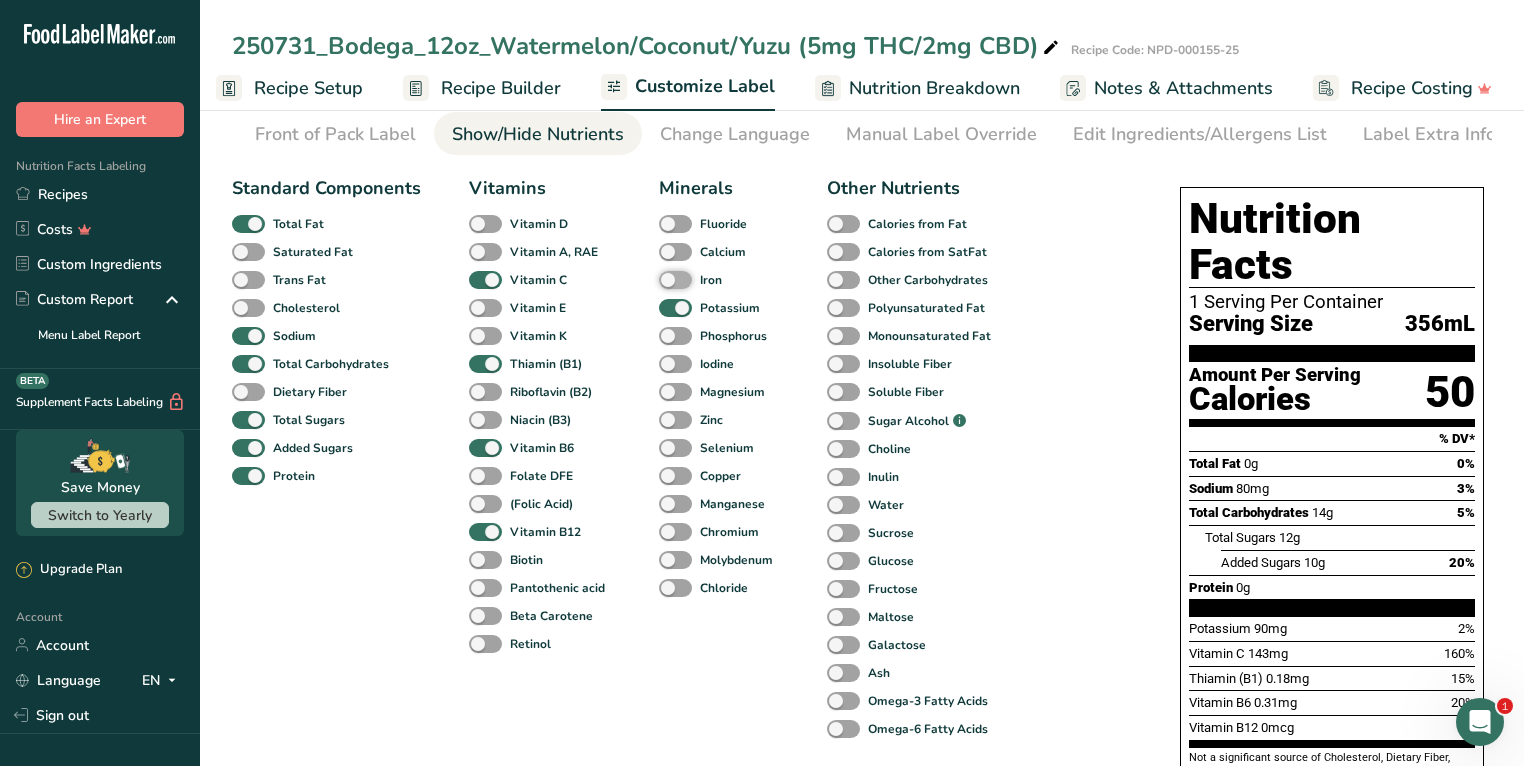 click on "Iron" at bounding box center [665, 279] 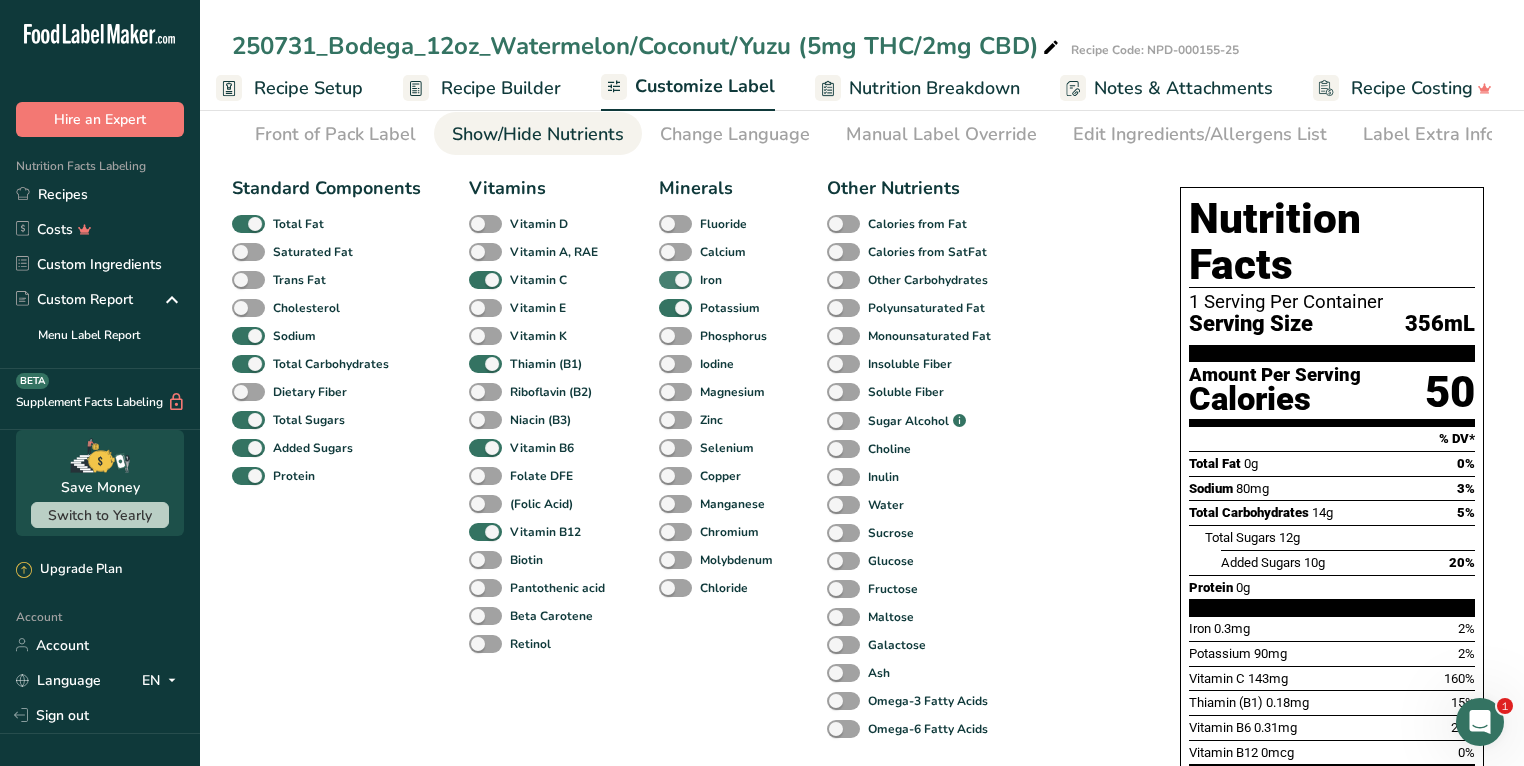 click at bounding box center (675, 280) 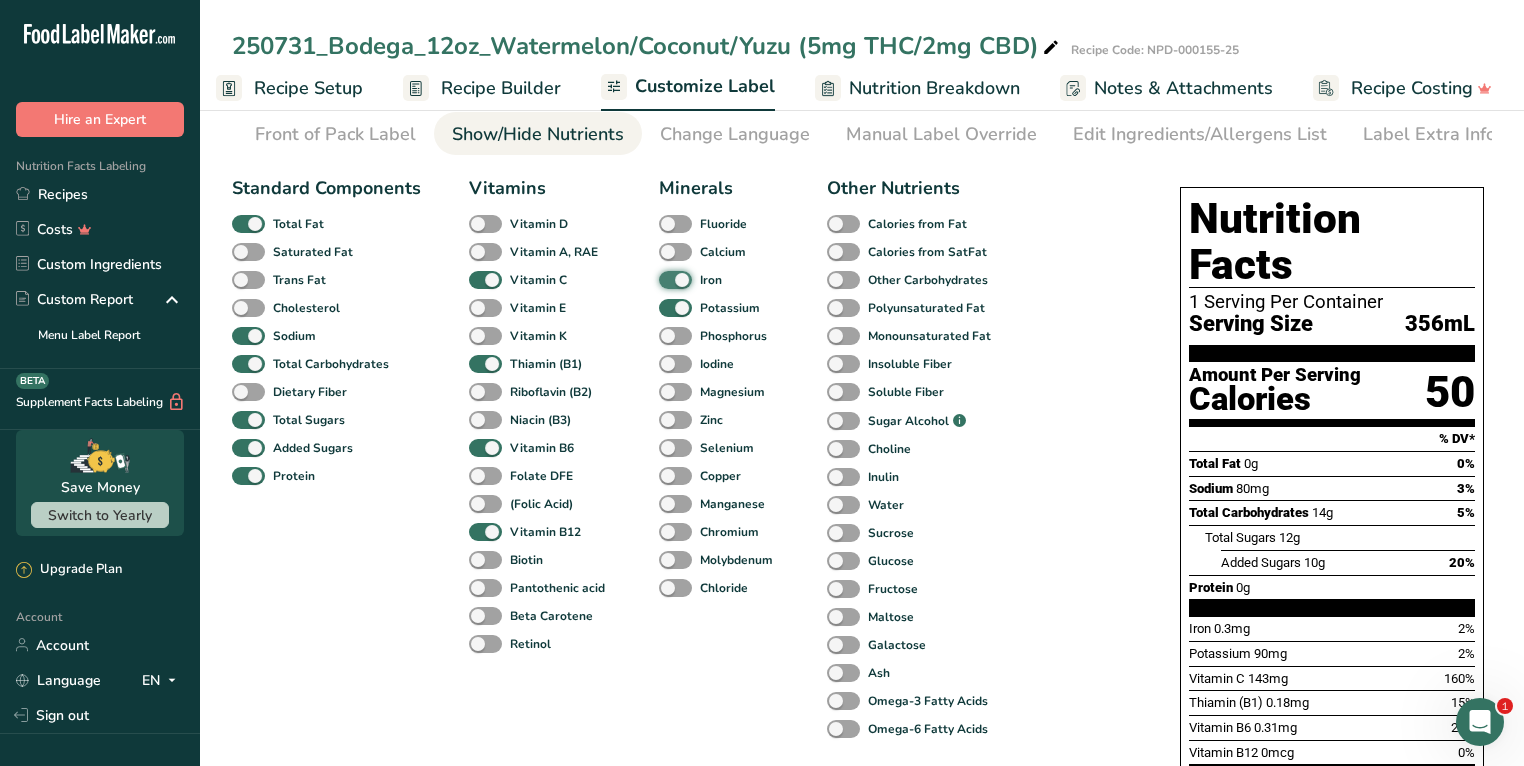 click on "Iron" at bounding box center (665, 279) 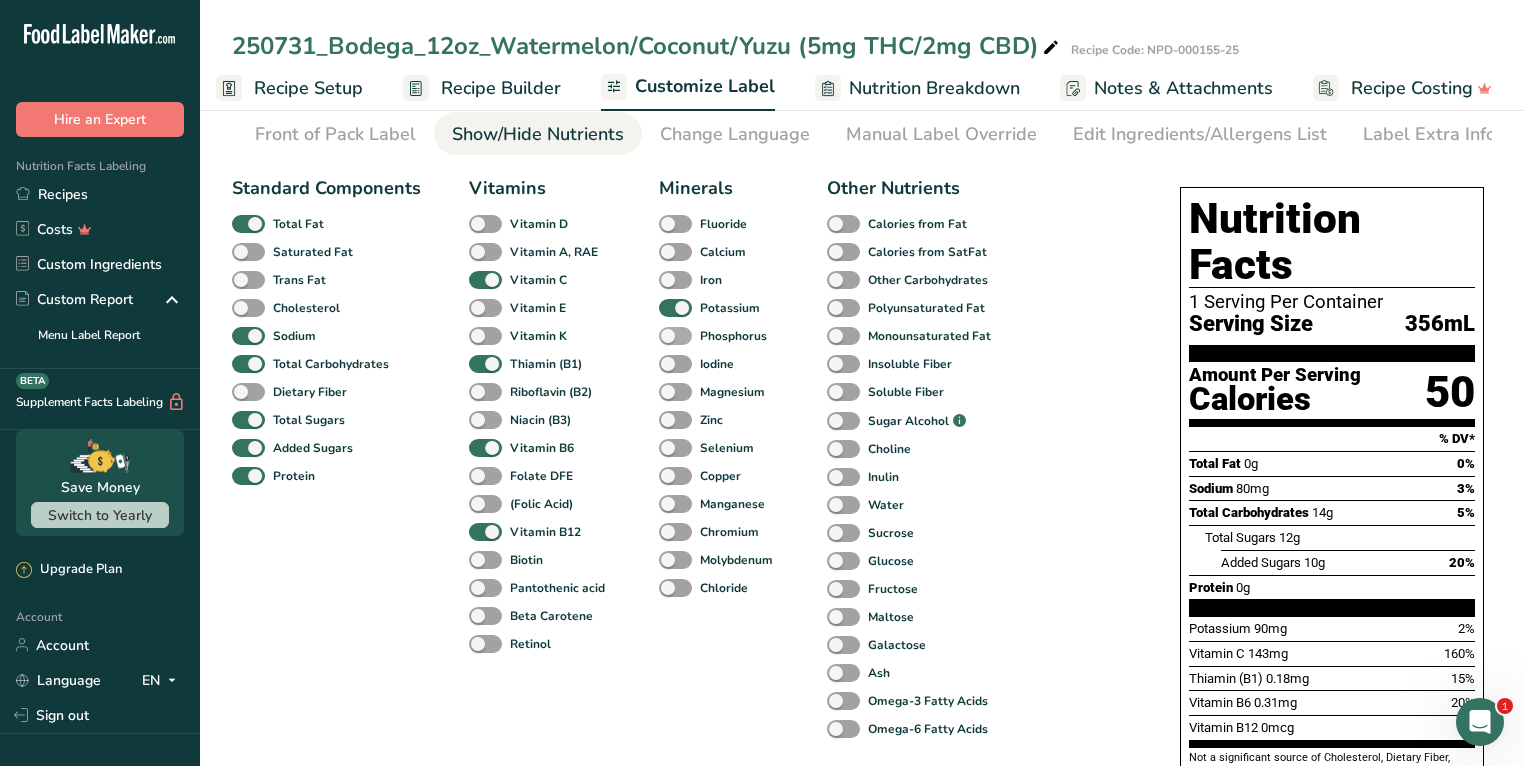 click at bounding box center (675, 336) 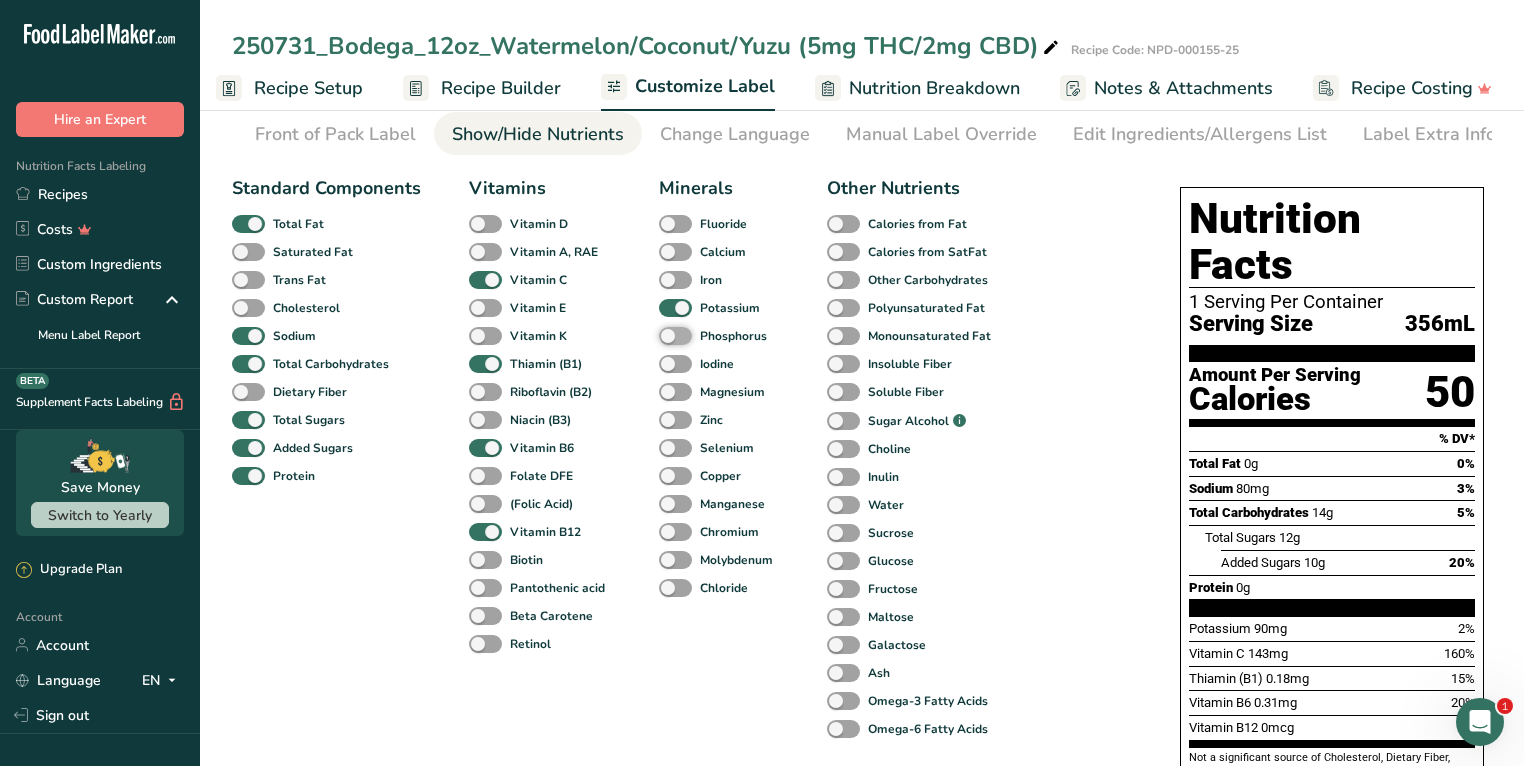 click on "Phosphorus" at bounding box center (665, 335) 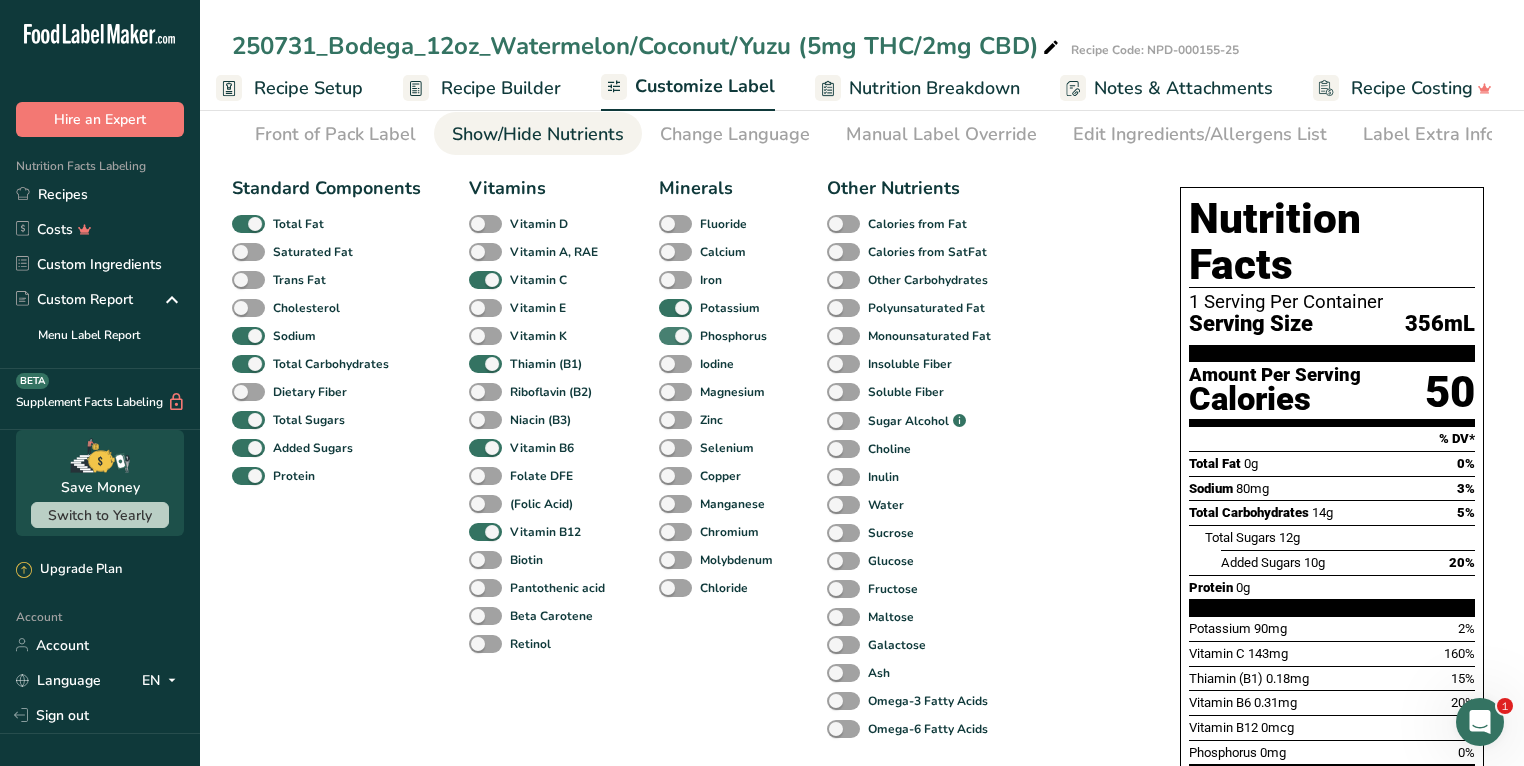 click at bounding box center [675, 336] 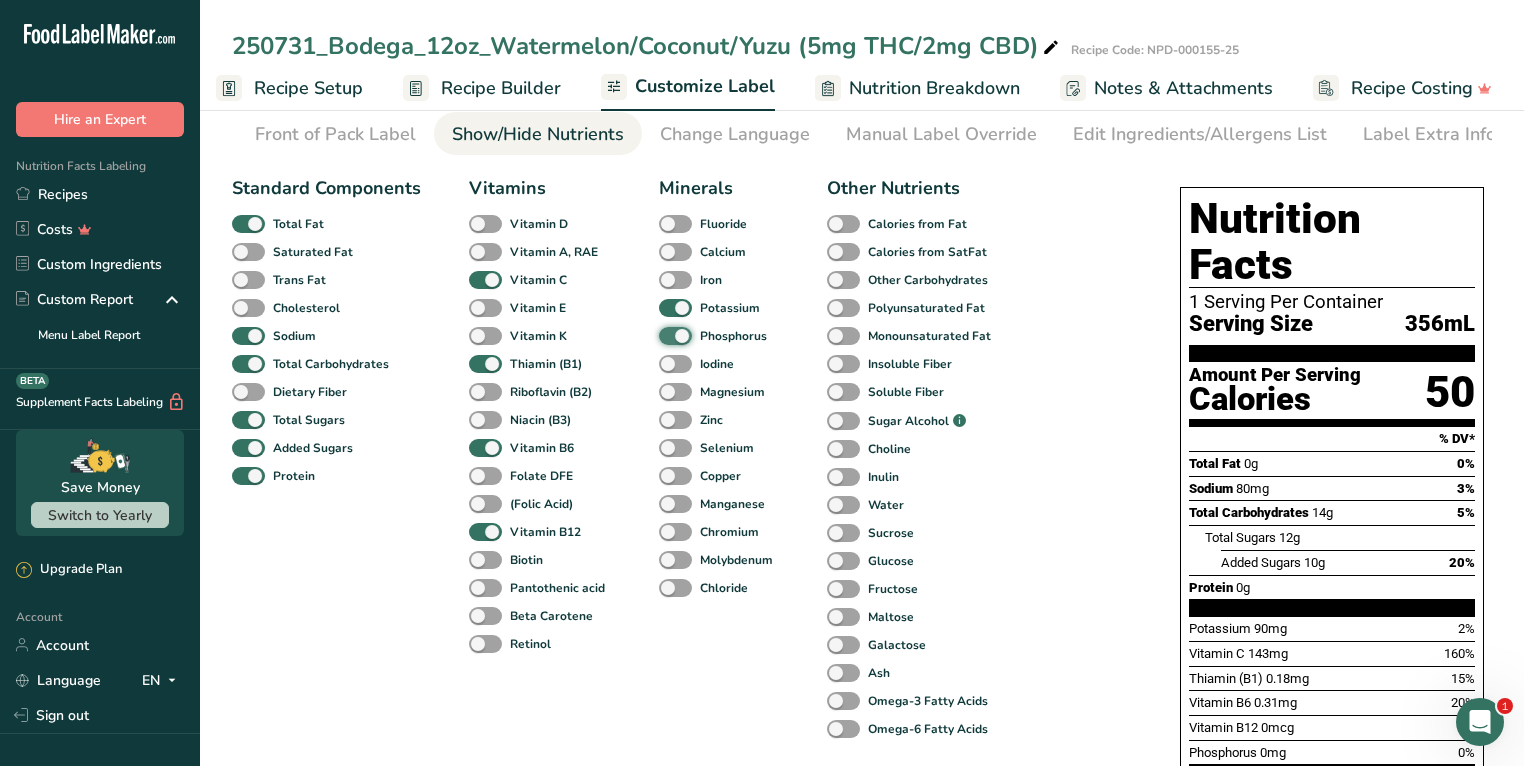 click on "Phosphorus" at bounding box center (665, 335) 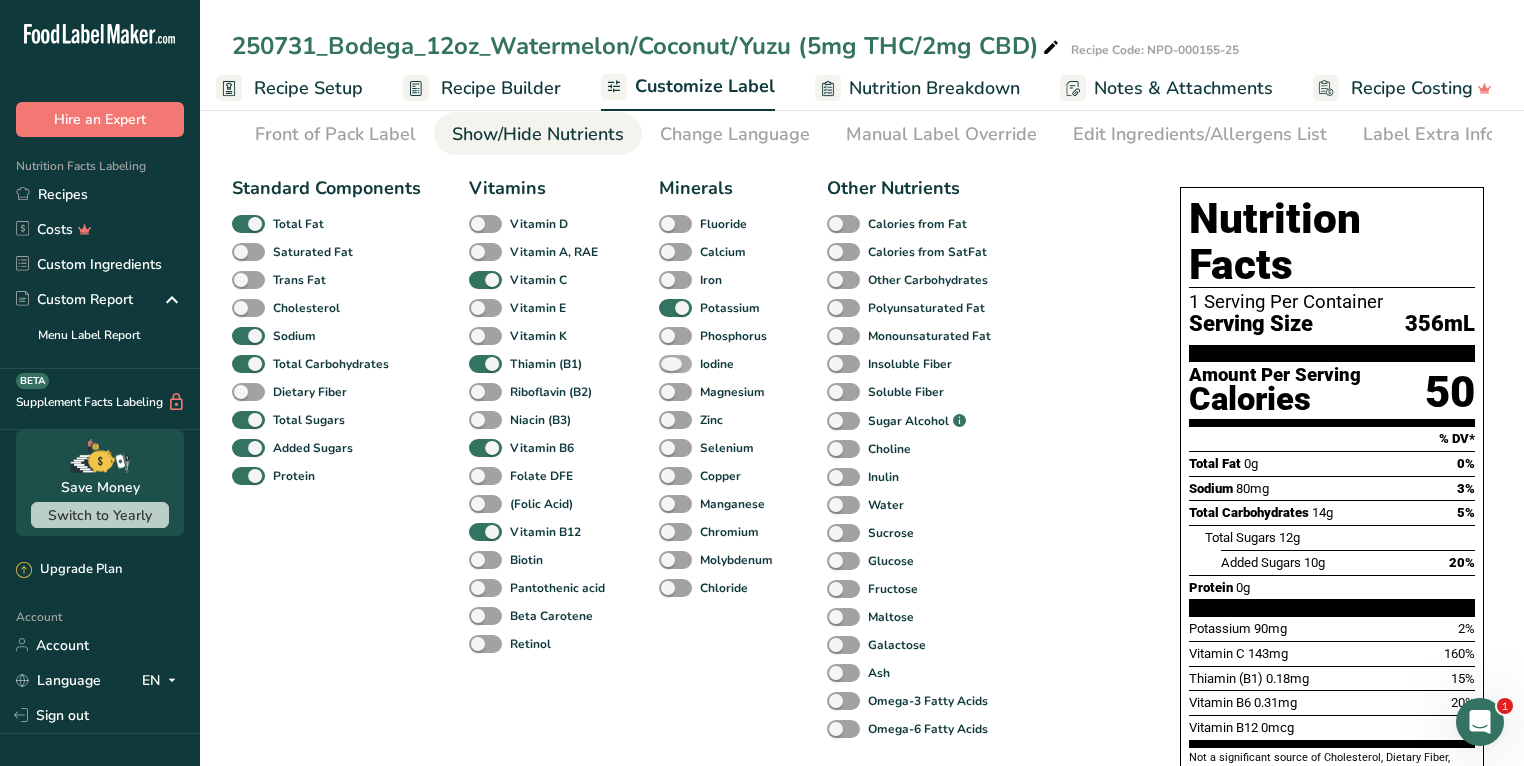 click at bounding box center [675, 364] 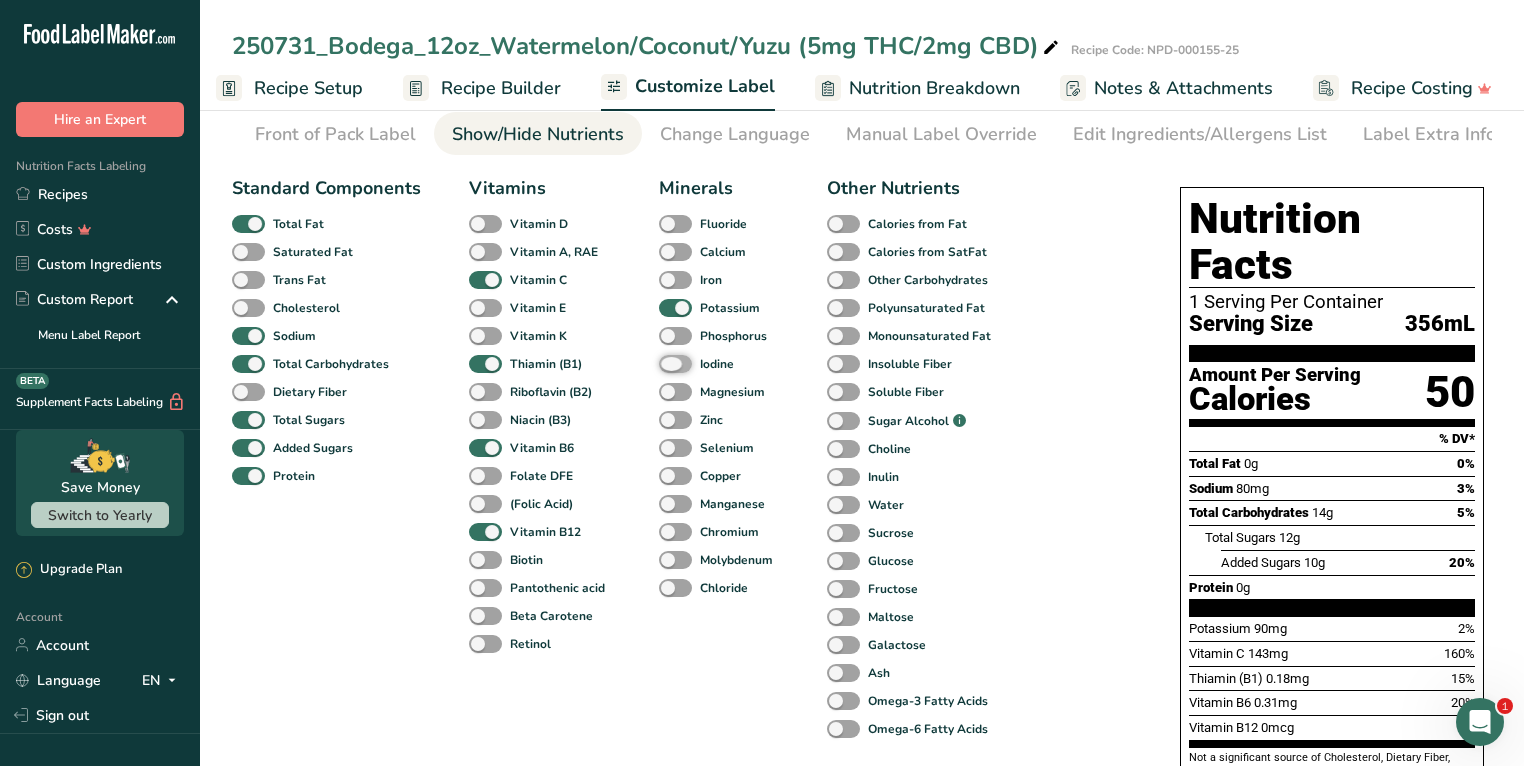 click on "Iodine" at bounding box center [665, 363] 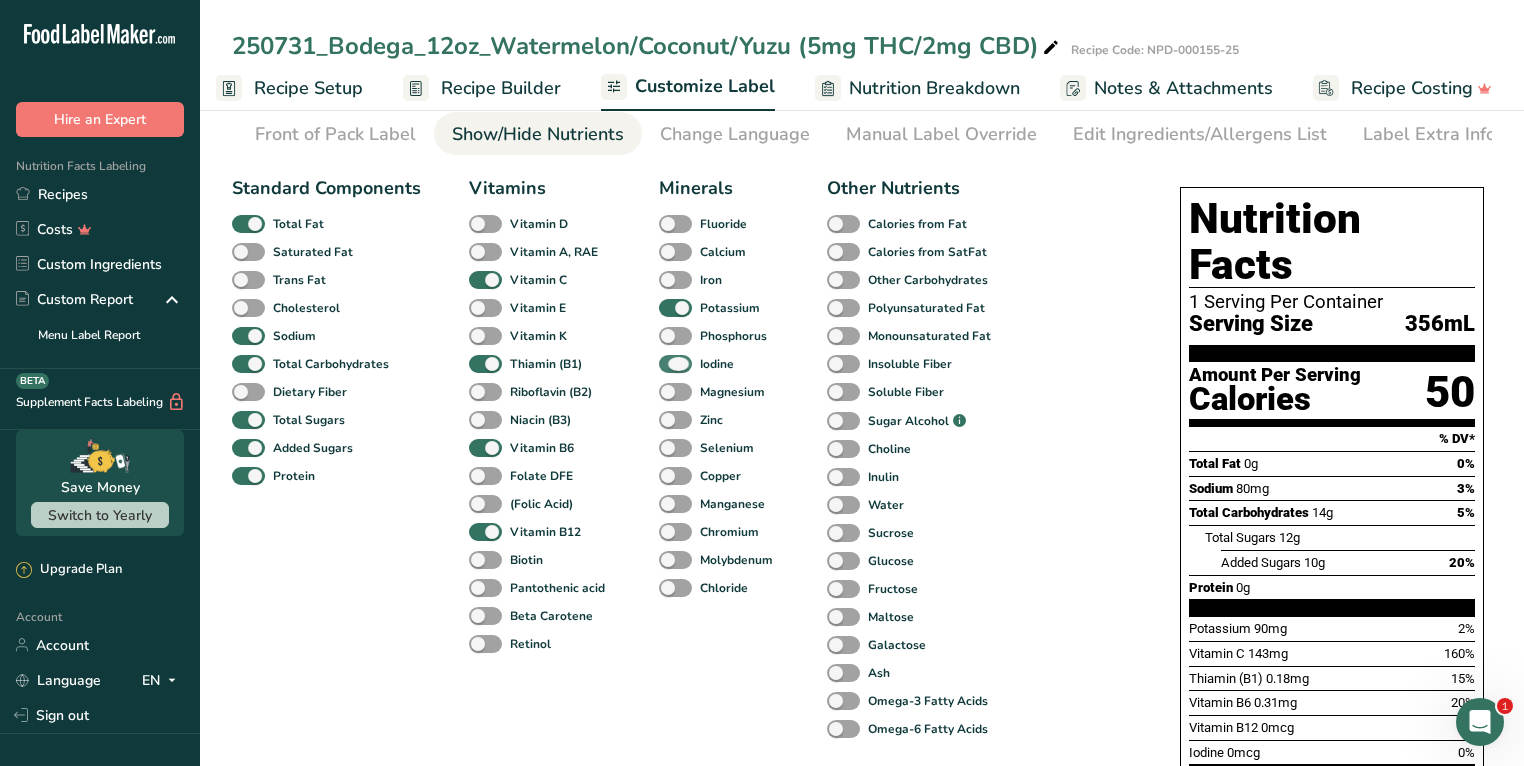 click at bounding box center [675, 364] 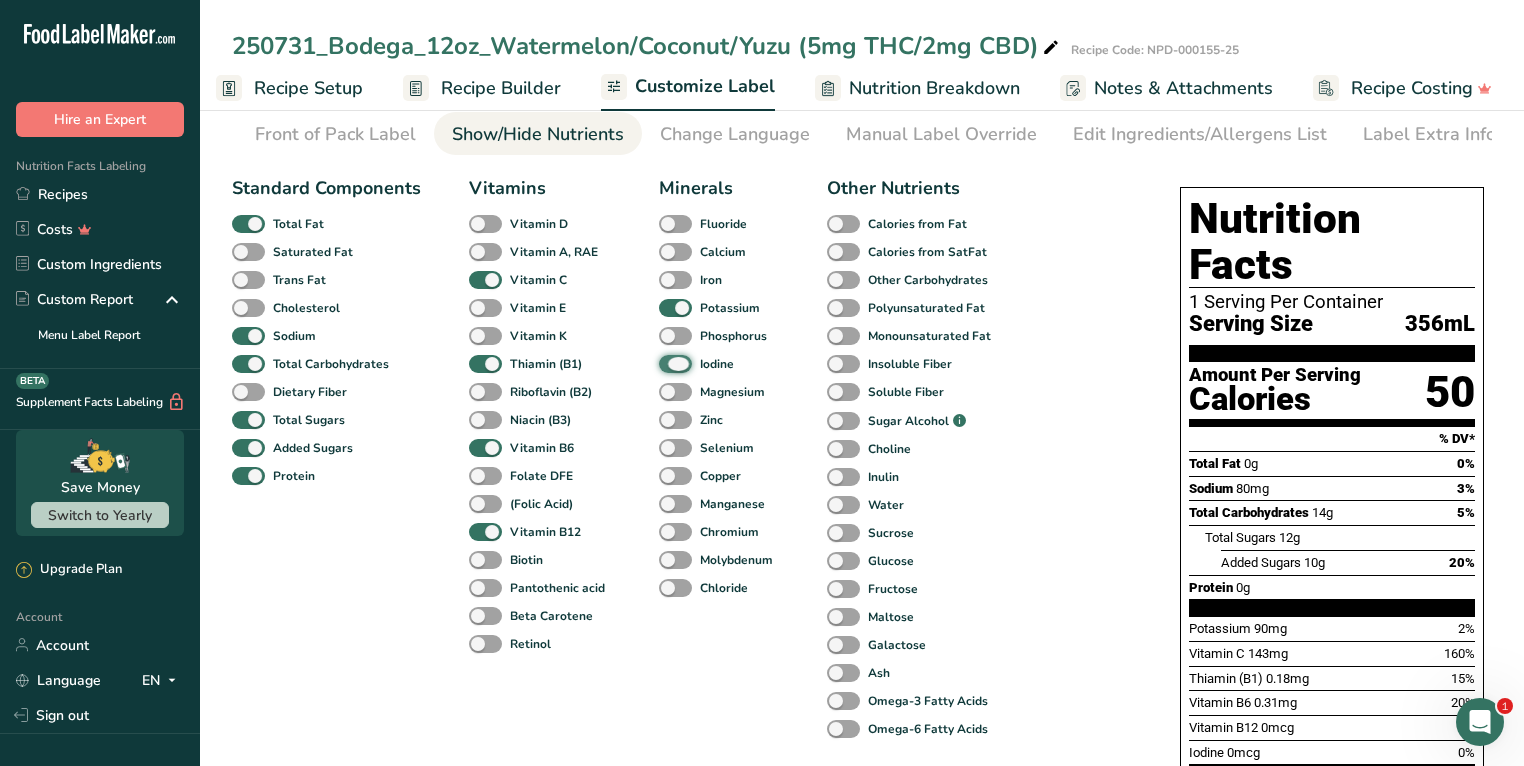 click on "Iodine" at bounding box center (665, 363) 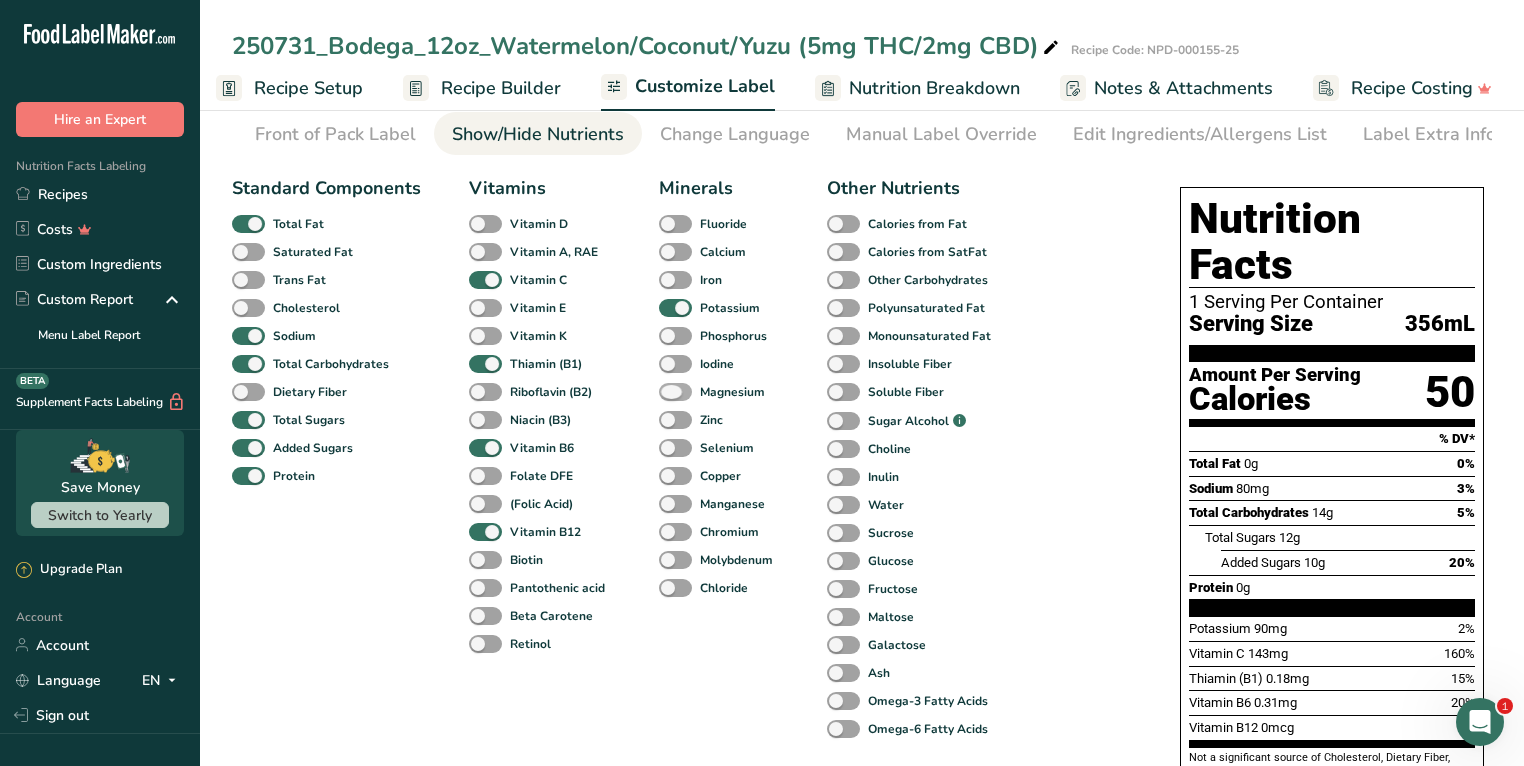 click at bounding box center (675, 392) 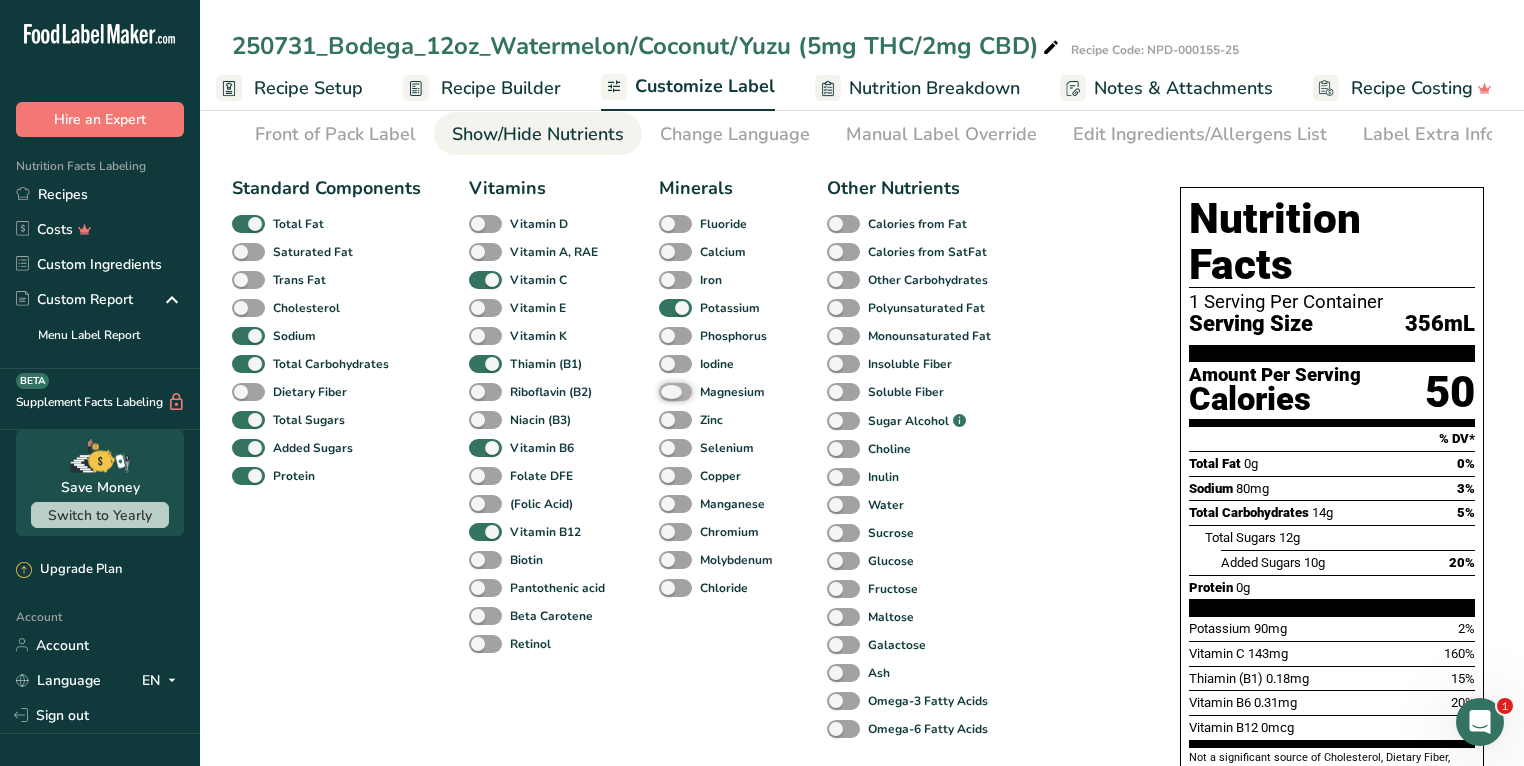 click on "Magnesium" at bounding box center [665, 391] 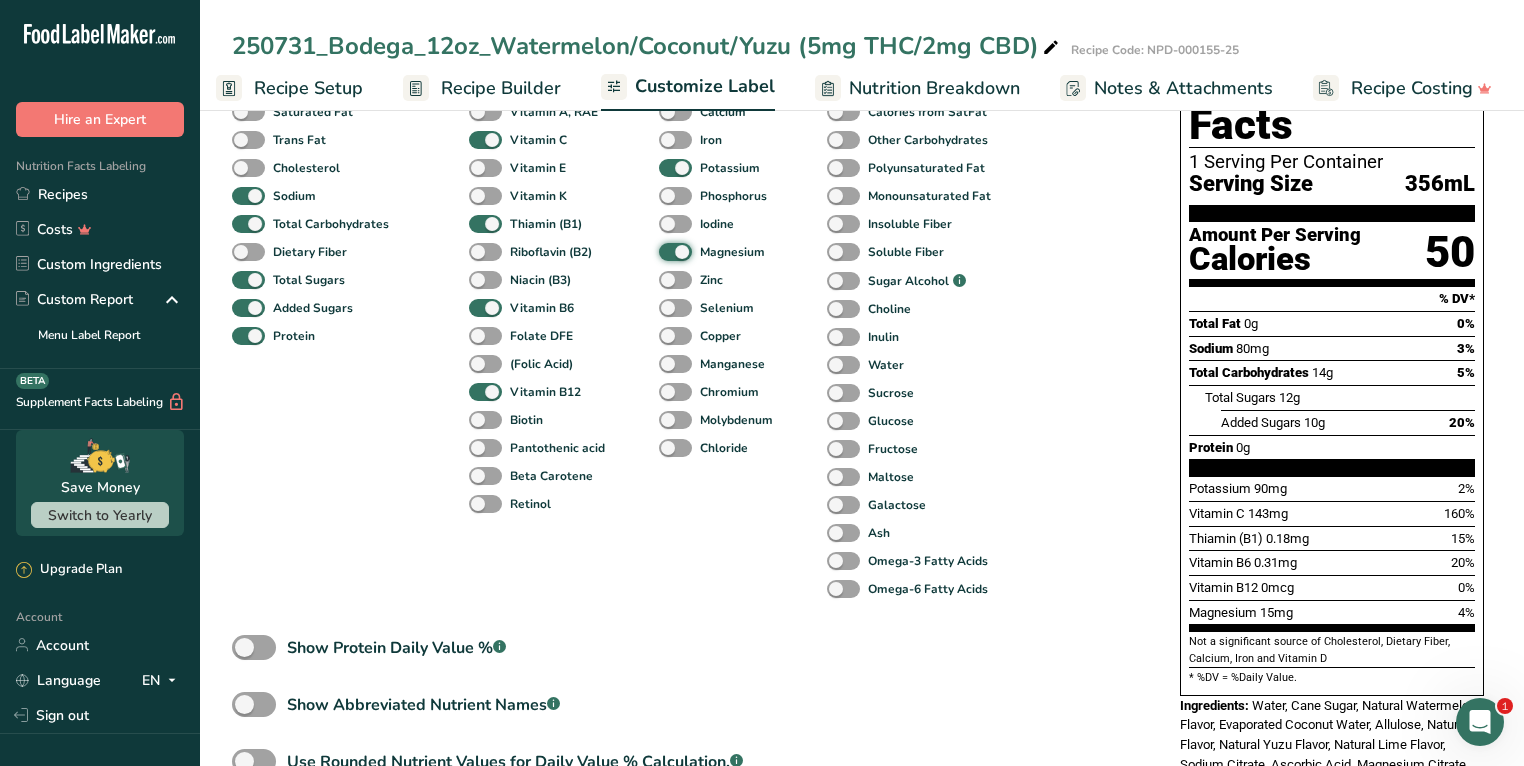 scroll, scrollTop: 226, scrollLeft: 0, axis: vertical 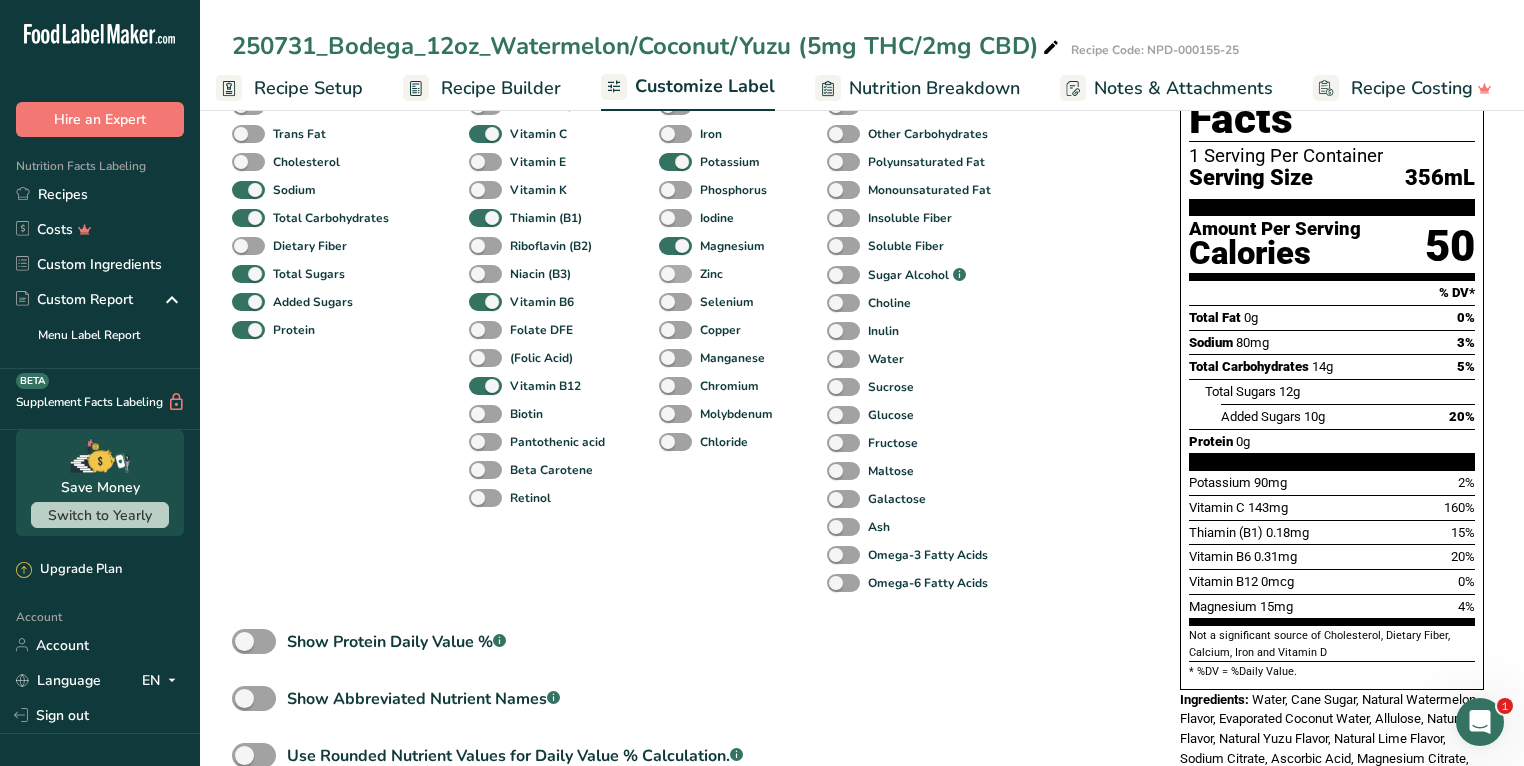 click at bounding box center [675, 274] 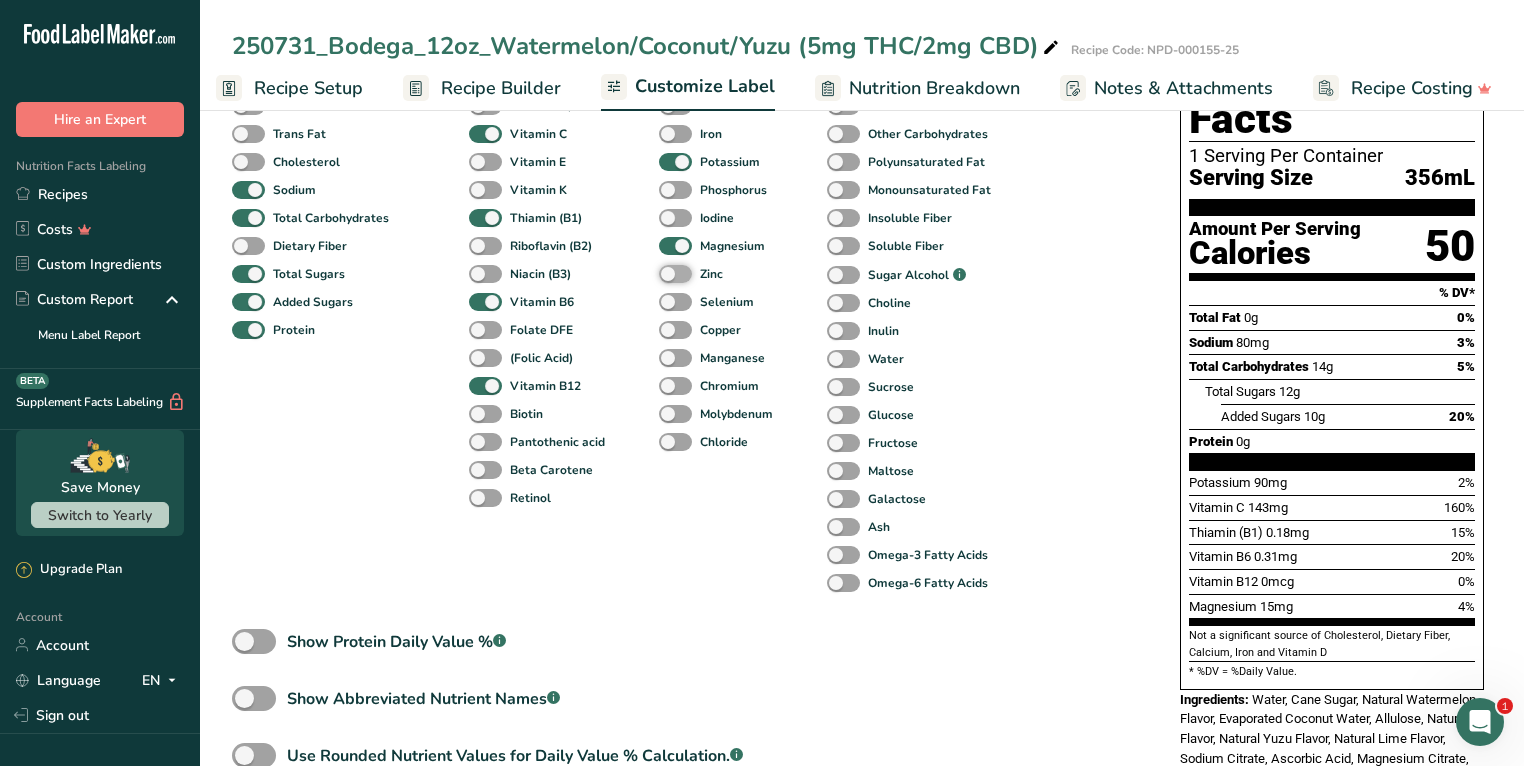 click on "Zinc" at bounding box center [665, 273] 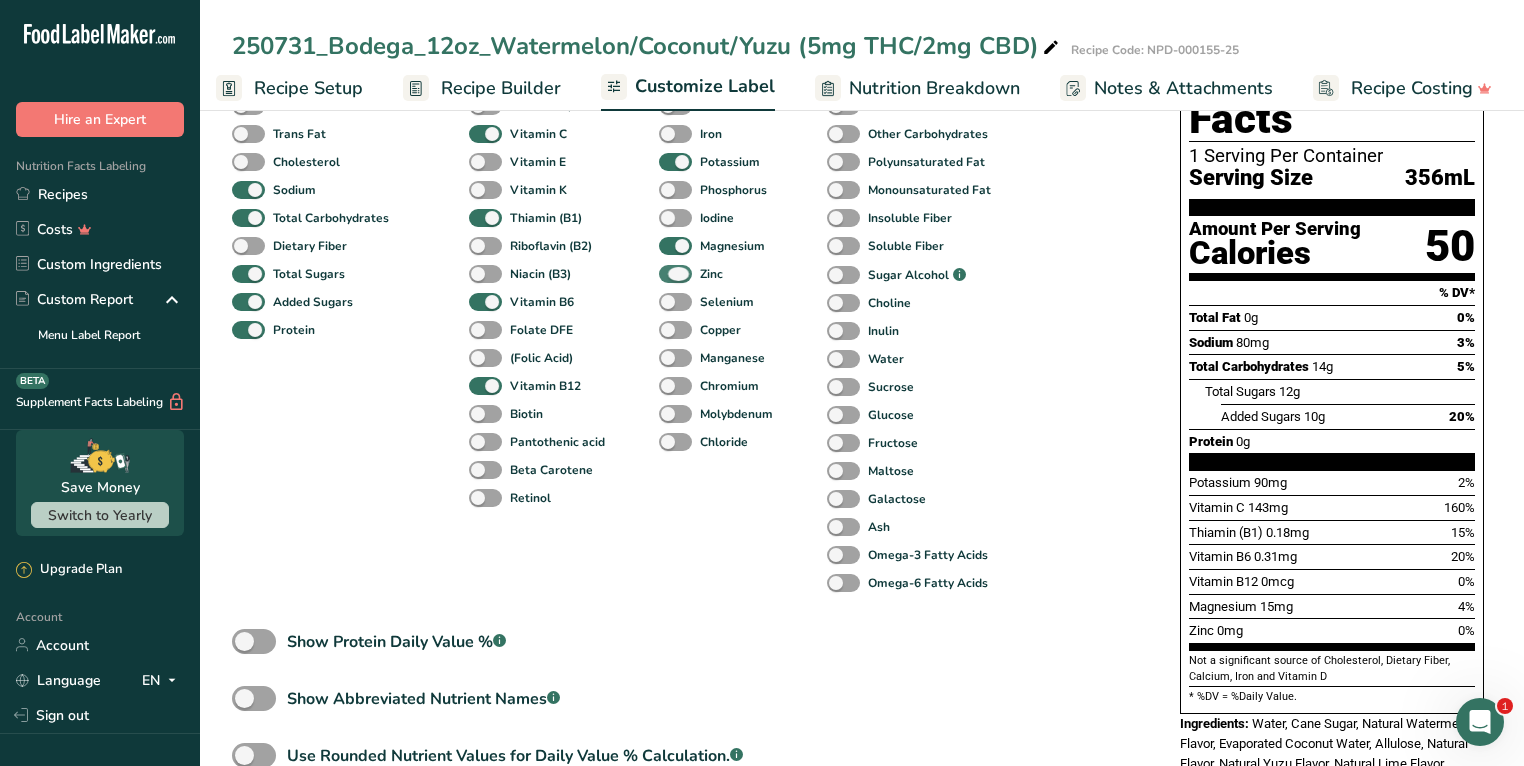 click at bounding box center (675, 274) 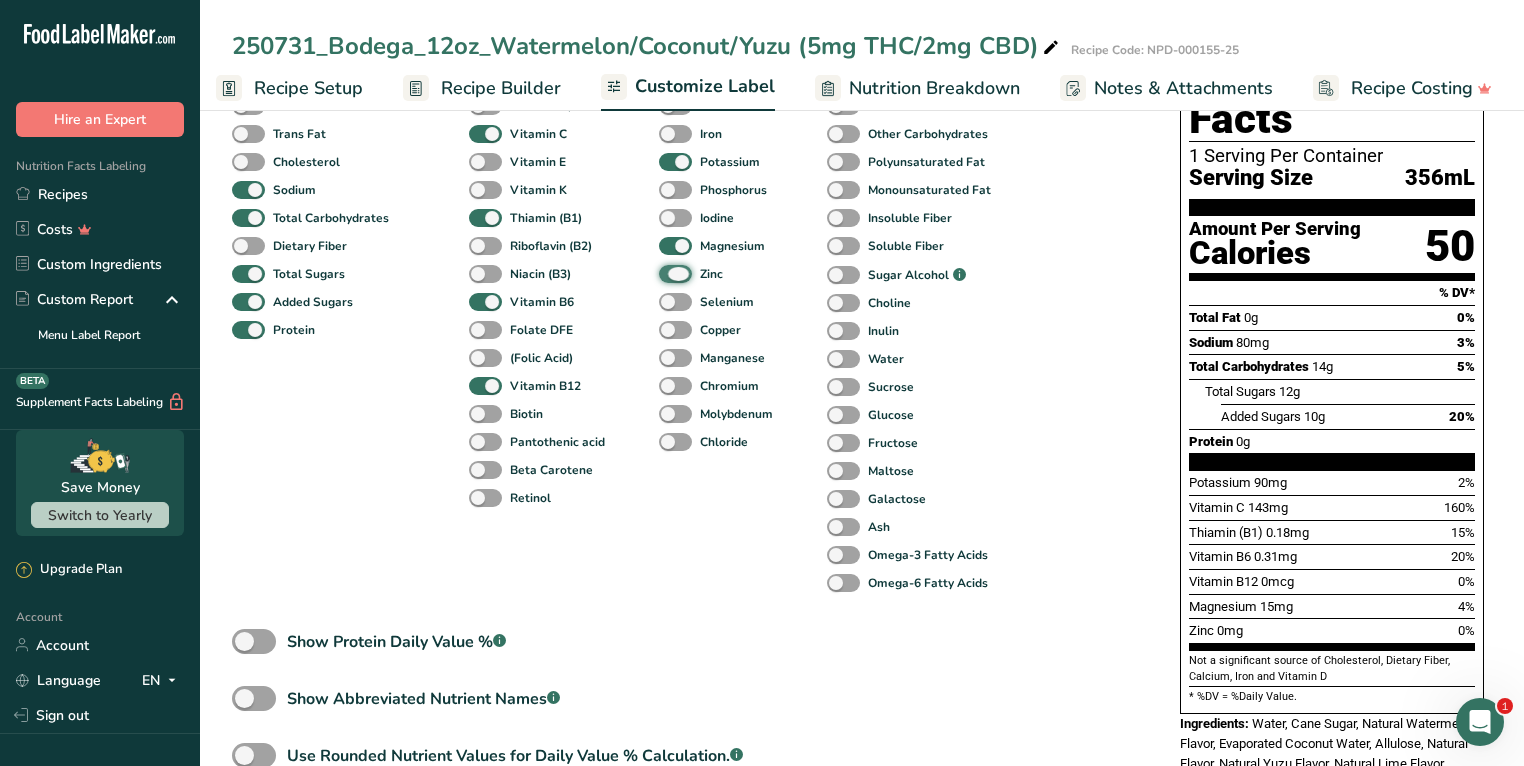 click on "Zinc" at bounding box center [665, 273] 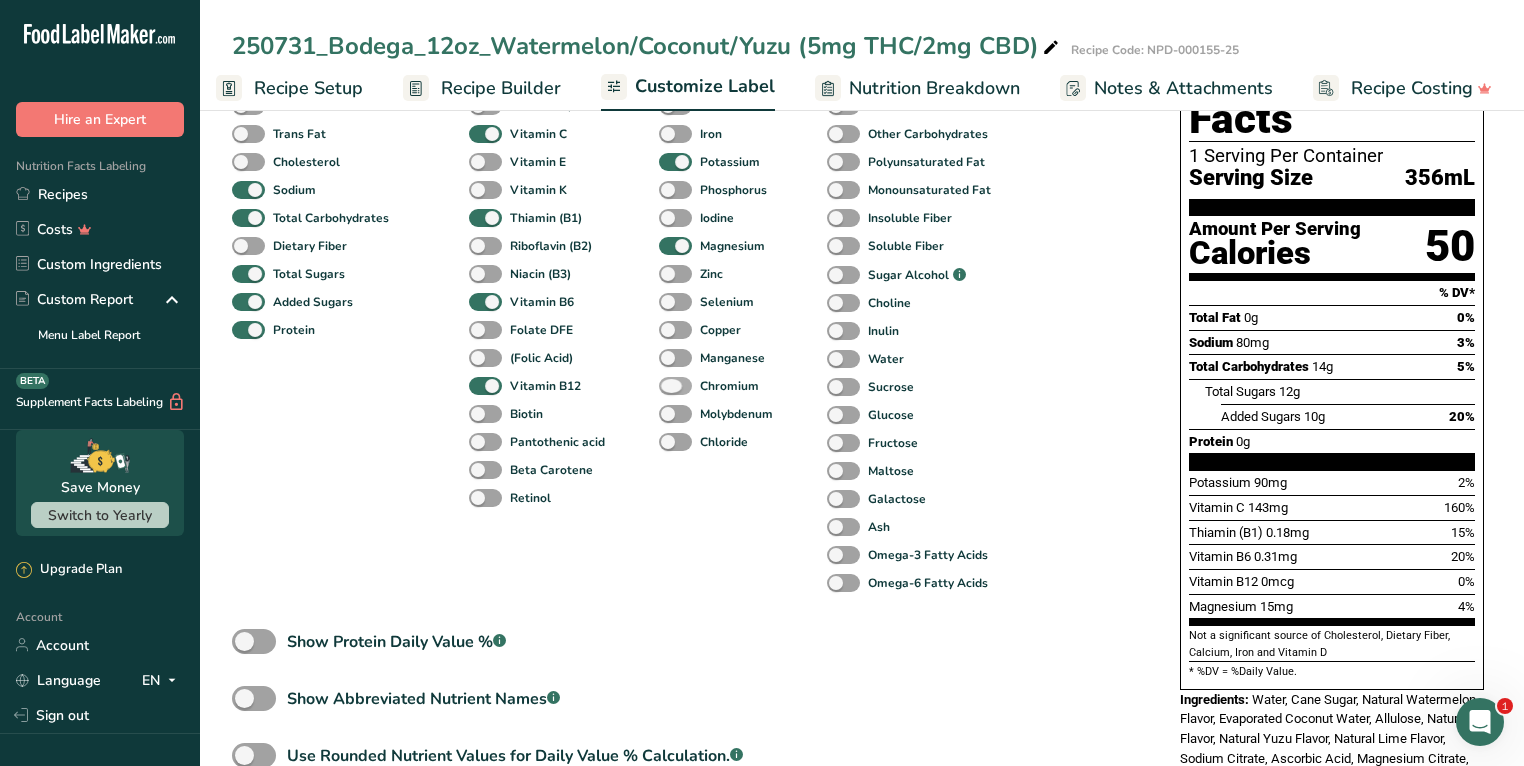 click at bounding box center [675, 386] 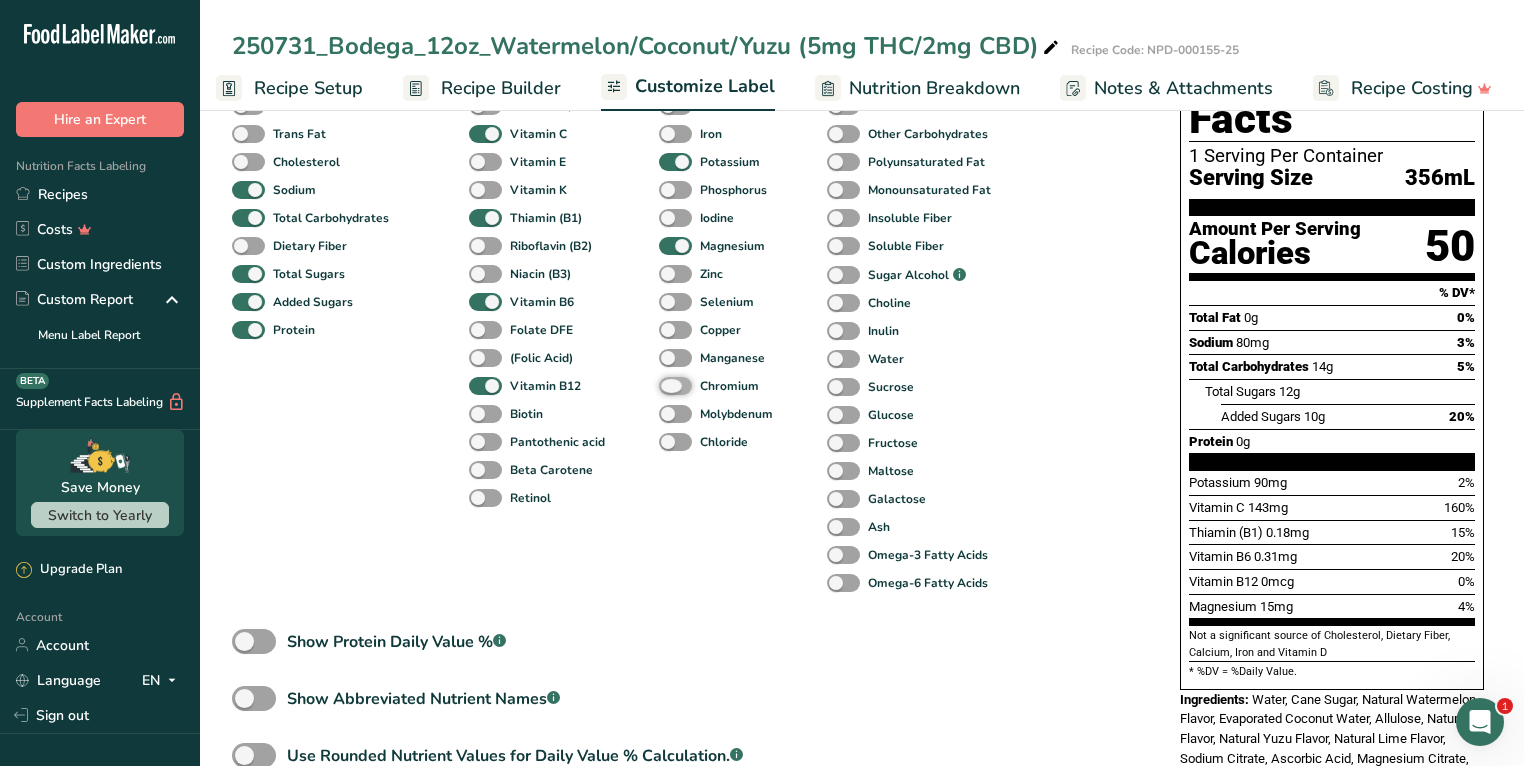 click on "Chromium" at bounding box center (665, 385) 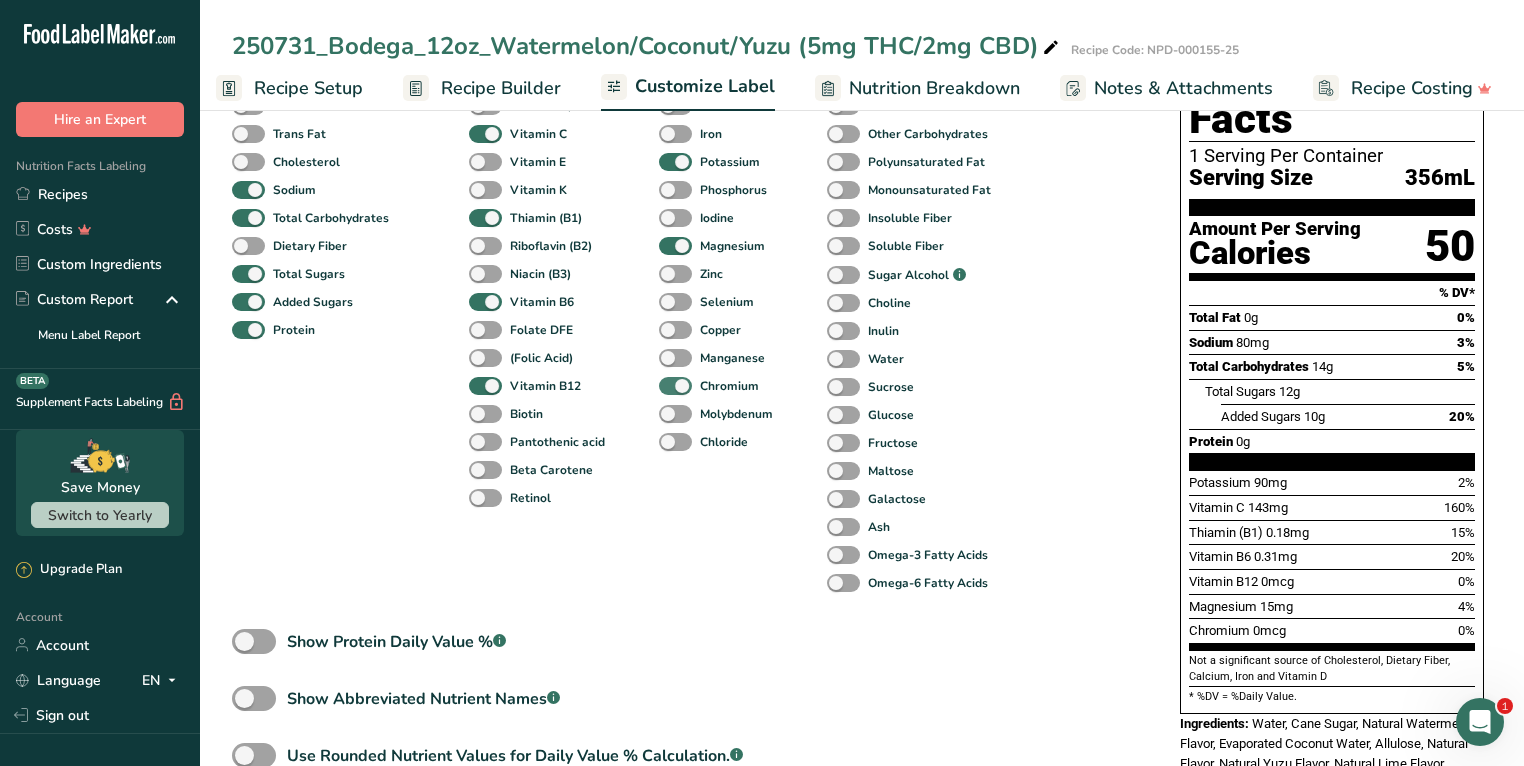 click at bounding box center (675, 386) 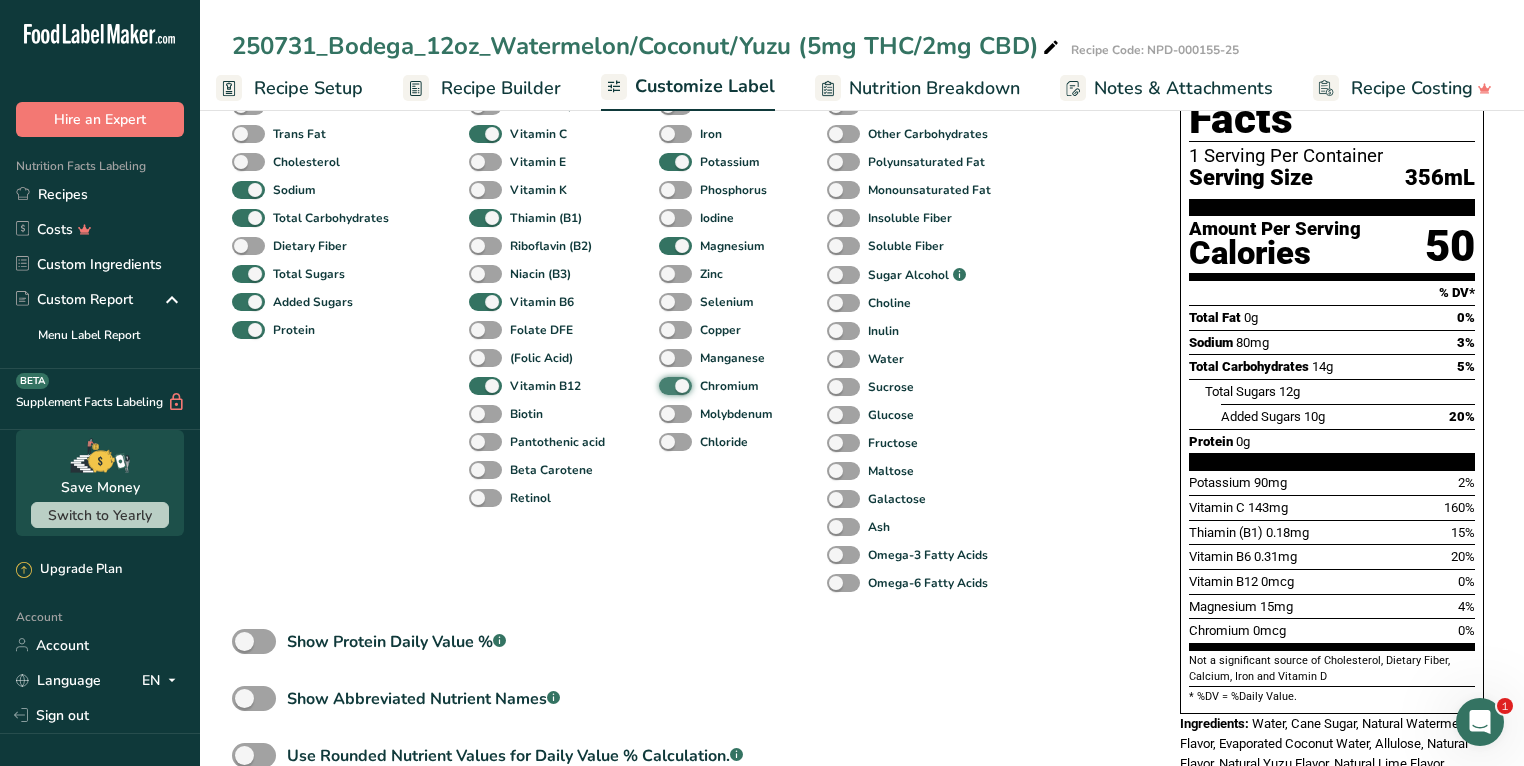 click on "Chromium" at bounding box center (665, 385) 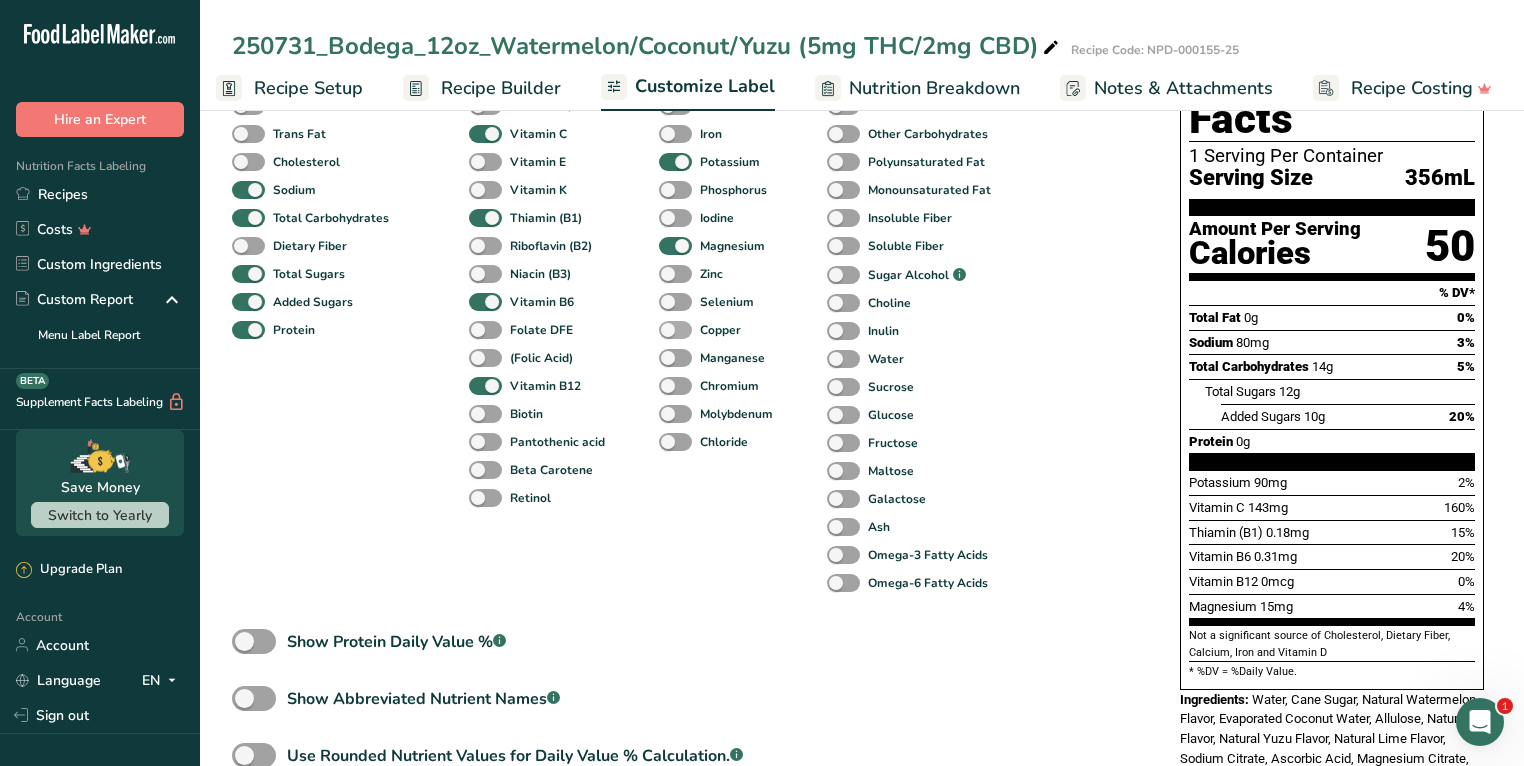 click at bounding box center (675, 330) 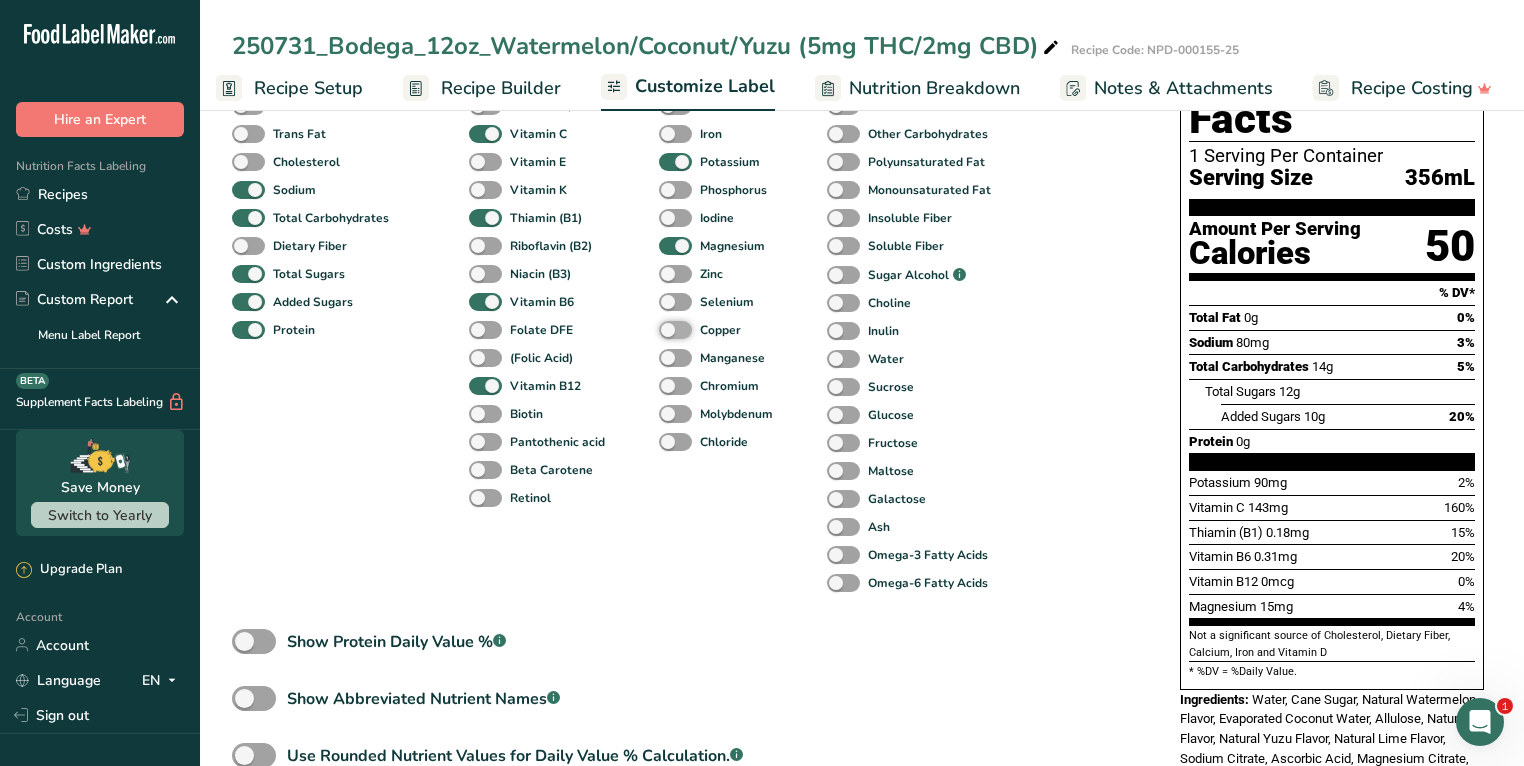 click on "Copper" at bounding box center (665, 329) 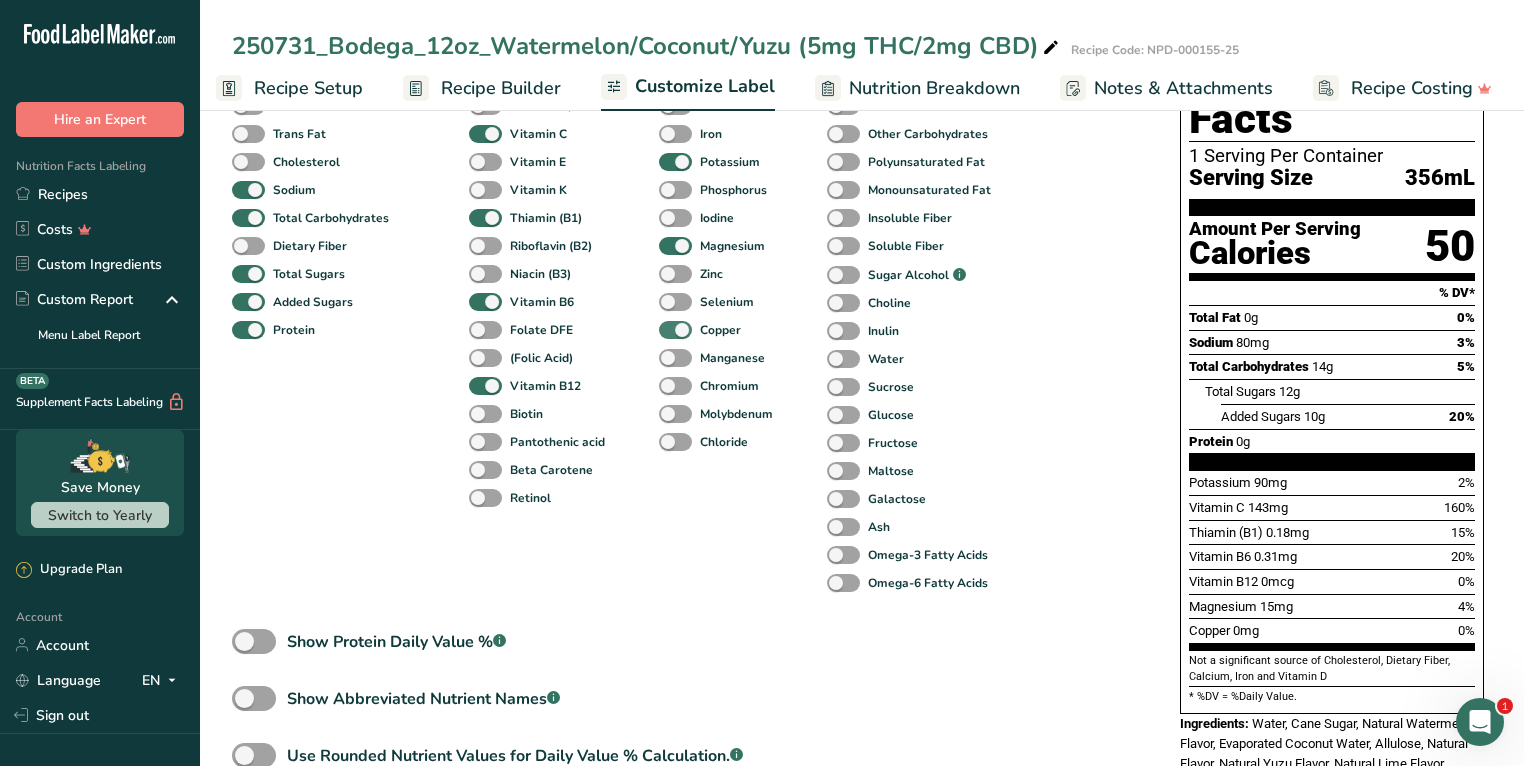 click at bounding box center (675, 330) 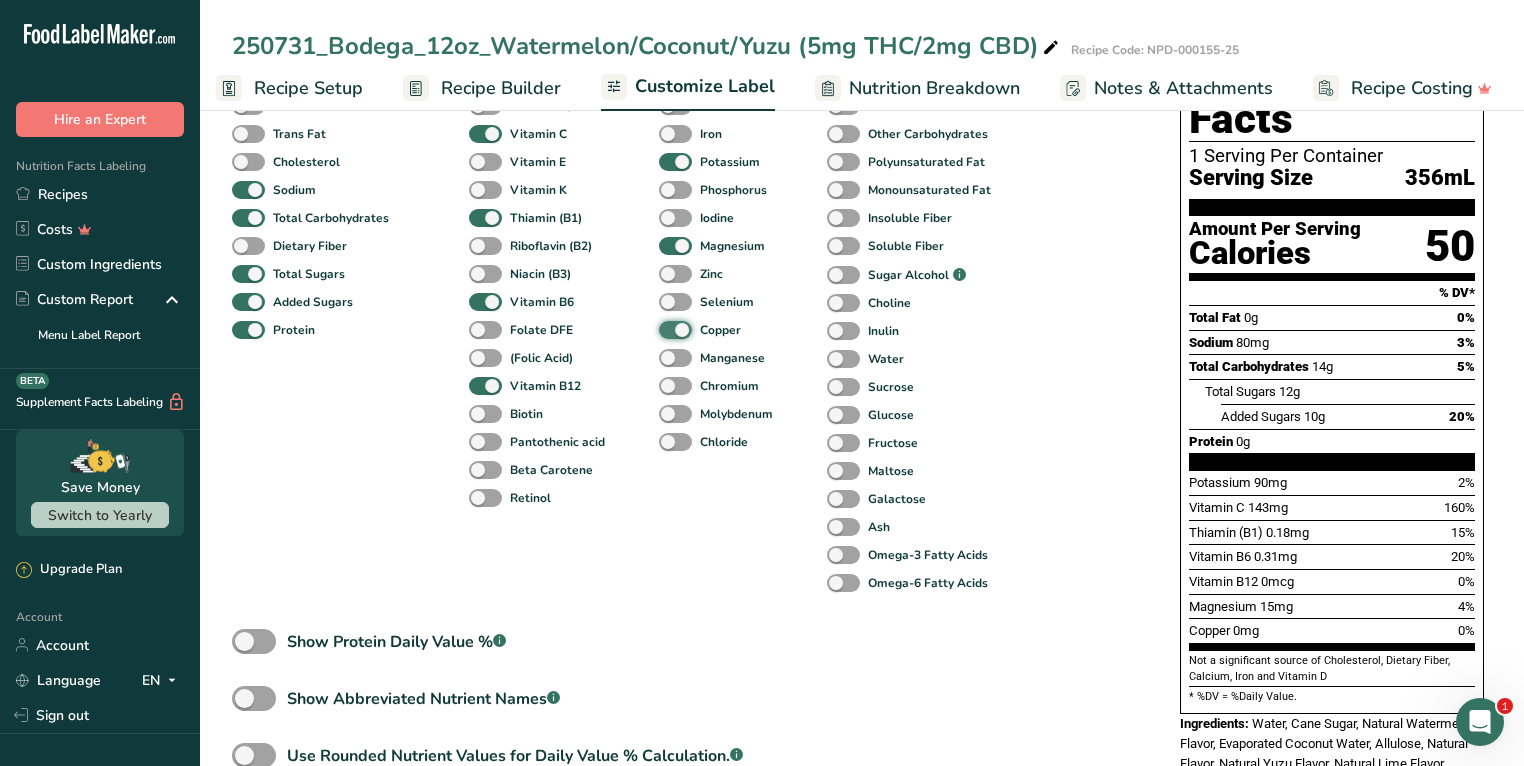 click on "Copper" at bounding box center [665, 329] 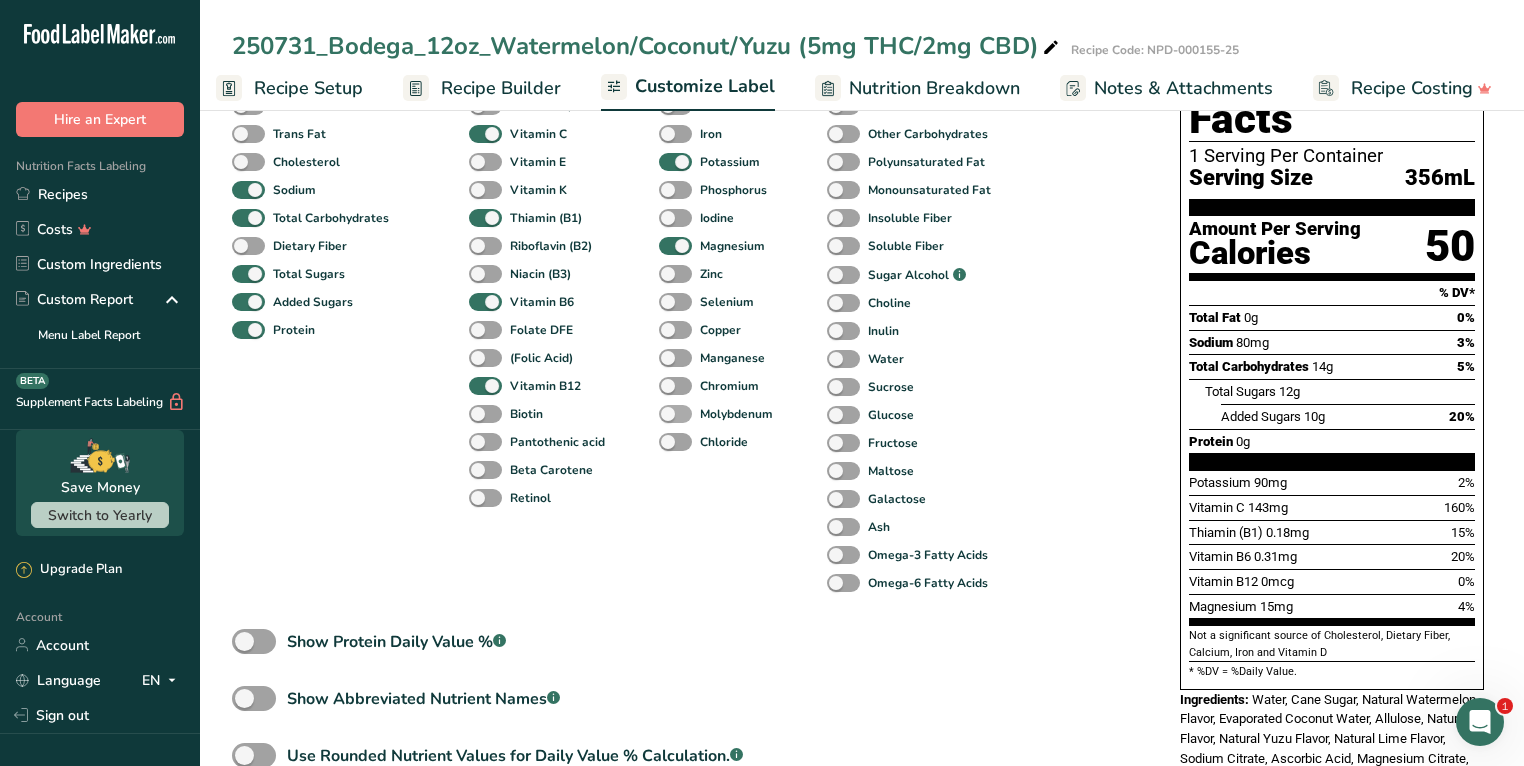 click at bounding box center [675, 414] 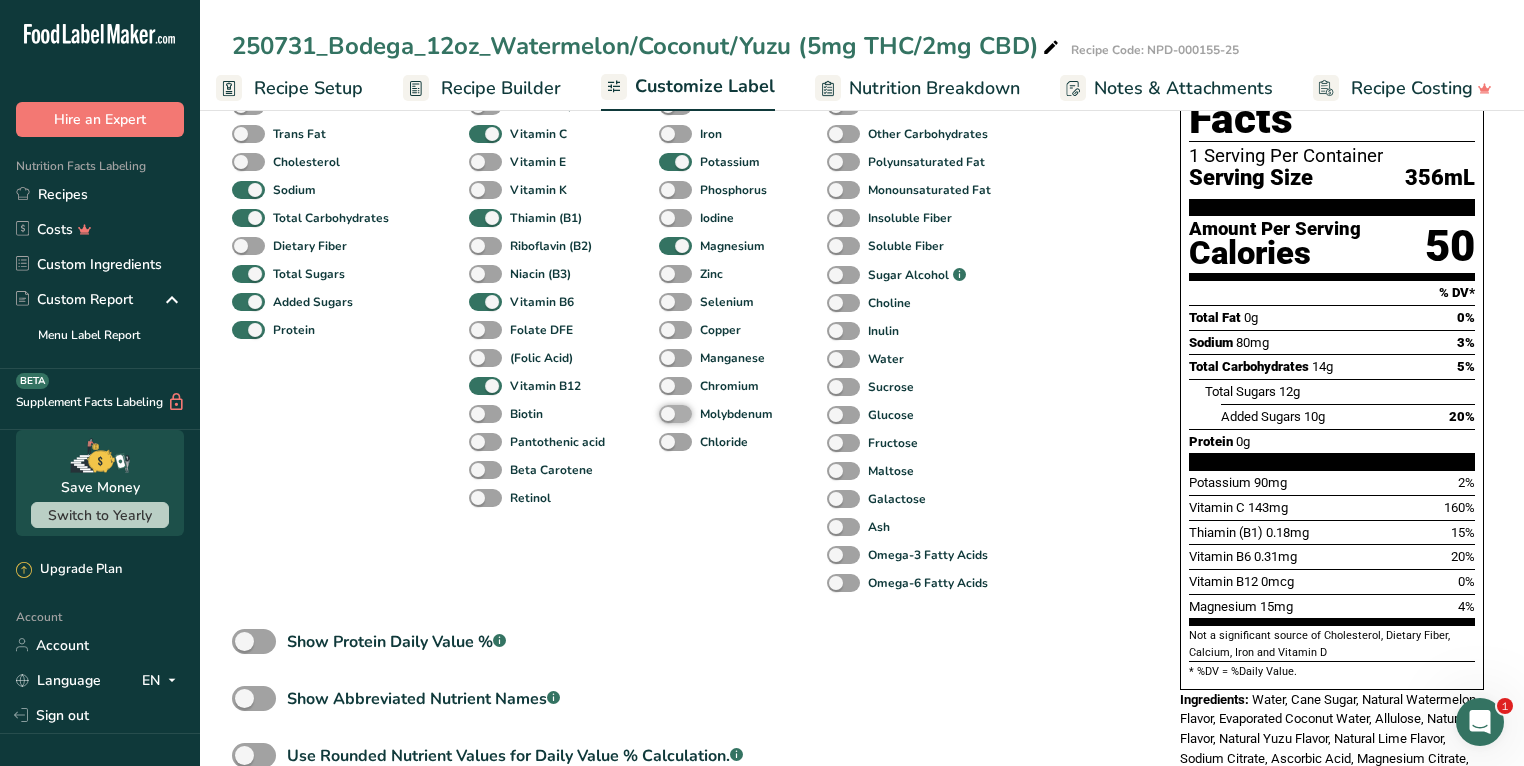click on "Molybdenum" at bounding box center [665, 413] 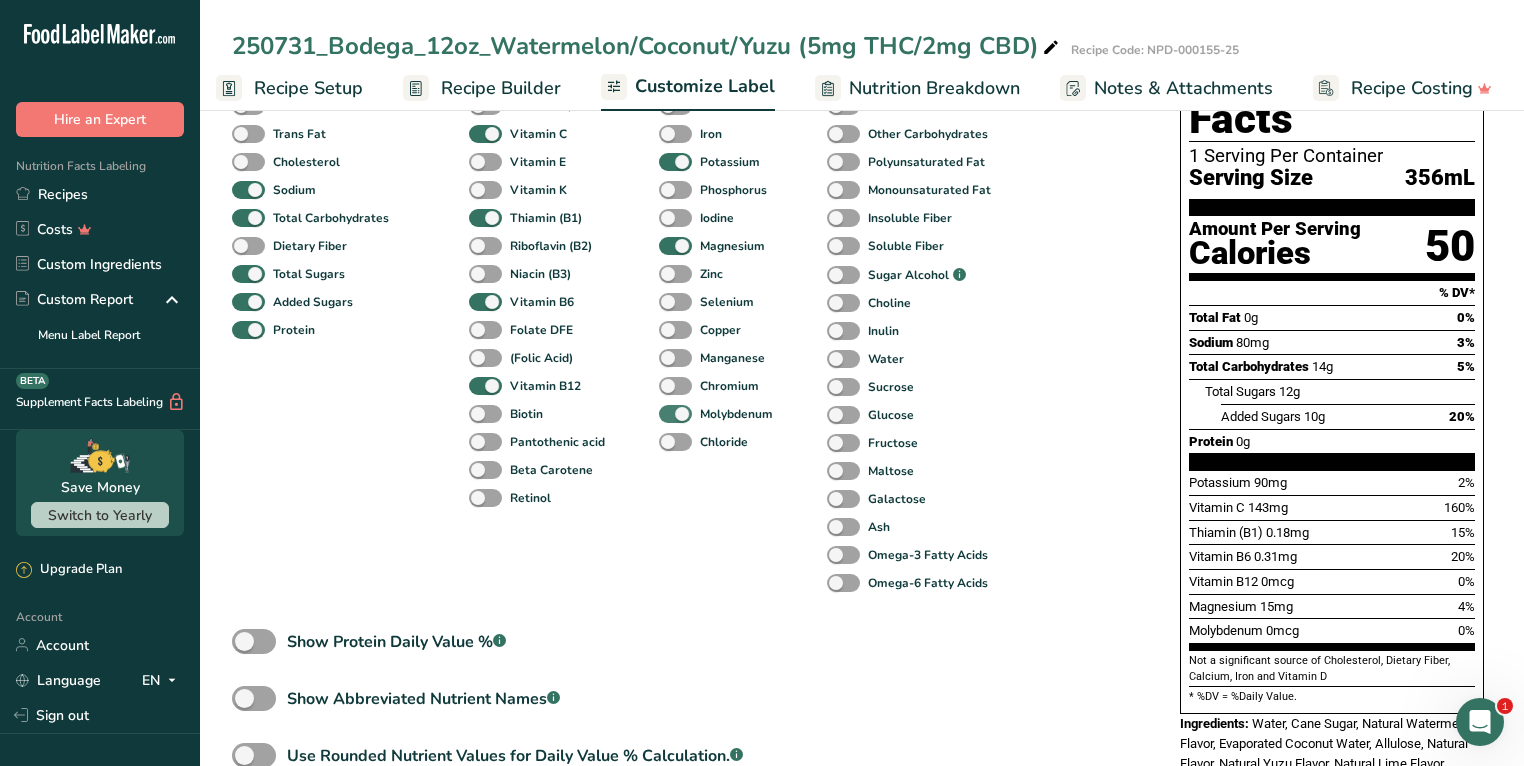 click at bounding box center [675, 414] 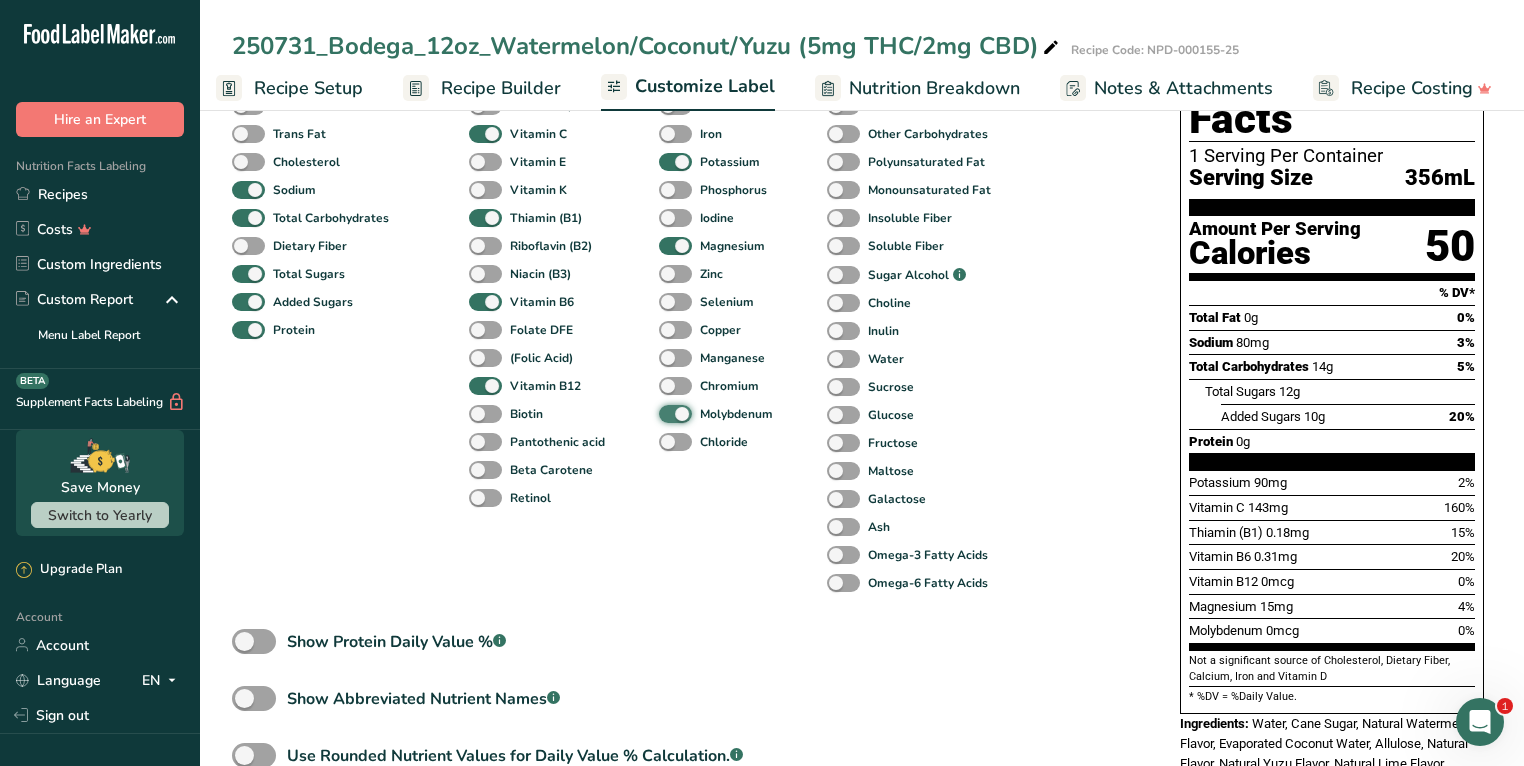 click on "Molybdenum" at bounding box center (665, 413) 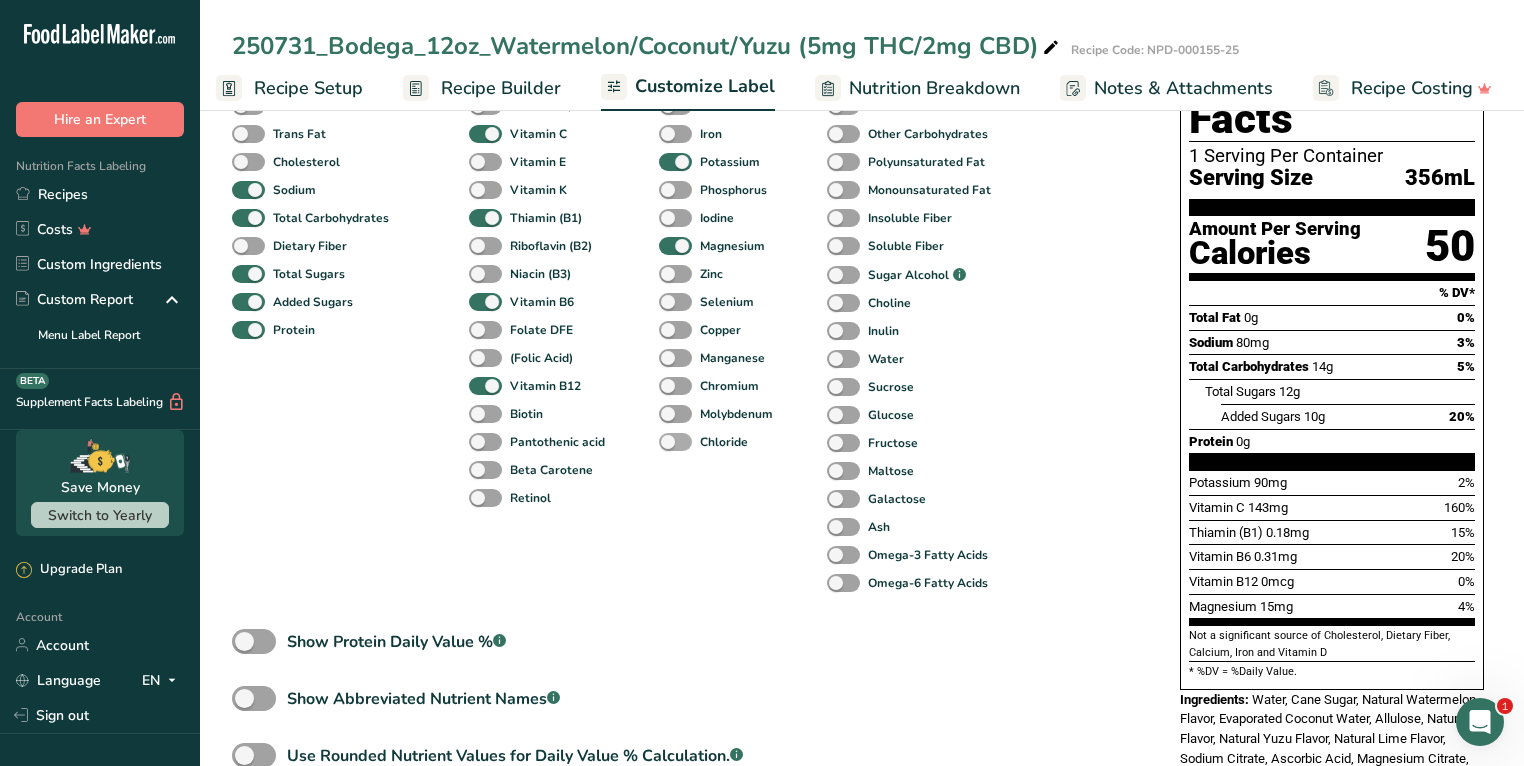 click at bounding box center (675, 442) 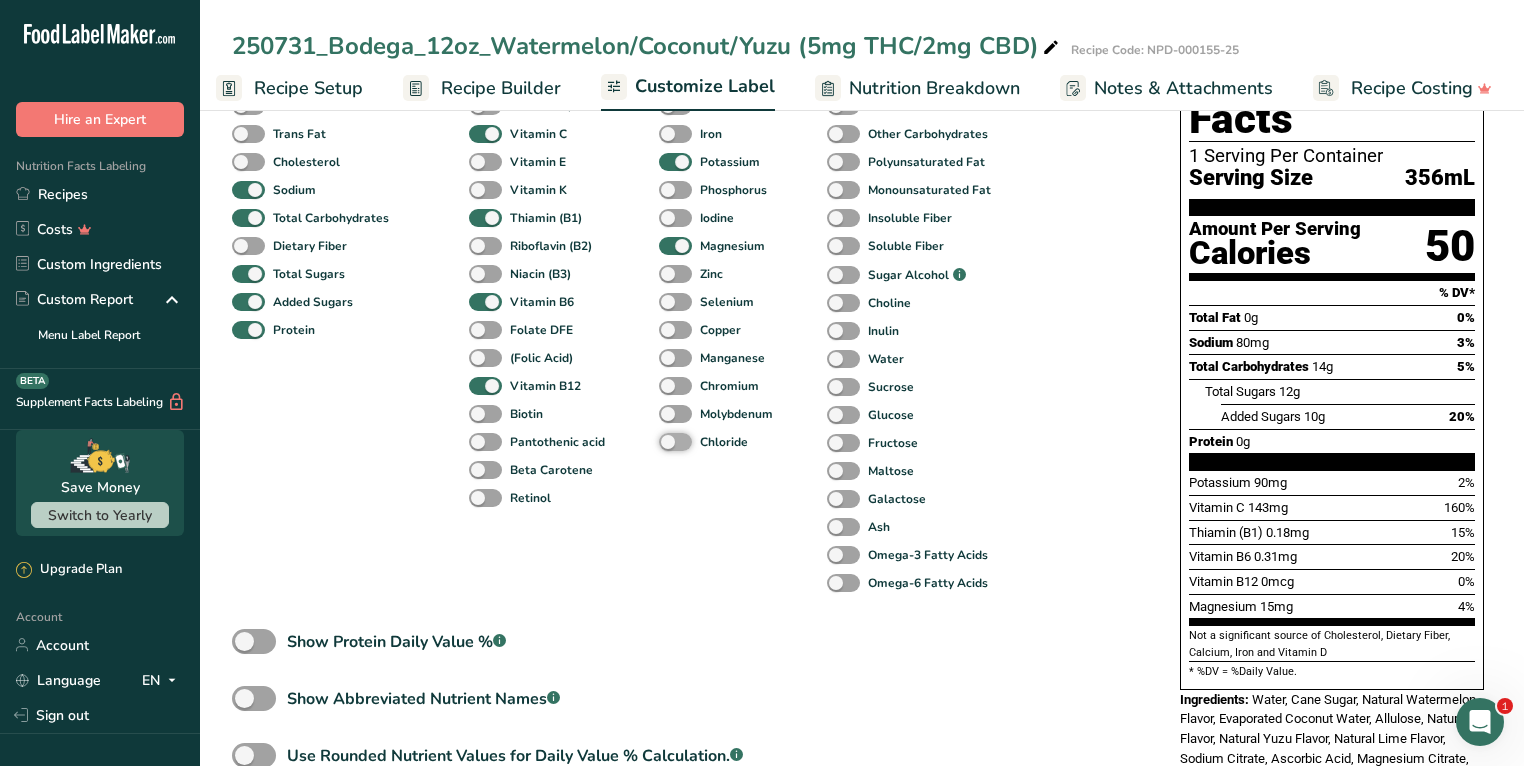 click on "Chloride" at bounding box center (665, 441) 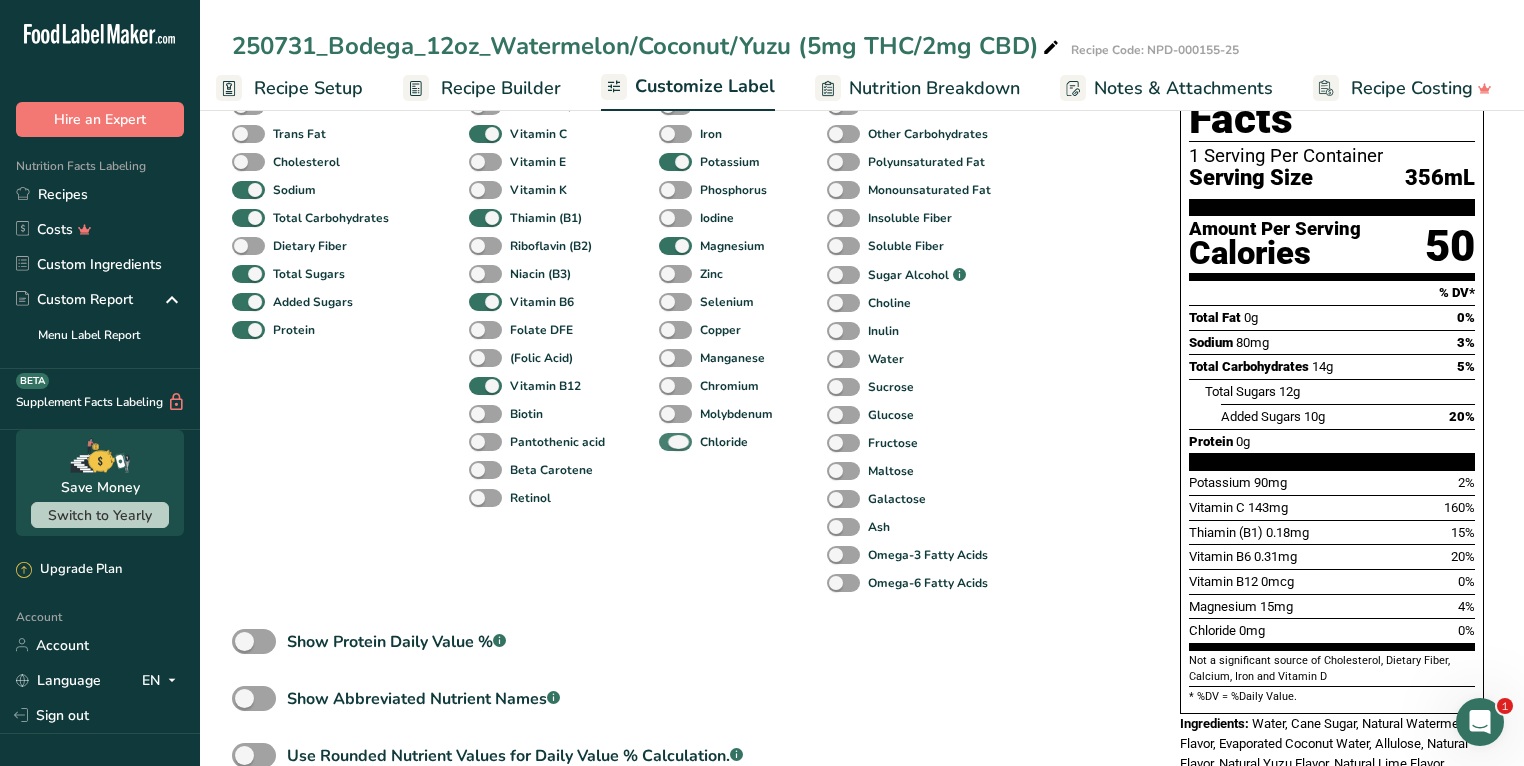 click at bounding box center [675, 442] 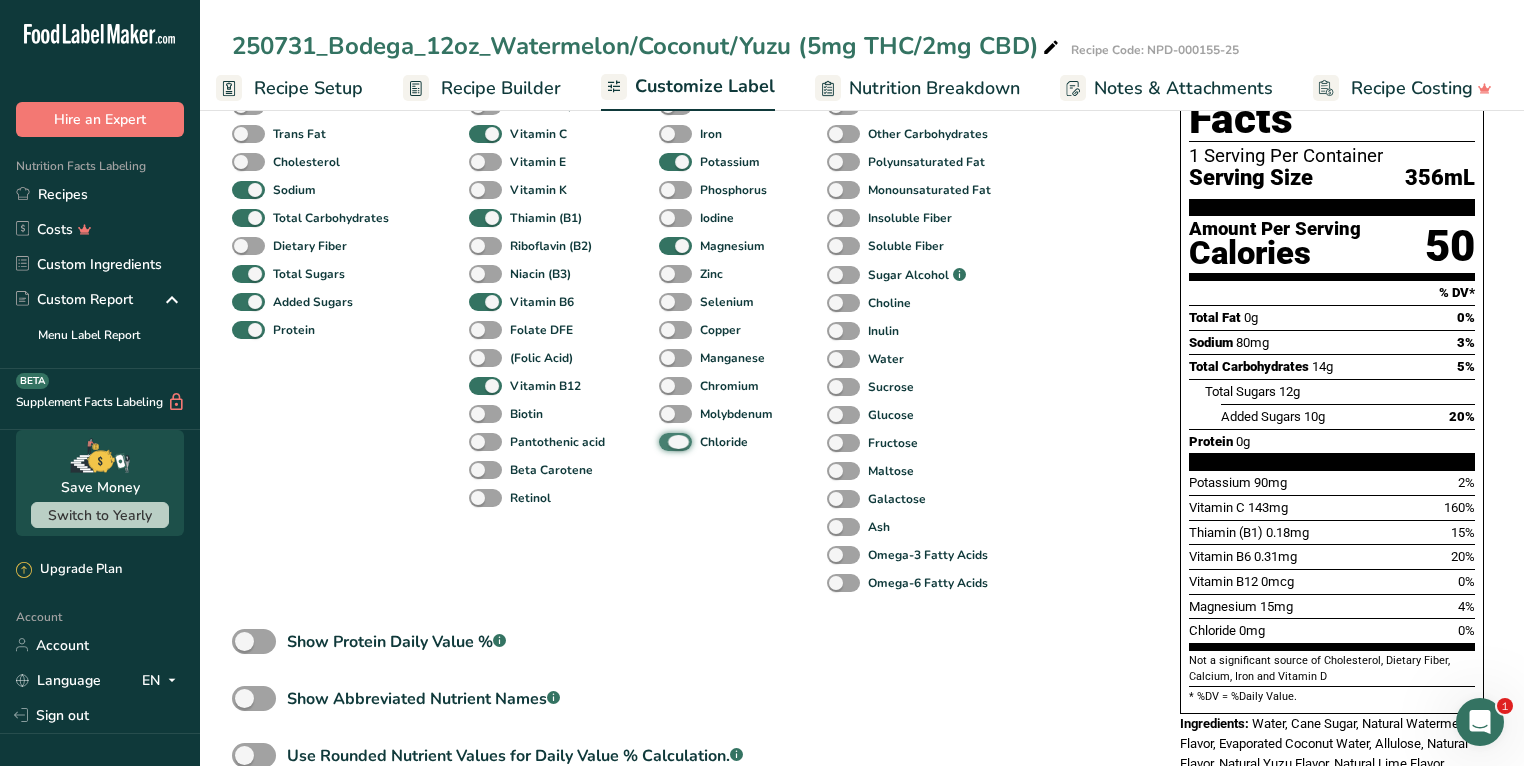 click on "Chloride" at bounding box center [665, 441] 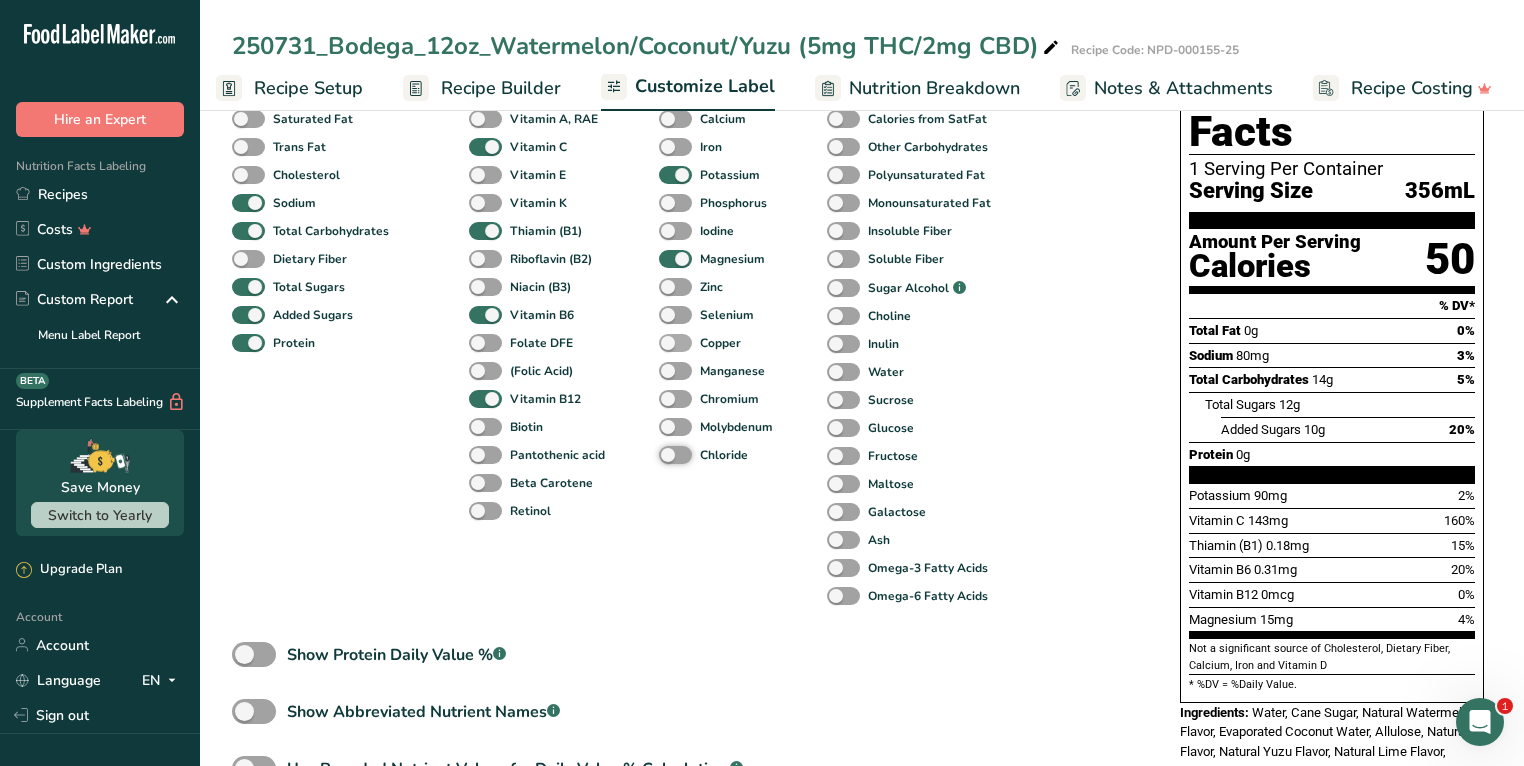 scroll, scrollTop: 214, scrollLeft: 0, axis: vertical 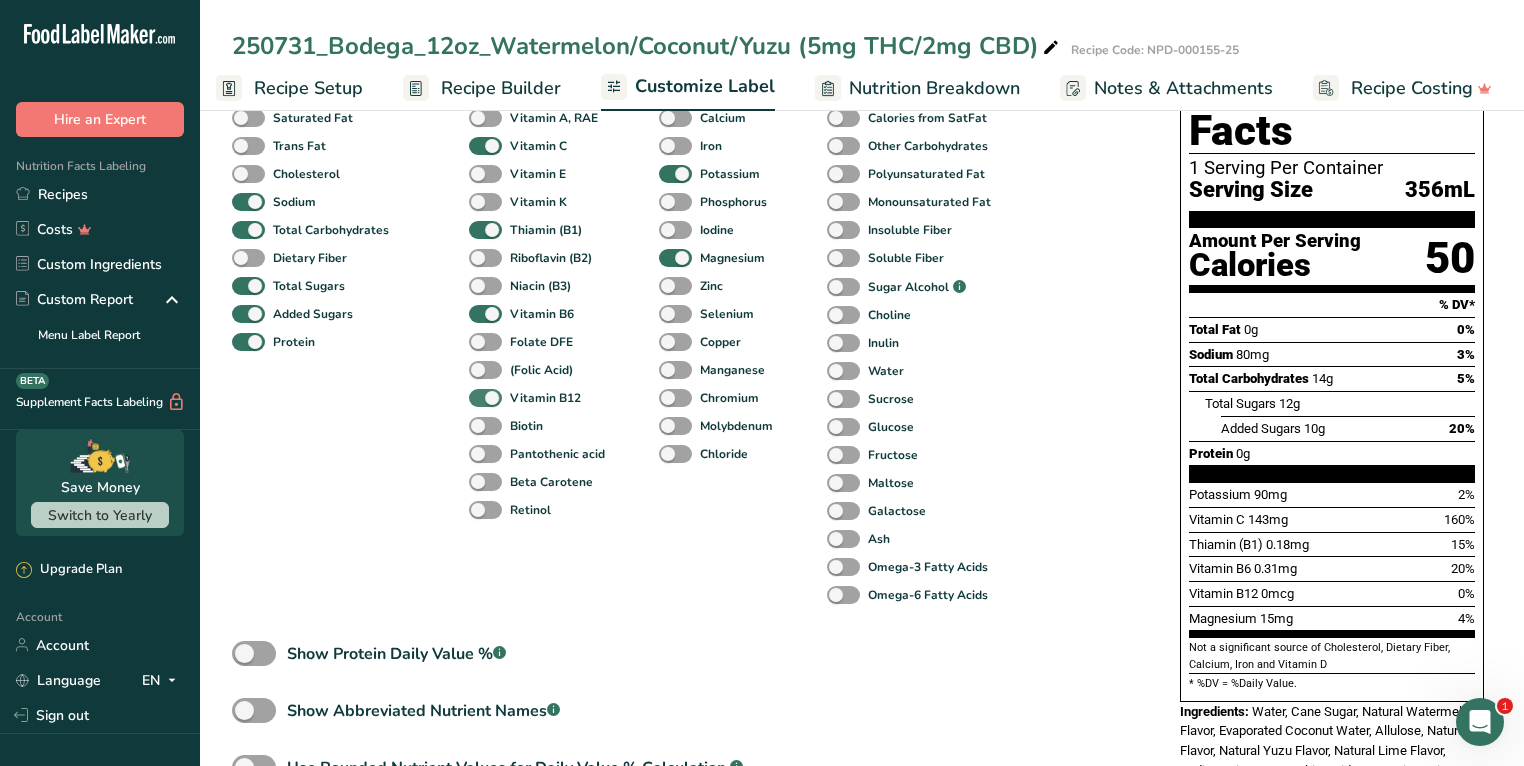 click at bounding box center (485, 398) 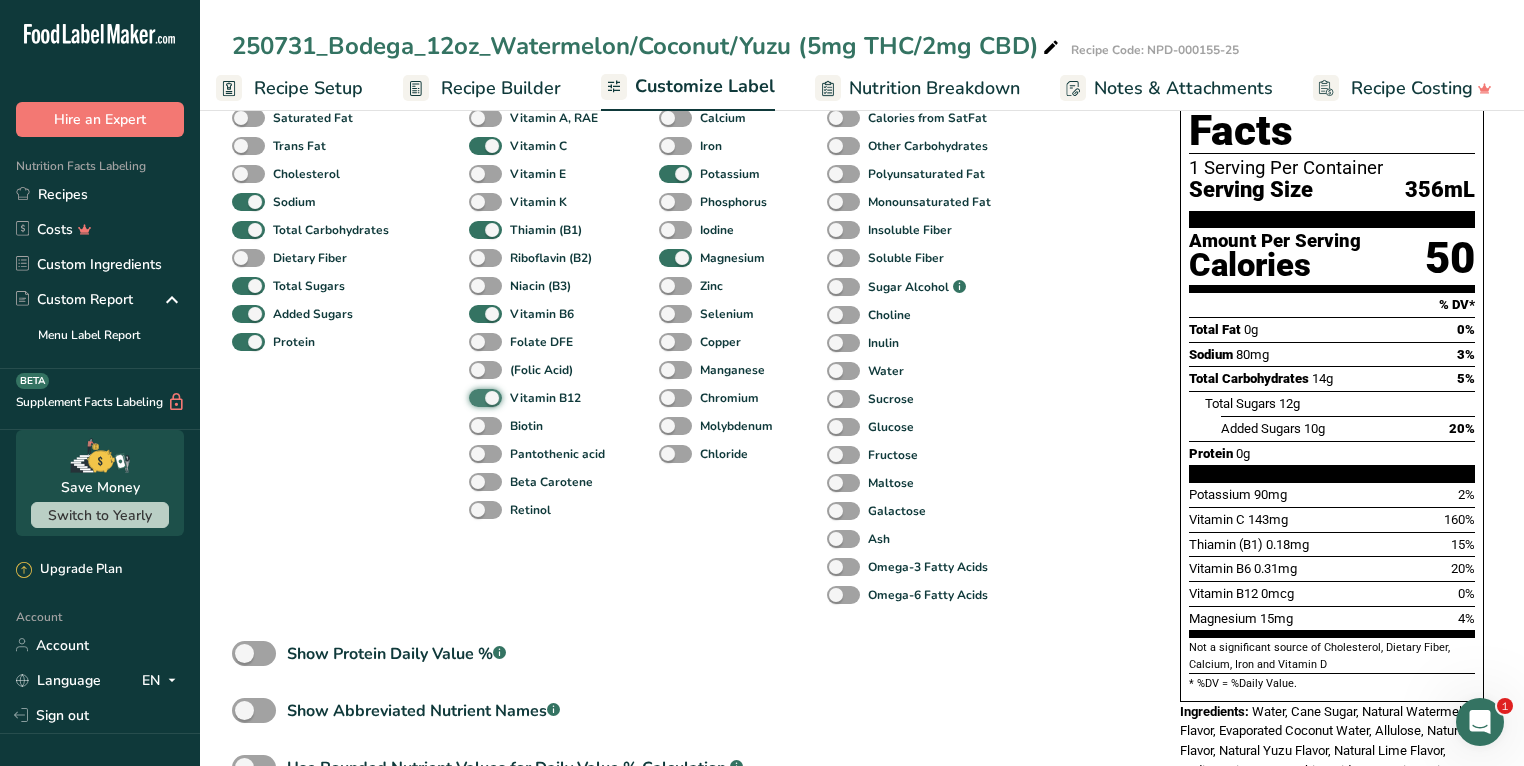 click on "Vitamin B12" at bounding box center (475, 397) 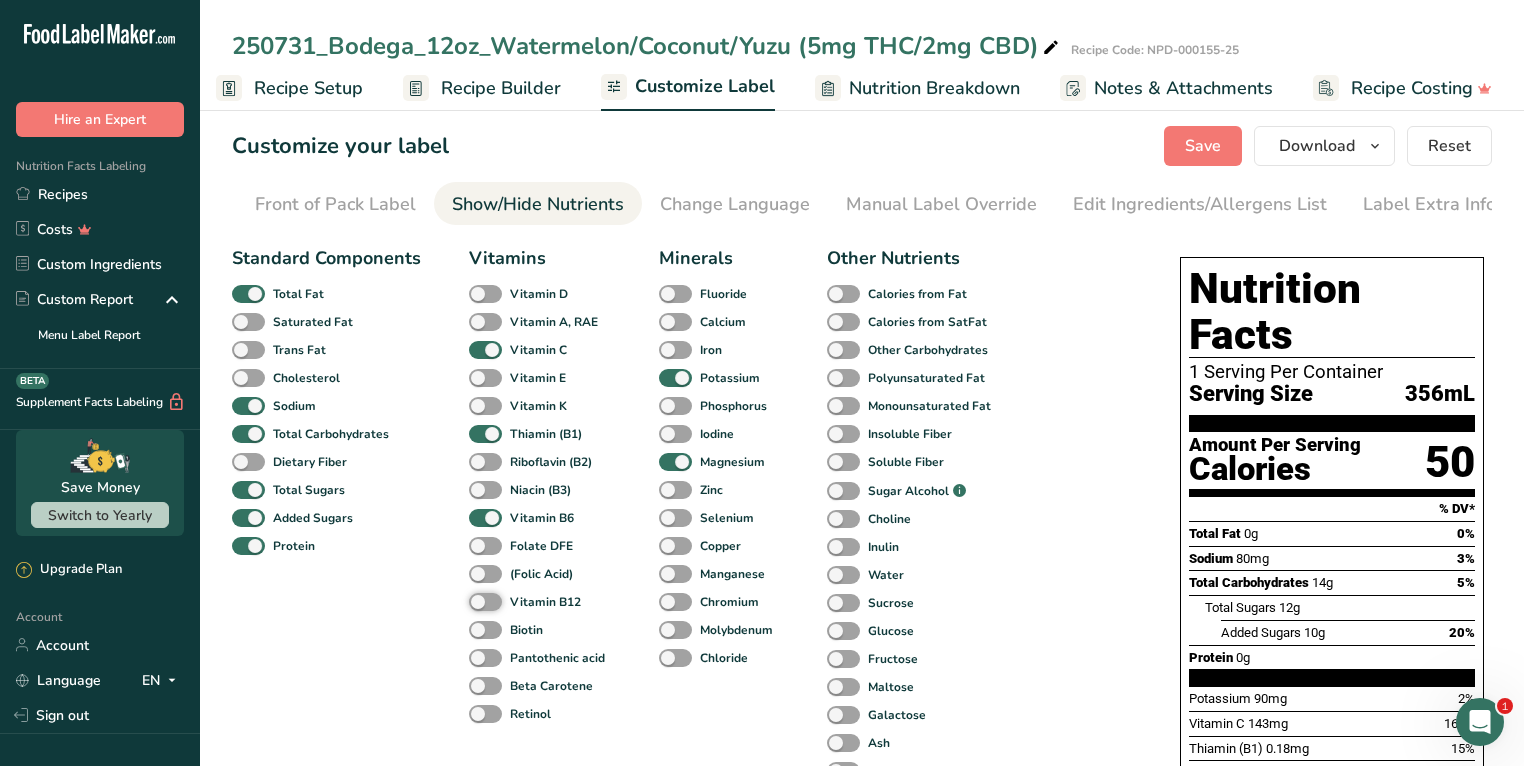 scroll, scrollTop: 0, scrollLeft: 0, axis: both 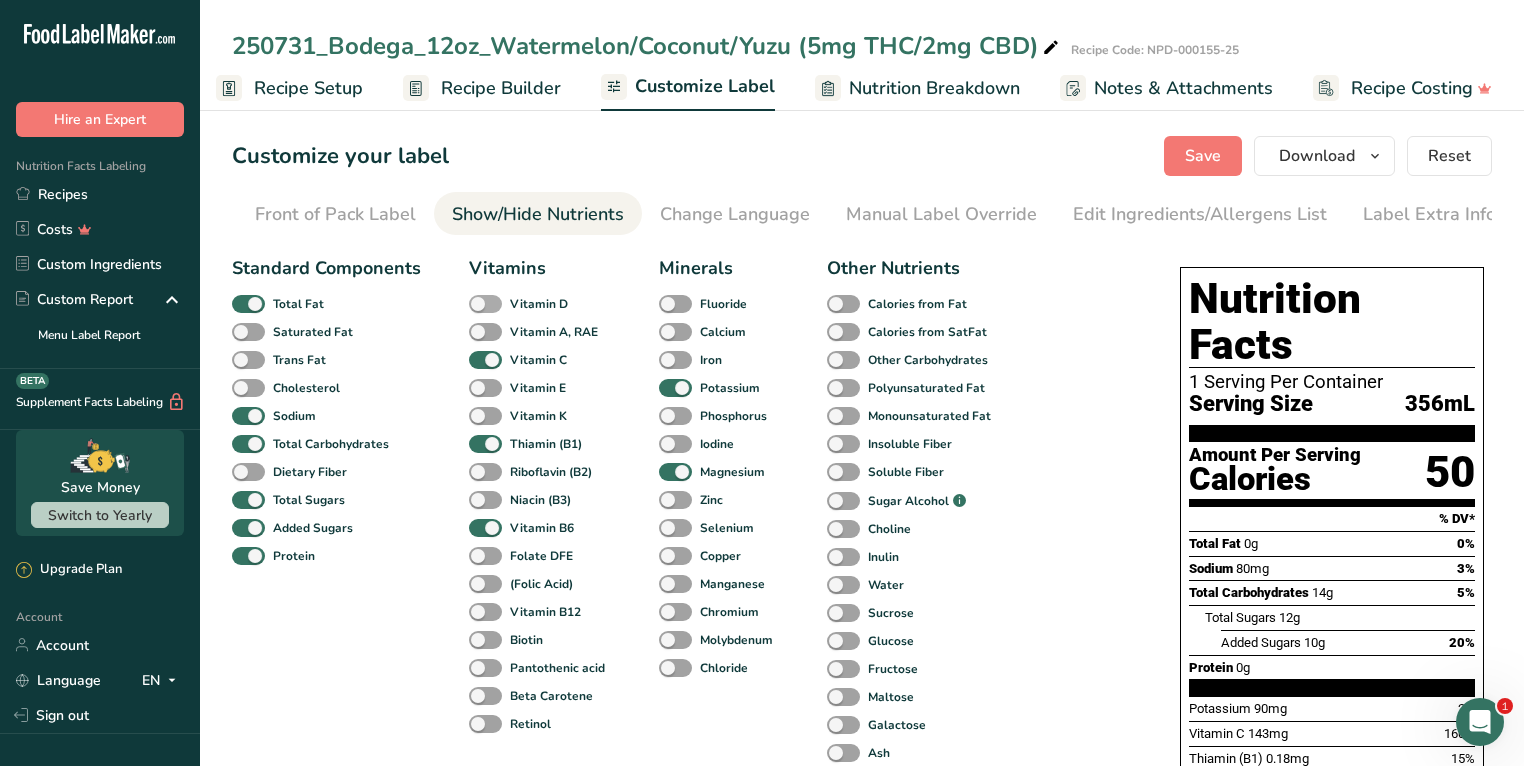 click at bounding box center [485, 304] 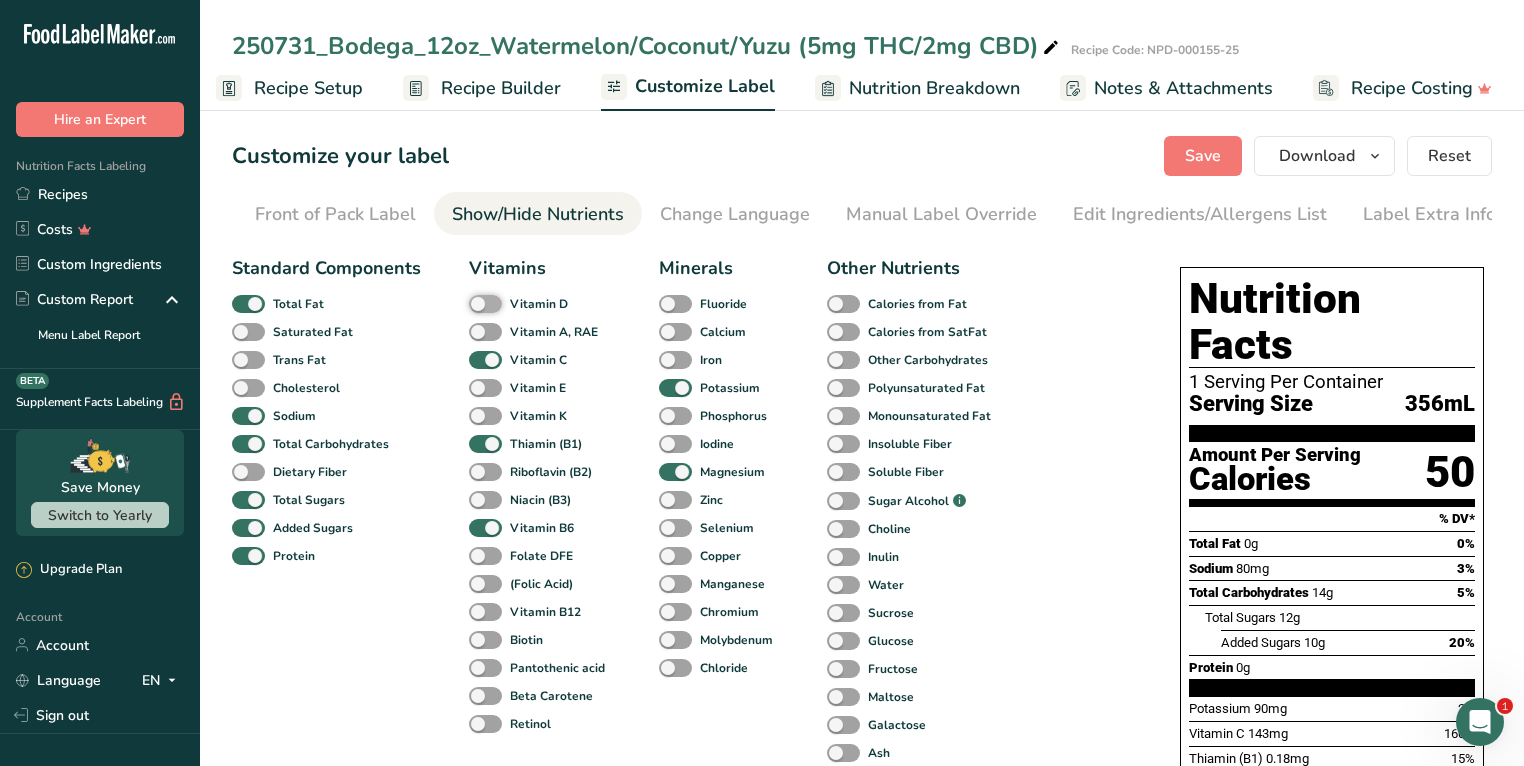 click on "Vitamin D" at bounding box center [475, 303] 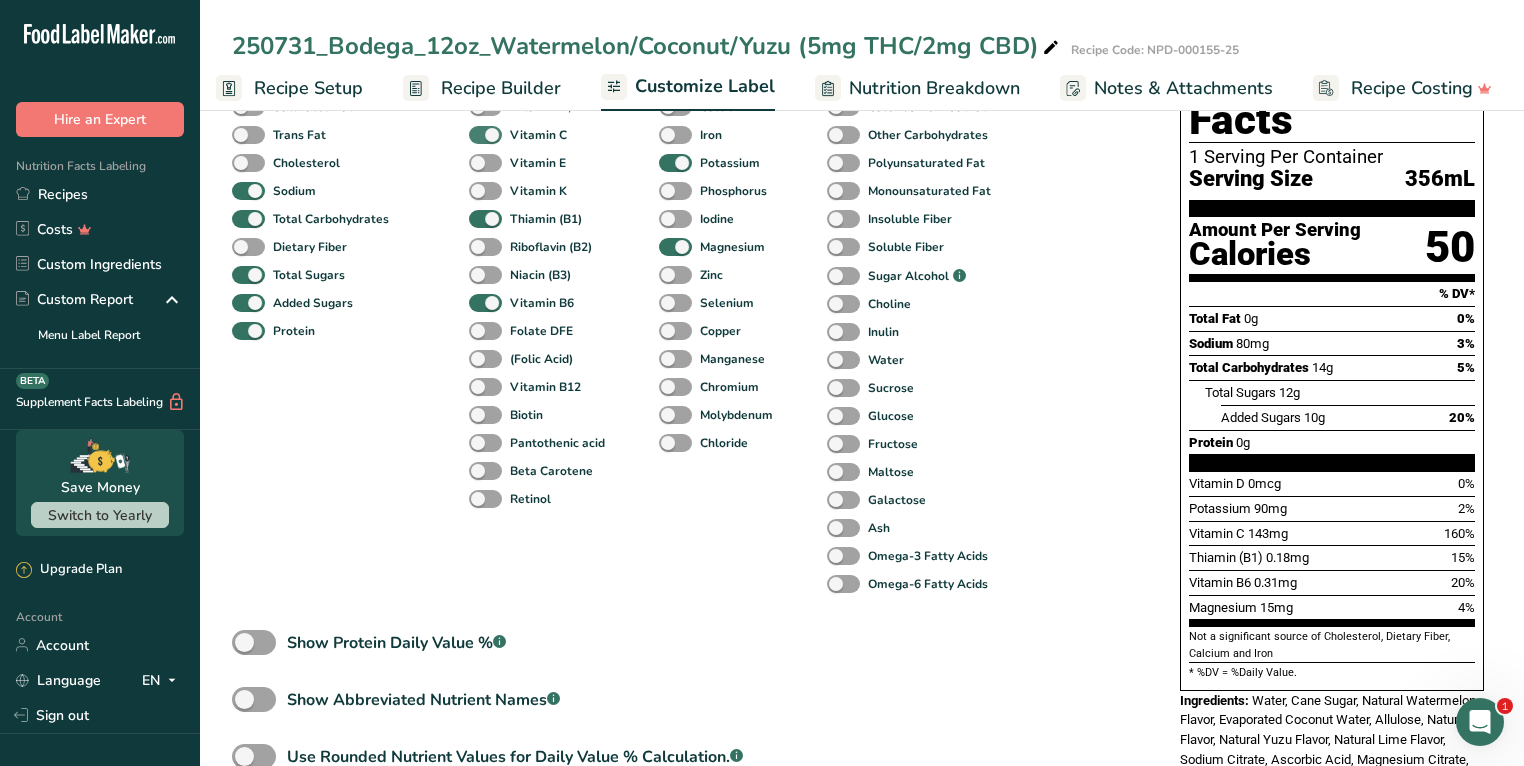 scroll, scrollTop: 120, scrollLeft: 0, axis: vertical 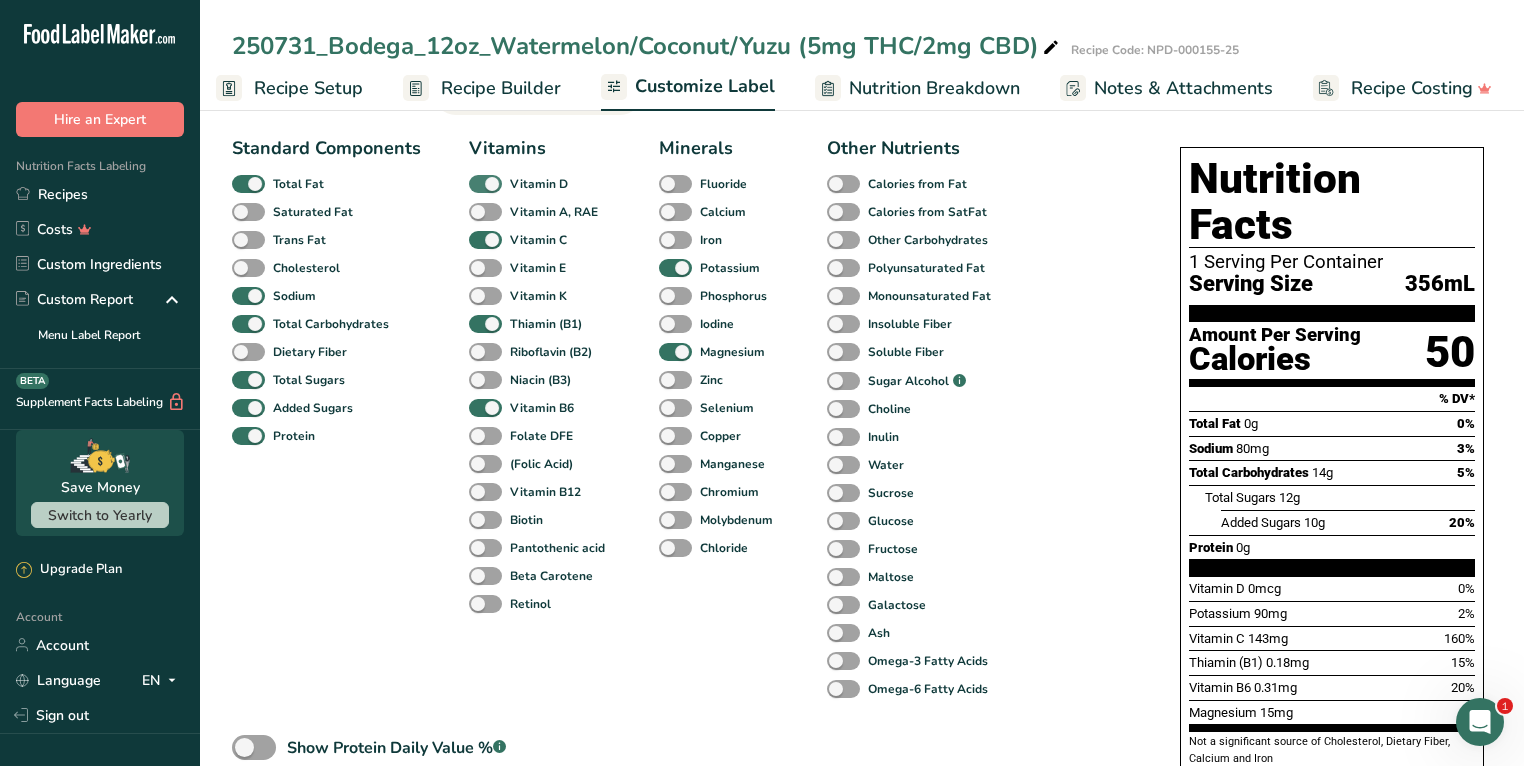 click at bounding box center [485, 184] 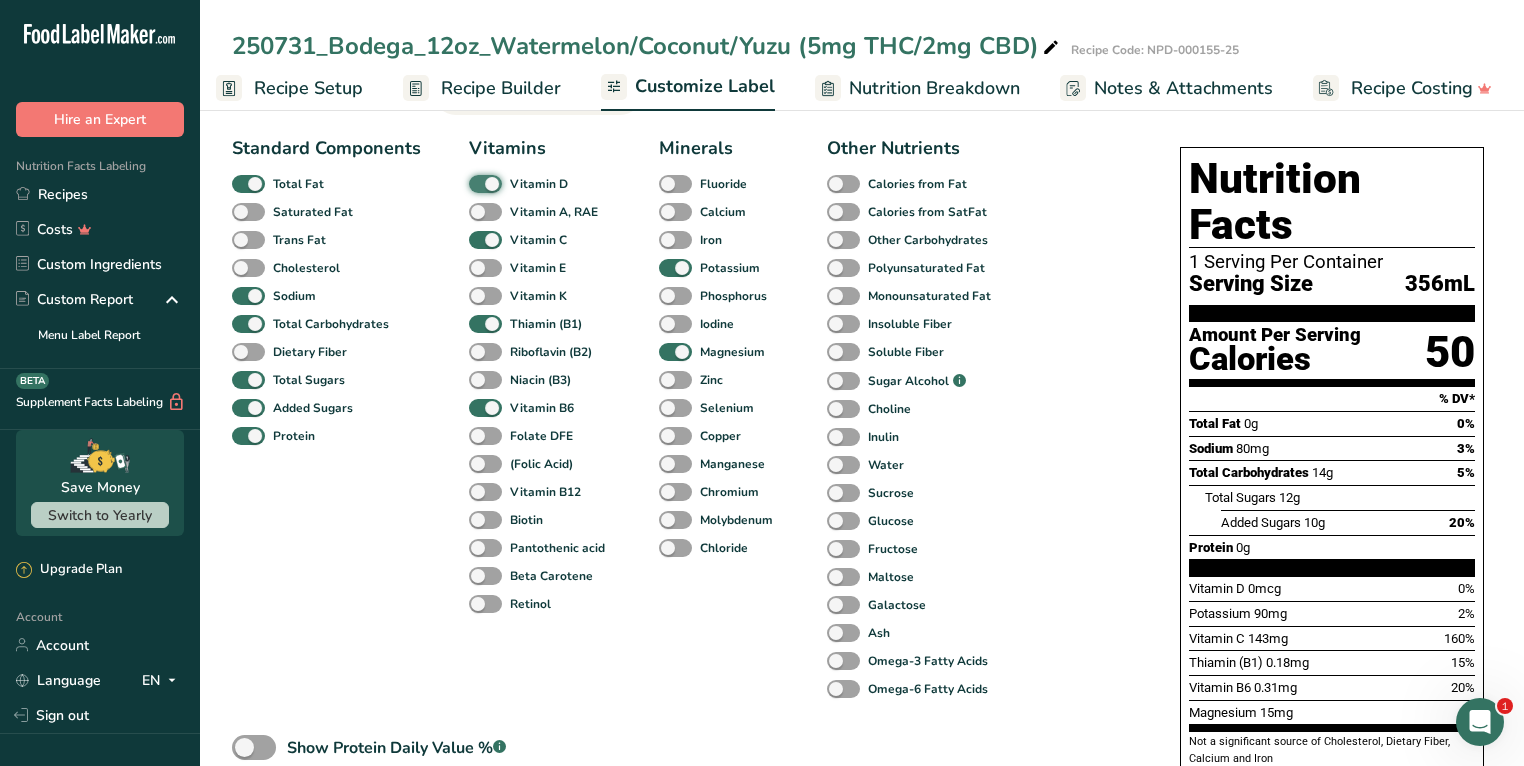 click on "Vitamin D" at bounding box center [475, 183] 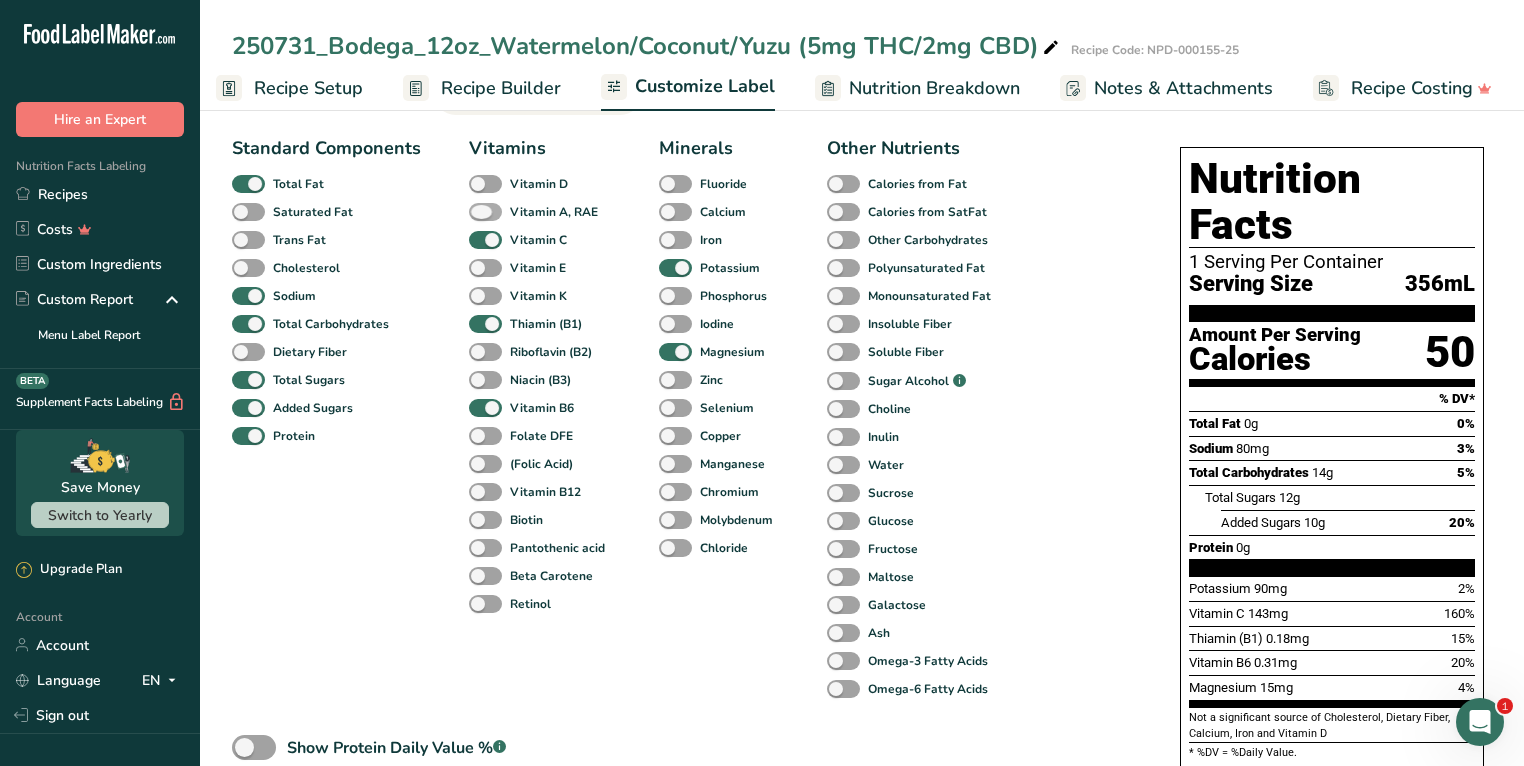 click at bounding box center [485, 212] 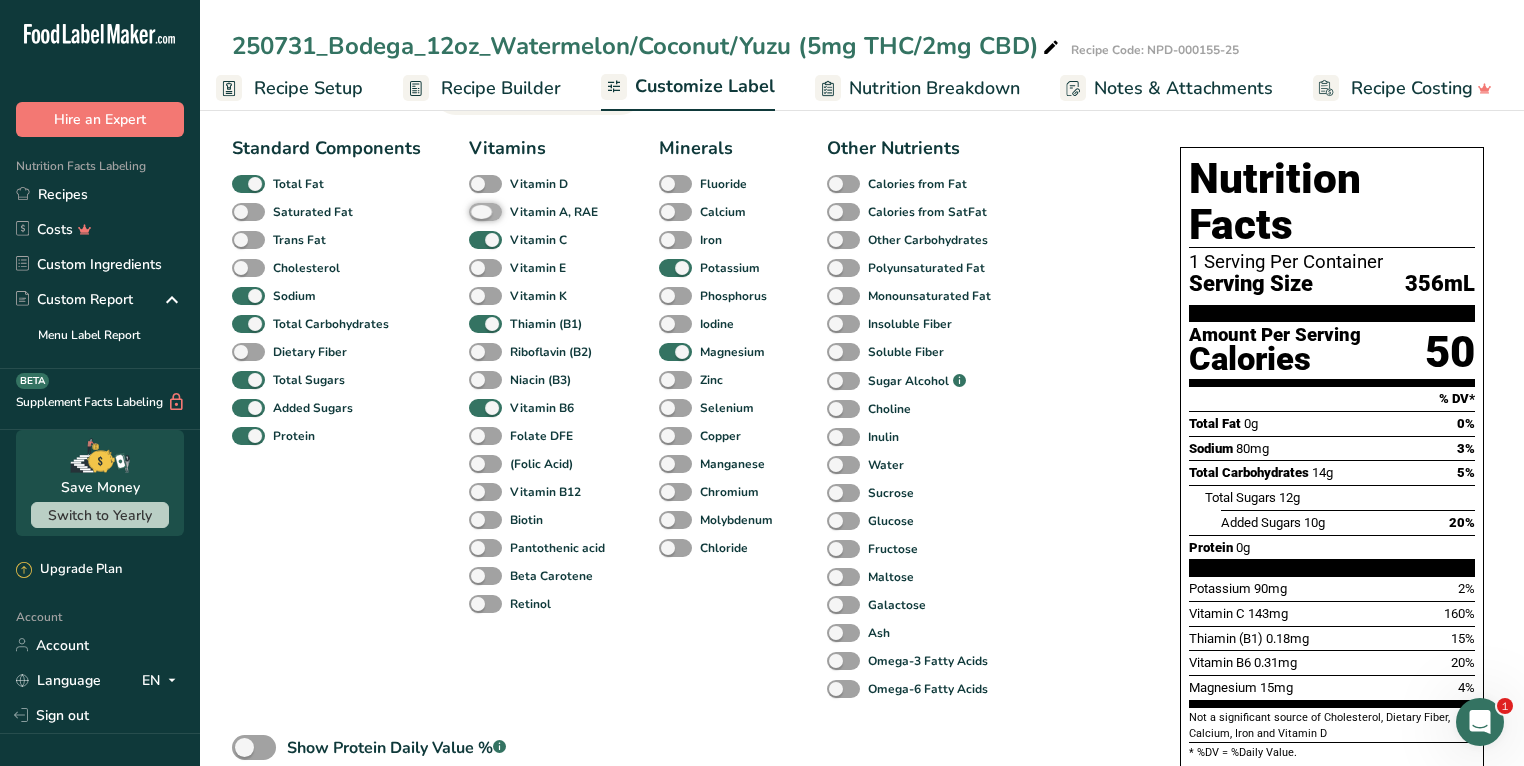 click on "Vitamin A, RAE" at bounding box center (475, 211) 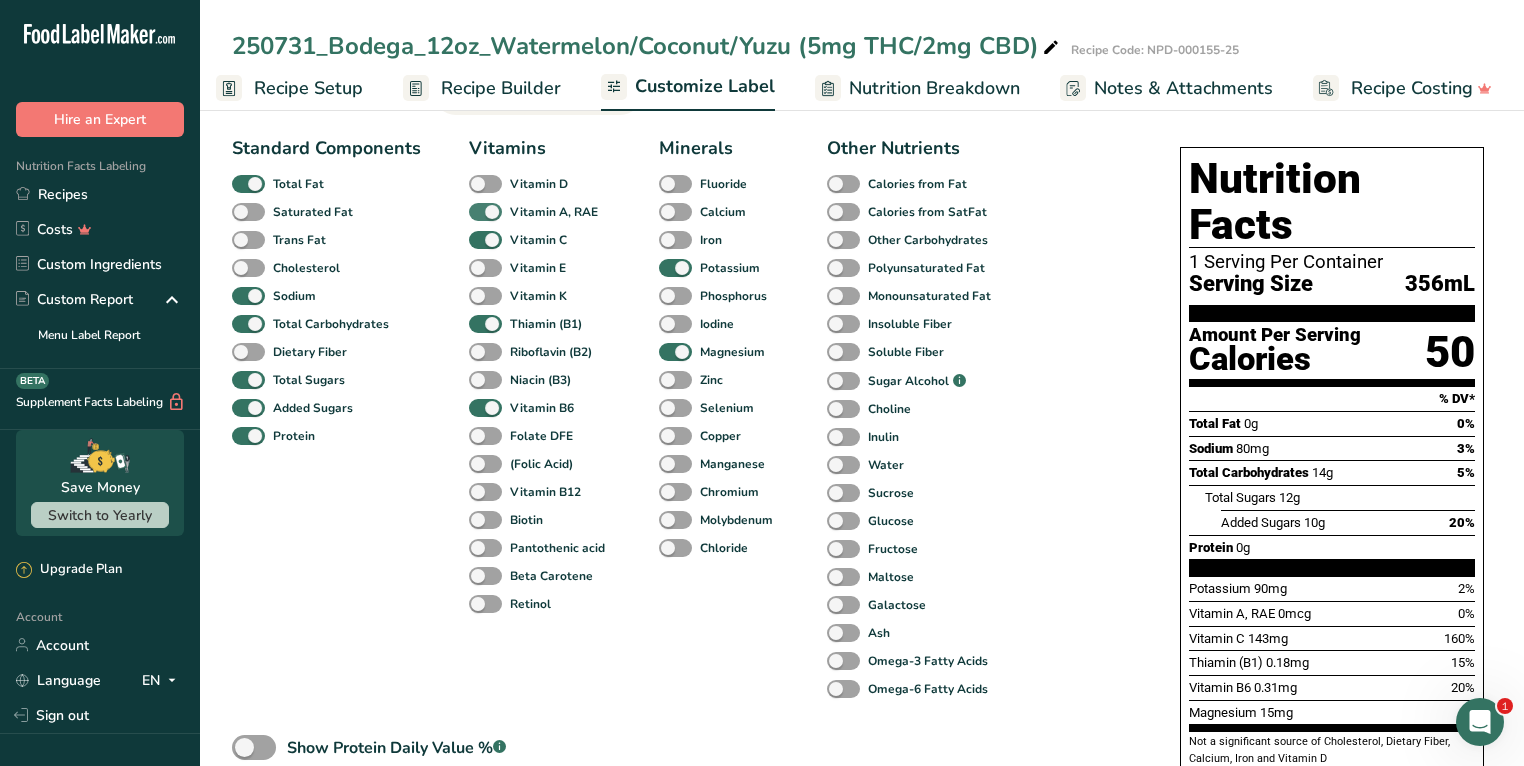 click at bounding box center [485, 212] 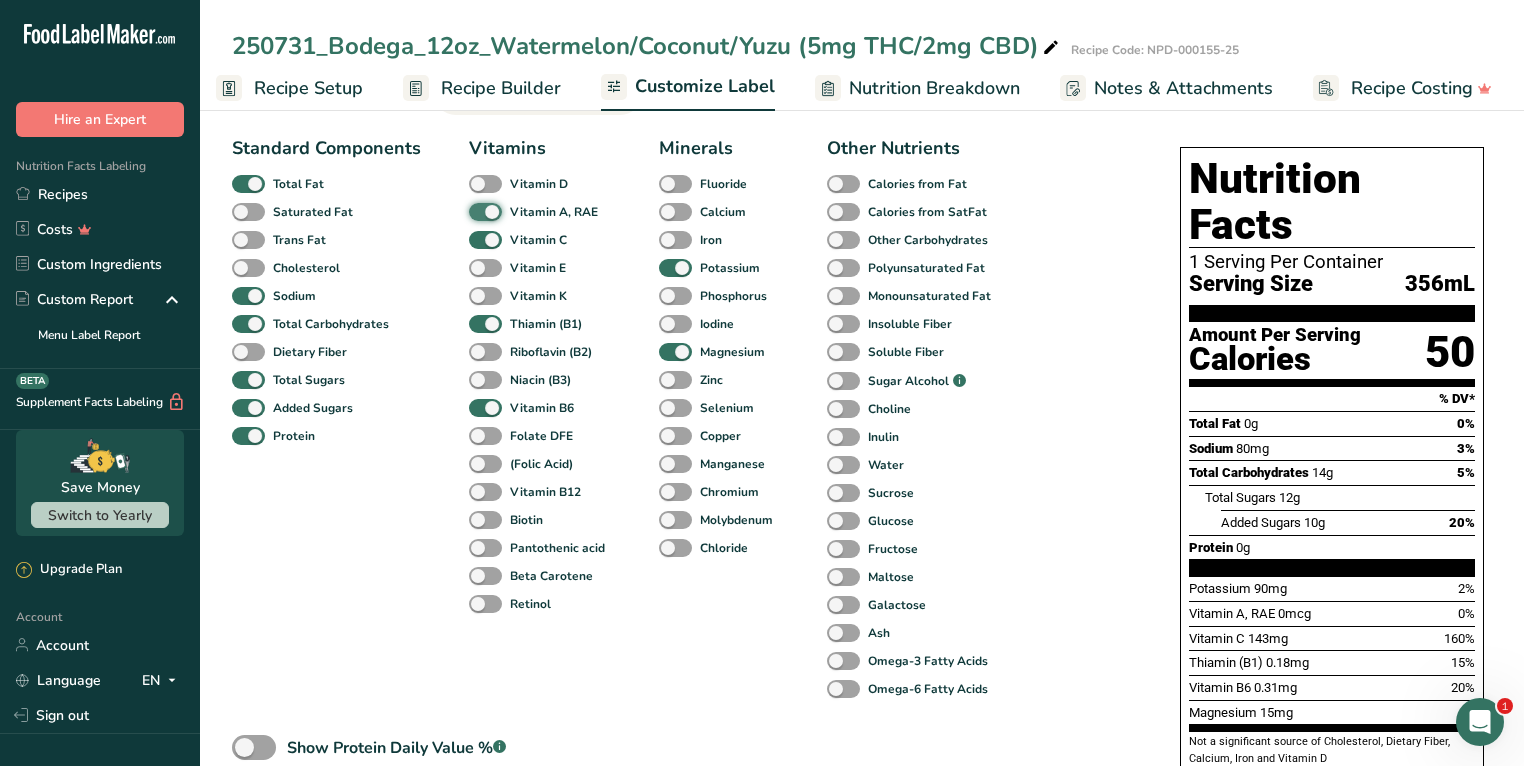 click on "Vitamin A, RAE" at bounding box center (475, 211) 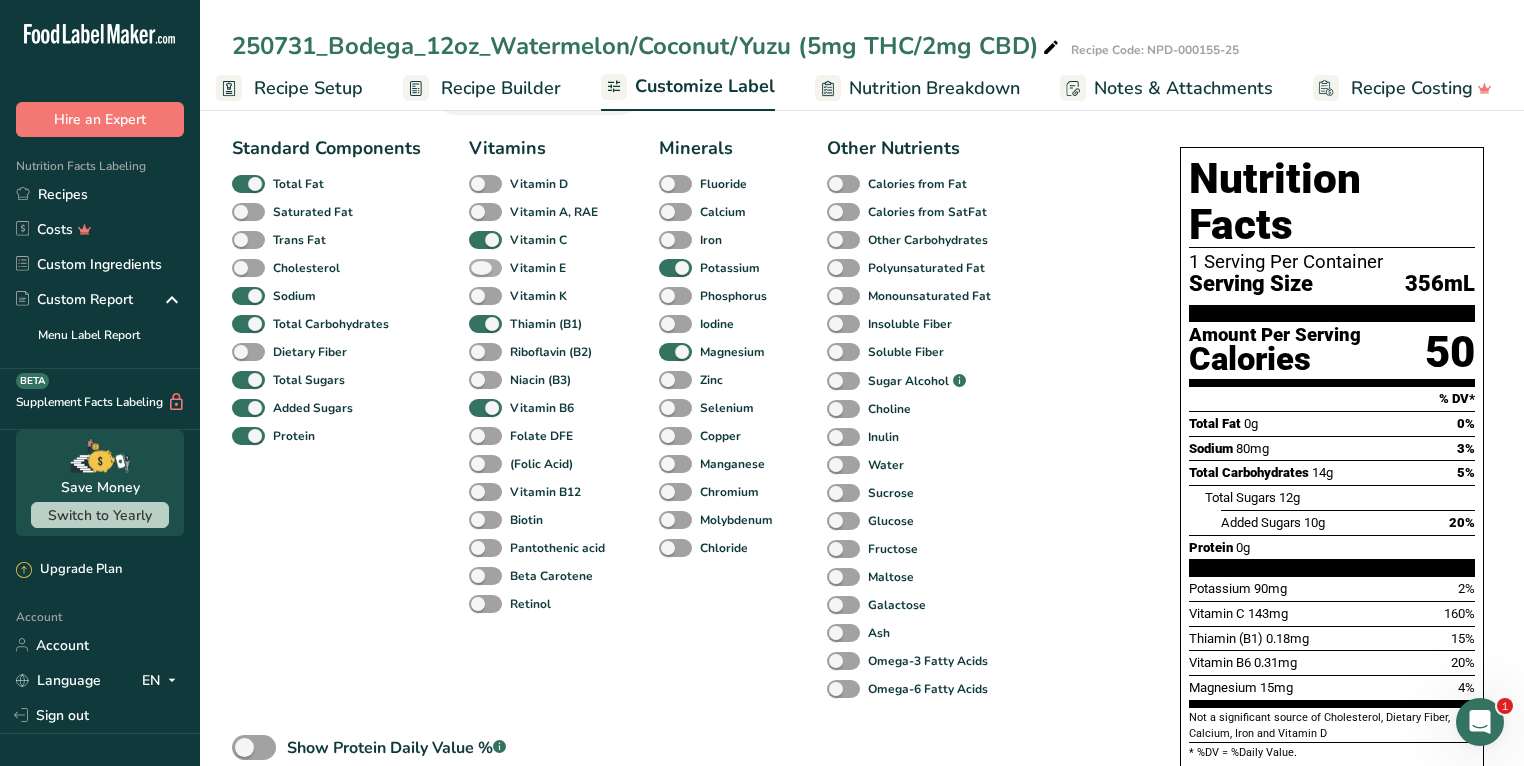 click at bounding box center [485, 268] 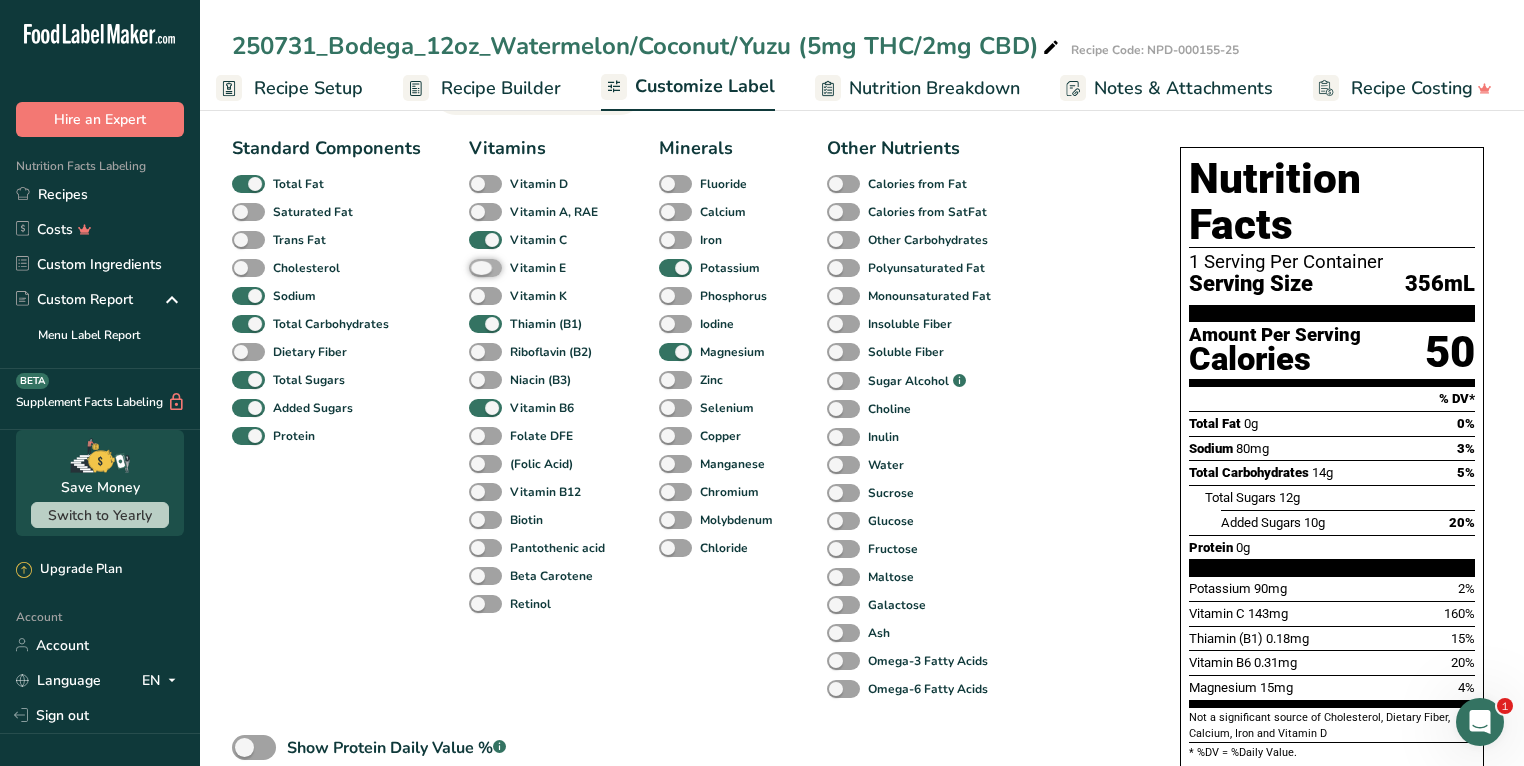 click on "Vitamin E" at bounding box center [475, 267] 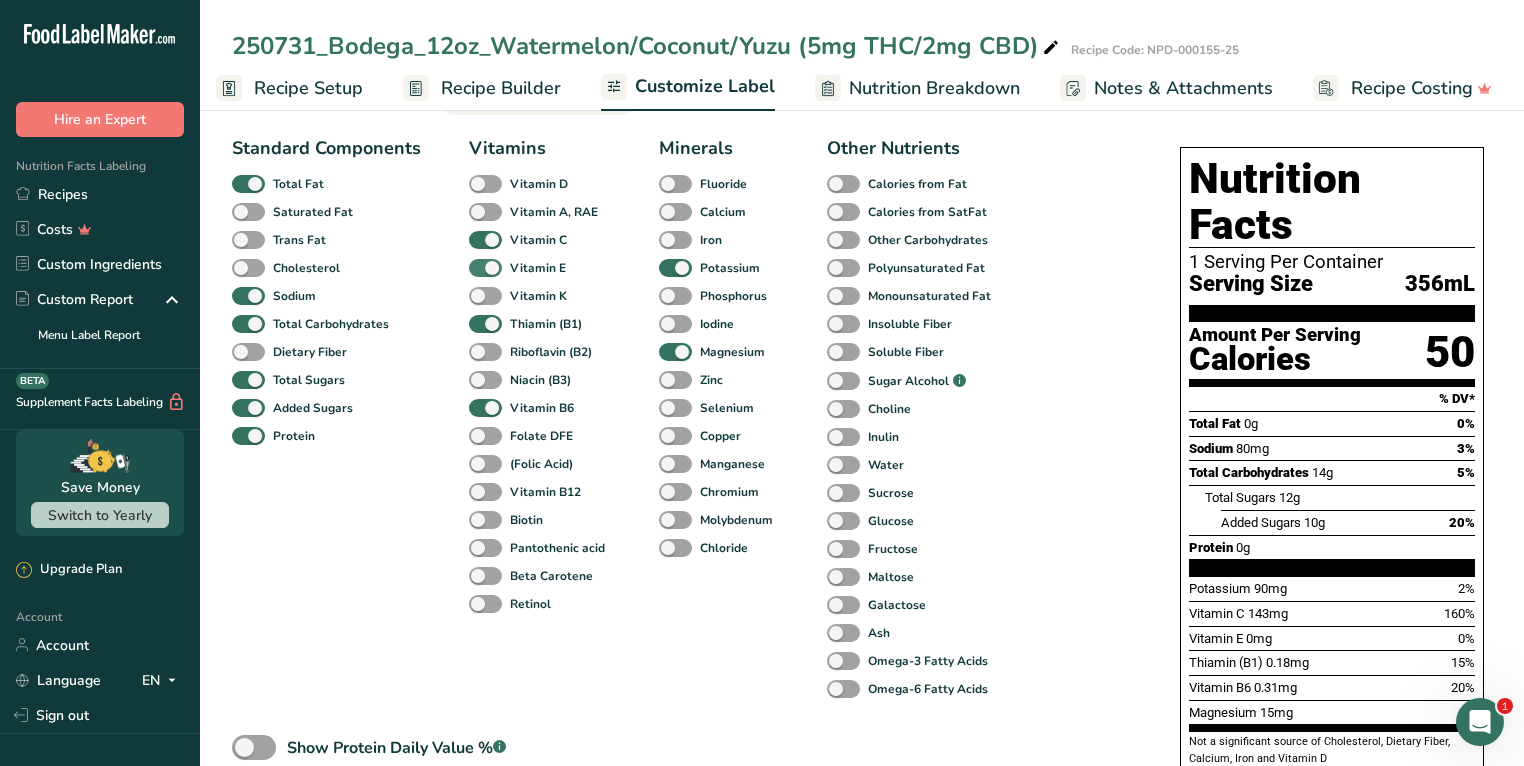 click at bounding box center (485, 268) 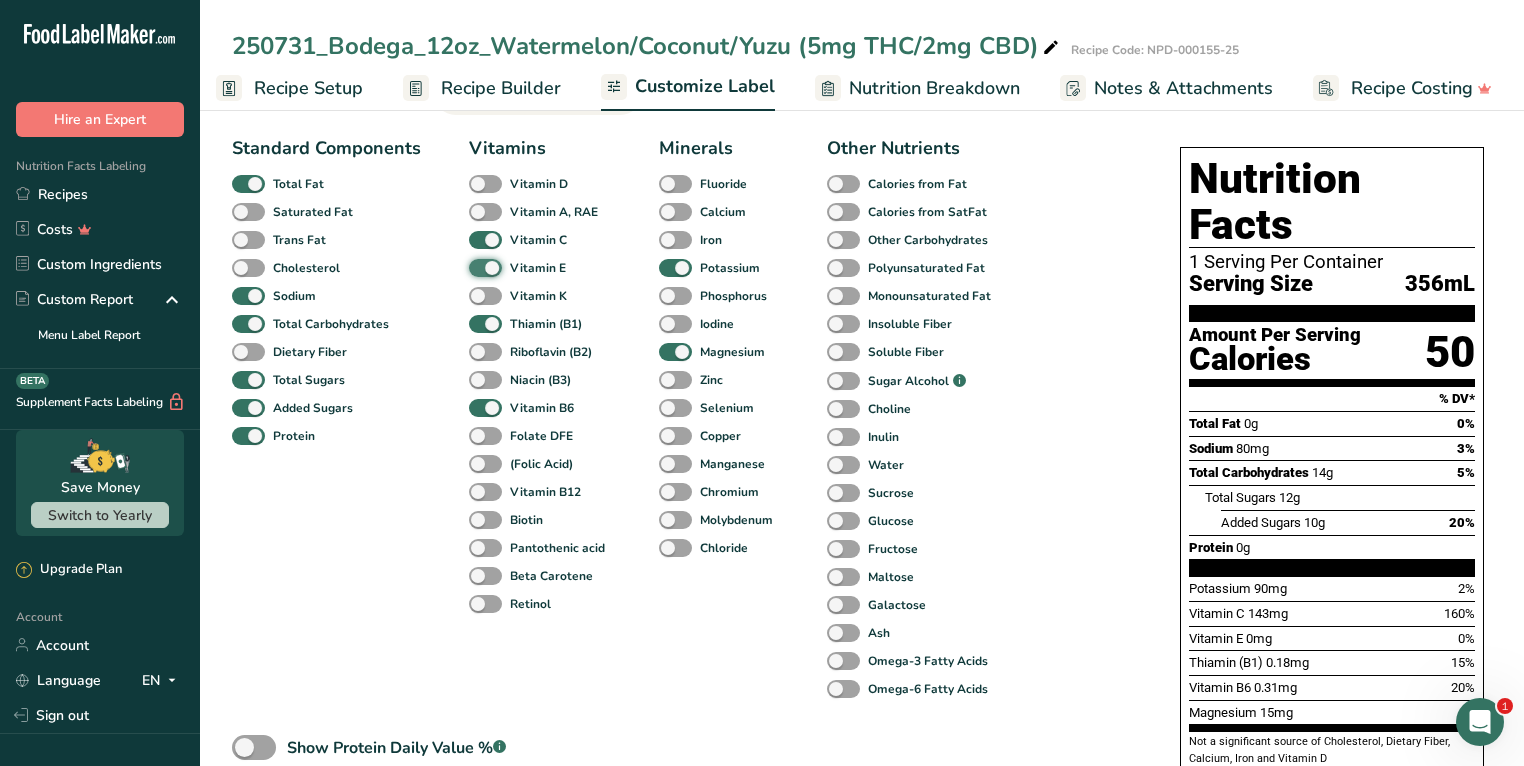 click on "Vitamin E" at bounding box center (475, 267) 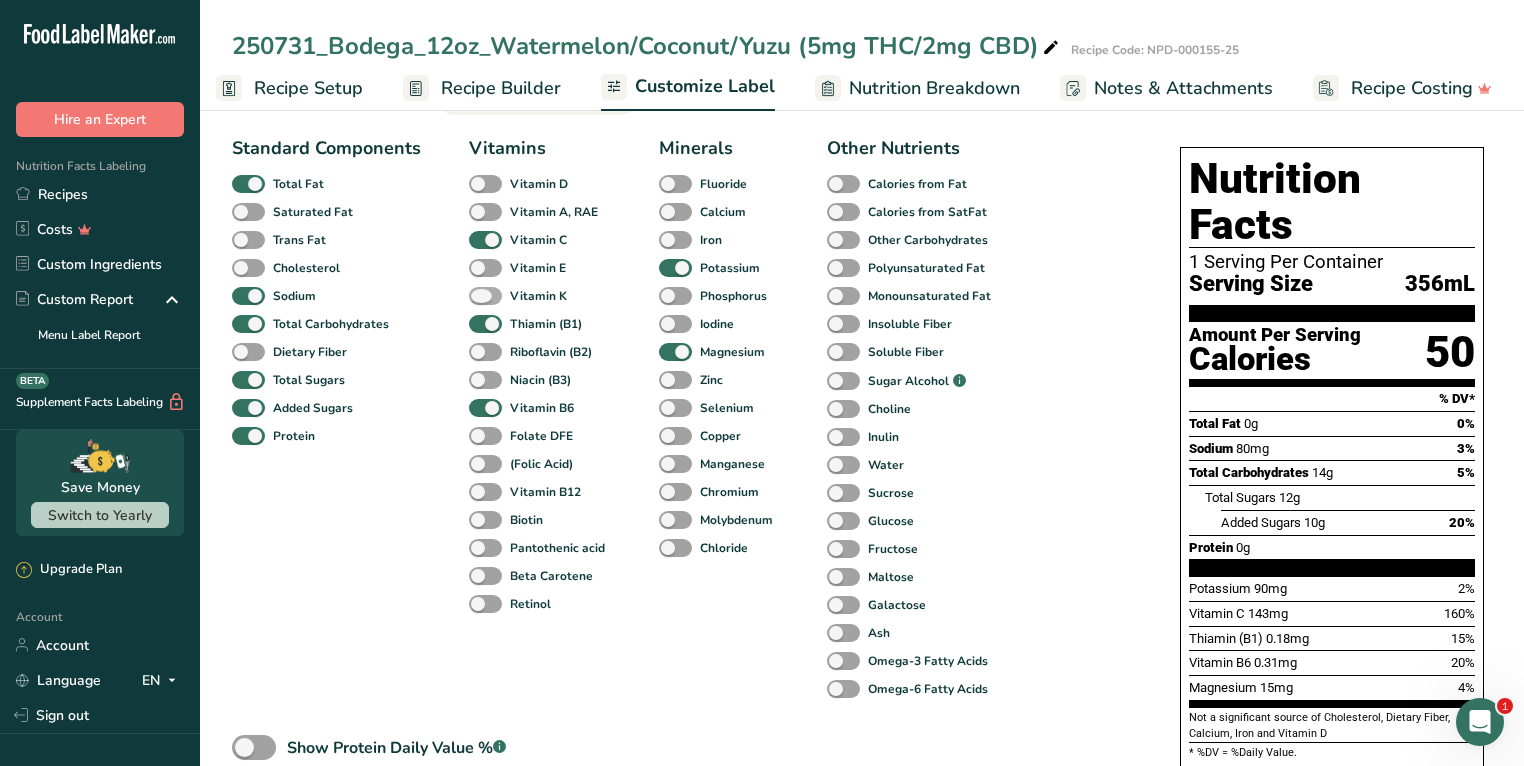 click at bounding box center [485, 296] 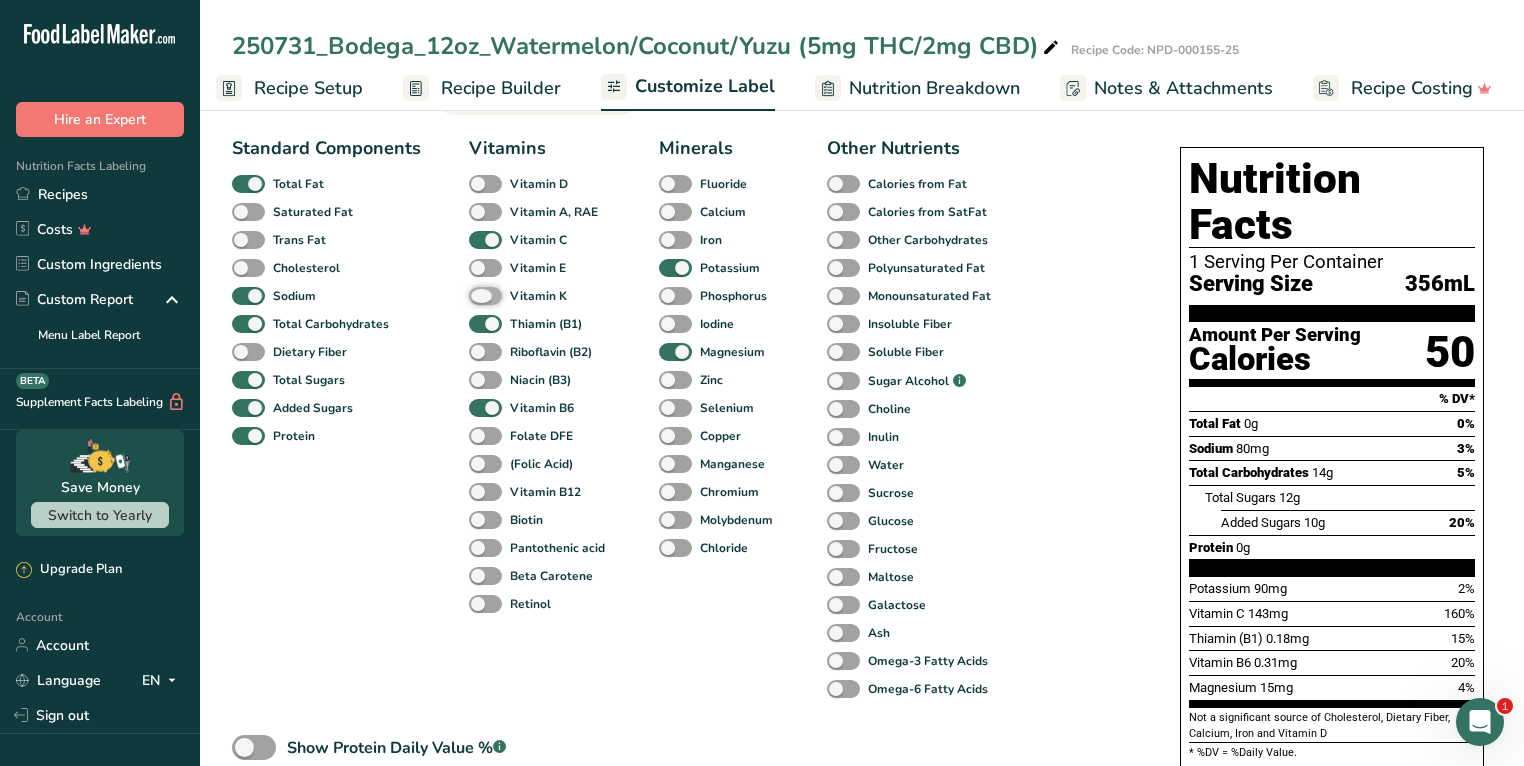 click on "Vitamin K" at bounding box center [475, 295] 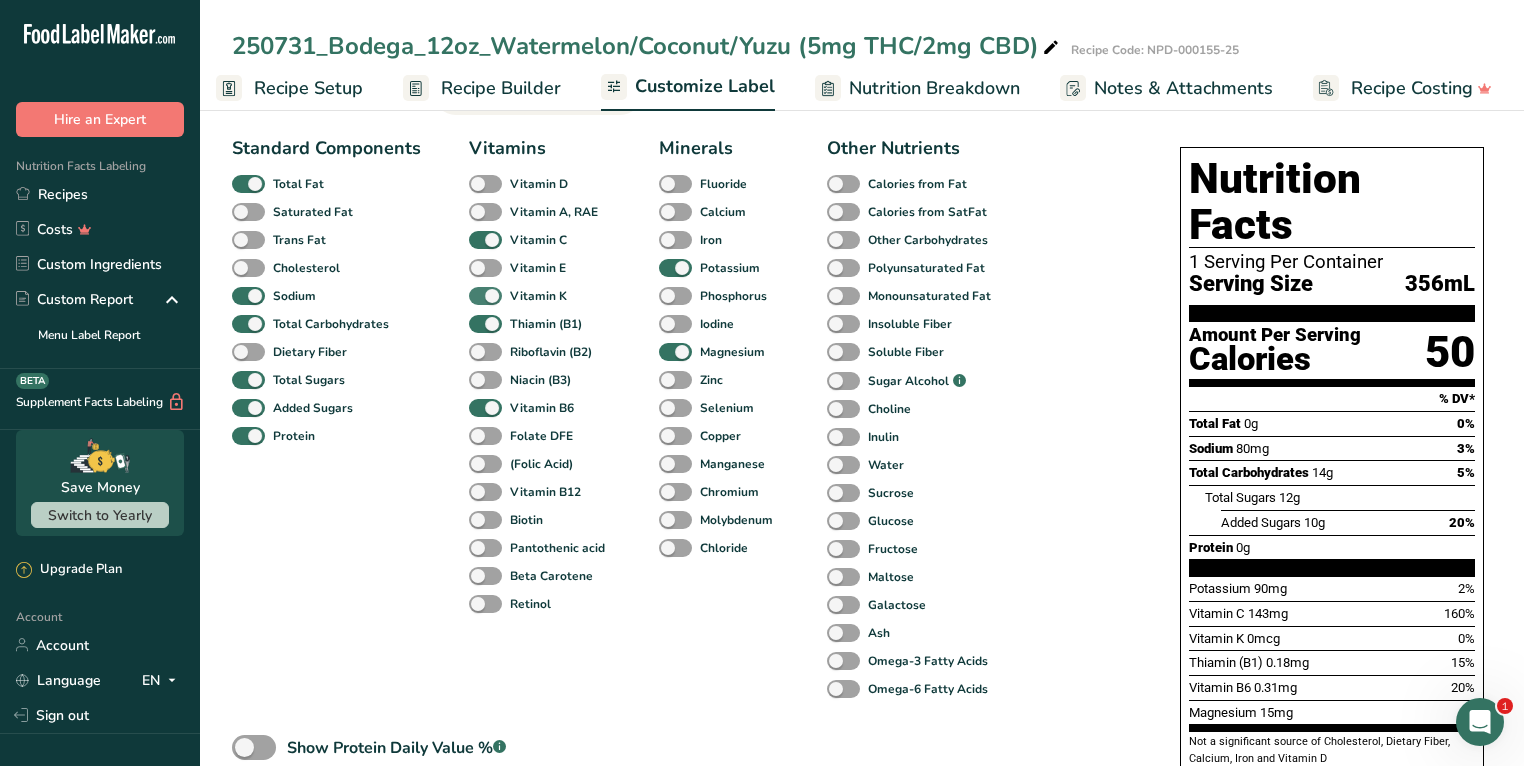 click at bounding box center (485, 296) 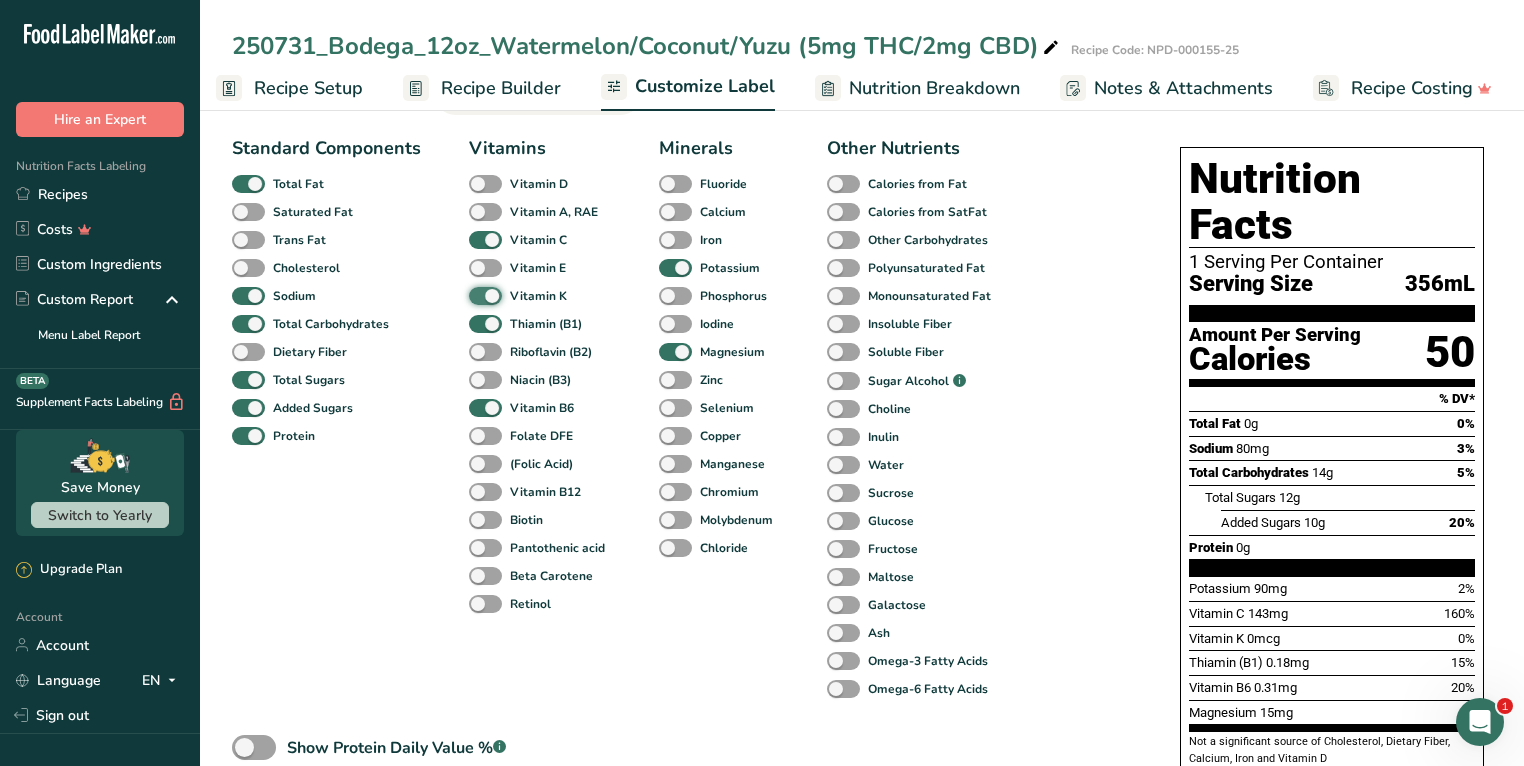 click on "Vitamin K" at bounding box center (475, 295) 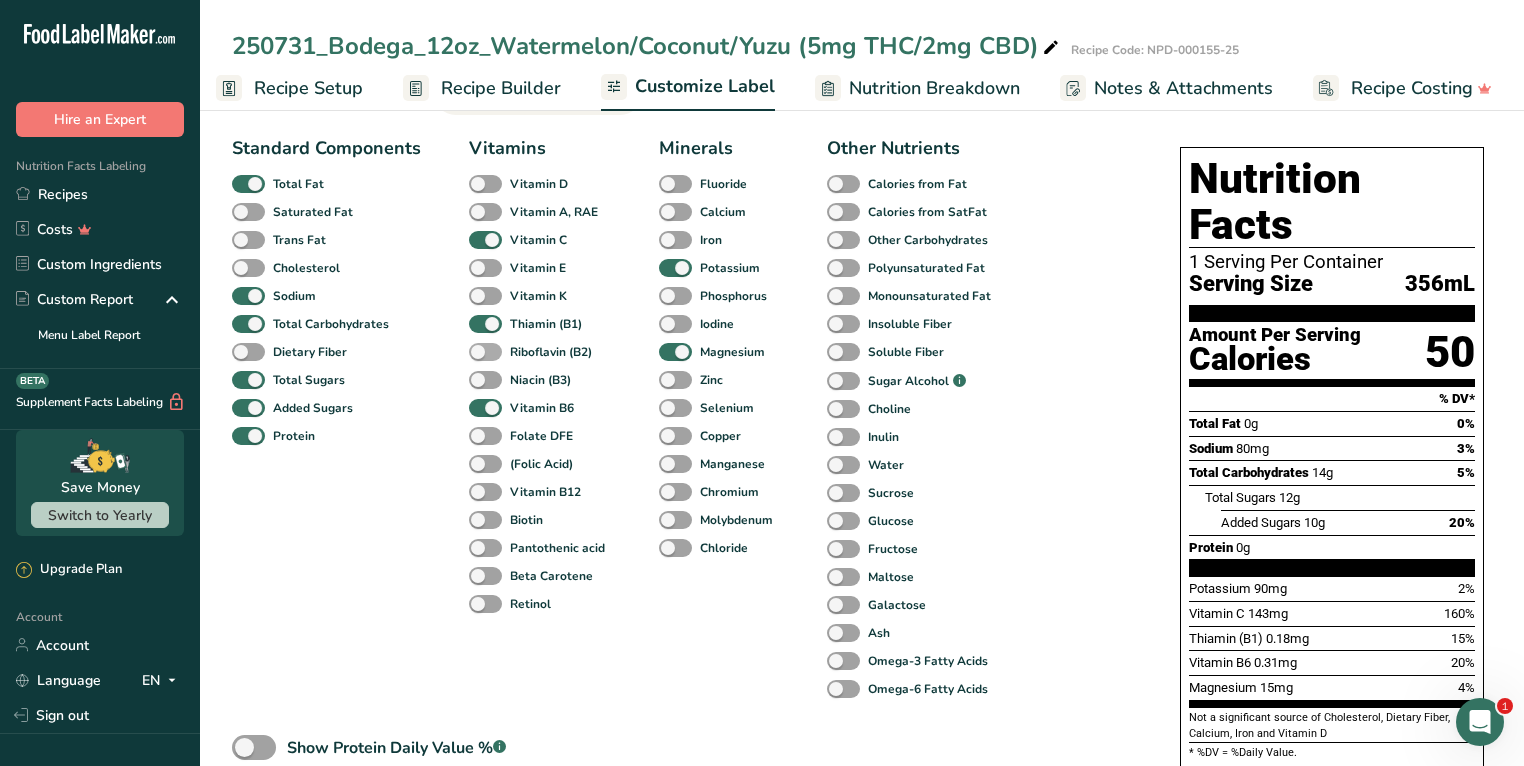 click at bounding box center [485, 352] 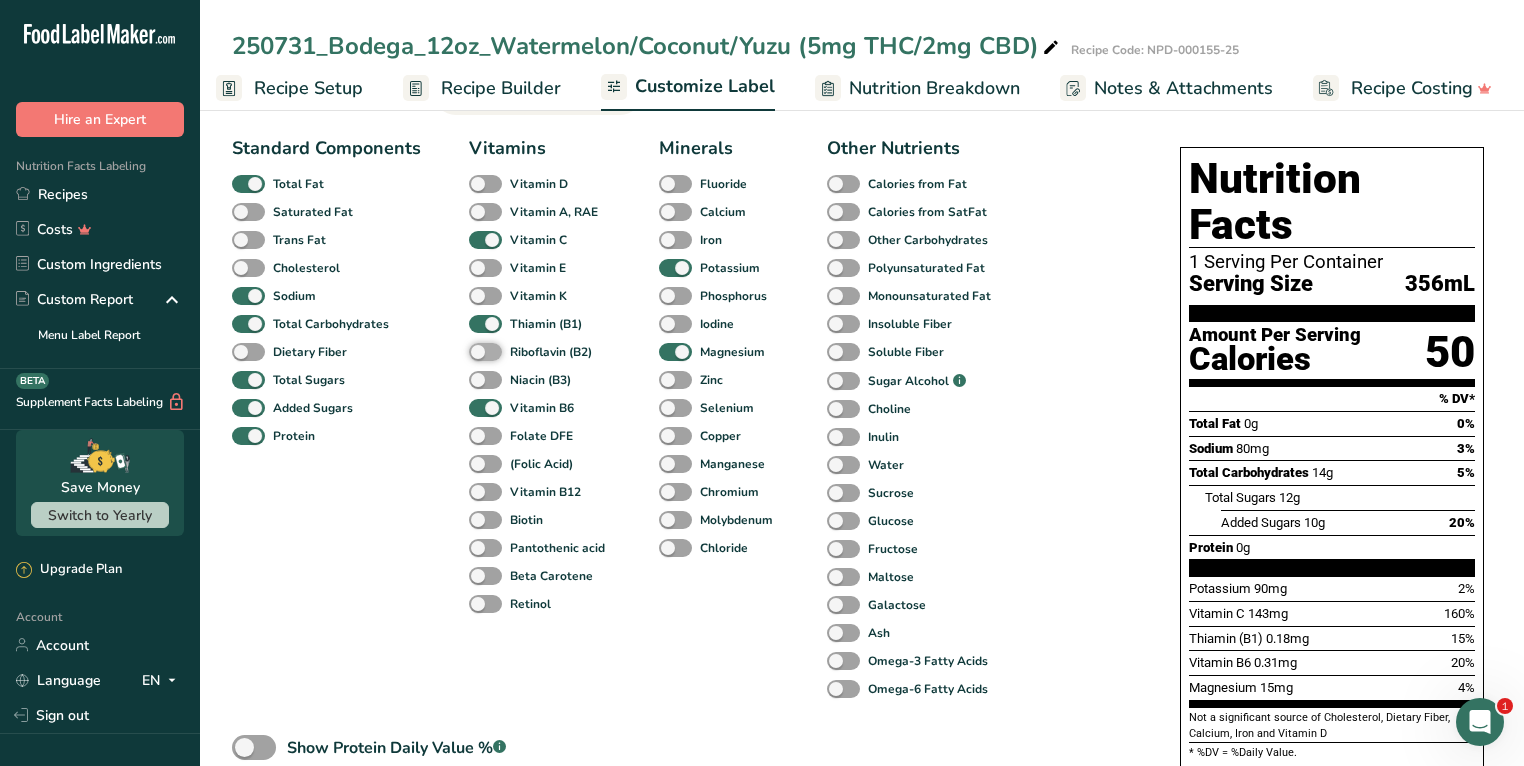 click on "Riboflavin (B2)" at bounding box center [475, 351] 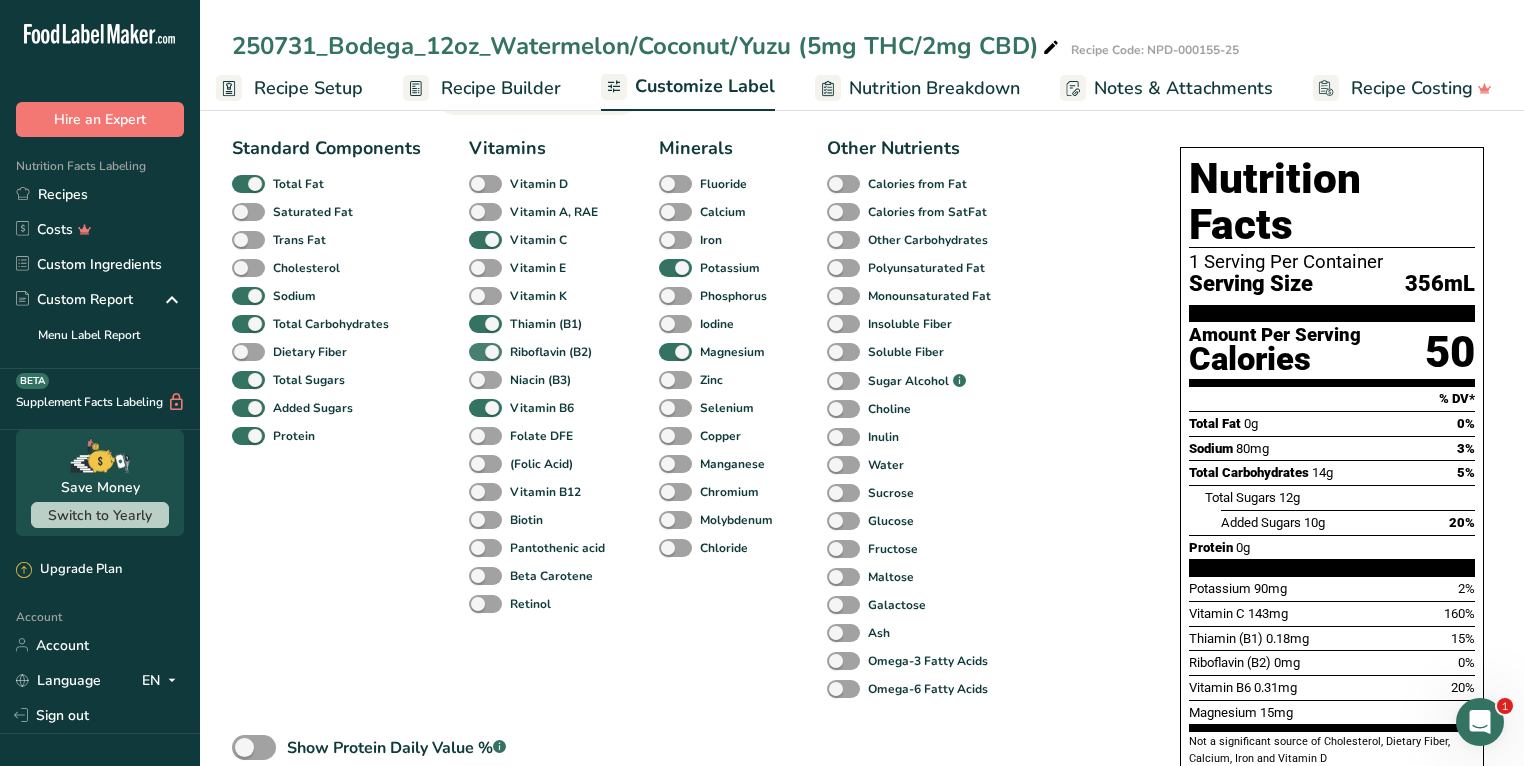 click at bounding box center [485, 352] 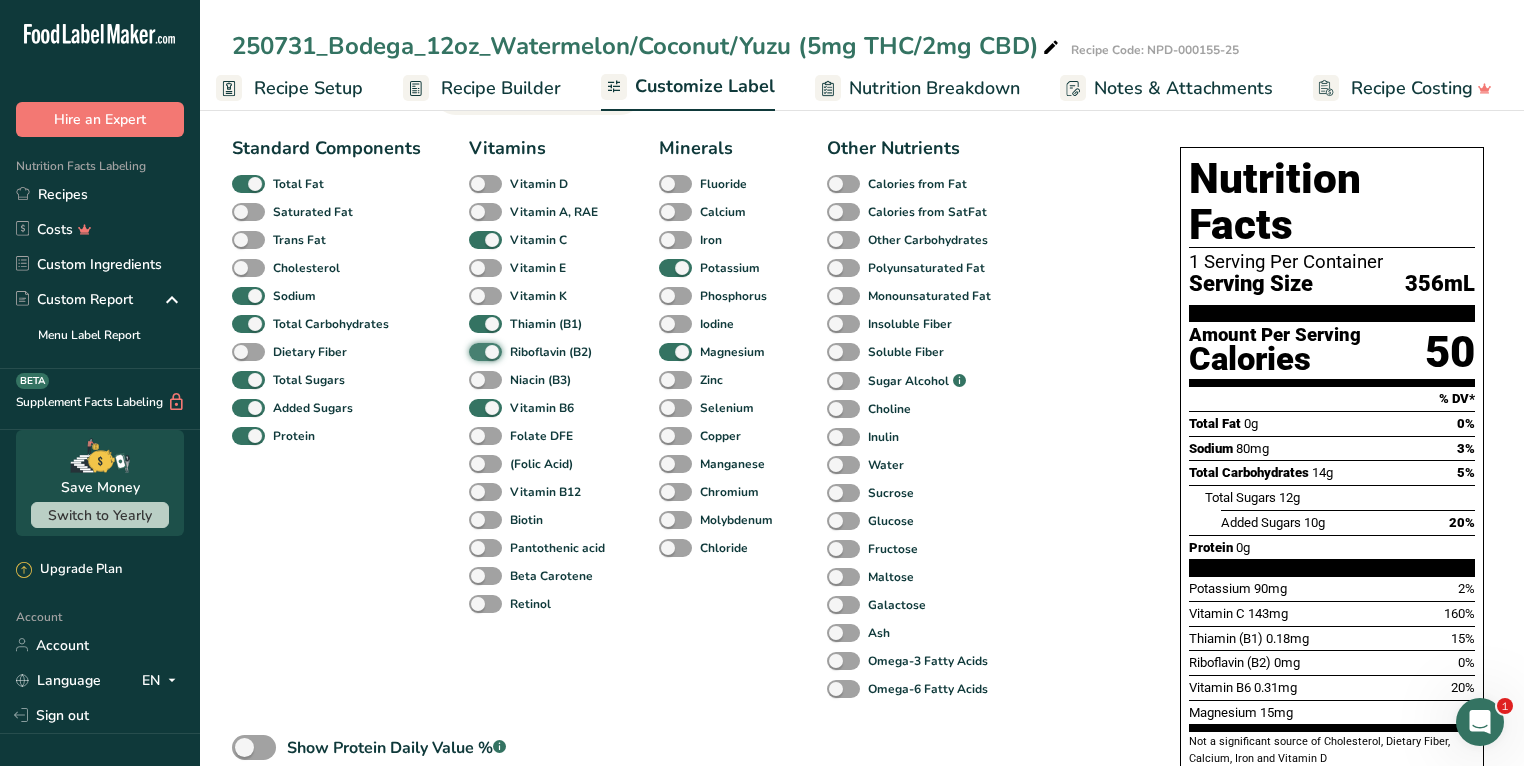 click on "Riboflavin (B2)" at bounding box center [475, 351] 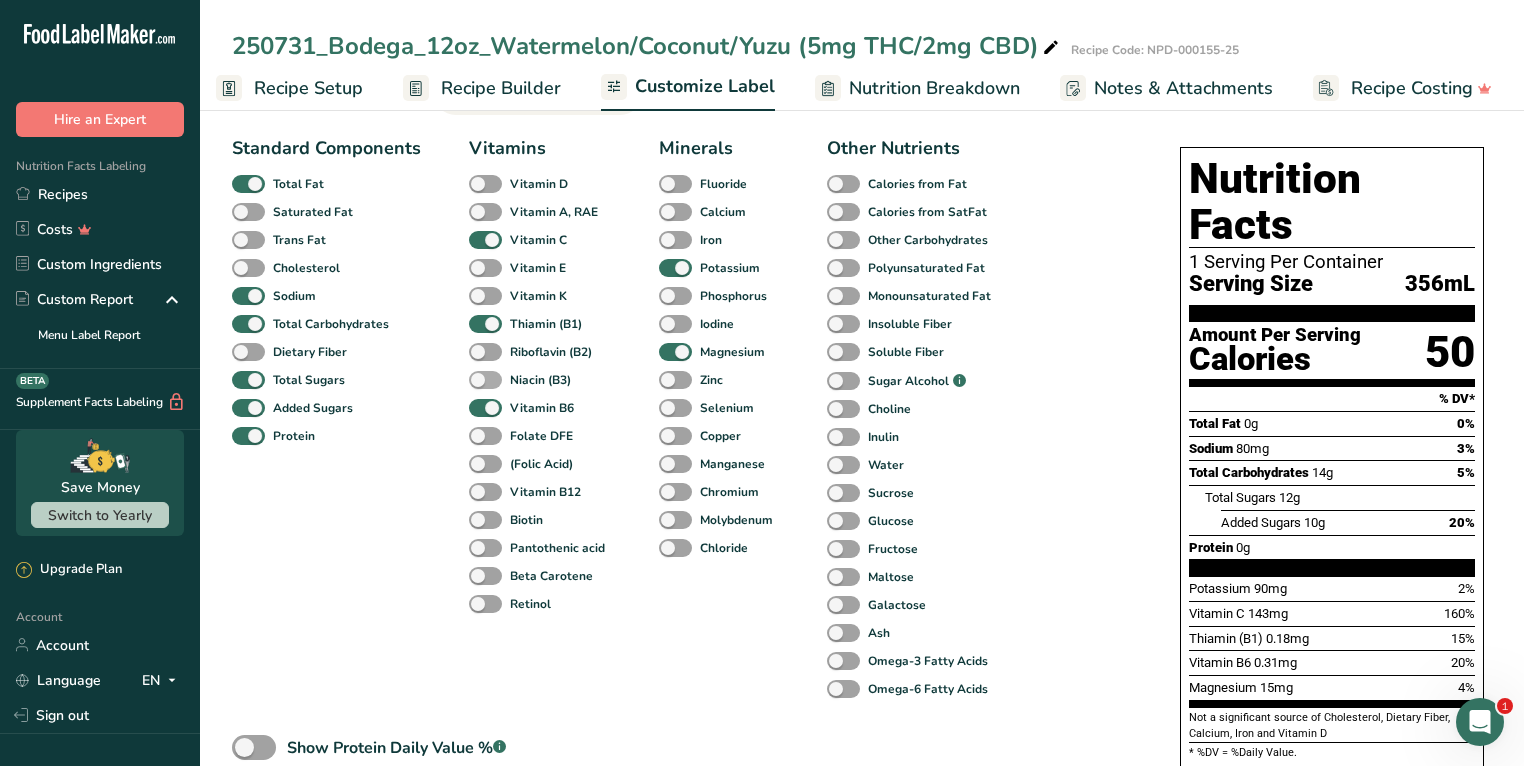 click at bounding box center (485, 380) 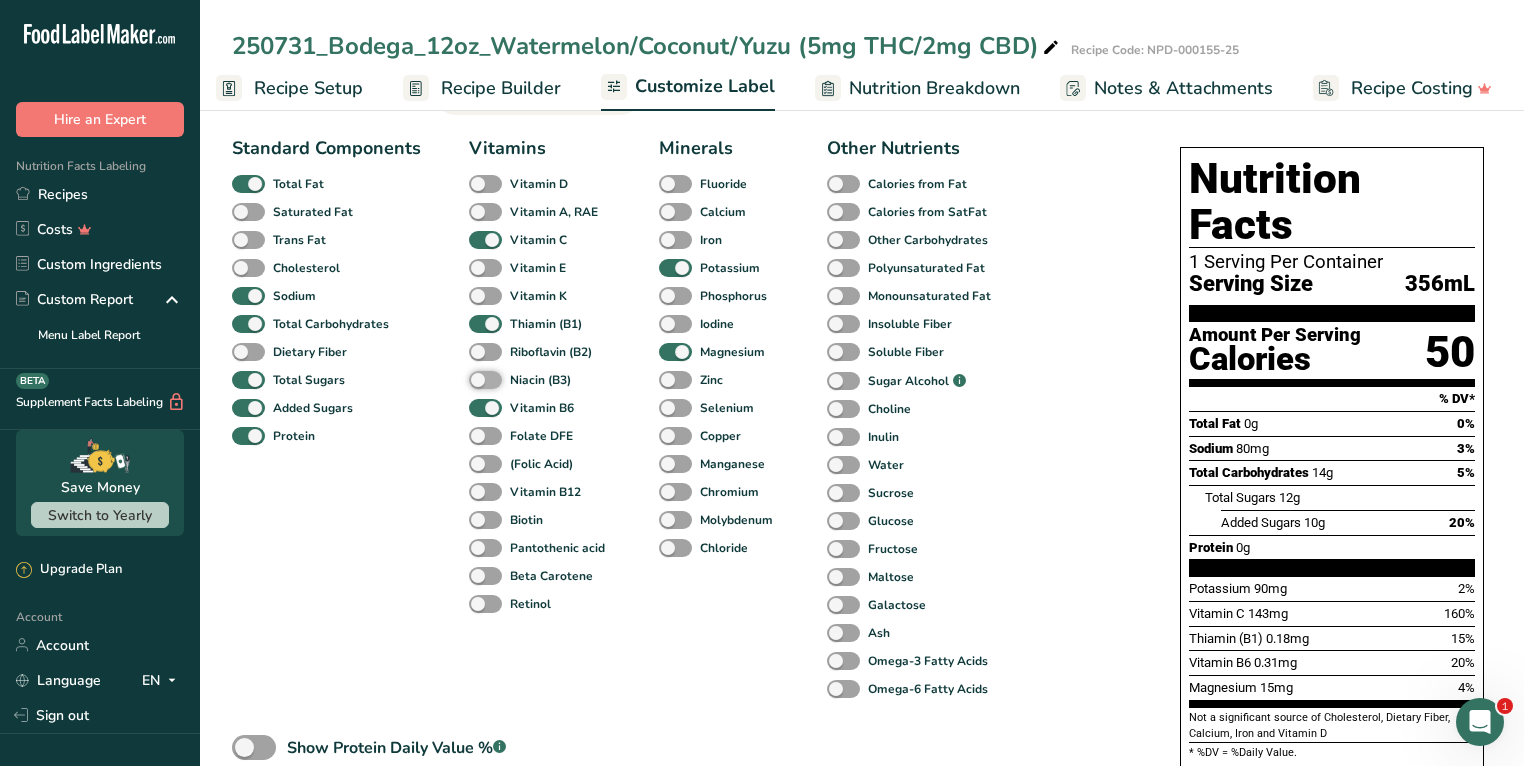 click on "Niacin (B3)" at bounding box center (475, 379) 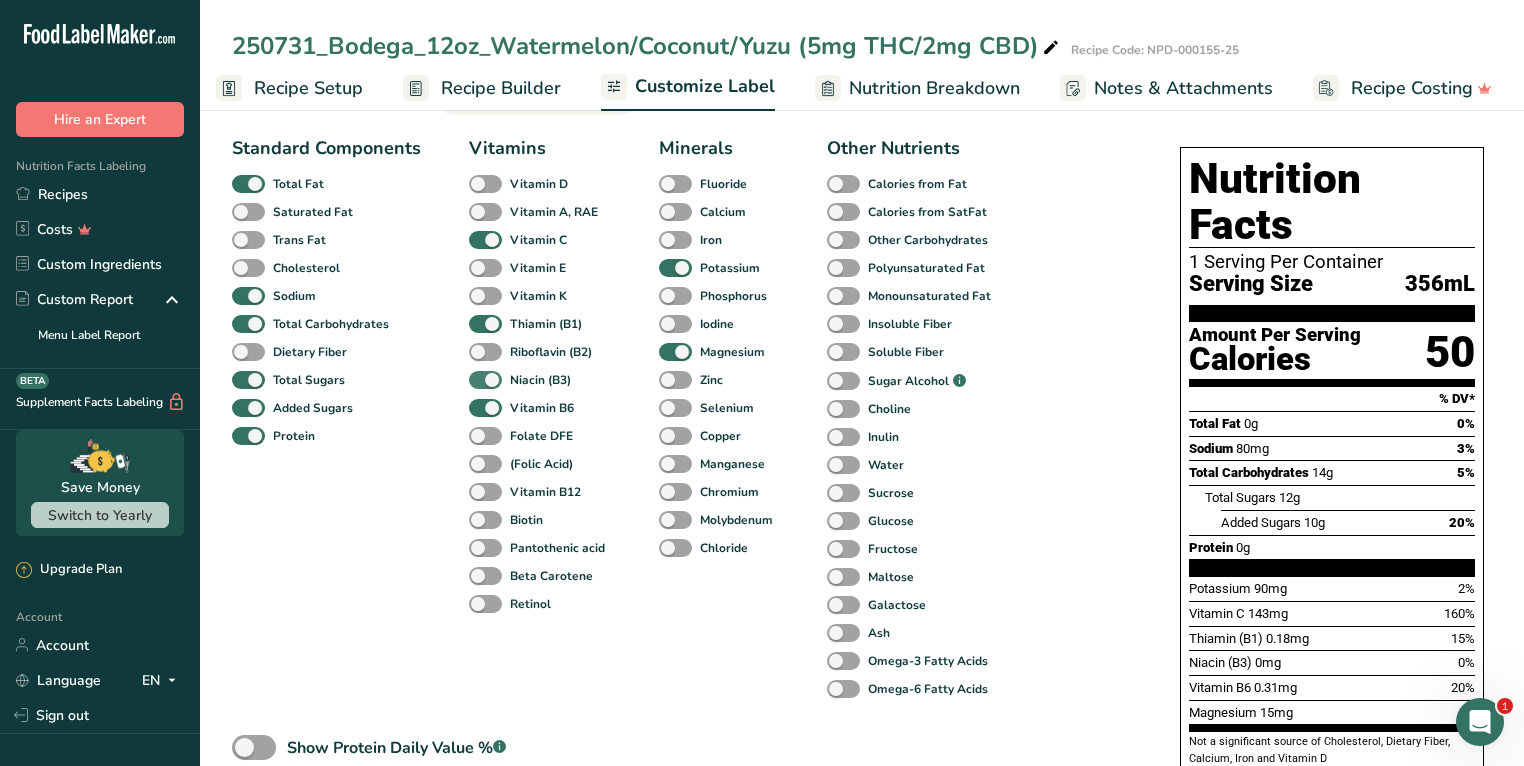 click at bounding box center (485, 380) 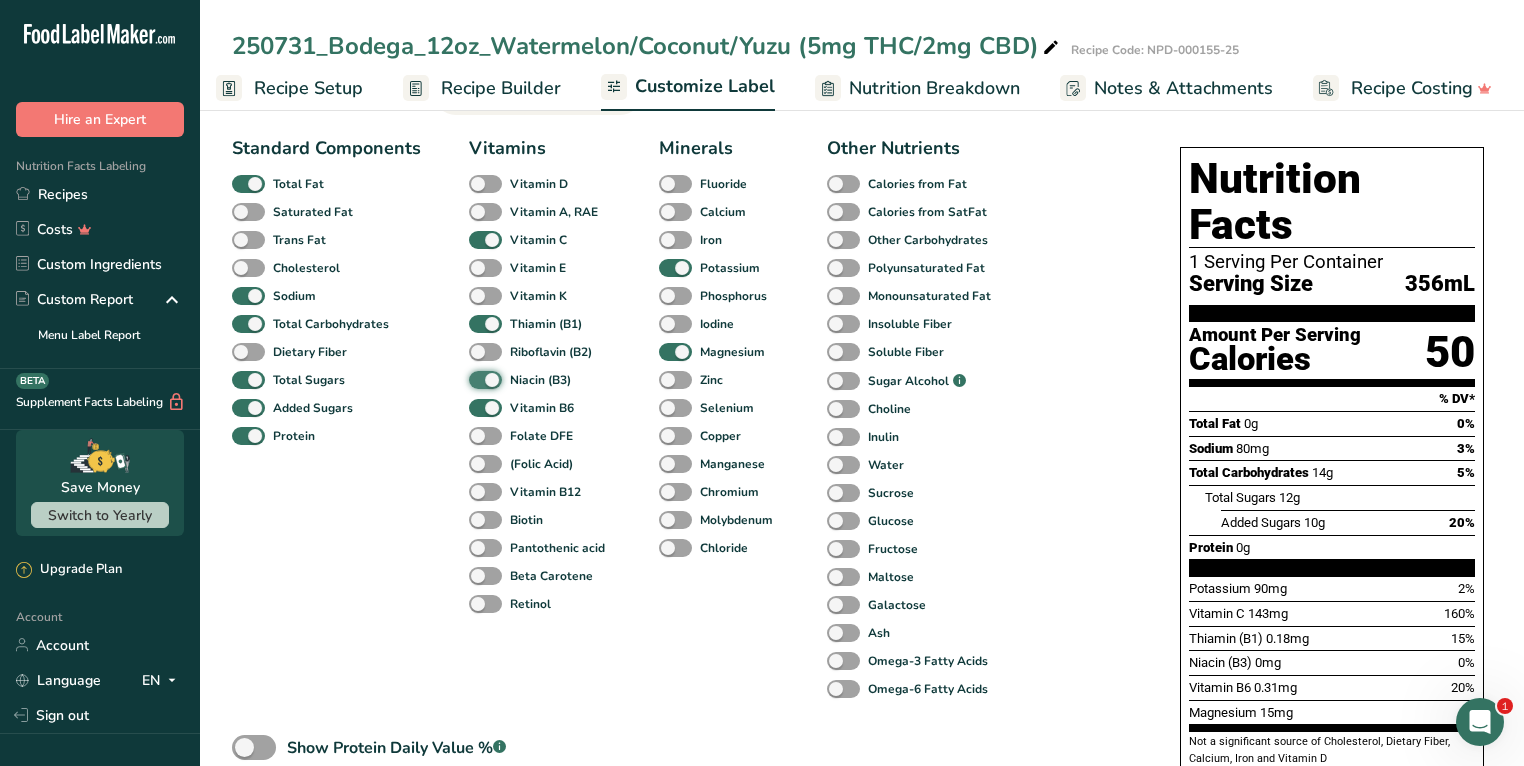 click on "Niacin (B3)" at bounding box center (475, 379) 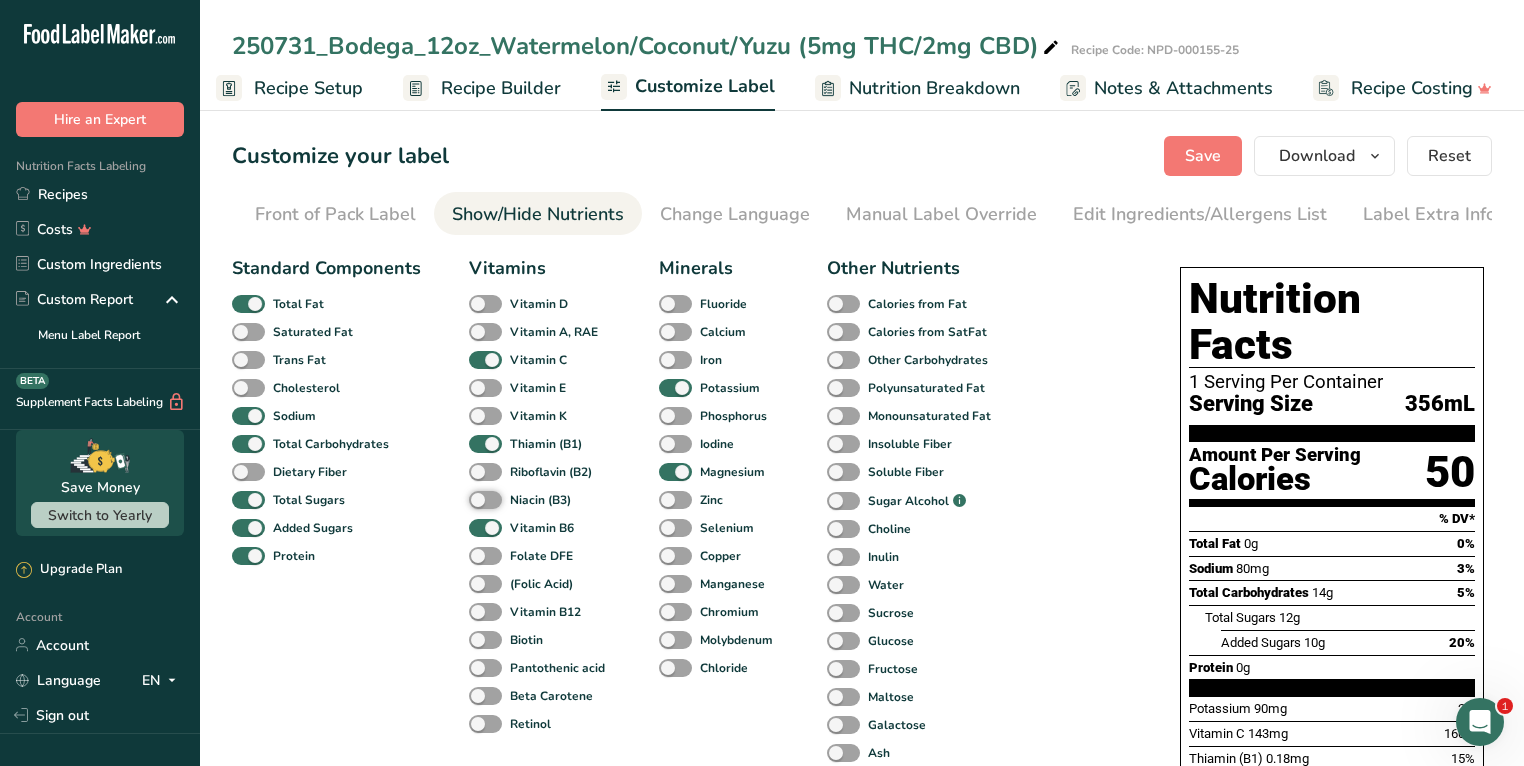 scroll, scrollTop: 0, scrollLeft: 0, axis: both 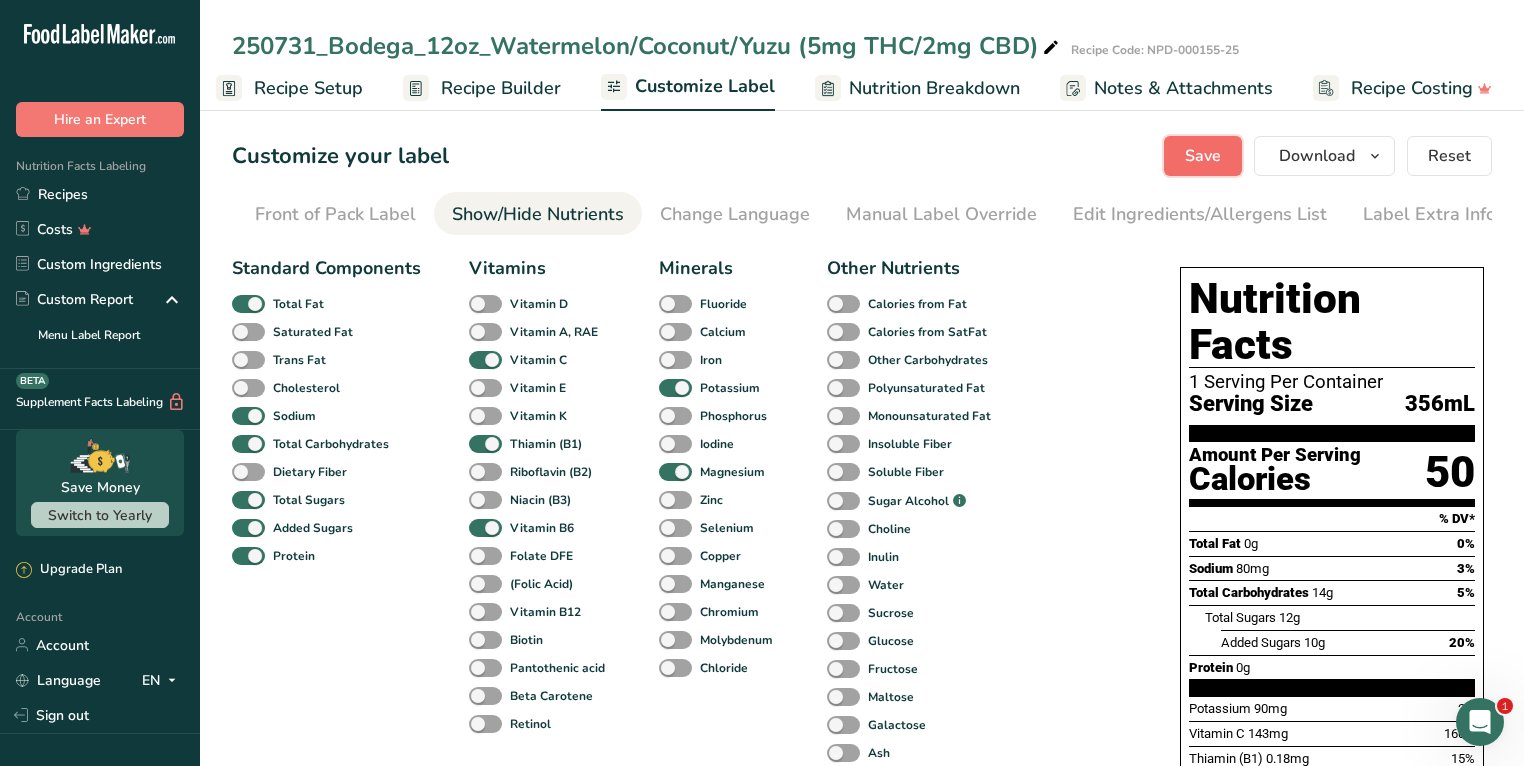 click on "Save" at bounding box center (1203, 156) 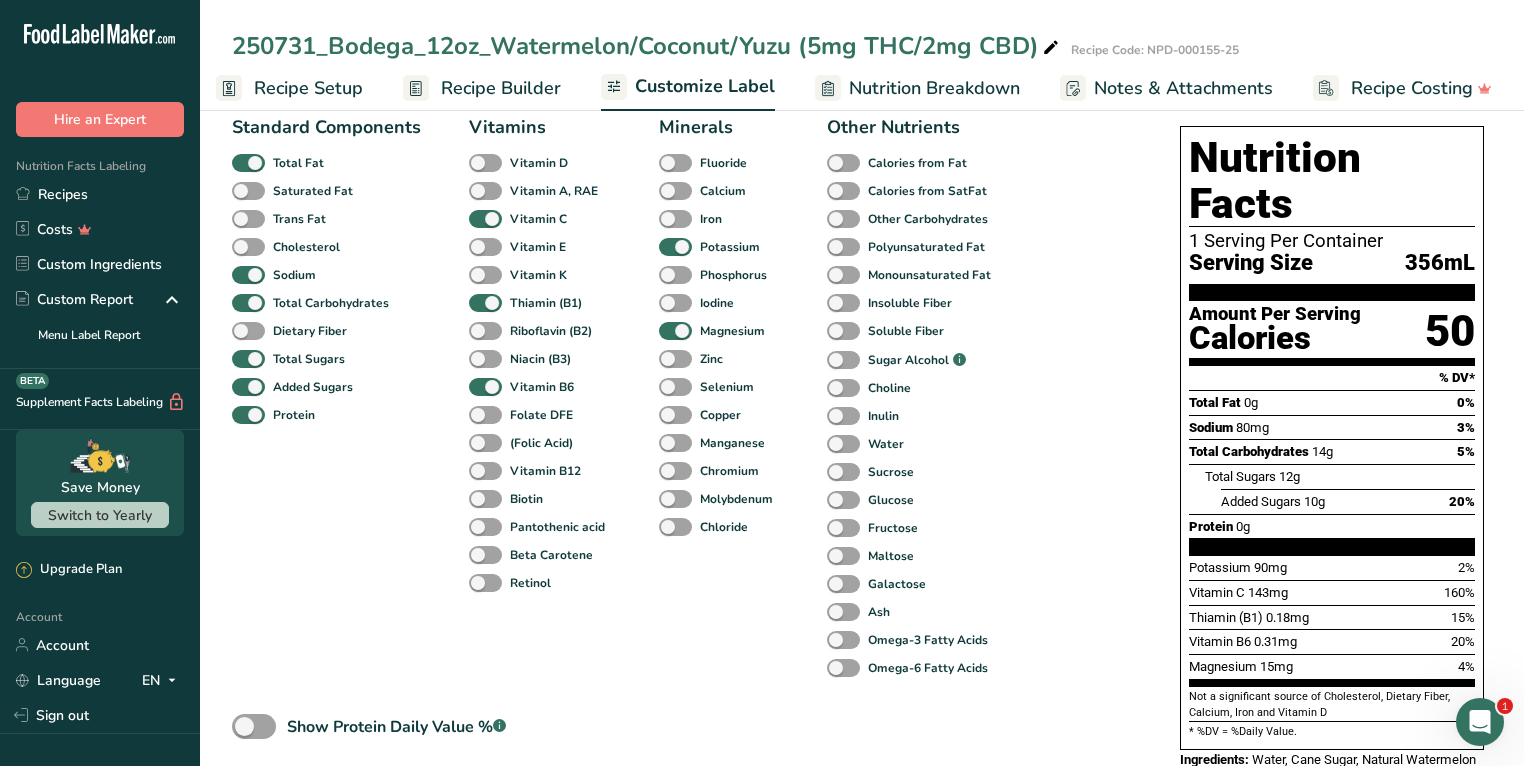 scroll, scrollTop: 0, scrollLeft: 0, axis: both 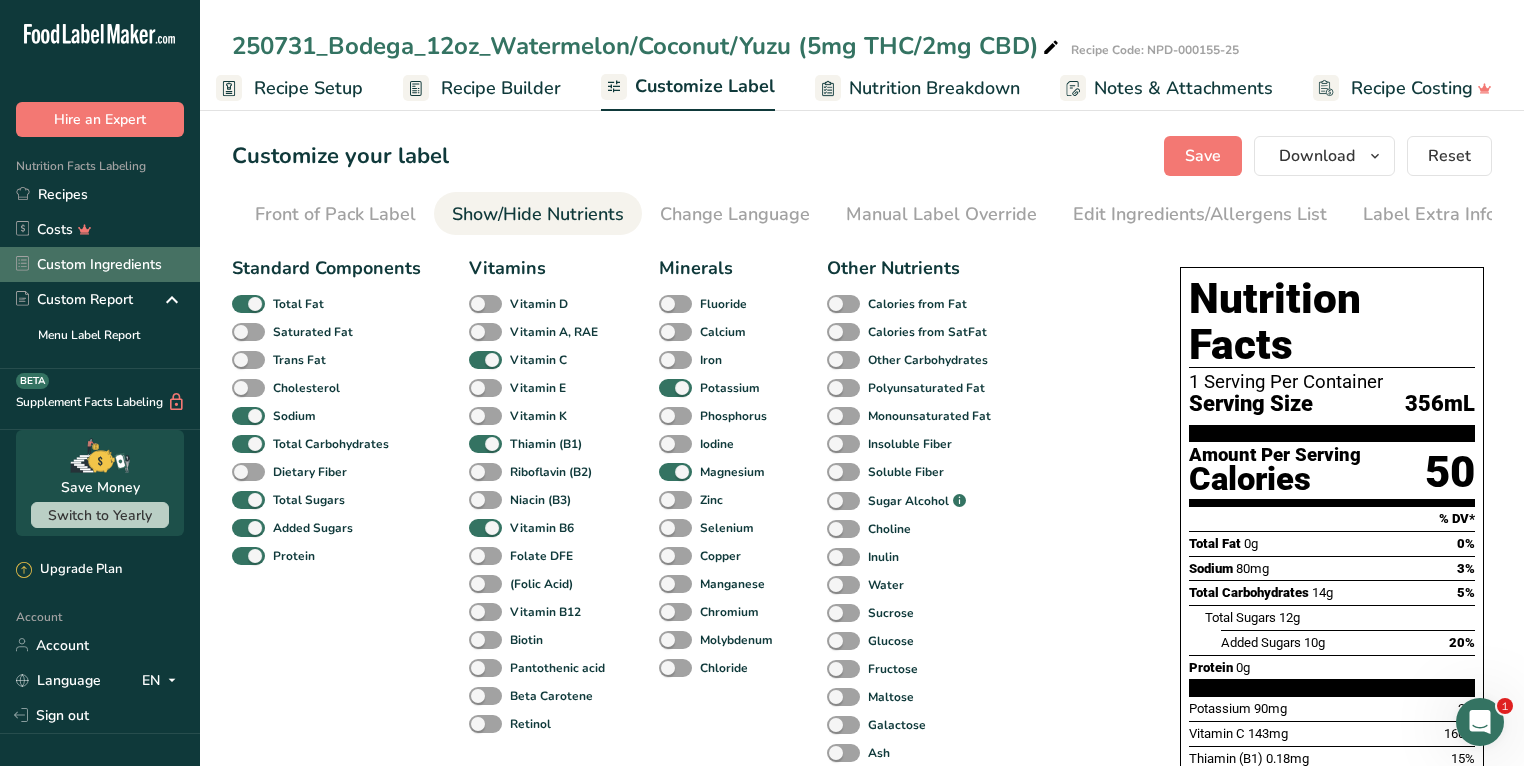 click on "Custom Ingredients" at bounding box center [100, 264] 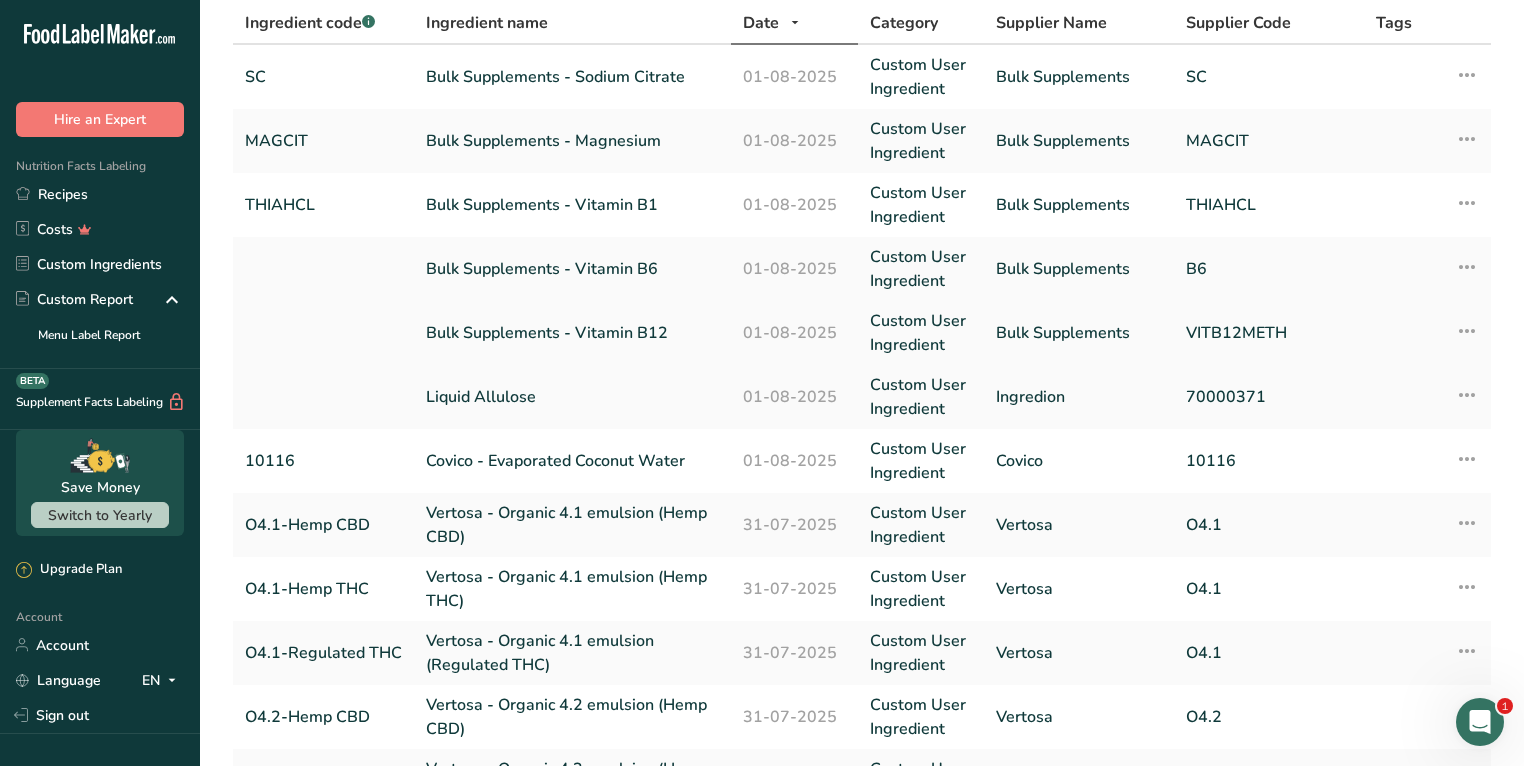 scroll, scrollTop: 273, scrollLeft: 0, axis: vertical 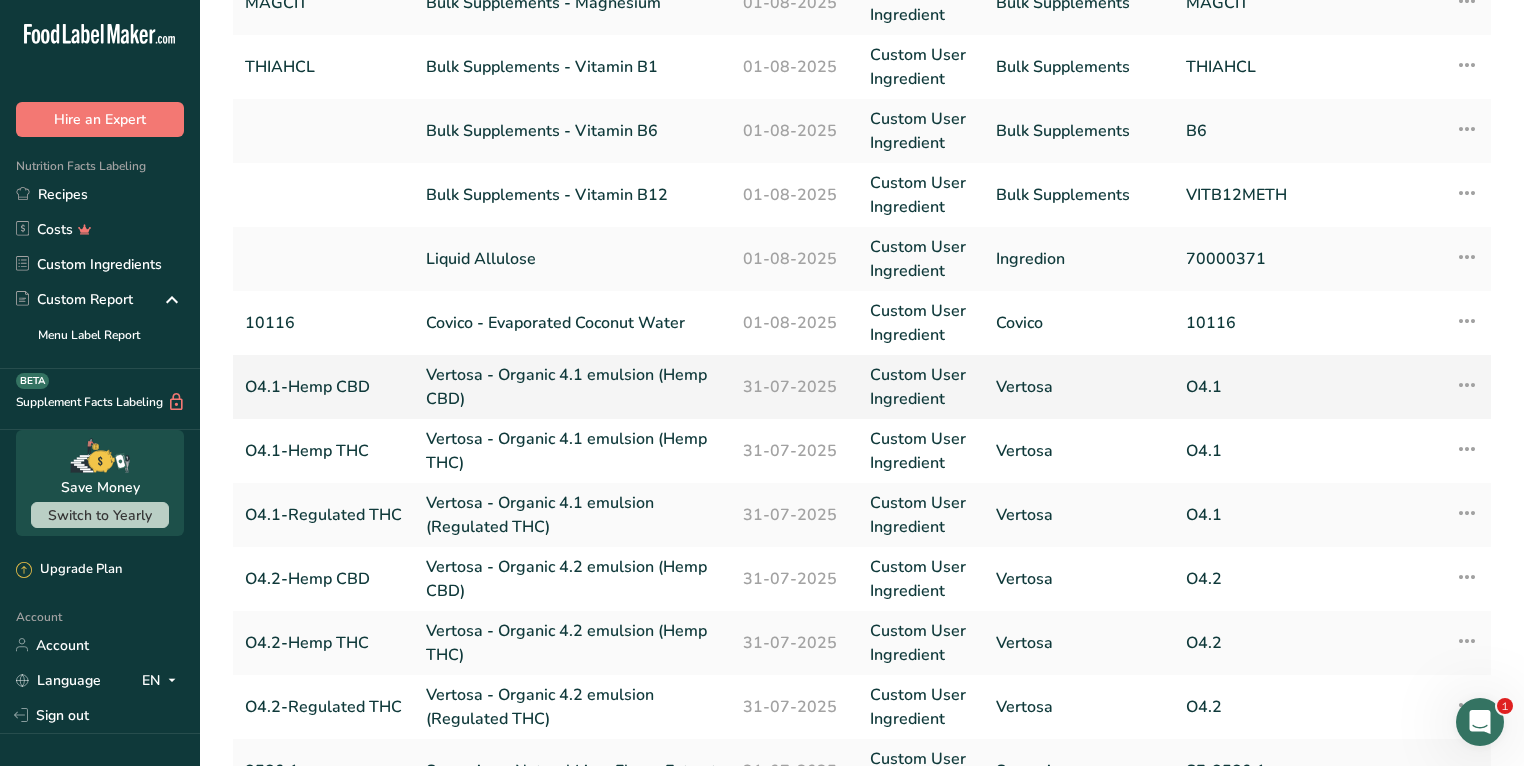 click on "Vertosa - Organic 4.1 emulsion (Hemp CBD)" at bounding box center [572, 387] 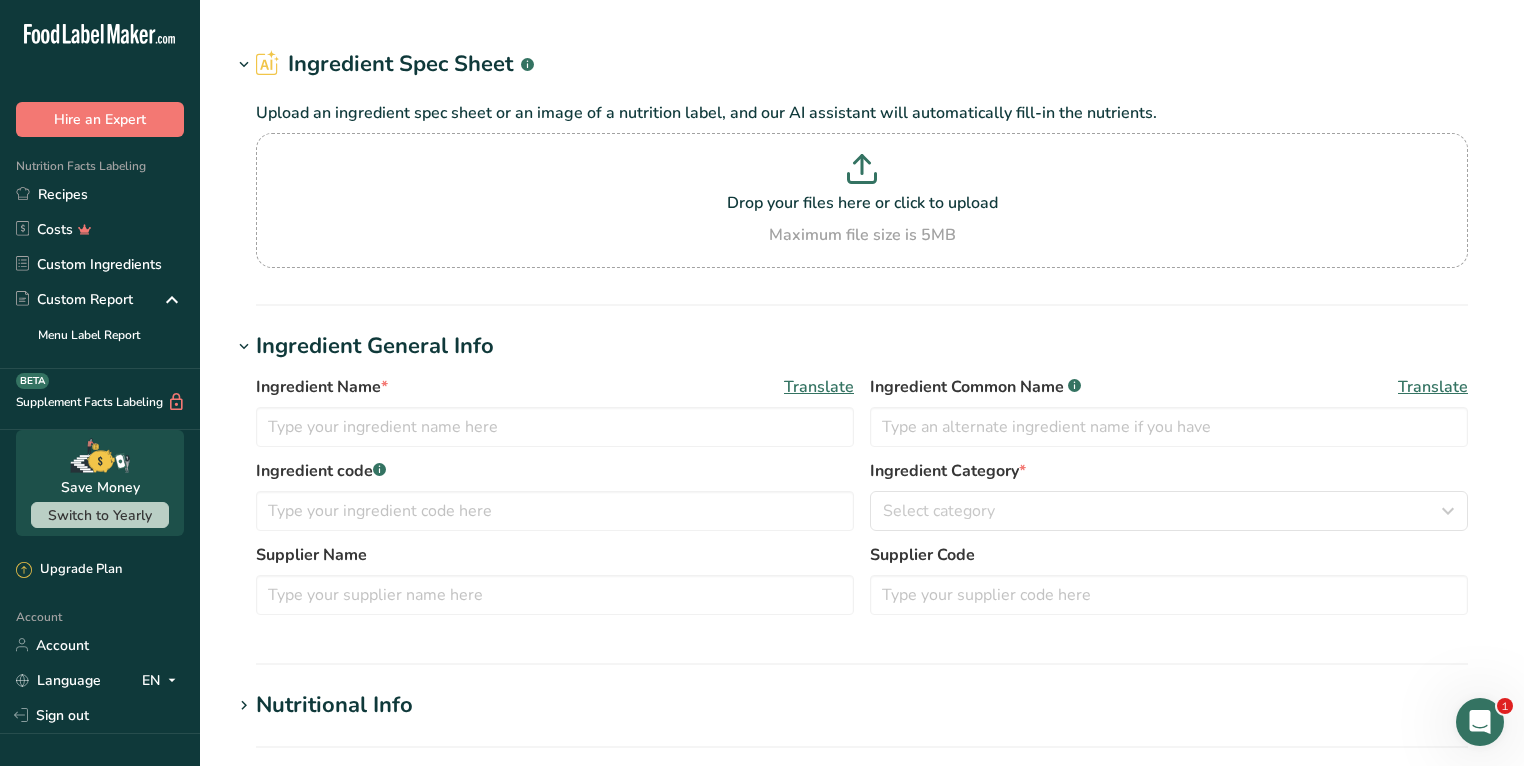 type on "Vertosa - Organic 4.1 emulsion (Hemp CBD)" 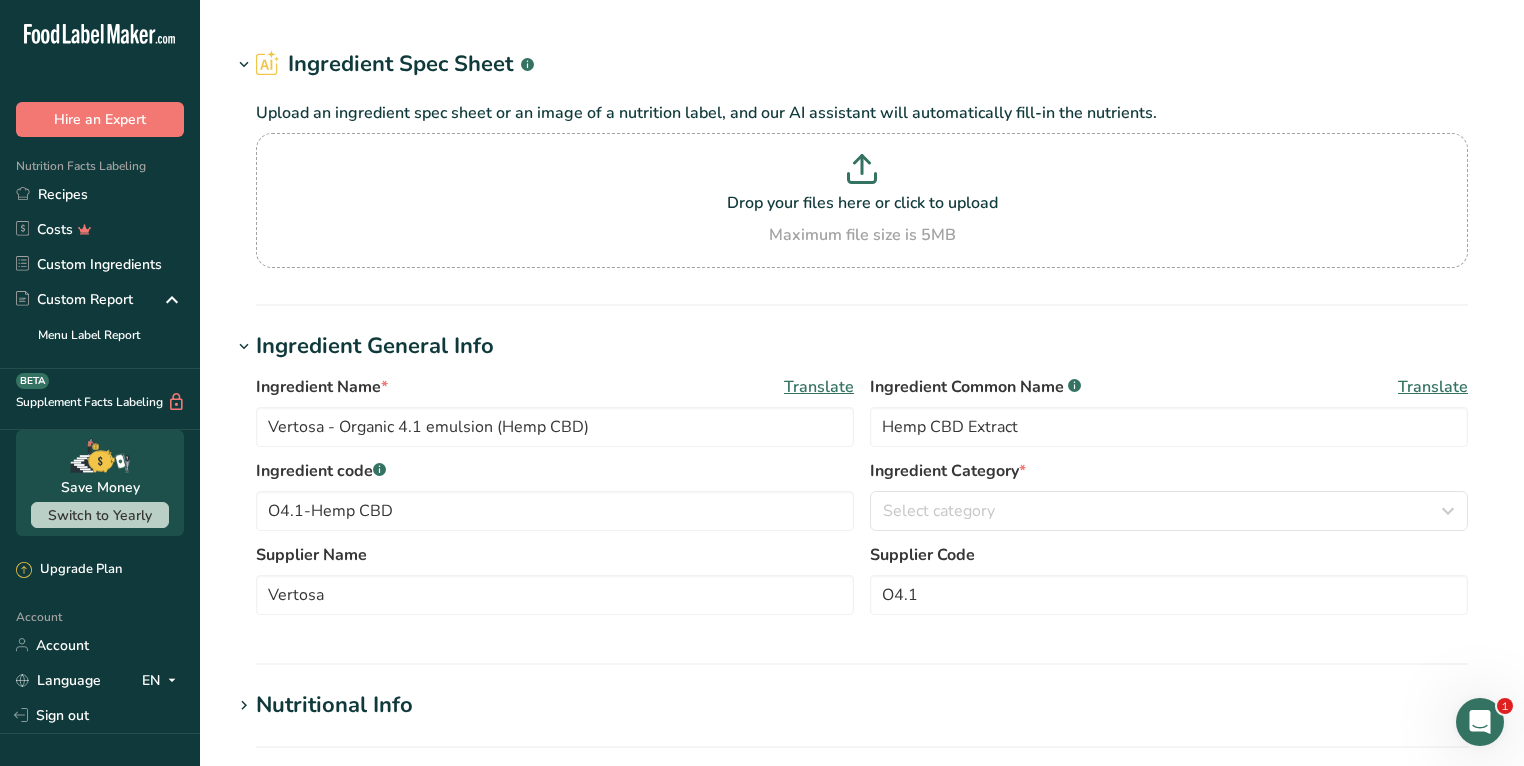 type on "Water, medium chain triglyceride oil, quillaia extract, citric acid, potassium sorbate and sodium benzoate, mixed tocopherols (vitamin e), cannabinoids derived from aerial parts of Cannabis sativa l" 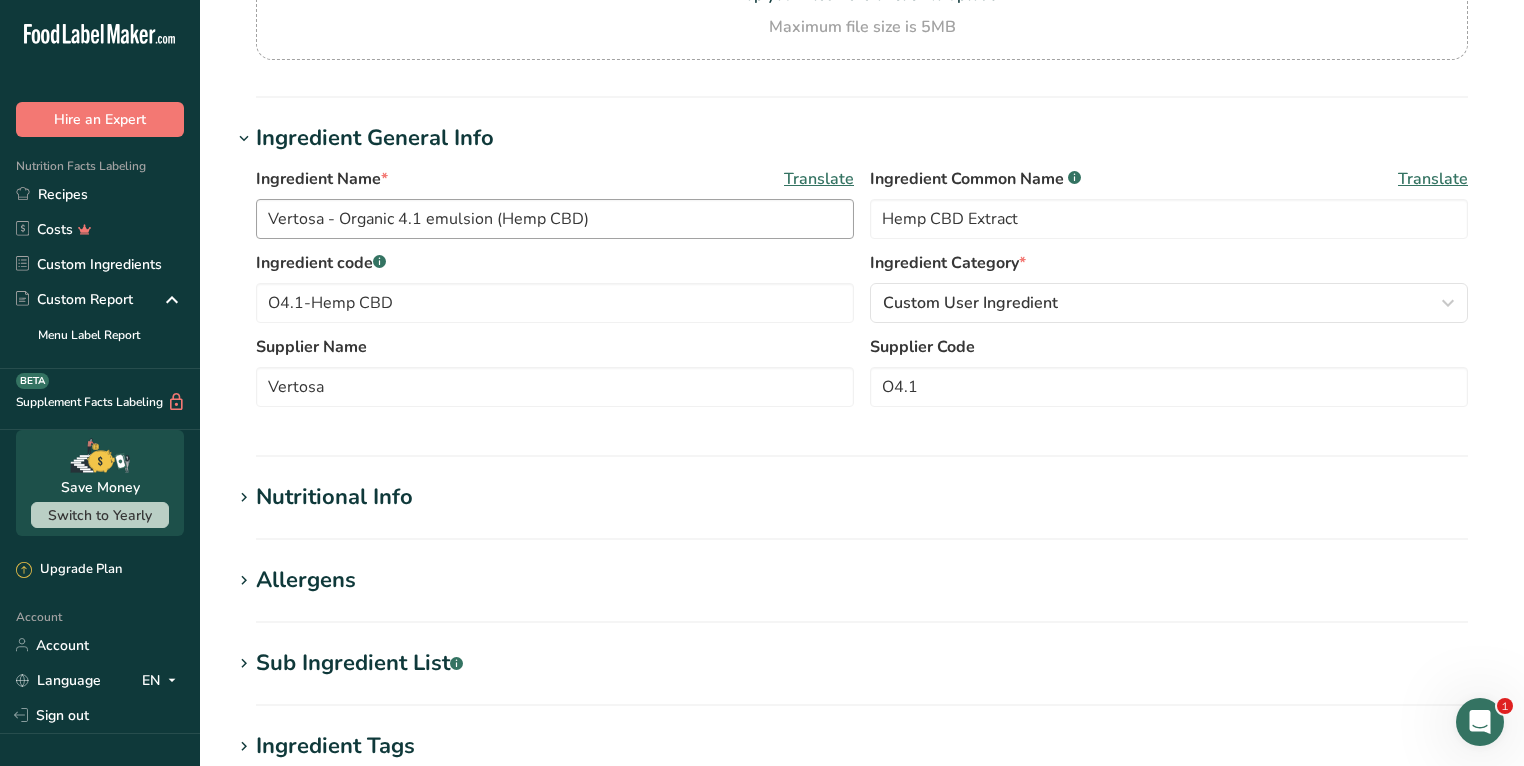 scroll, scrollTop: 362, scrollLeft: 0, axis: vertical 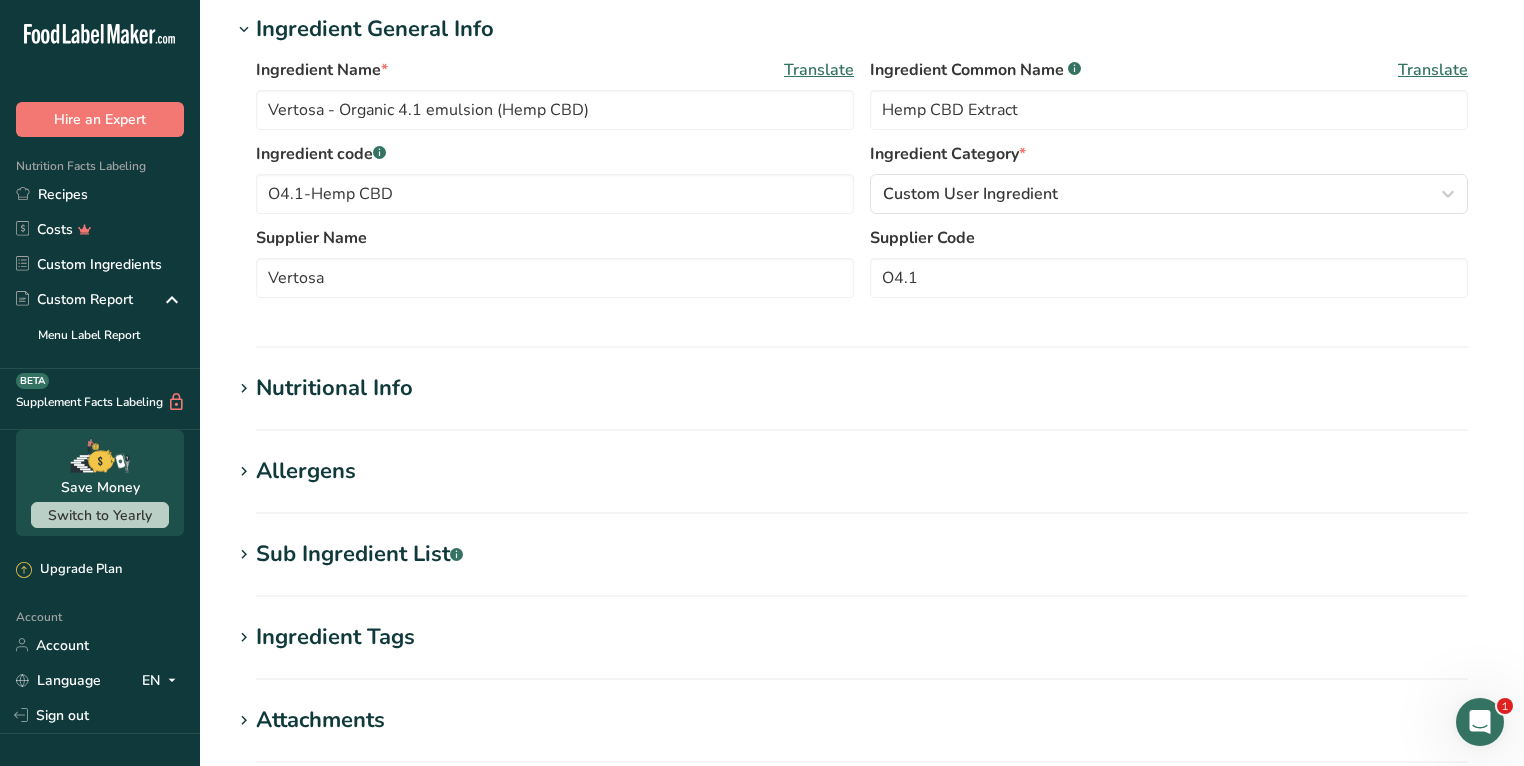 click on "Sub Ingredient List
.a-a{fill:#347362;}.b-a{fill:#fff;}" at bounding box center (359, 554) 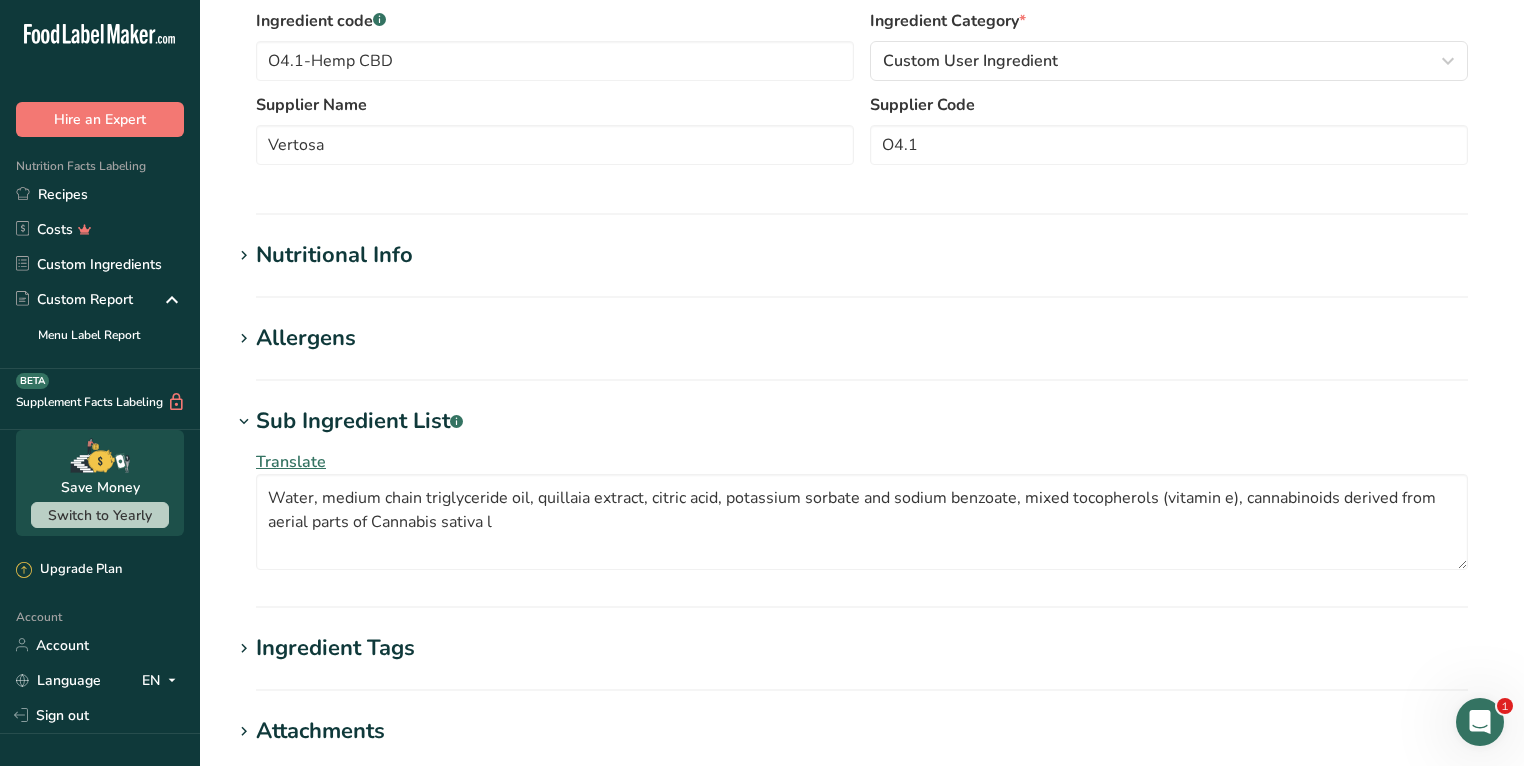 scroll, scrollTop: 599, scrollLeft: 0, axis: vertical 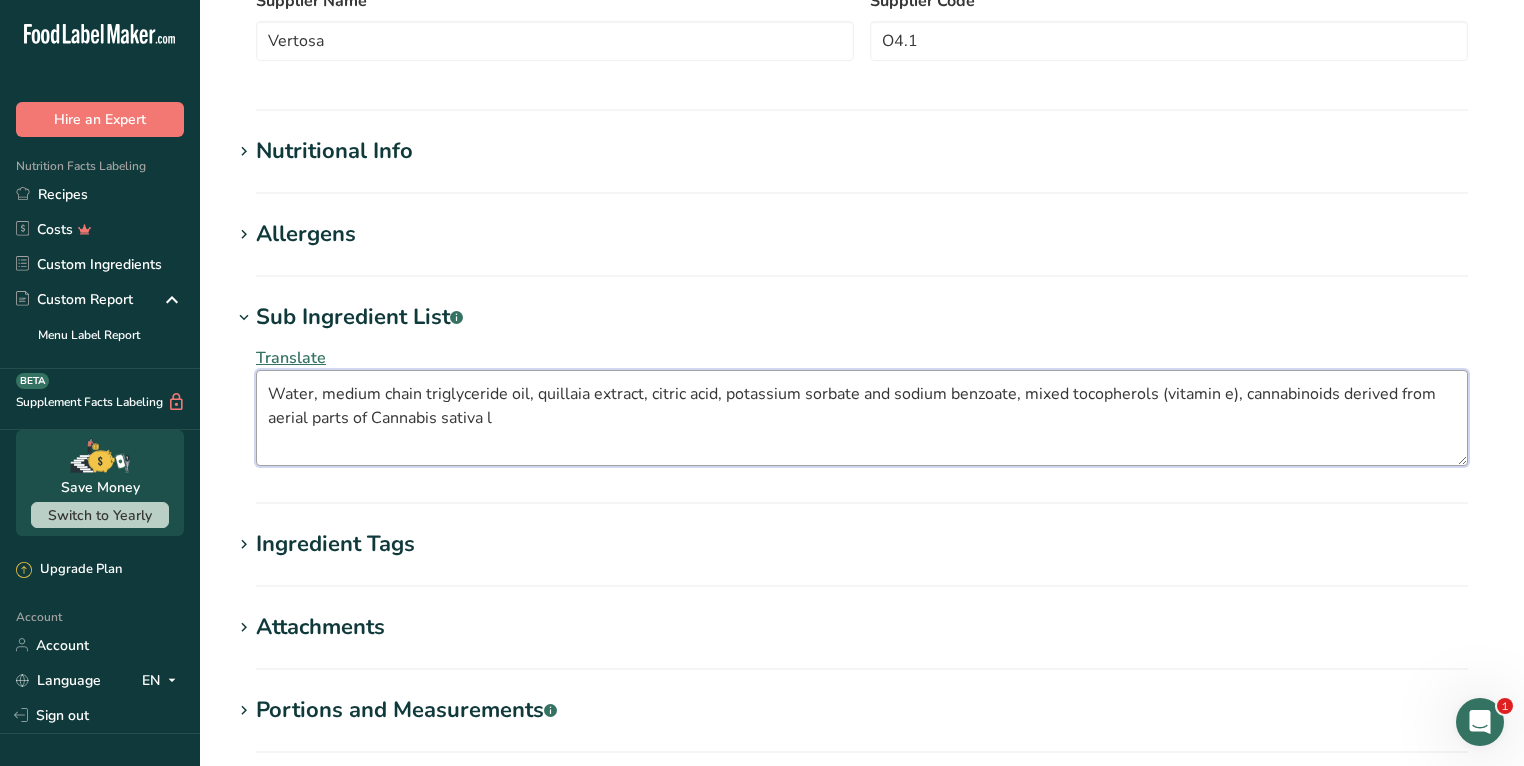 drag, startPoint x: 513, startPoint y: 417, endPoint x: 260, endPoint y: 385, distance: 255.01569 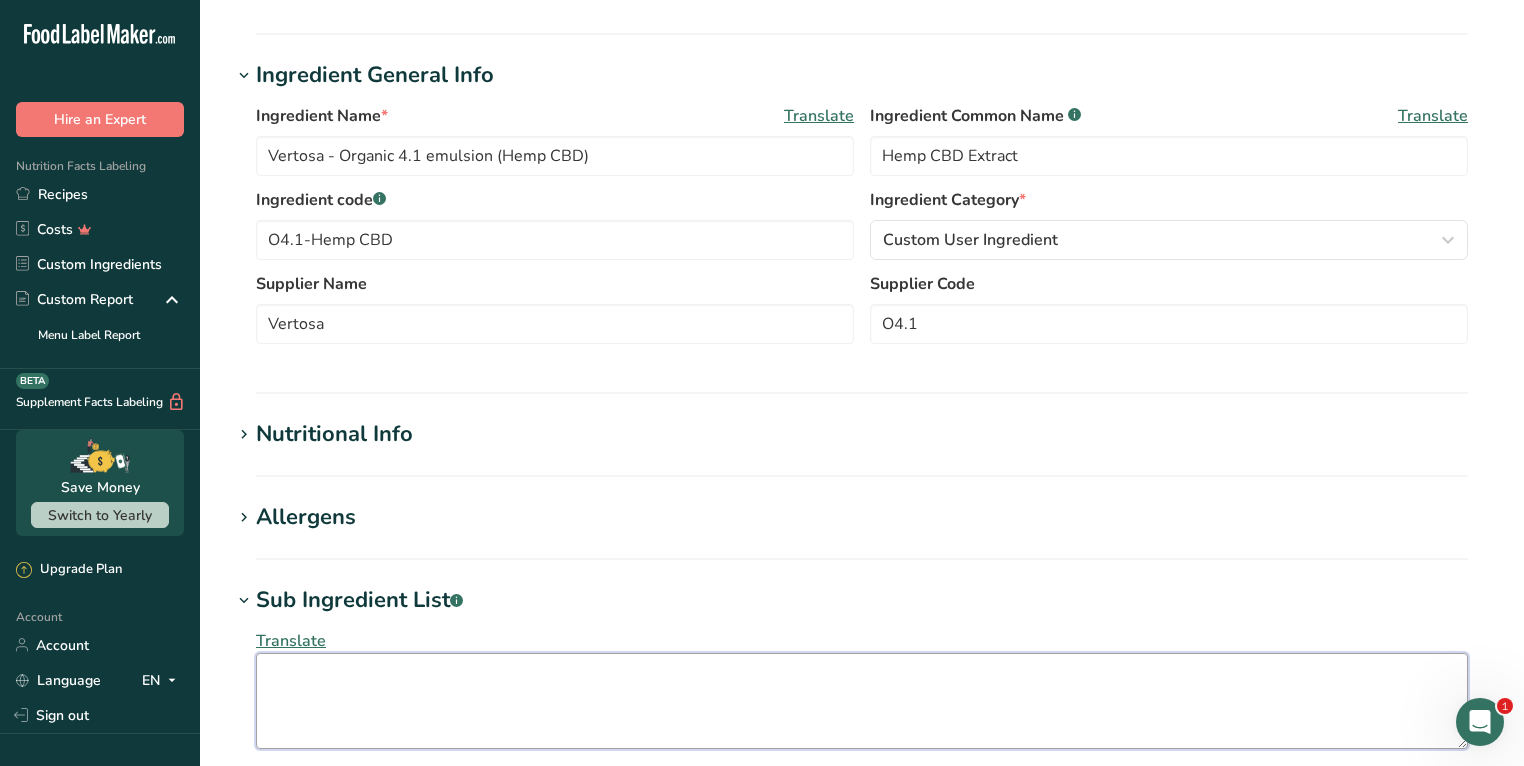 scroll, scrollTop: 0, scrollLeft: 0, axis: both 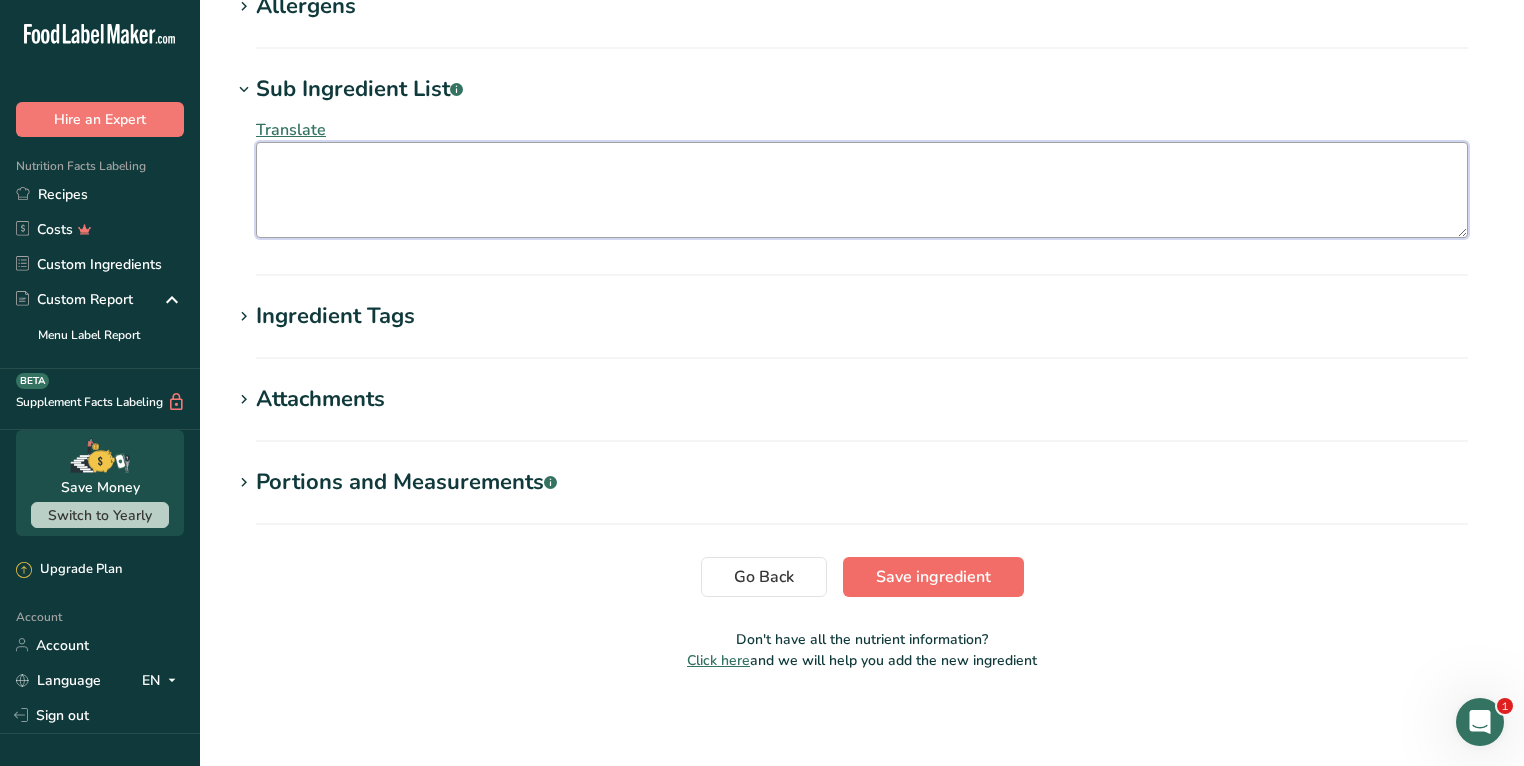 type 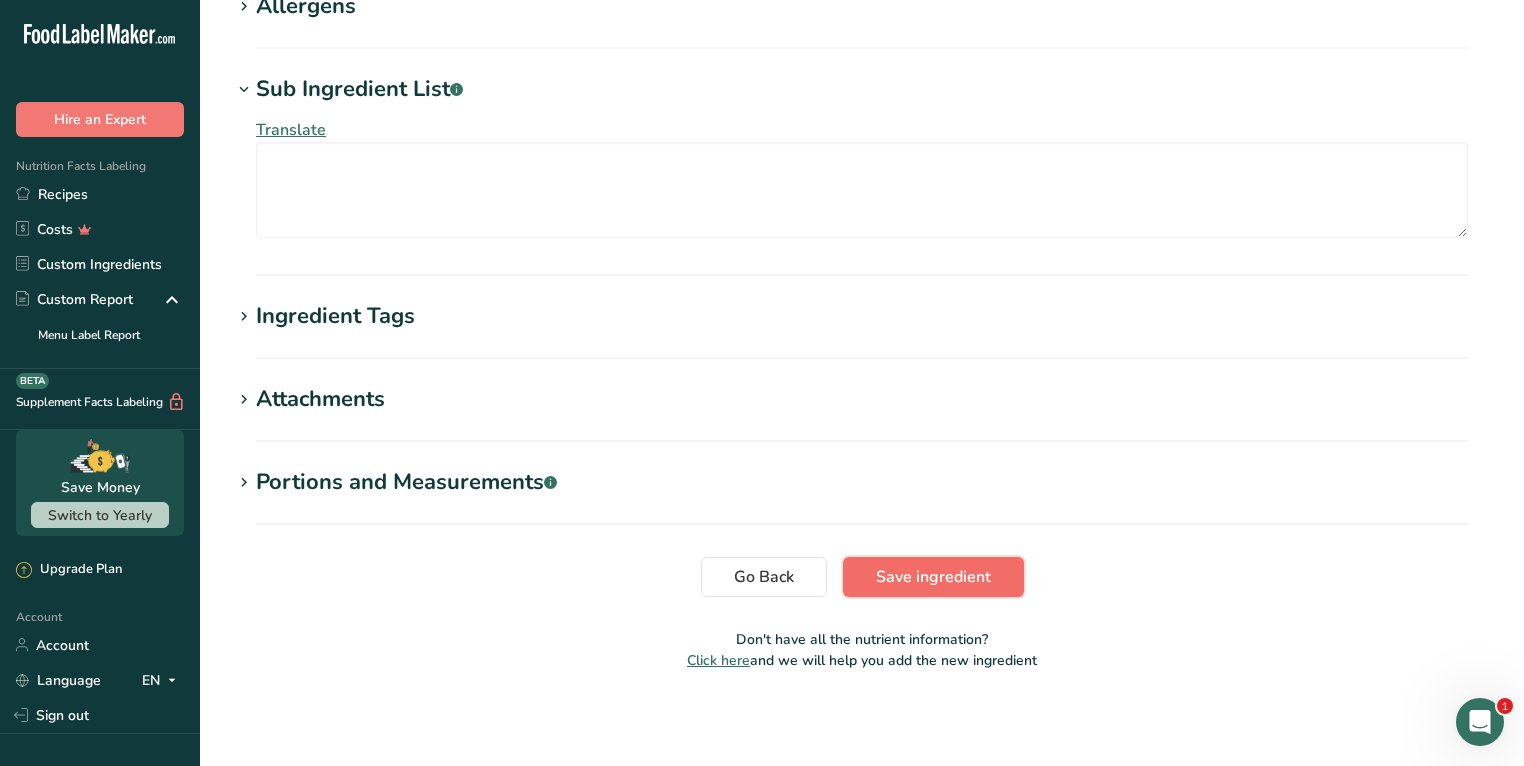 click on "Save ingredient" at bounding box center [933, 577] 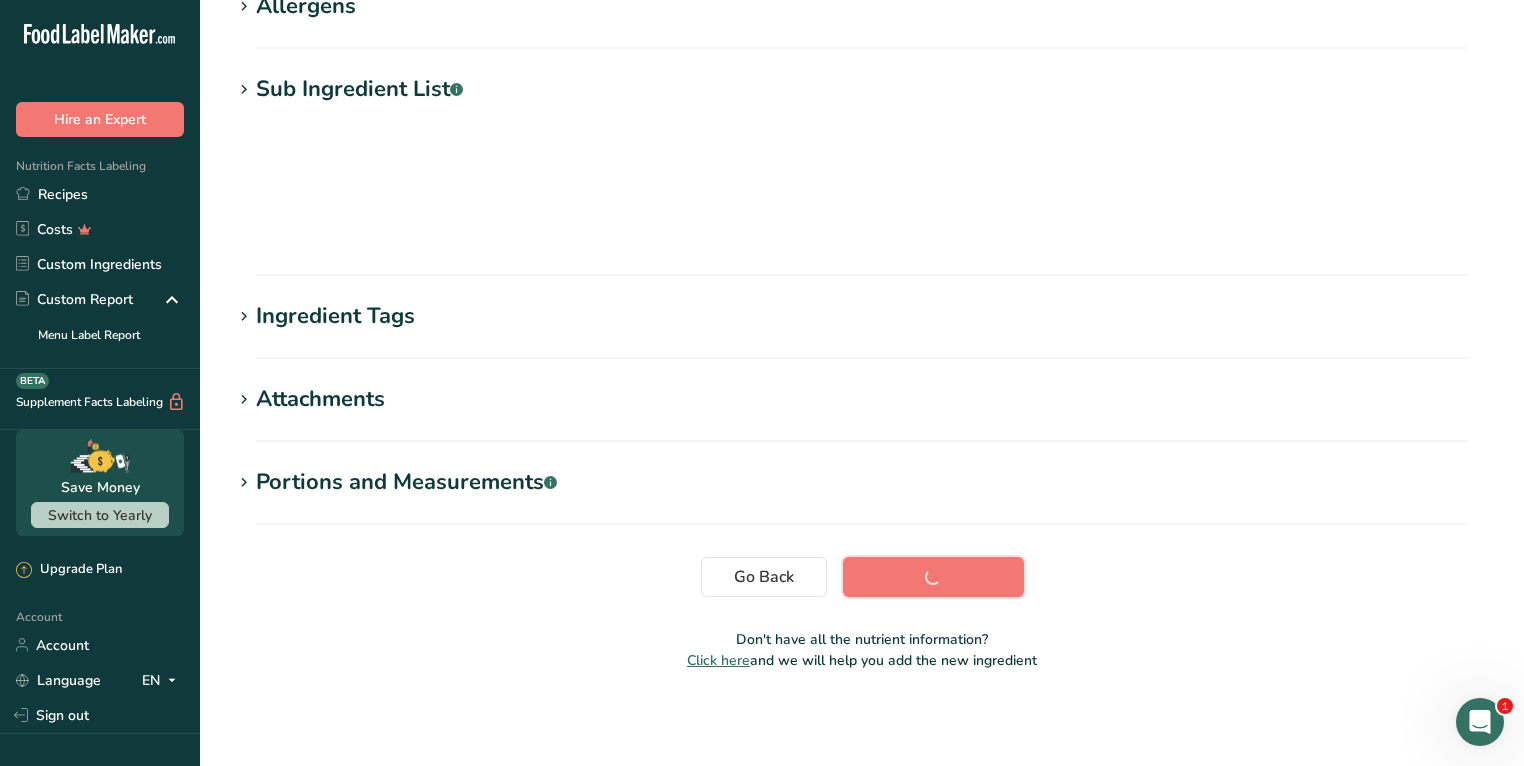scroll, scrollTop: 208, scrollLeft: 0, axis: vertical 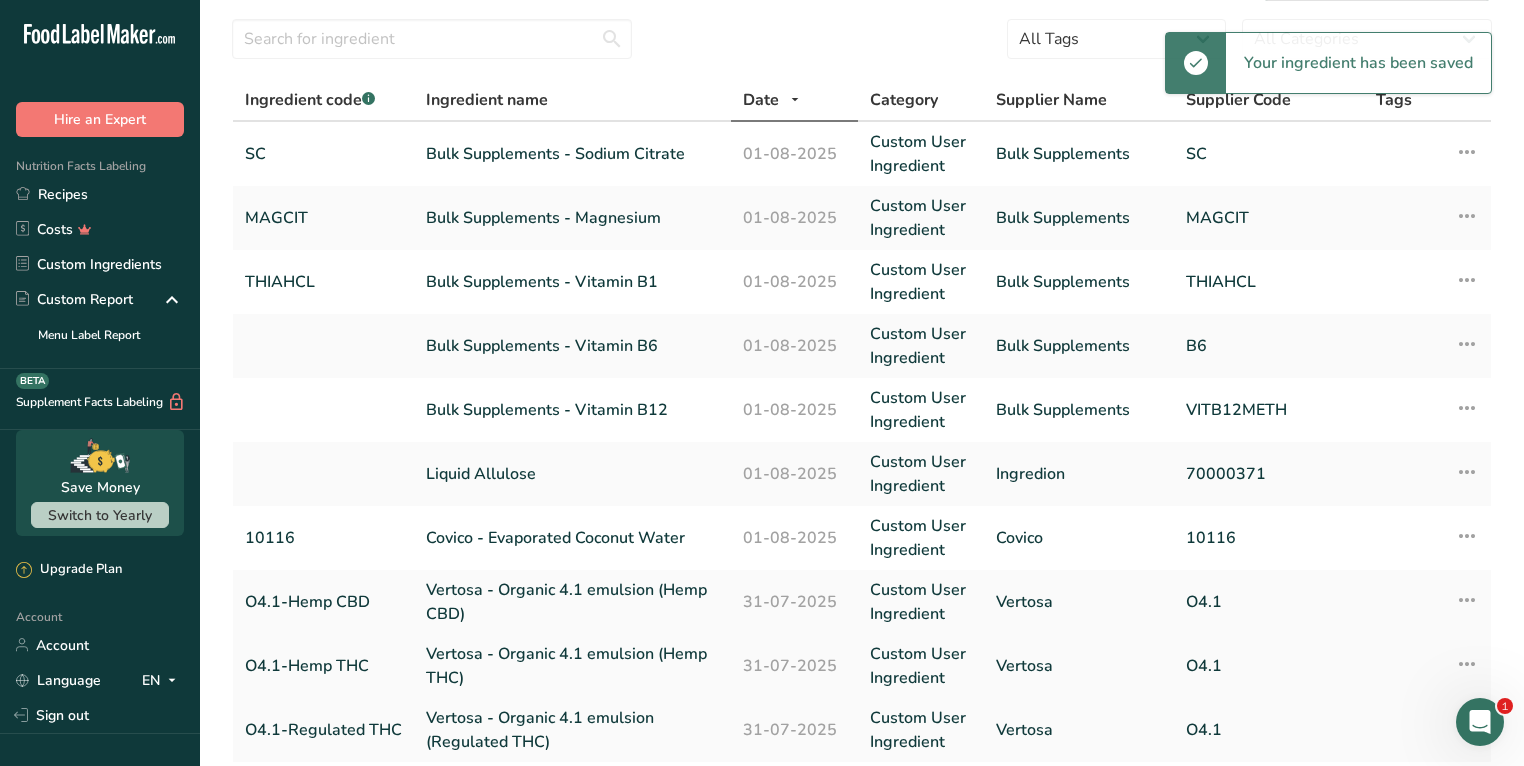 click on "Vertosa - Organic 4.1 emulsion (Hemp THC)" at bounding box center [572, 666] 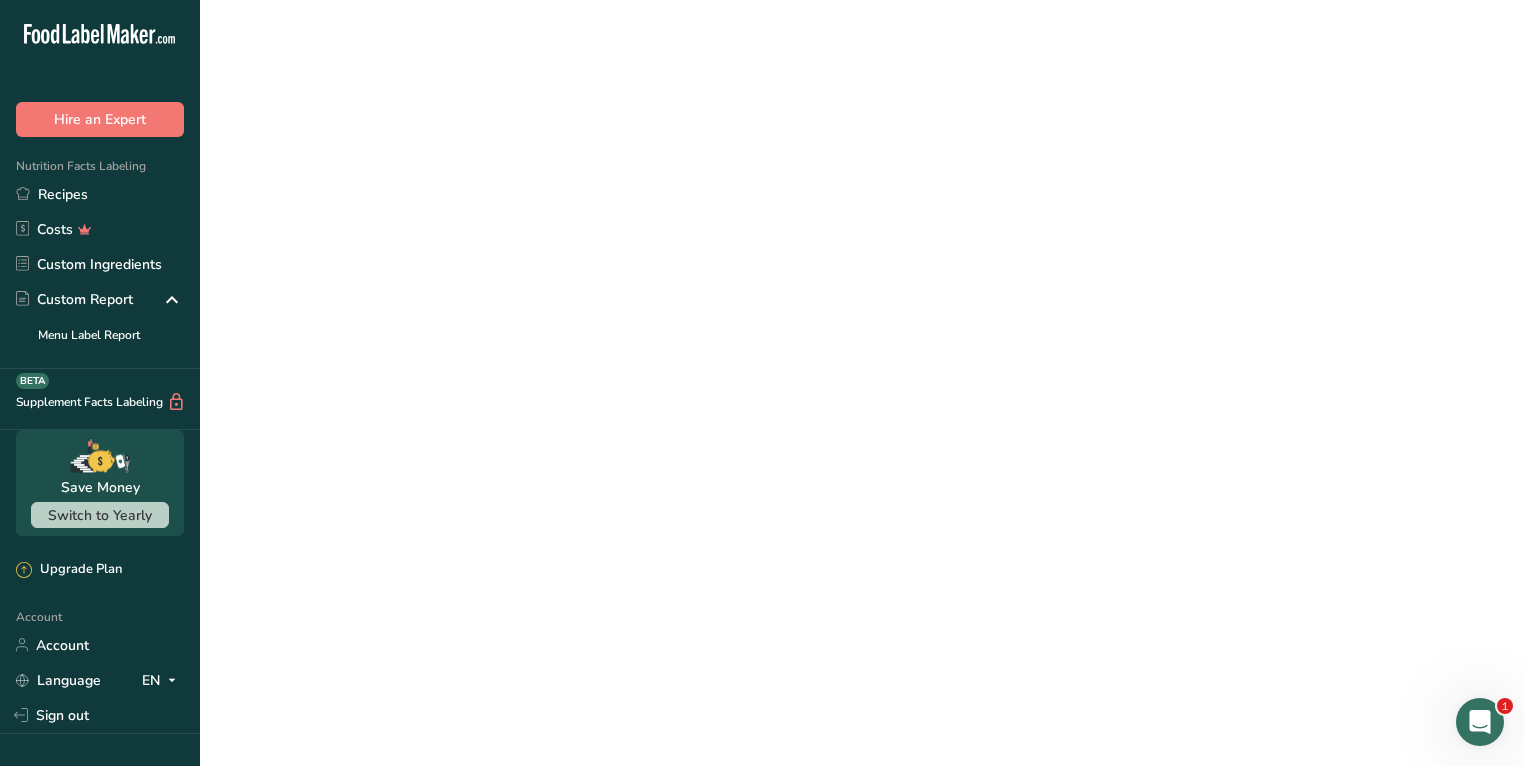scroll, scrollTop: 0, scrollLeft: 0, axis: both 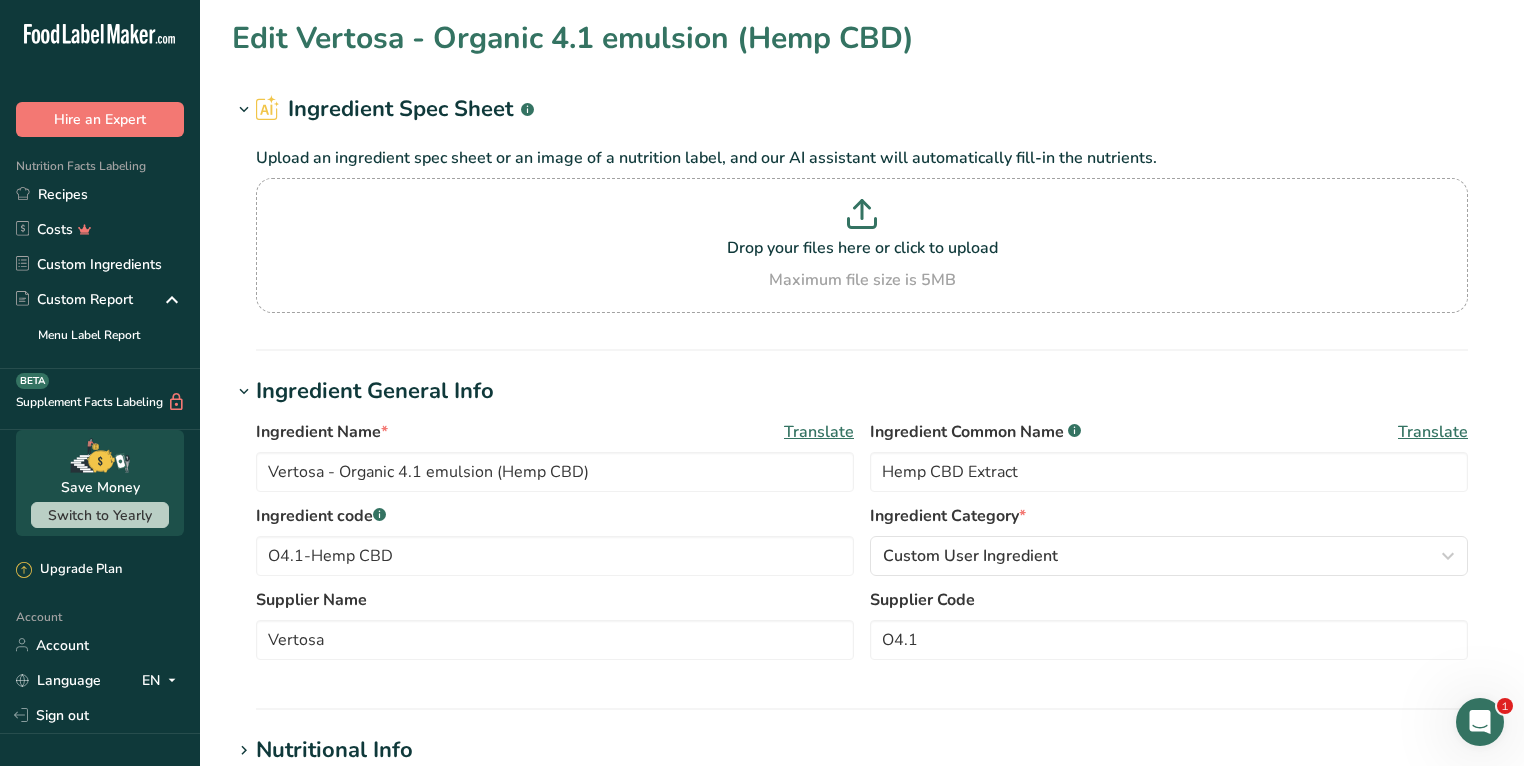 type on "Vertosa - Organic 4.1 emulsion (Hemp THC)" 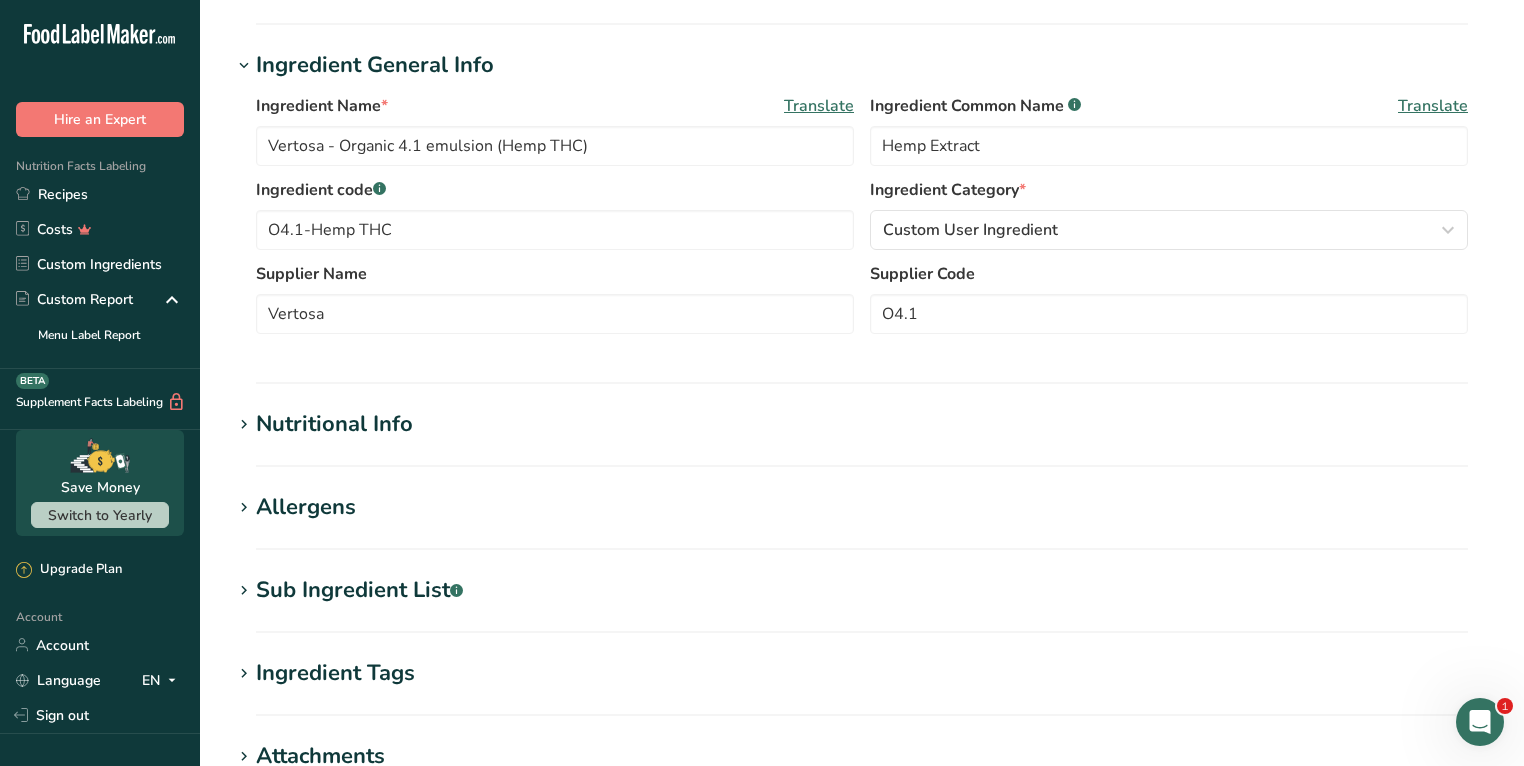 scroll, scrollTop: 522, scrollLeft: 0, axis: vertical 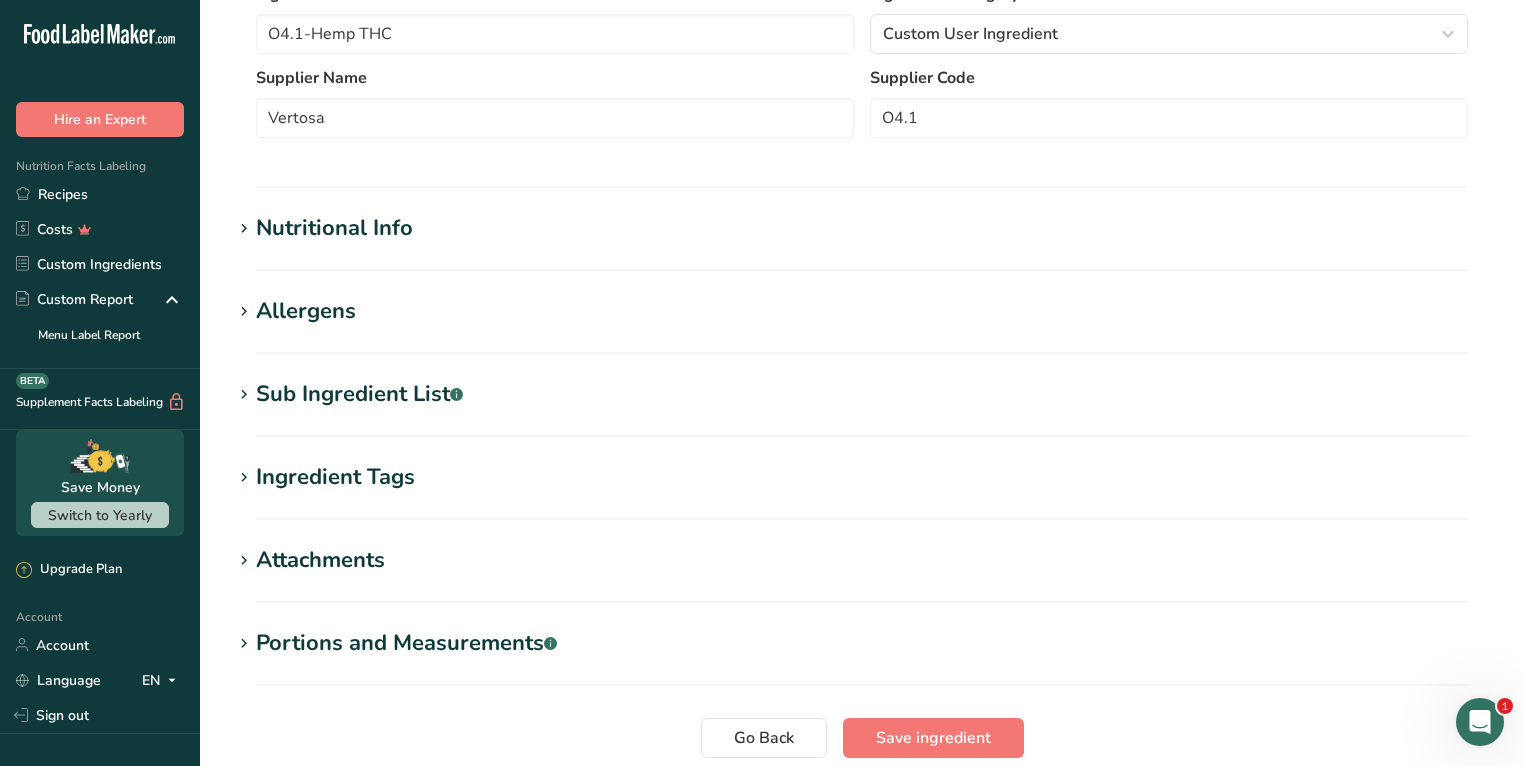 click on "Sub Ingredient List
.a-a{fill:#347362;}.b-a{fill:#fff;}" at bounding box center (359, 394) 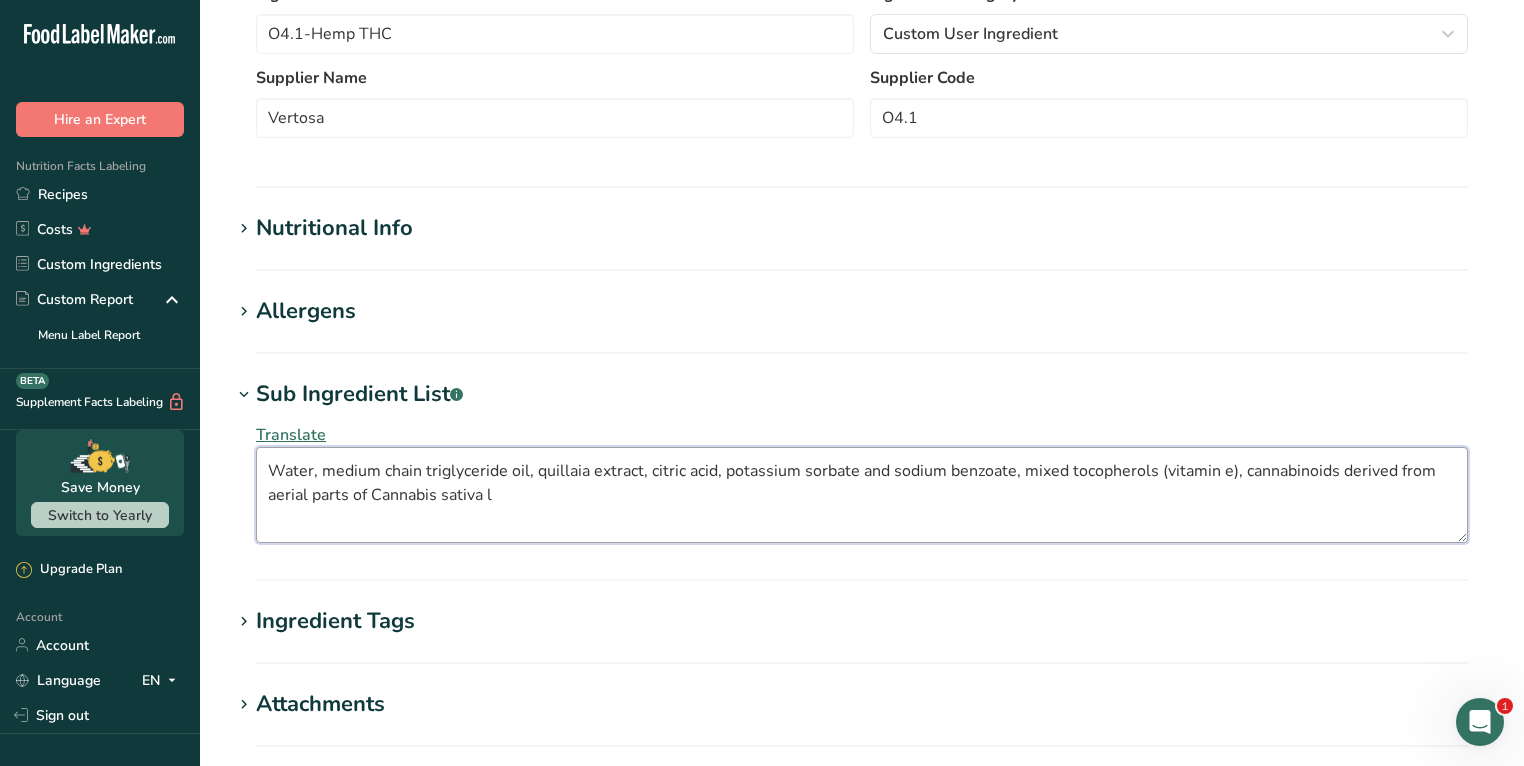 drag, startPoint x: 497, startPoint y: 493, endPoint x: 259, endPoint y: 453, distance: 241.33794 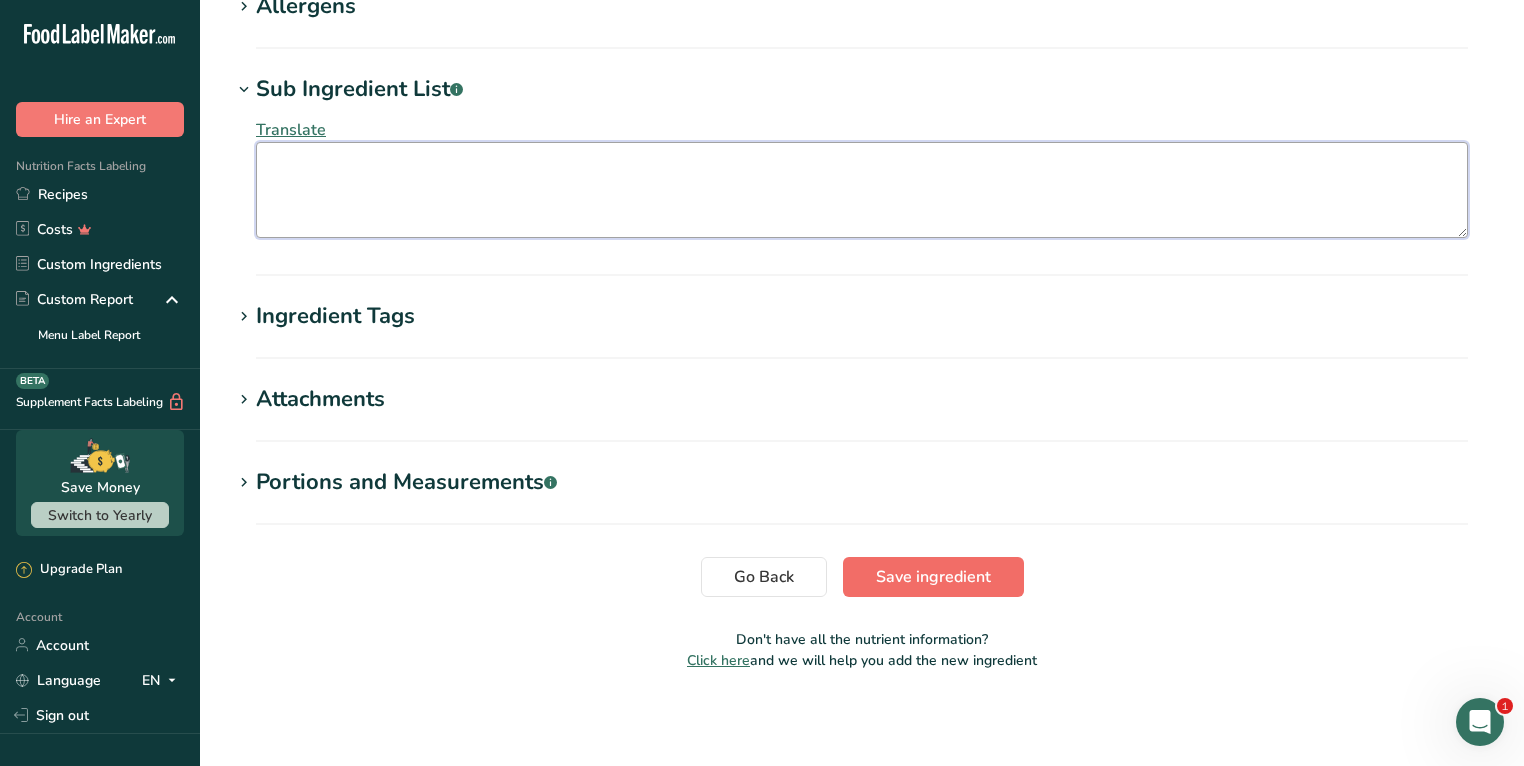 type 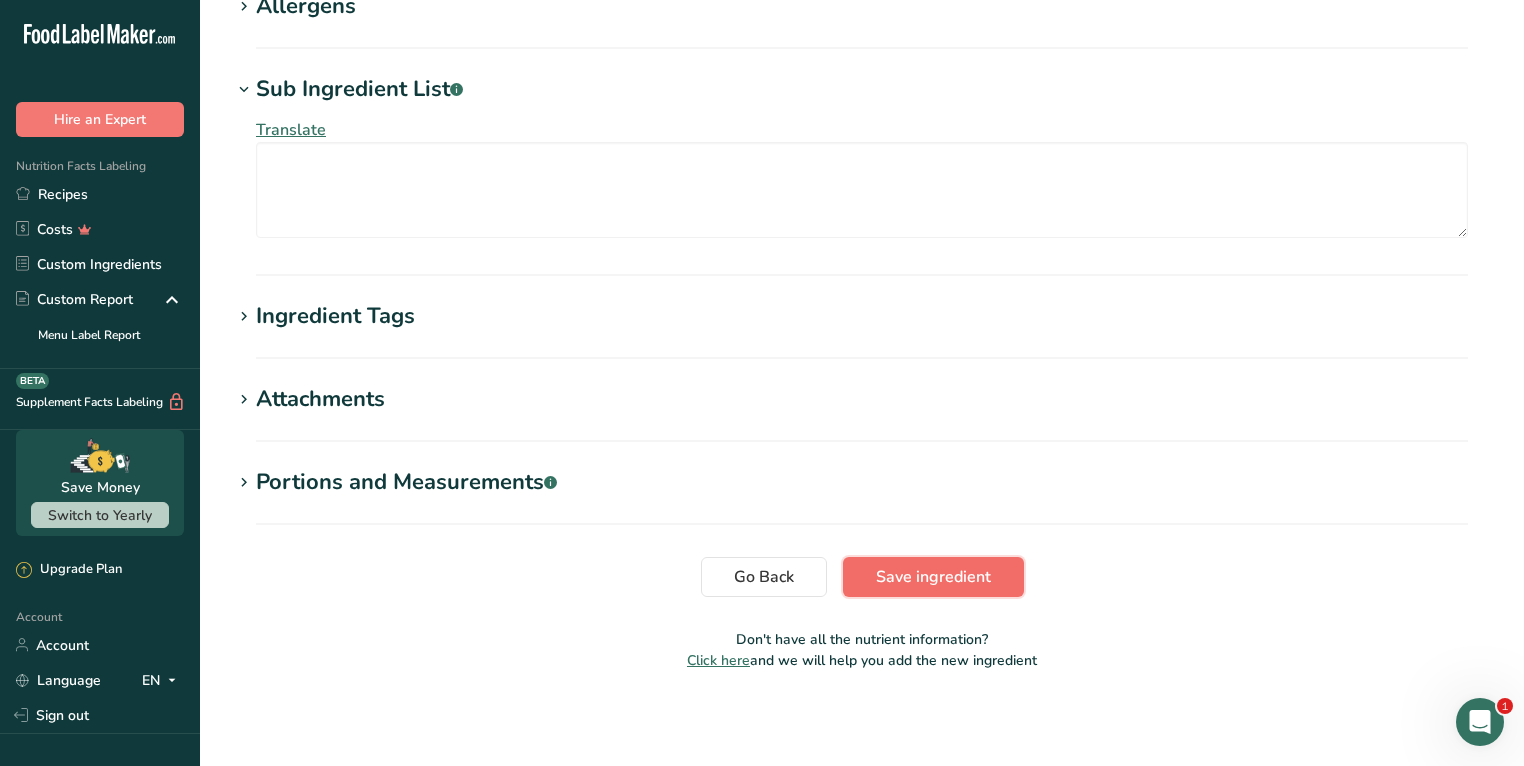 click on "Save ingredient" at bounding box center (933, 577) 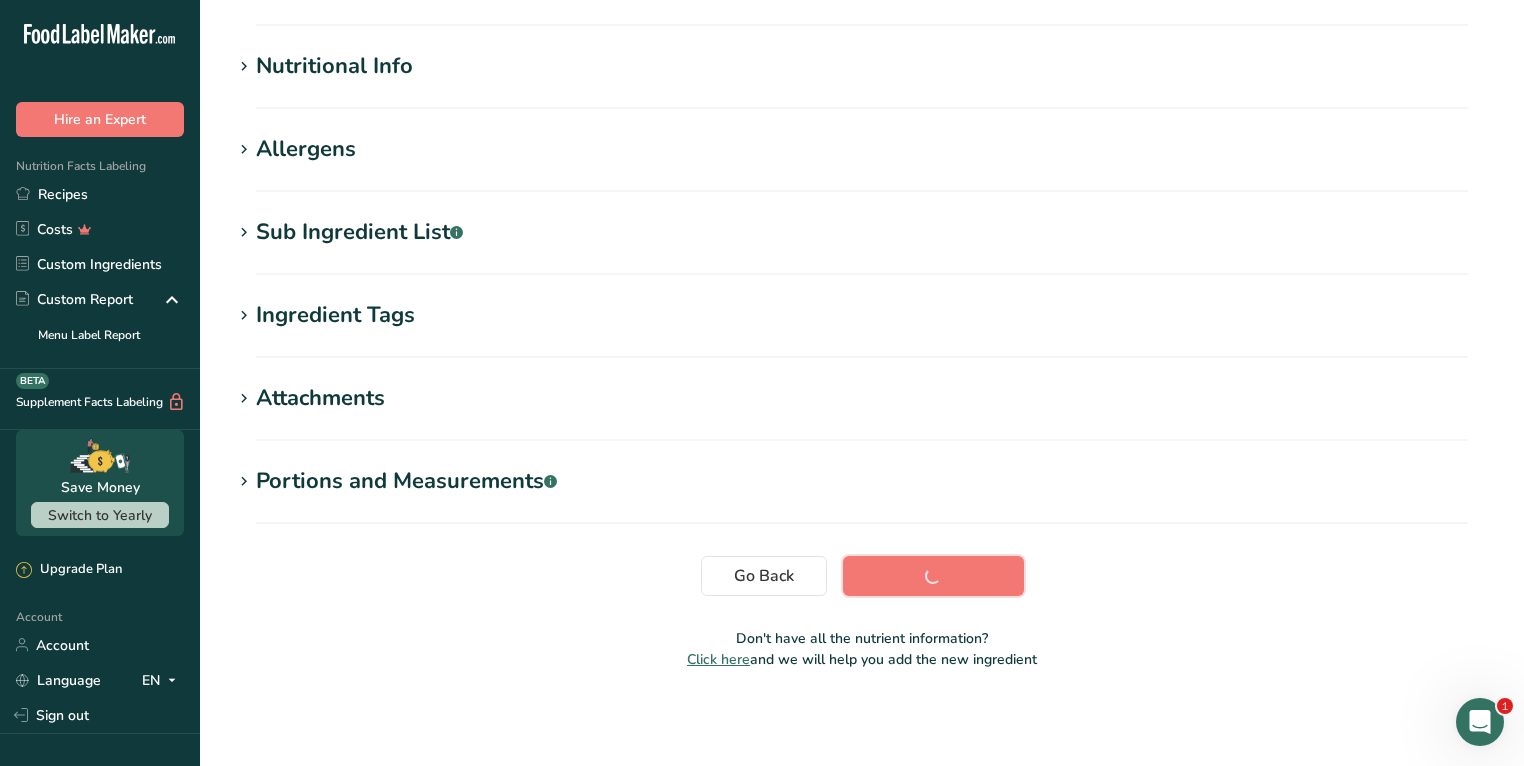 scroll, scrollTop: 208, scrollLeft: 0, axis: vertical 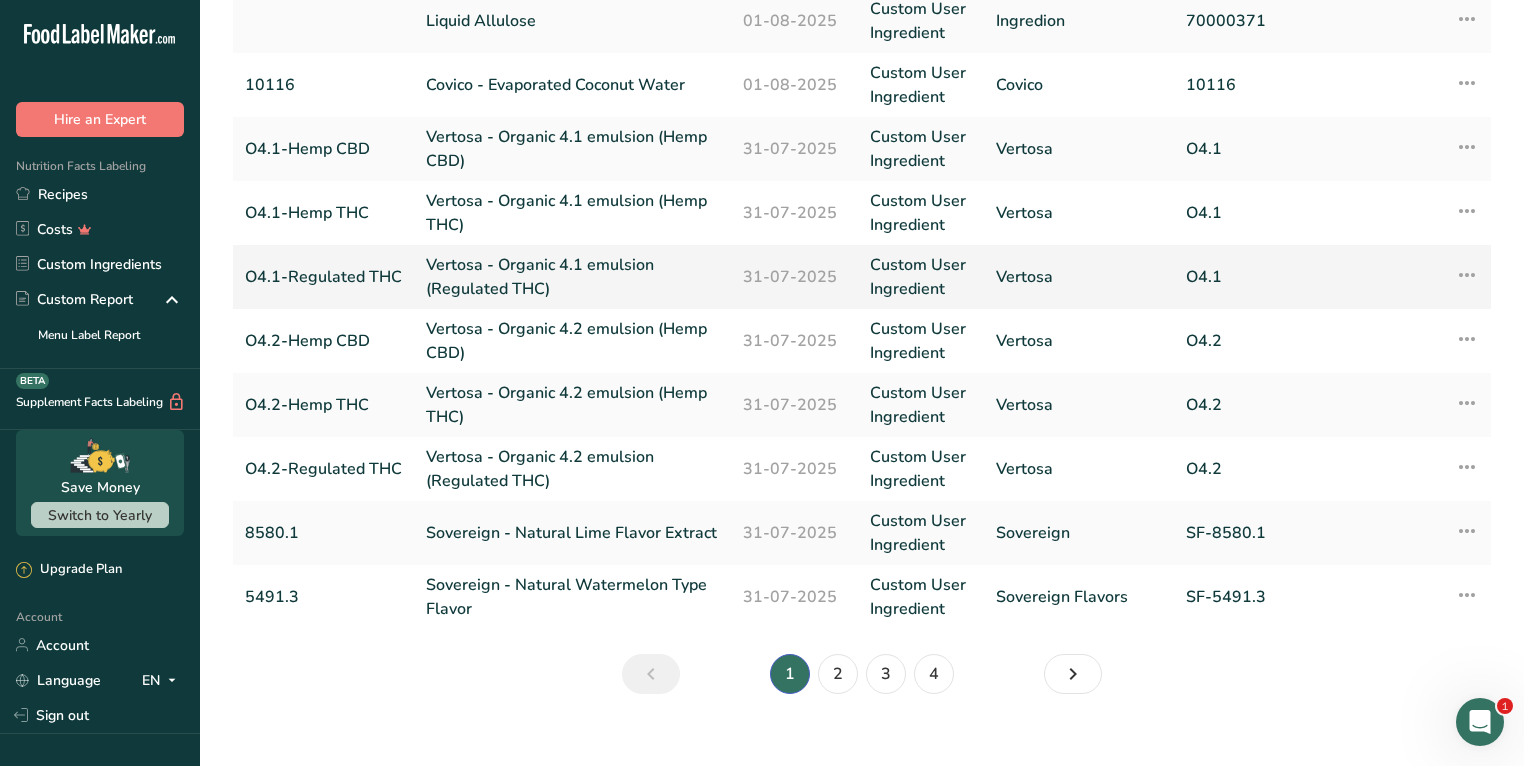 click on "Vertosa - Organic 4.1 emulsion (Regulated THC)" at bounding box center [572, 277] 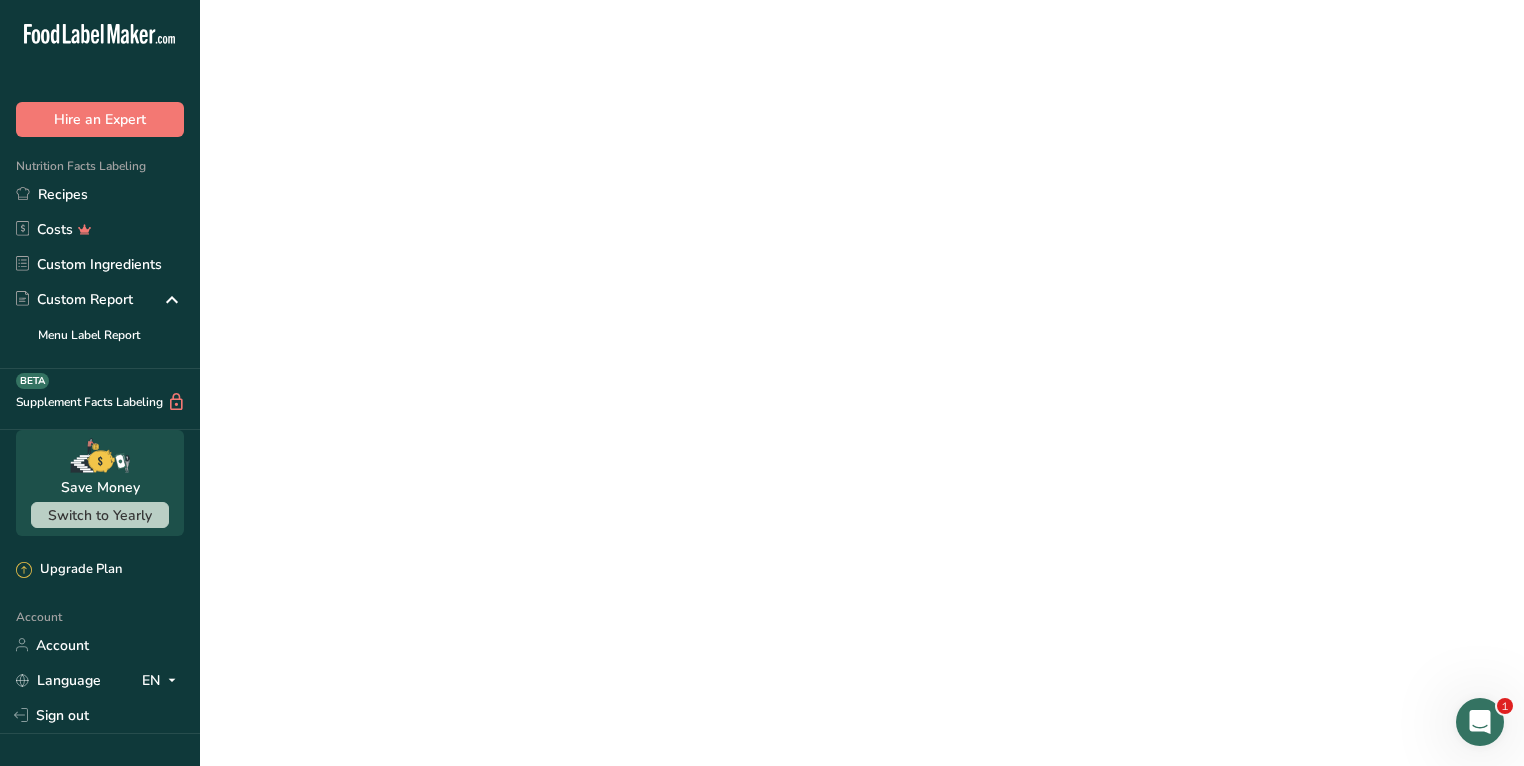 scroll, scrollTop: 0, scrollLeft: 0, axis: both 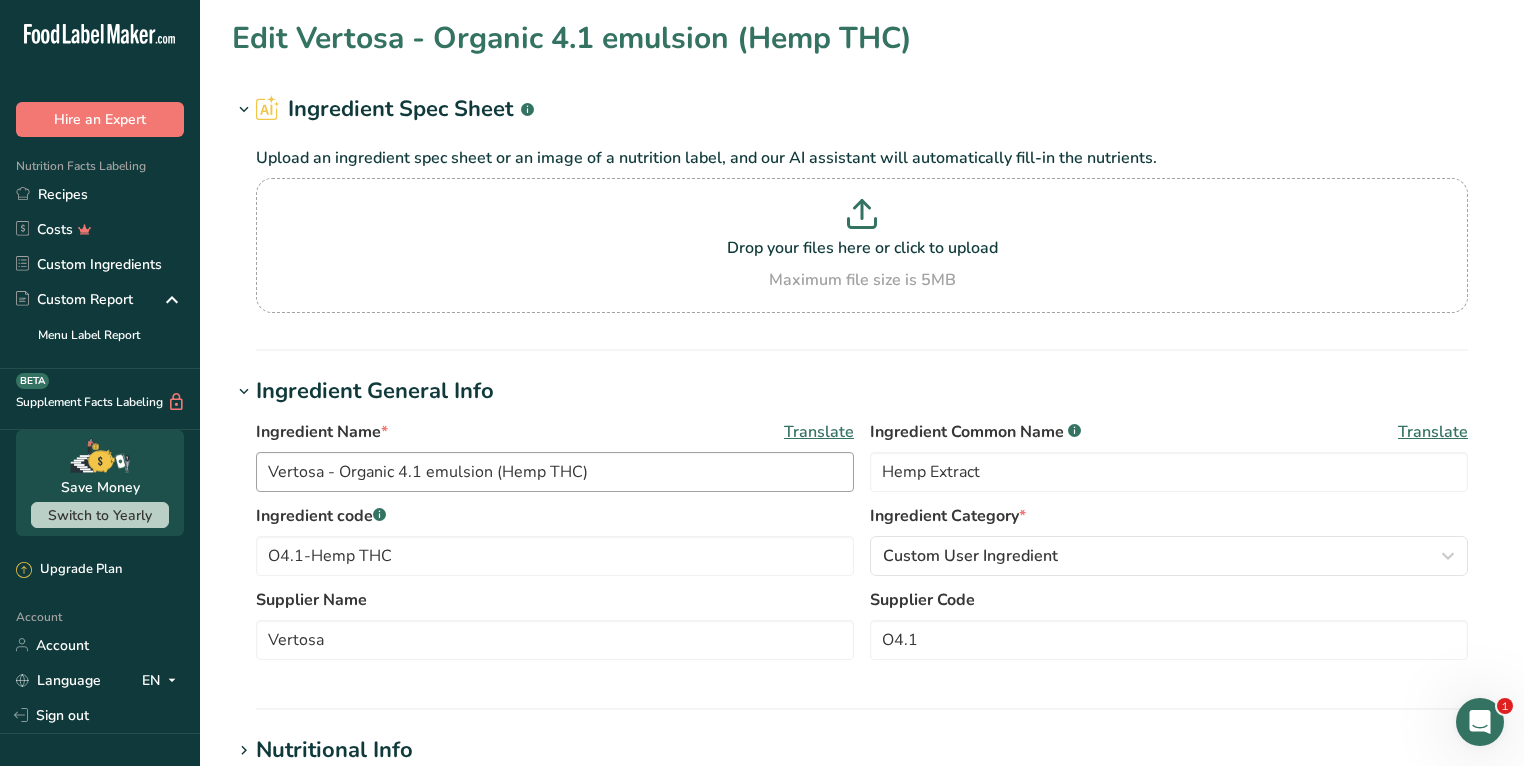 type on "Vertosa - Organic 4.1 emulsion (Regulated THC)" 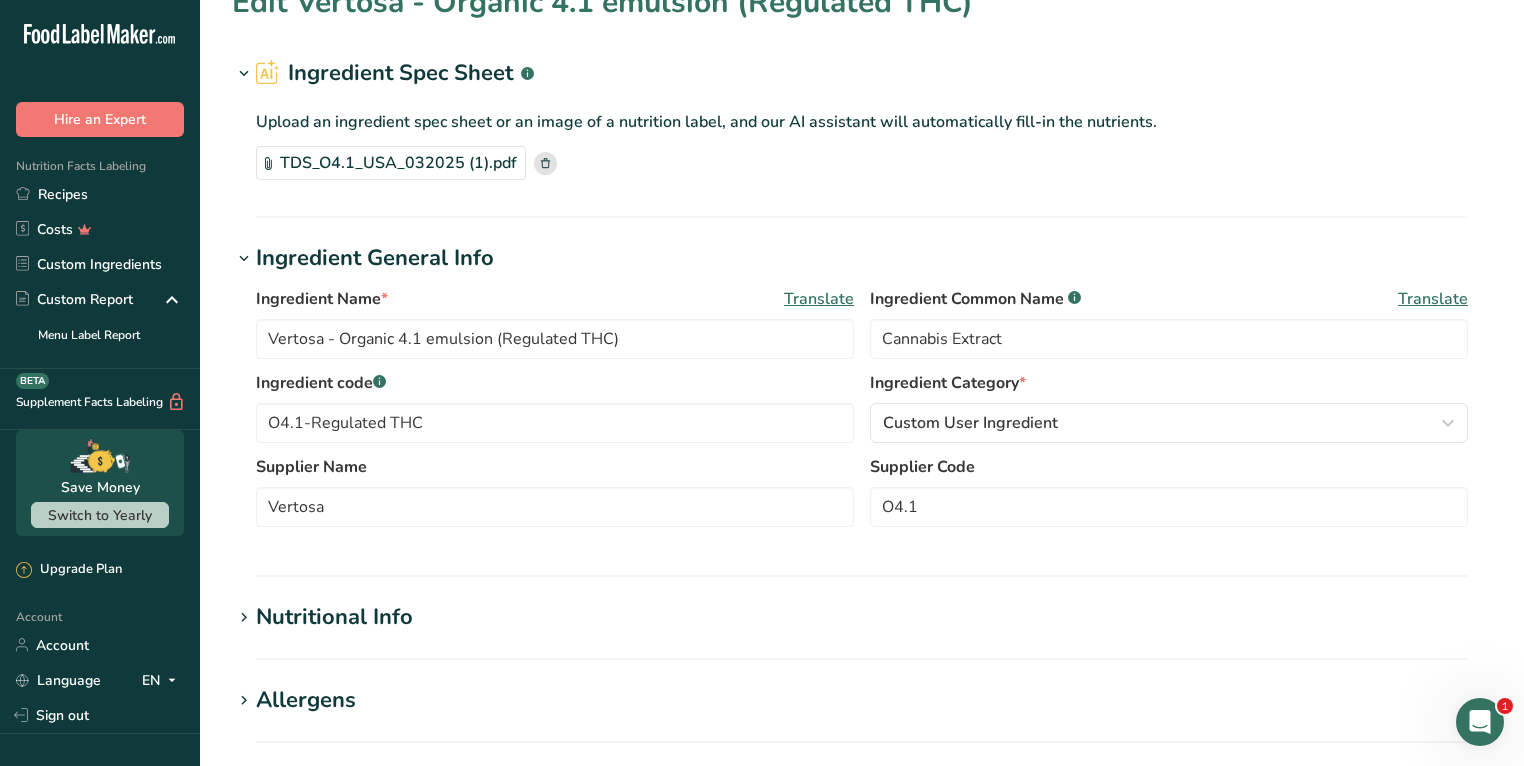 scroll, scrollTop: 420, scrollLeft: 0, axis: vertical 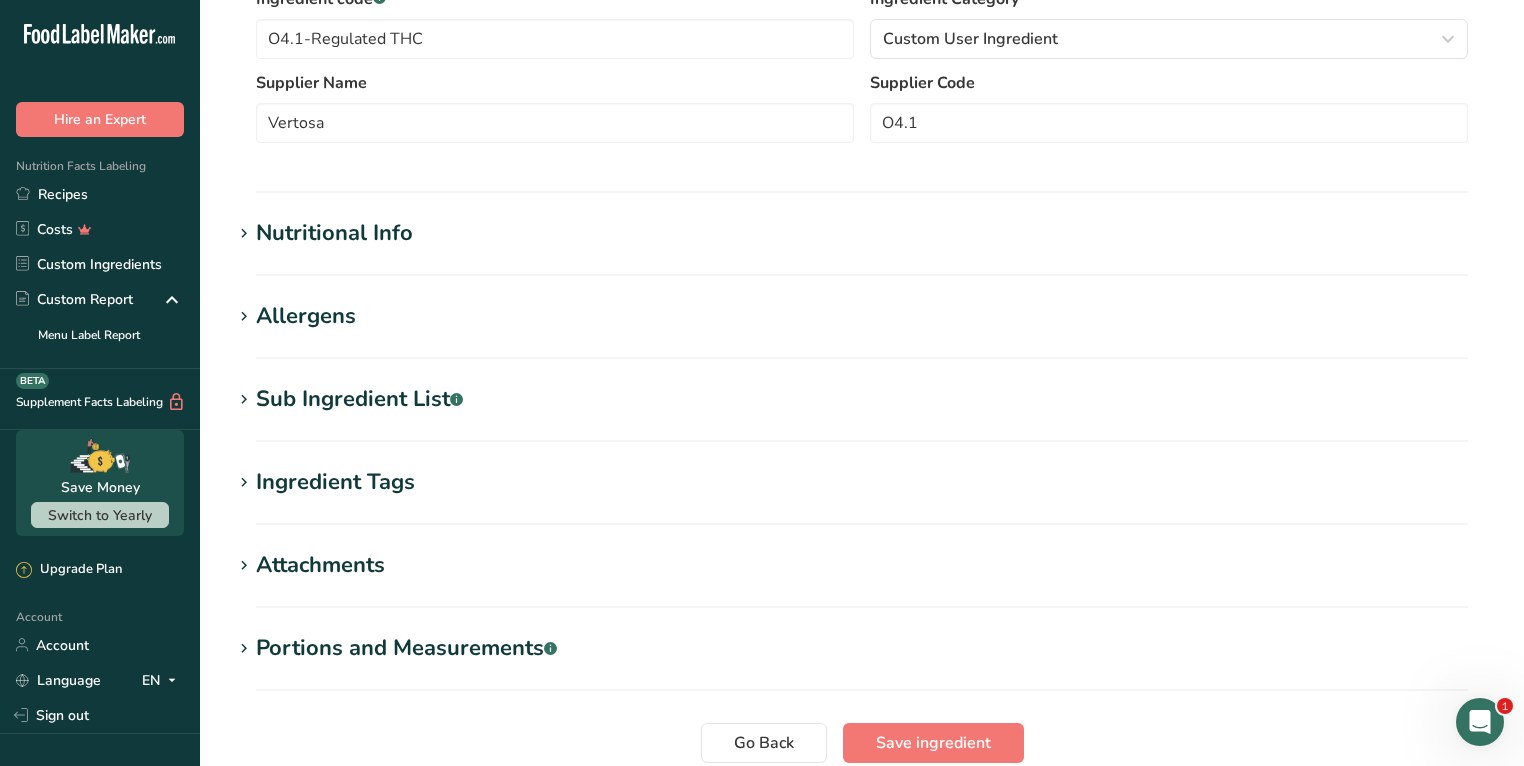 click on "Sub Ingredient List
.a-a{fill:#347362;}.b-a{fill:#fff;}" at bounding box center (359, 399) 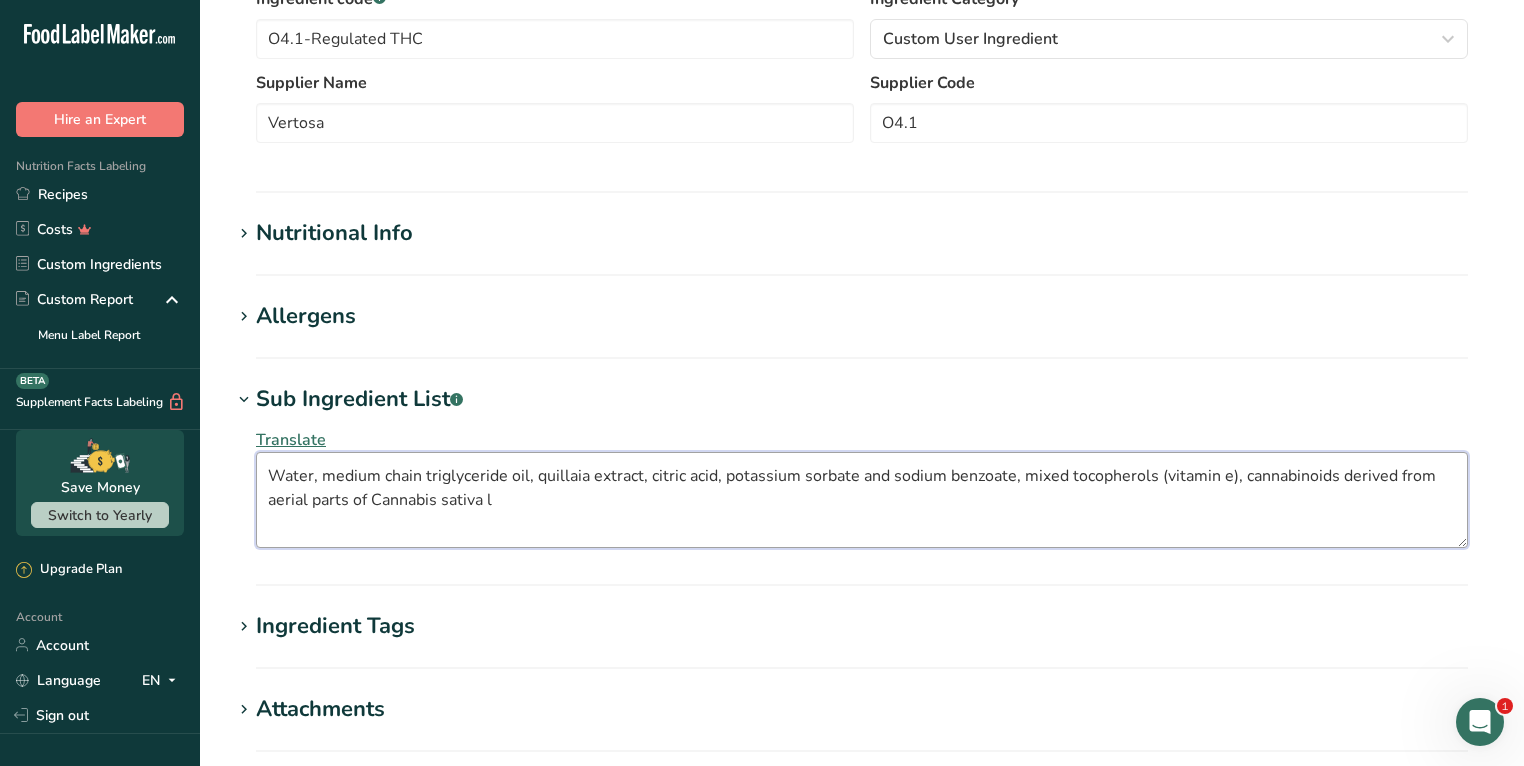 drag, startPoint x: 503, startPoint y: 494, endPoint x: 263, endPoint y: 468, distance: 241.40422 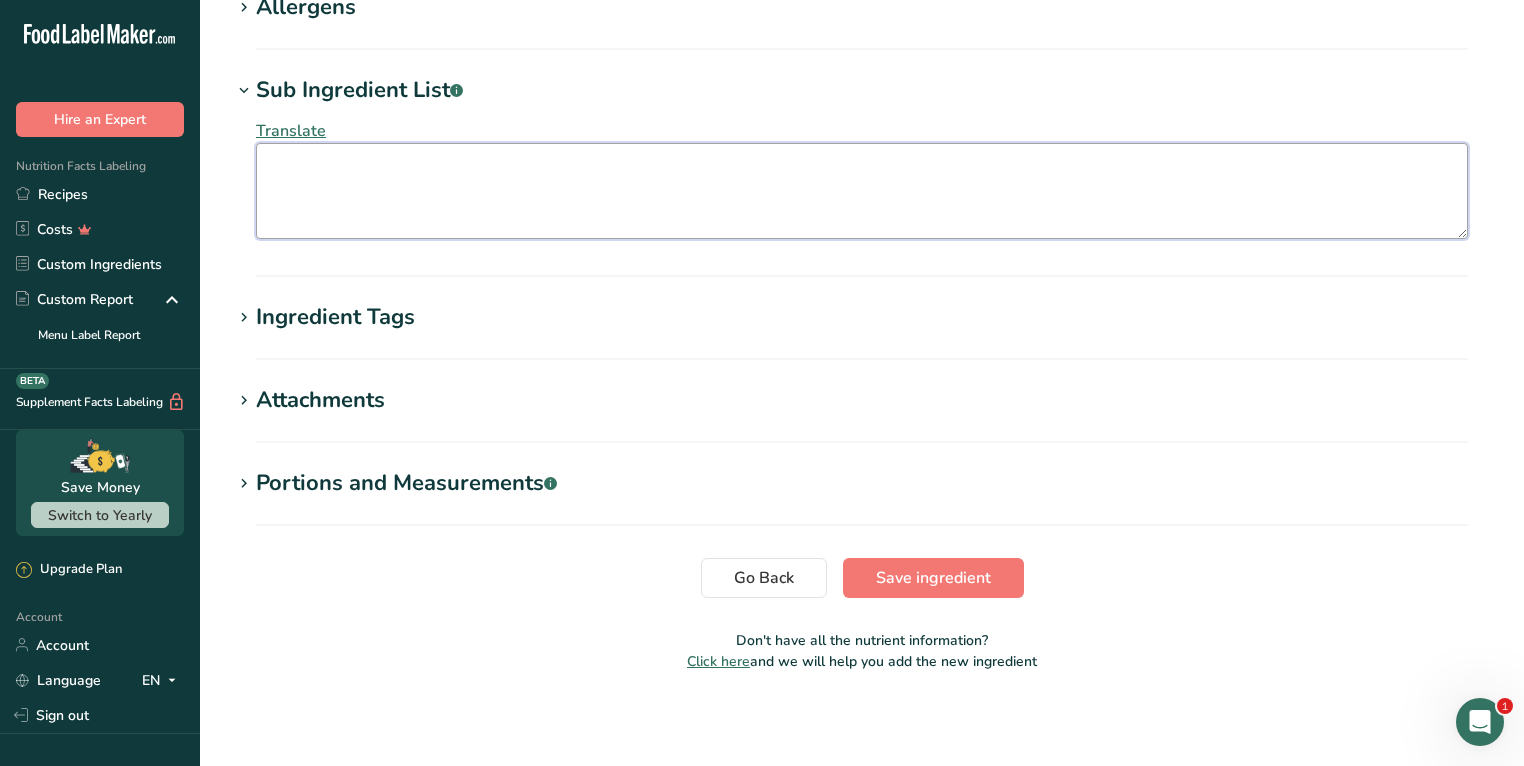 type 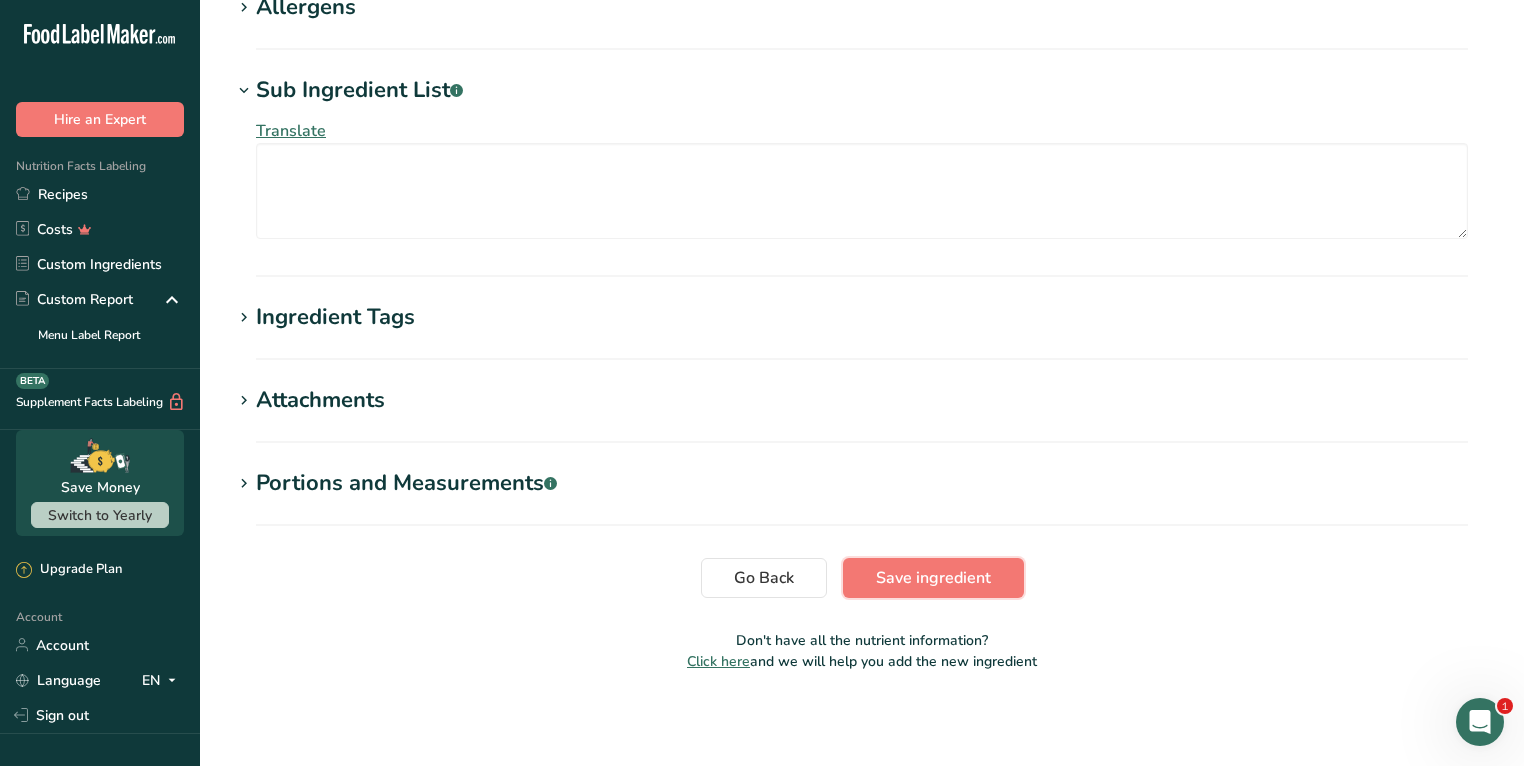 click on "Save ingredient" at bounding box center [933, 578] 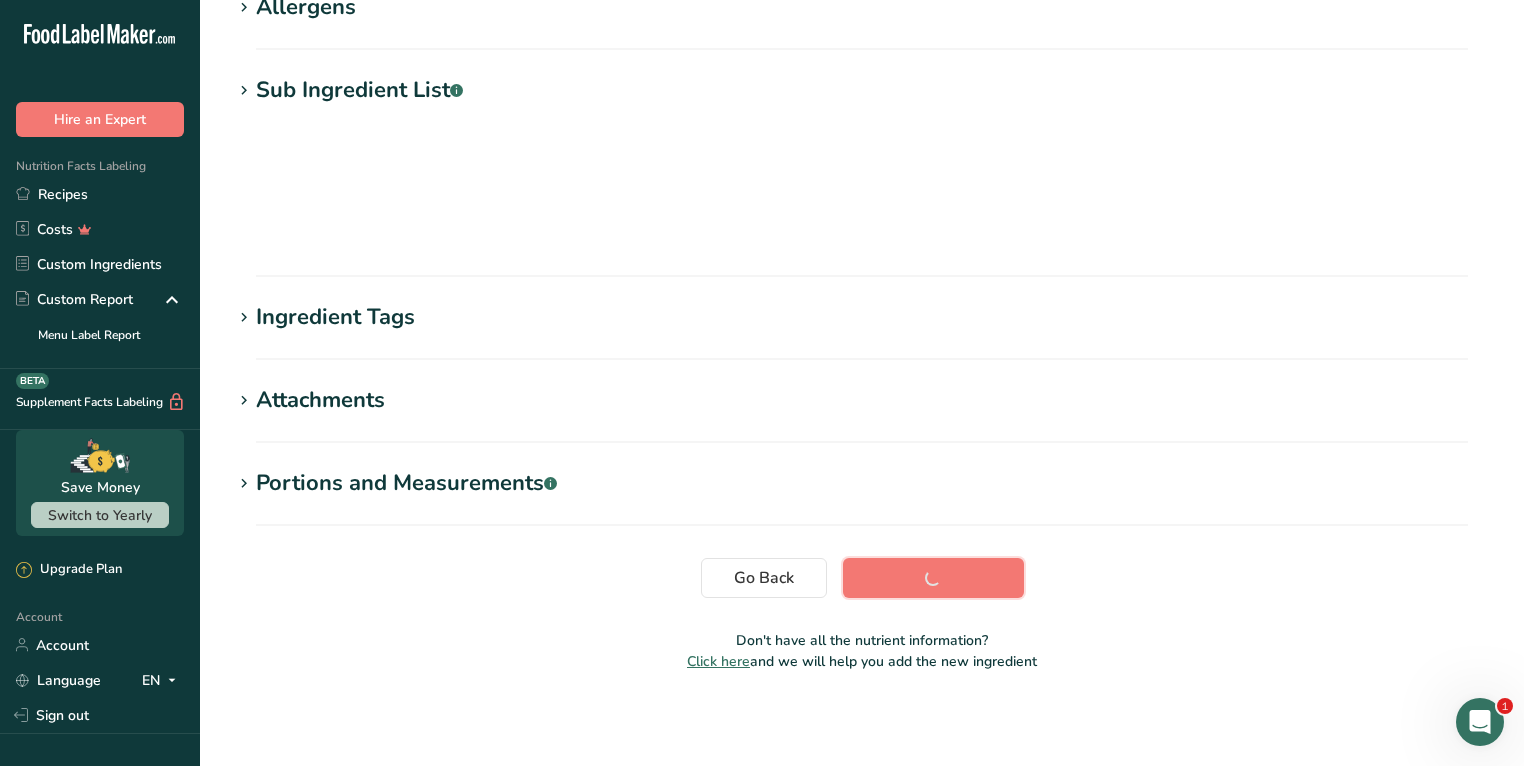 scroll, scrollTop: 208, scrollLeft: 0, axis: vertical 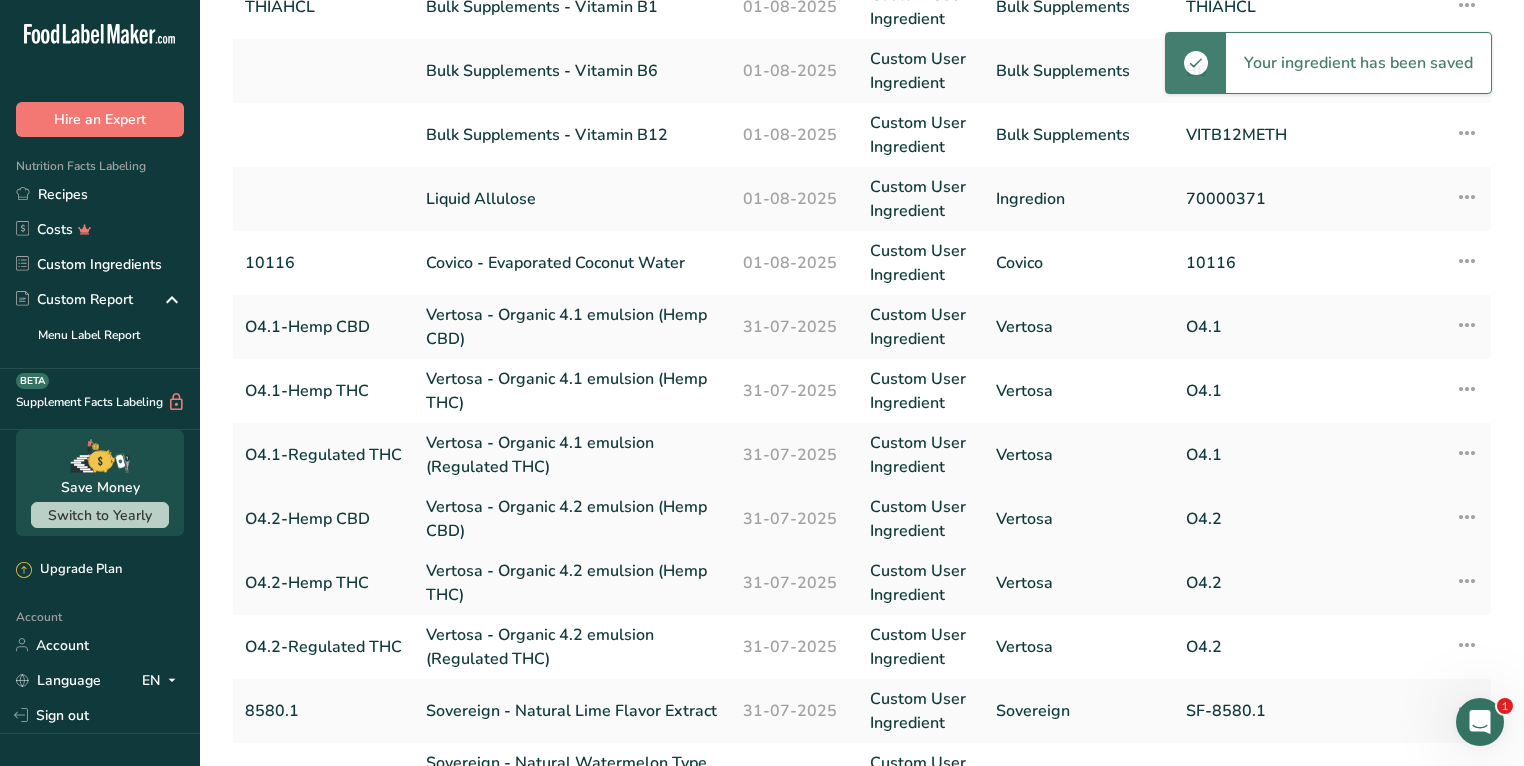 click on "Vertosa - Organic 4.2 emulsion (Hemp CBD)" at bounding box center (572, 519) 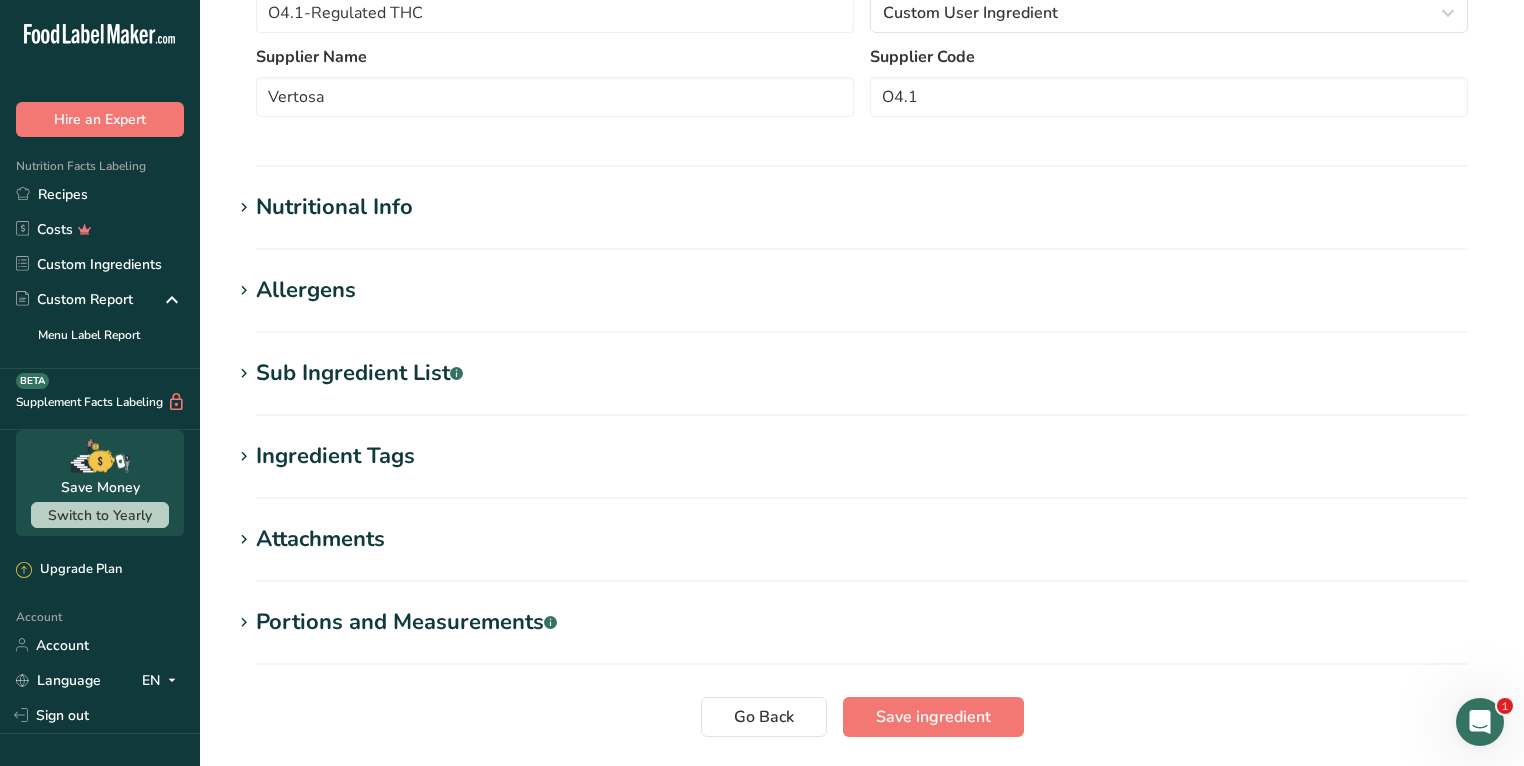 scroll, scrollTop: 453, scrollLeft: 0, axis: vertical 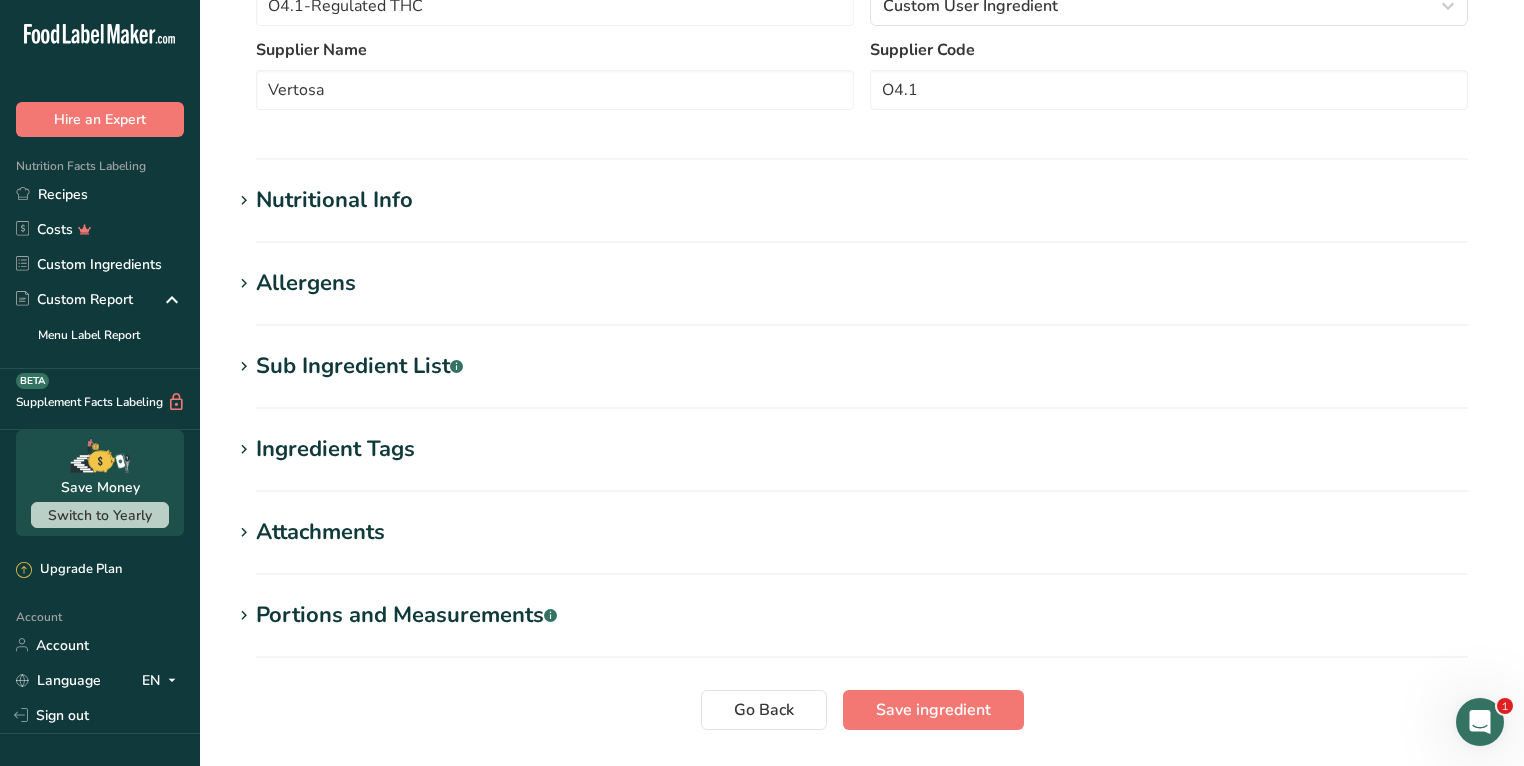 drag, startPoint x: 398, startPoint y: 378, endPoint x: 409, endPoint y: 381, distance: 11.401754 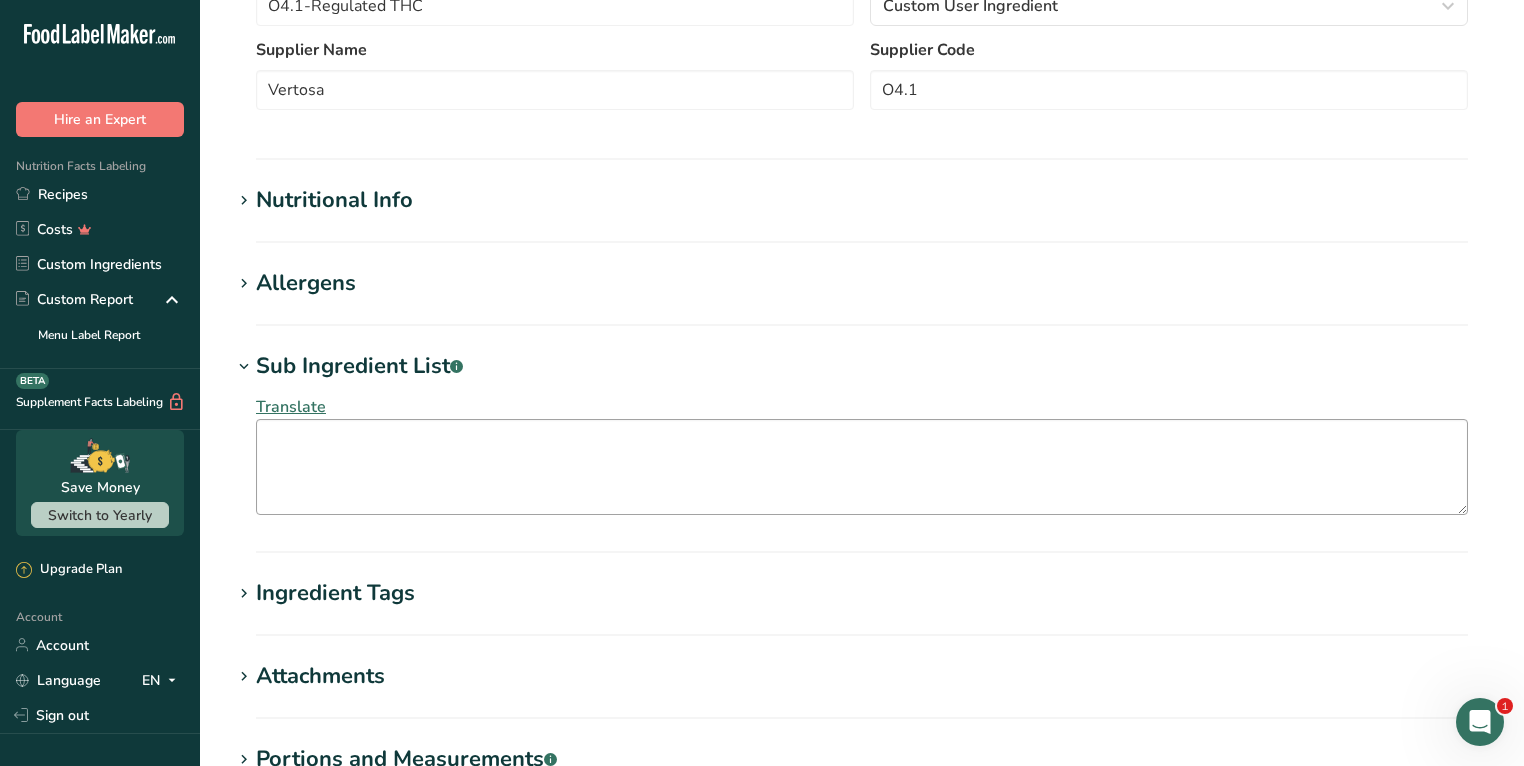 type on "Vertosa - Organic 4.2 emulsion (Hemp CBD)" 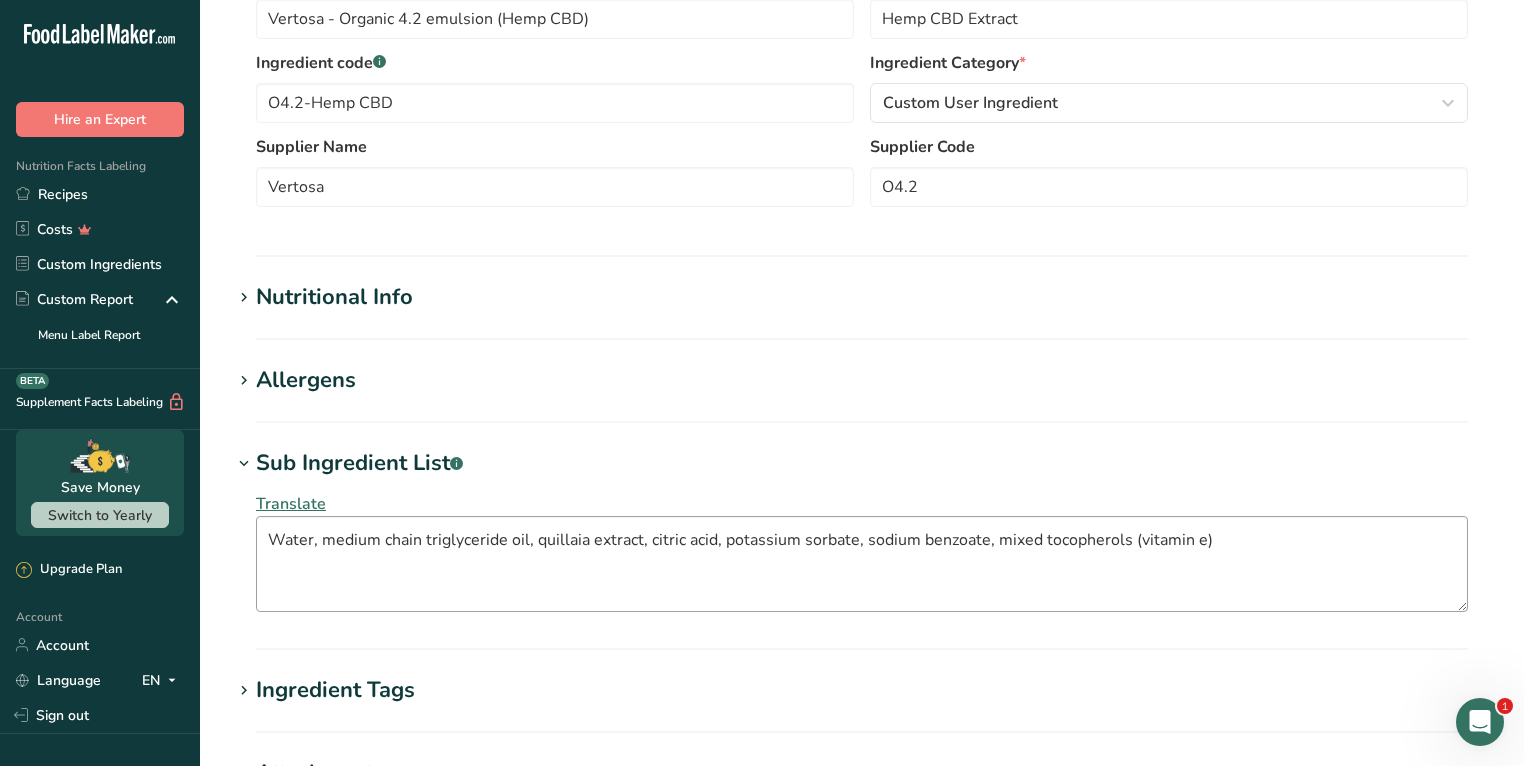 scroll, scrollTop: 550, scrollLeft: 0, axis: vertical 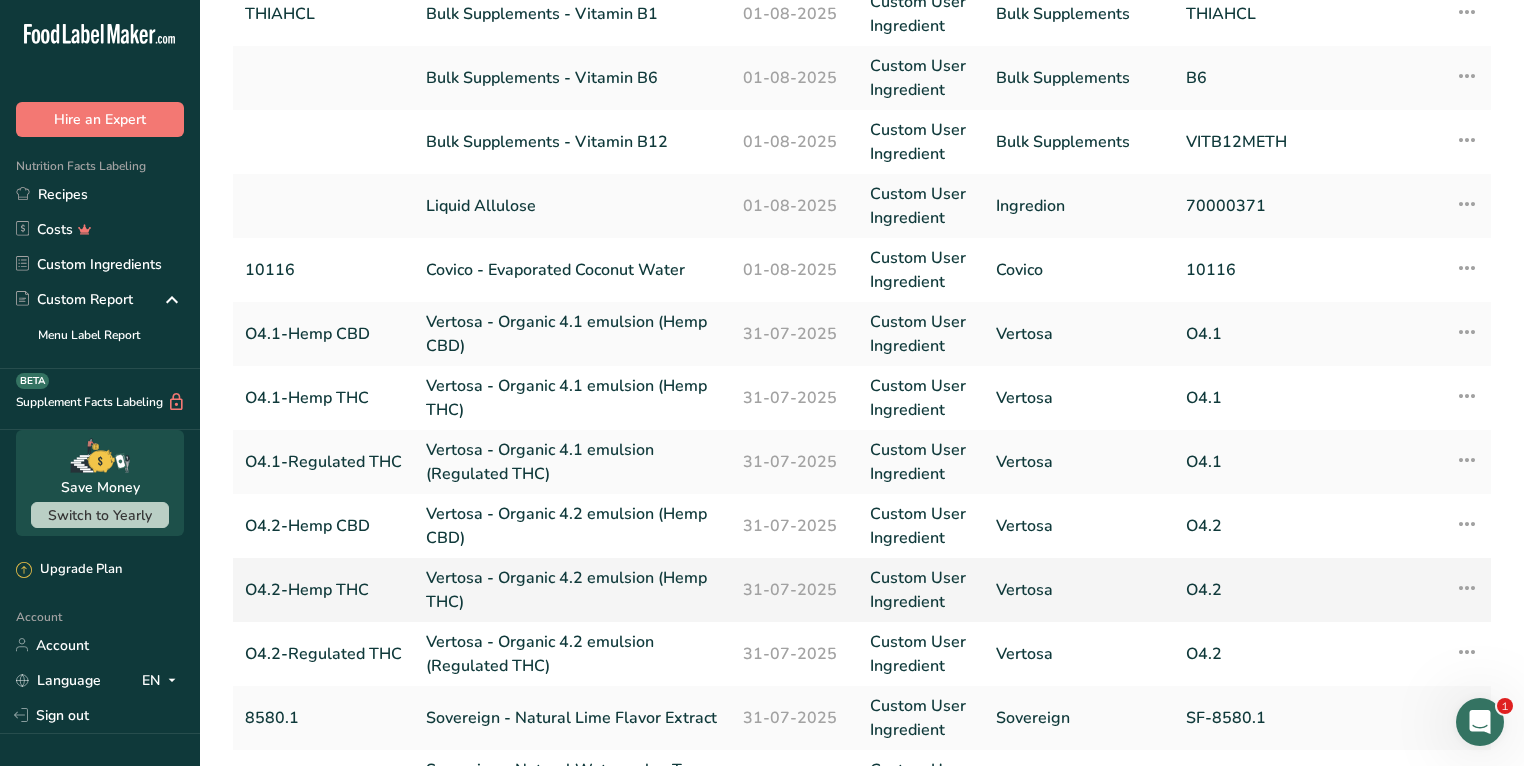 click on "Vertosa - Organic 4.2 emulsion (Hemp THC)" at bounding box center [572, 590] 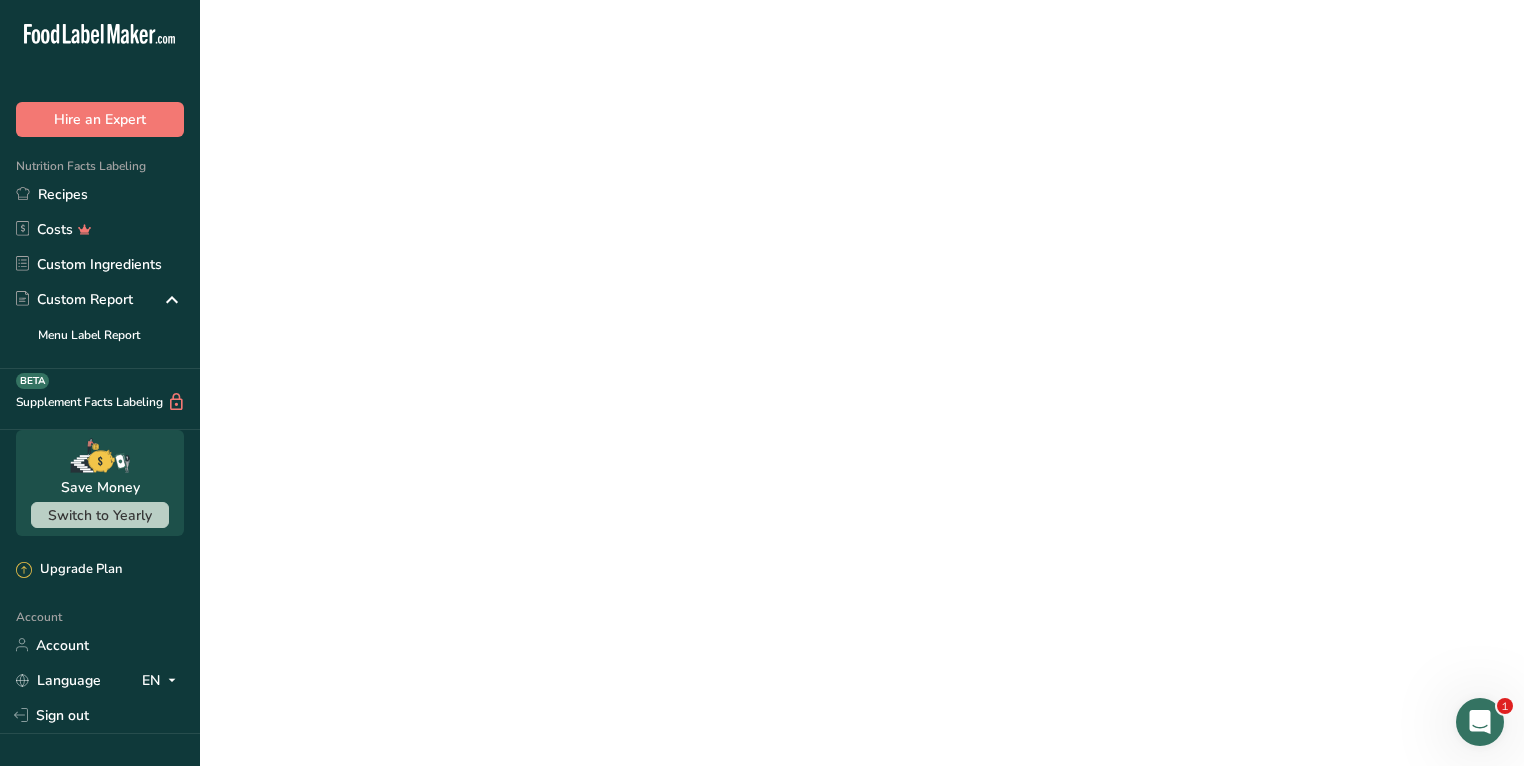 scroll, scrollTop: 0, scrollLeft: 0, axis: both 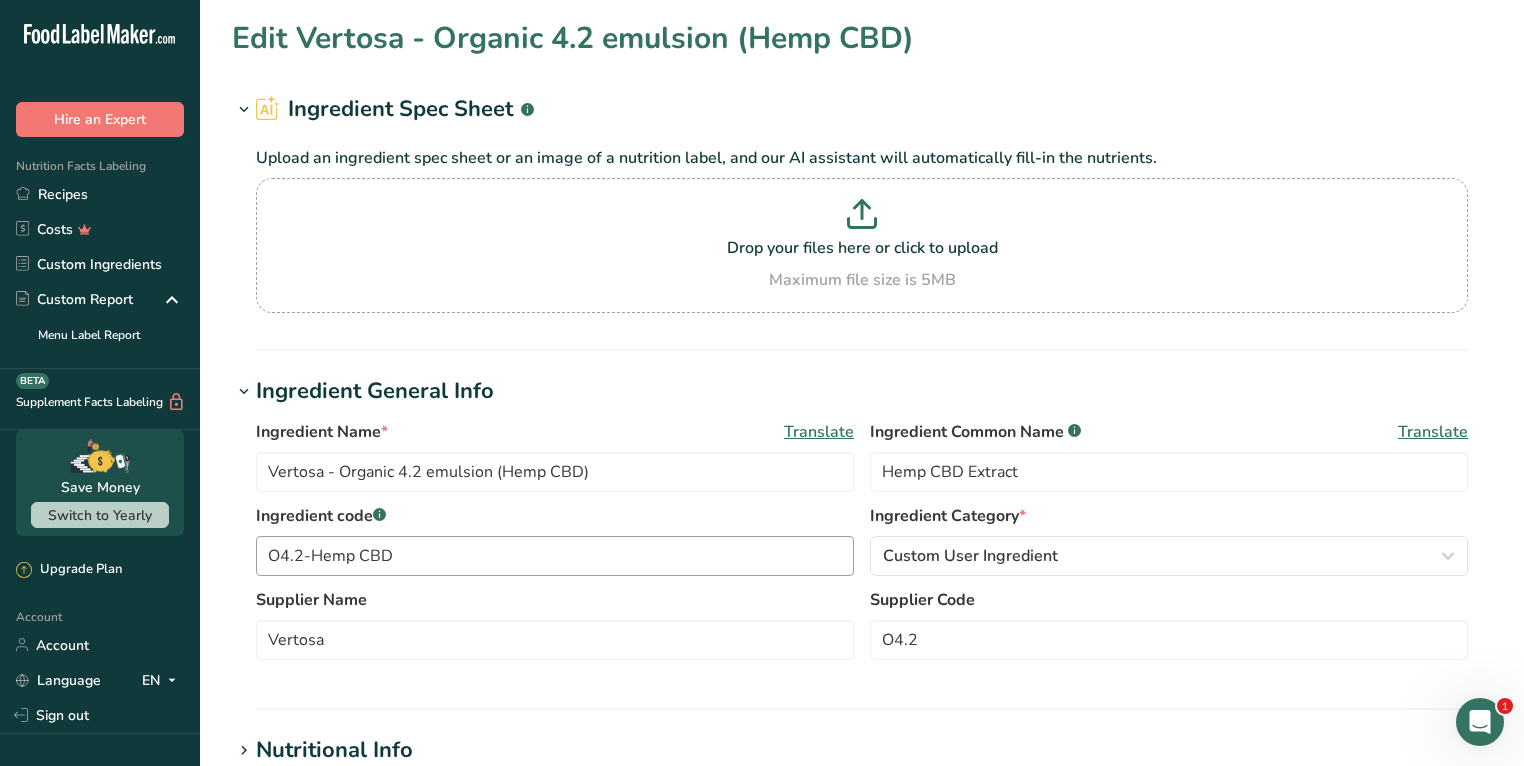 type on "Vertosa - Organic 4.2 emulsion (Hemp THC)" 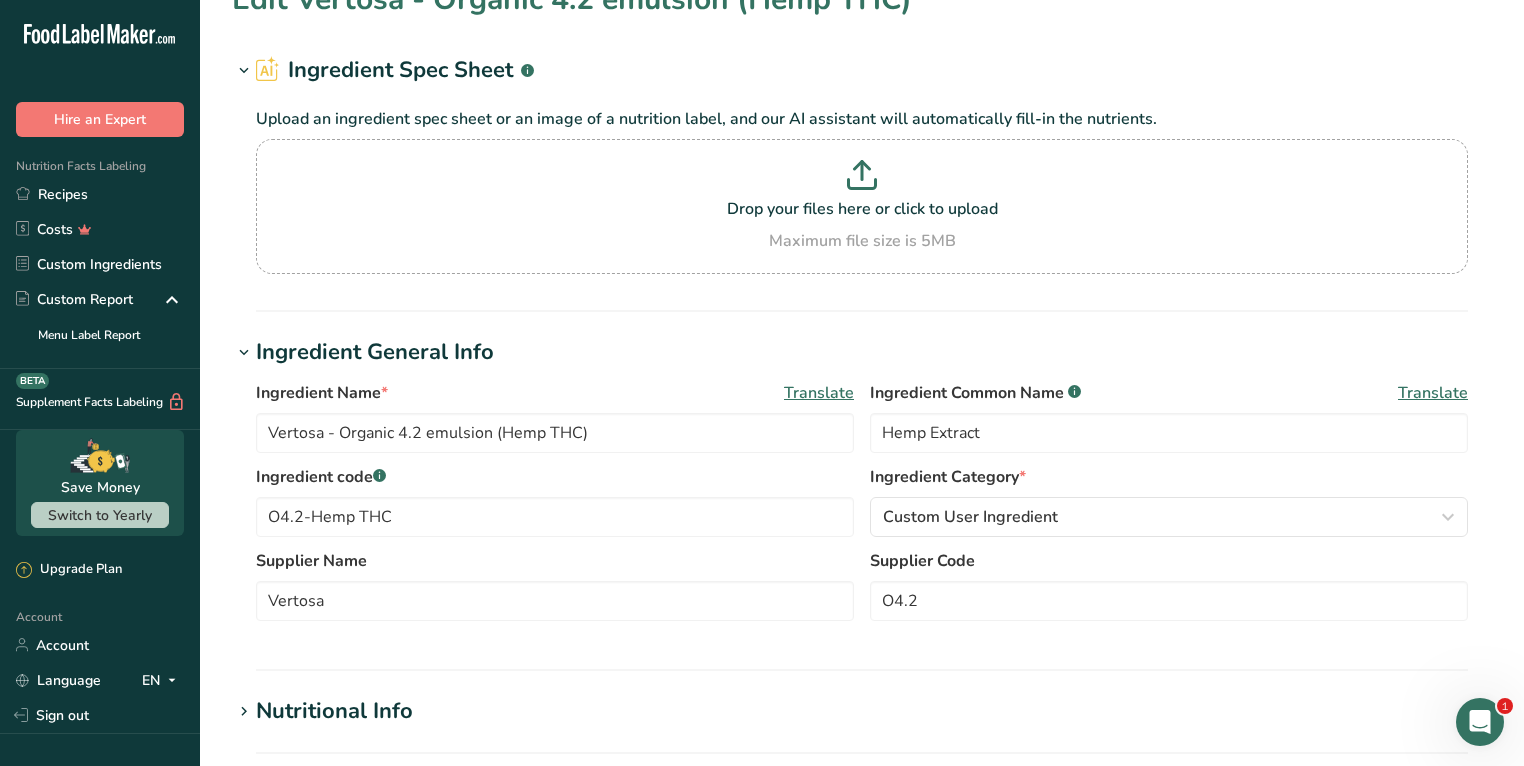 scroll, scrollTop: 452, scrollLeft: 0, axis: vertical 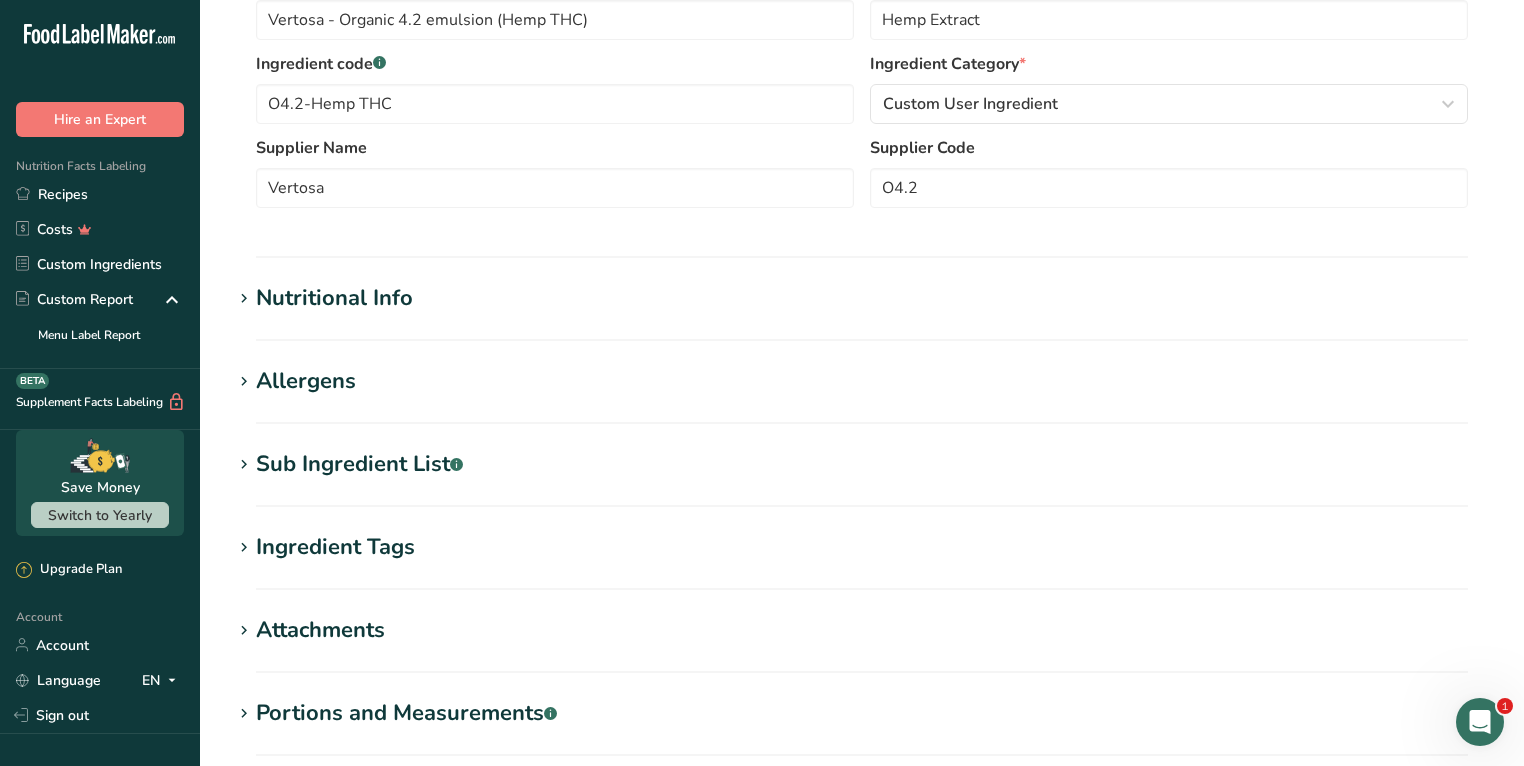 click on "Sub Ingredient List
.a-a{fill:#347362;}.b-a{fill:#fff;}" at bounding box center [359, 464] 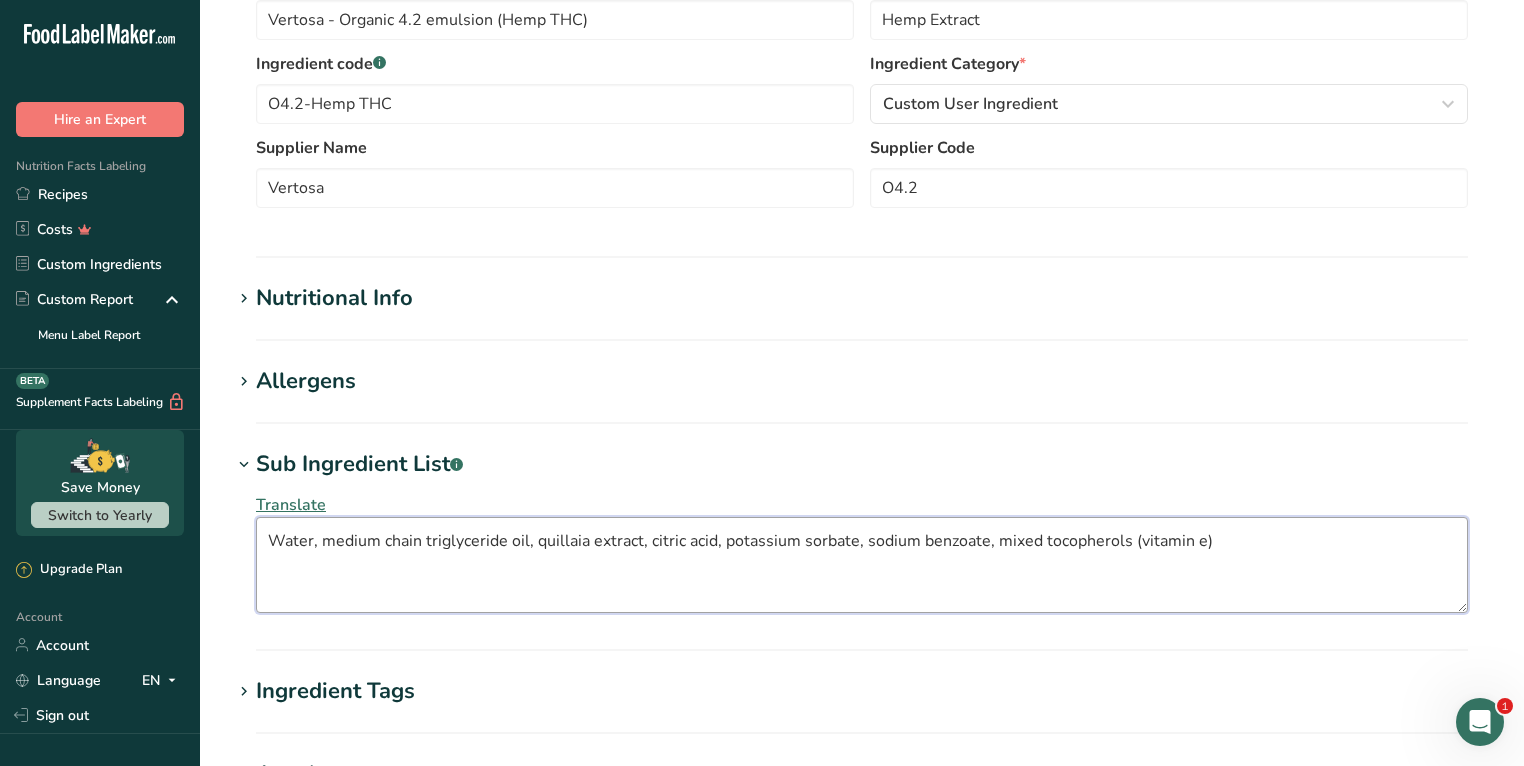 click on "Water, medium chain triglyceride oil, quillaia extract, citric acid, potassium sorbate, sodium benzoate, mixed tocopherols (vitamin e)" at bounding box center [862, 565] 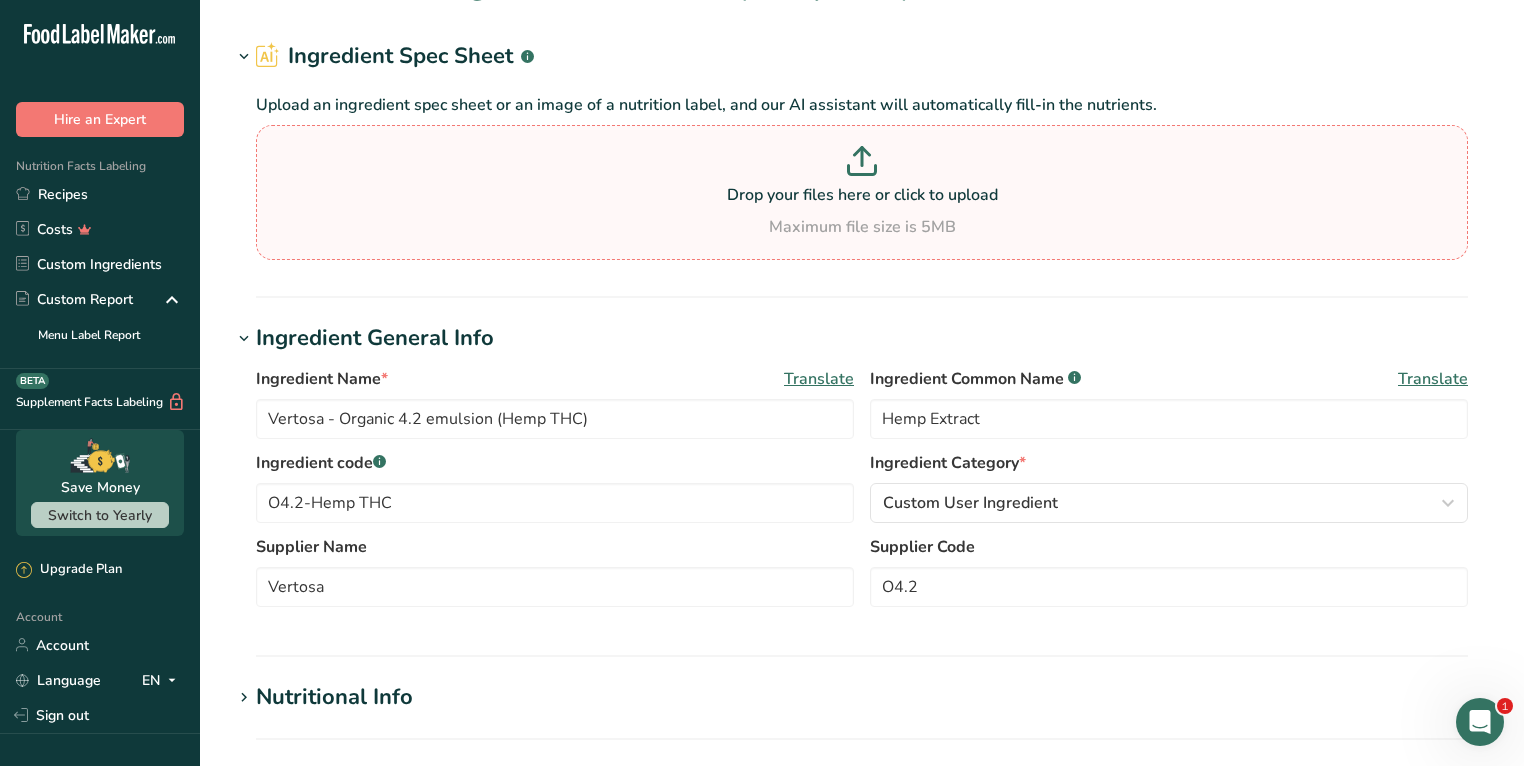 scroll, scrollTop: 0, scrollLeft: 0, axis: both 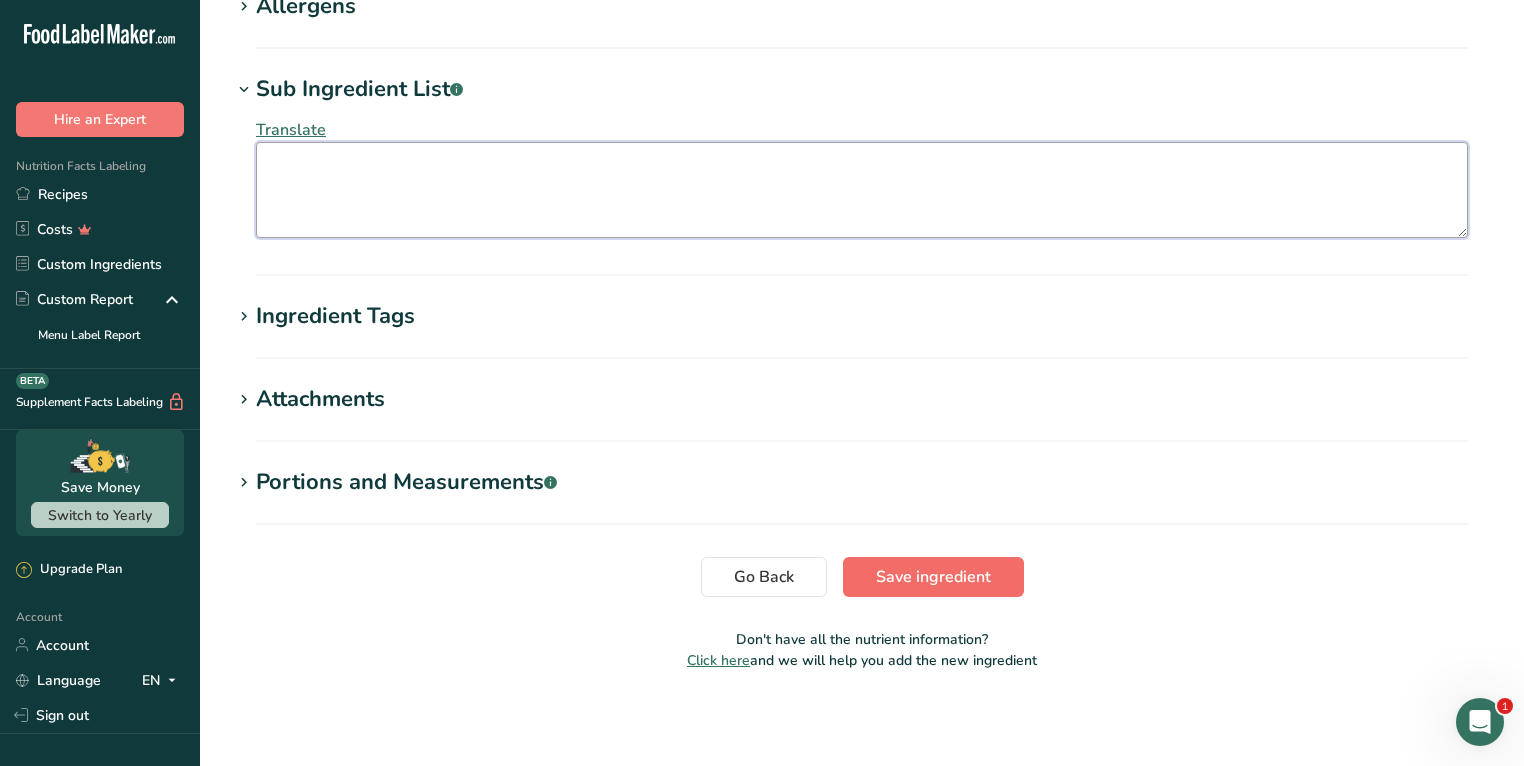 type 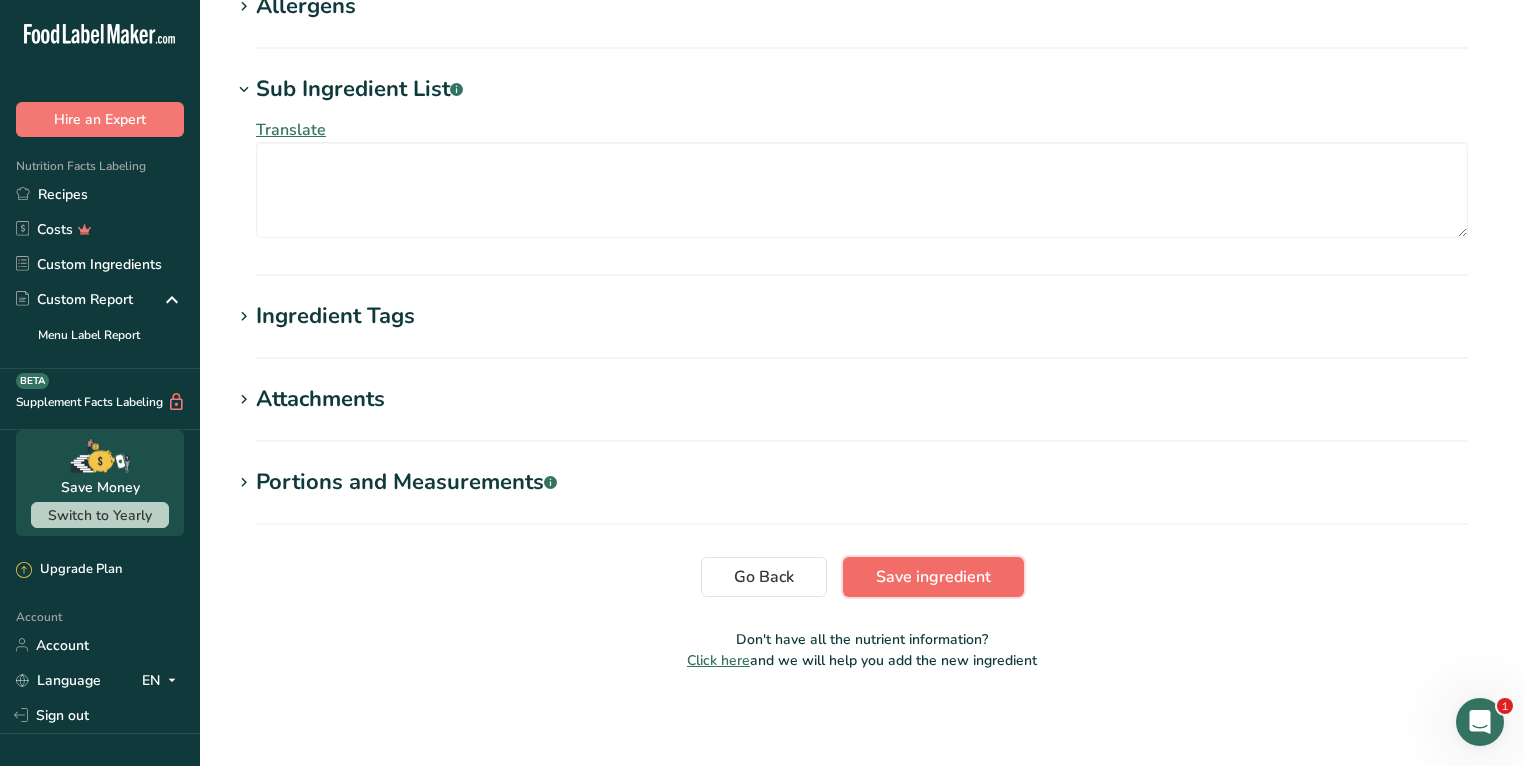 click on "Save ingredient" at bounding box center [933, 577] 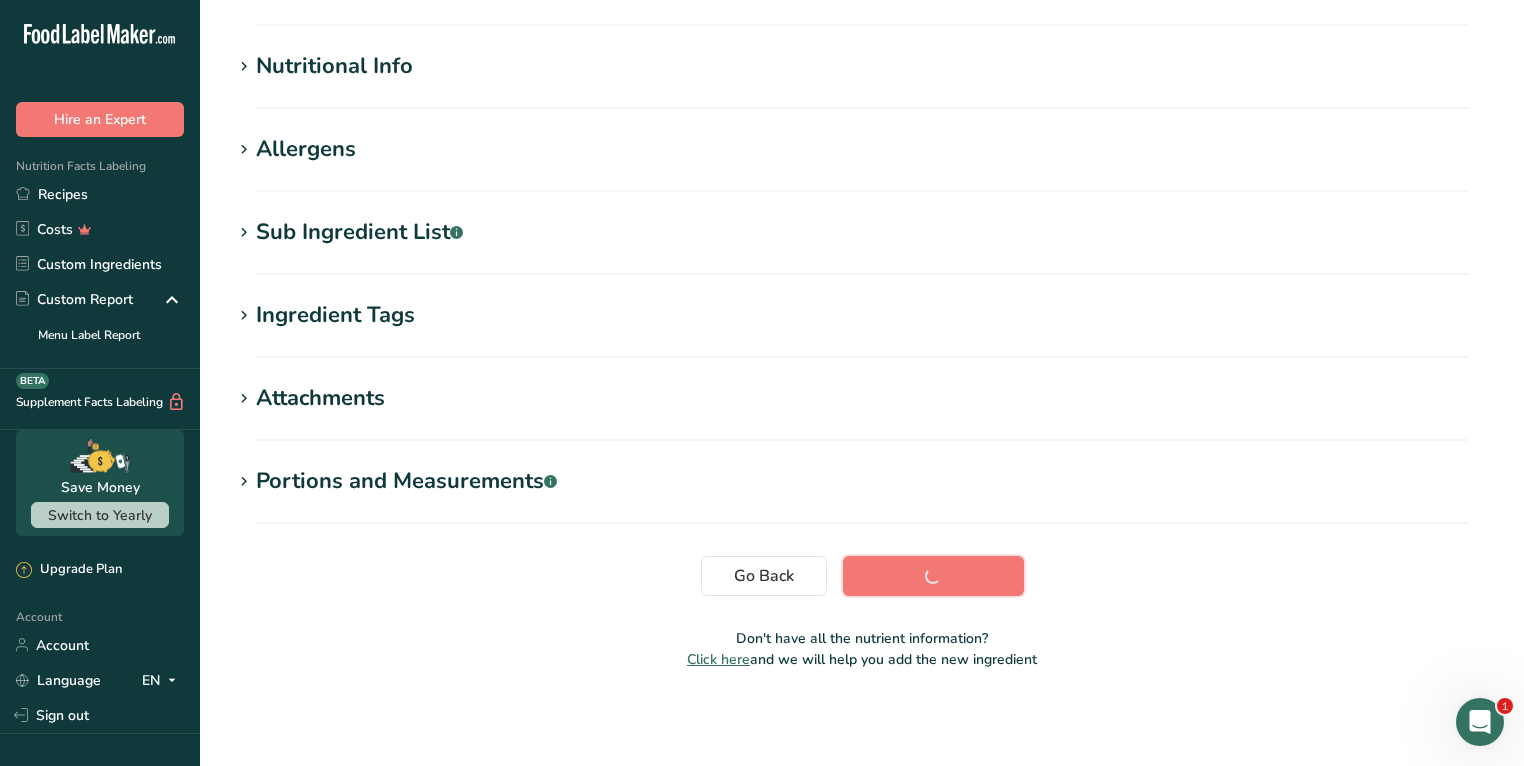 scroll, scrollTop: 208, scrollLeft: 0, axis: vertical 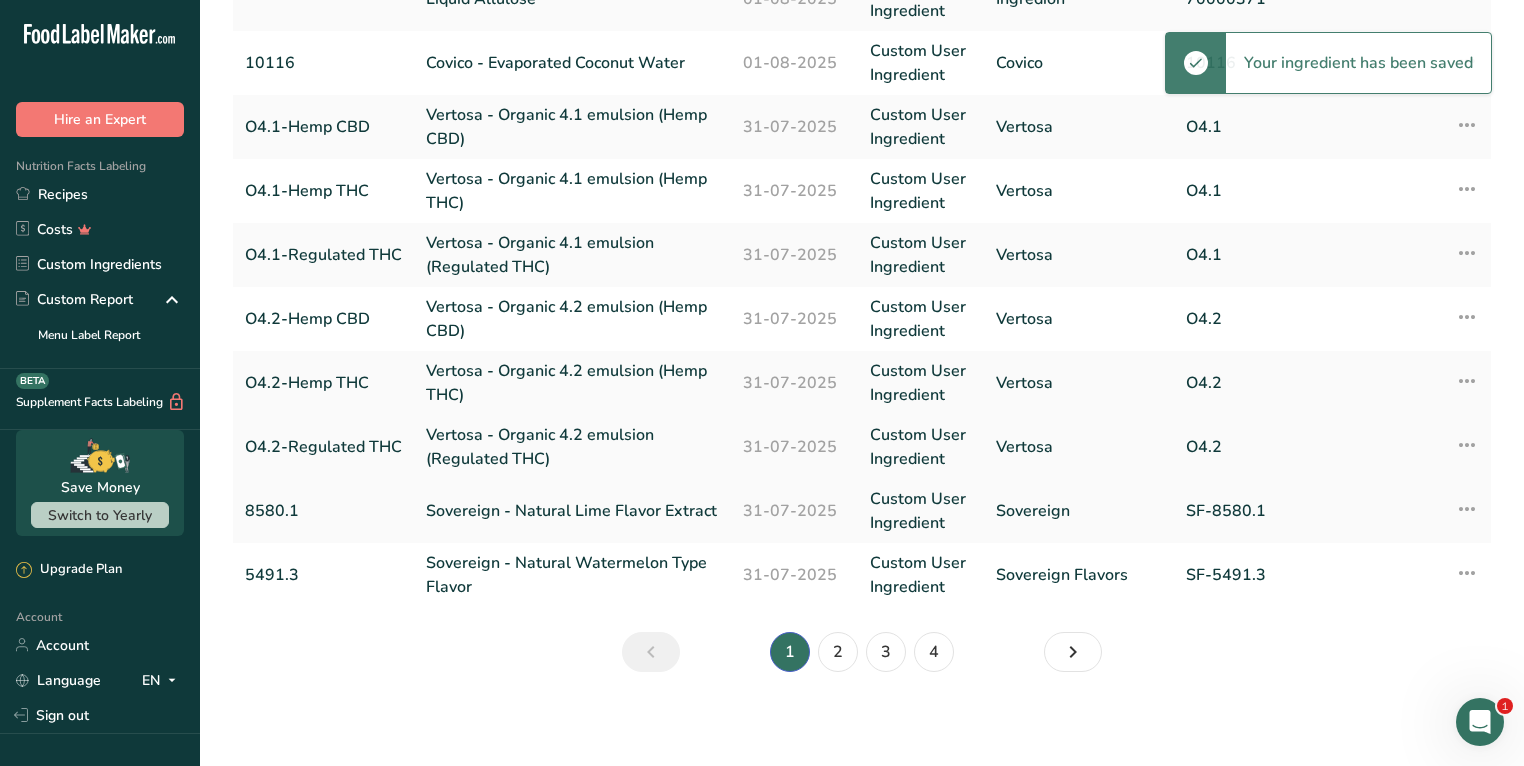 click on "Vertosa - Organic 4.2 emulsion (Regulated THC)" at bounding box center [572, 447] 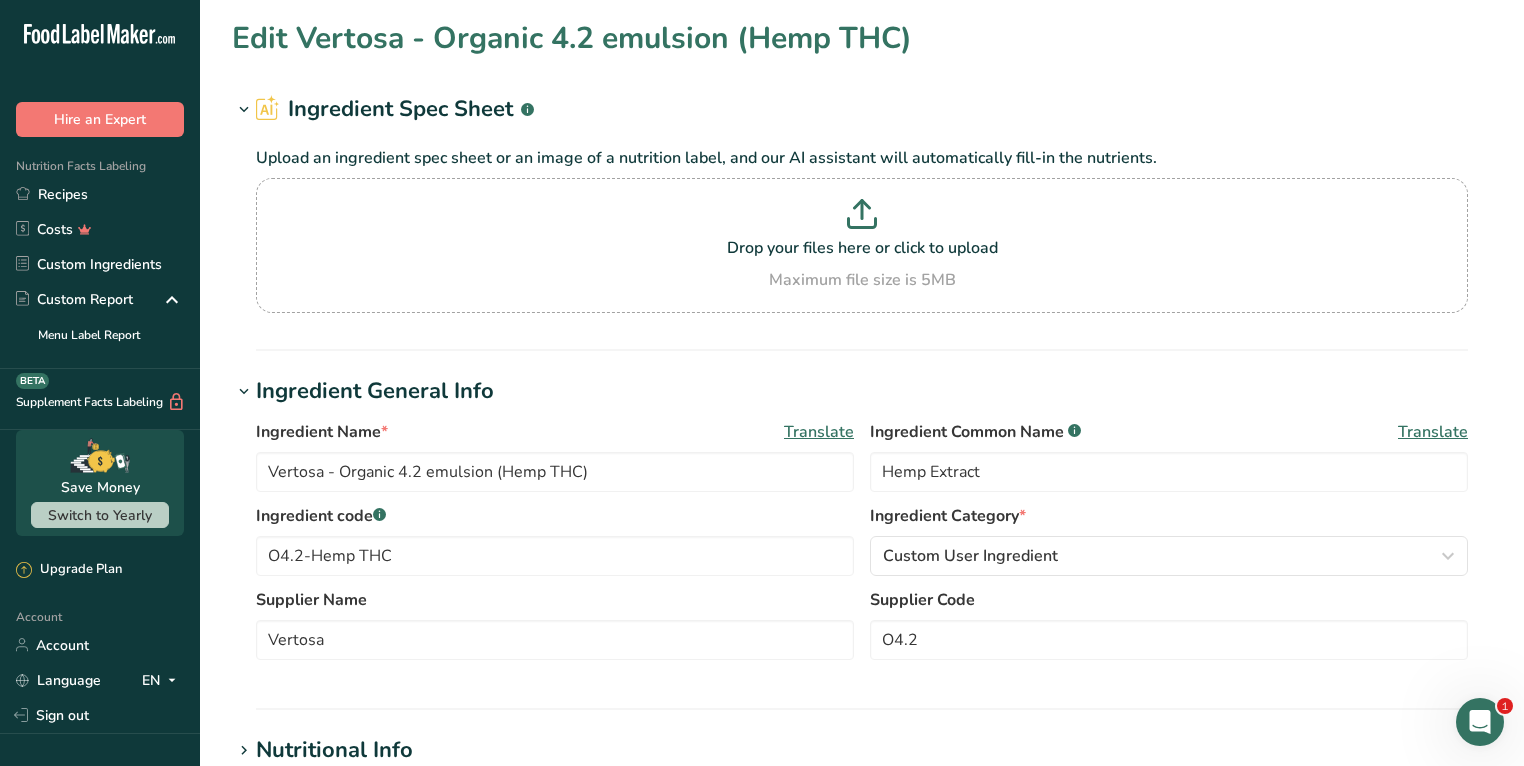 type on "Vertosa - Organic 4.2 emulsion (Regulated THC)" 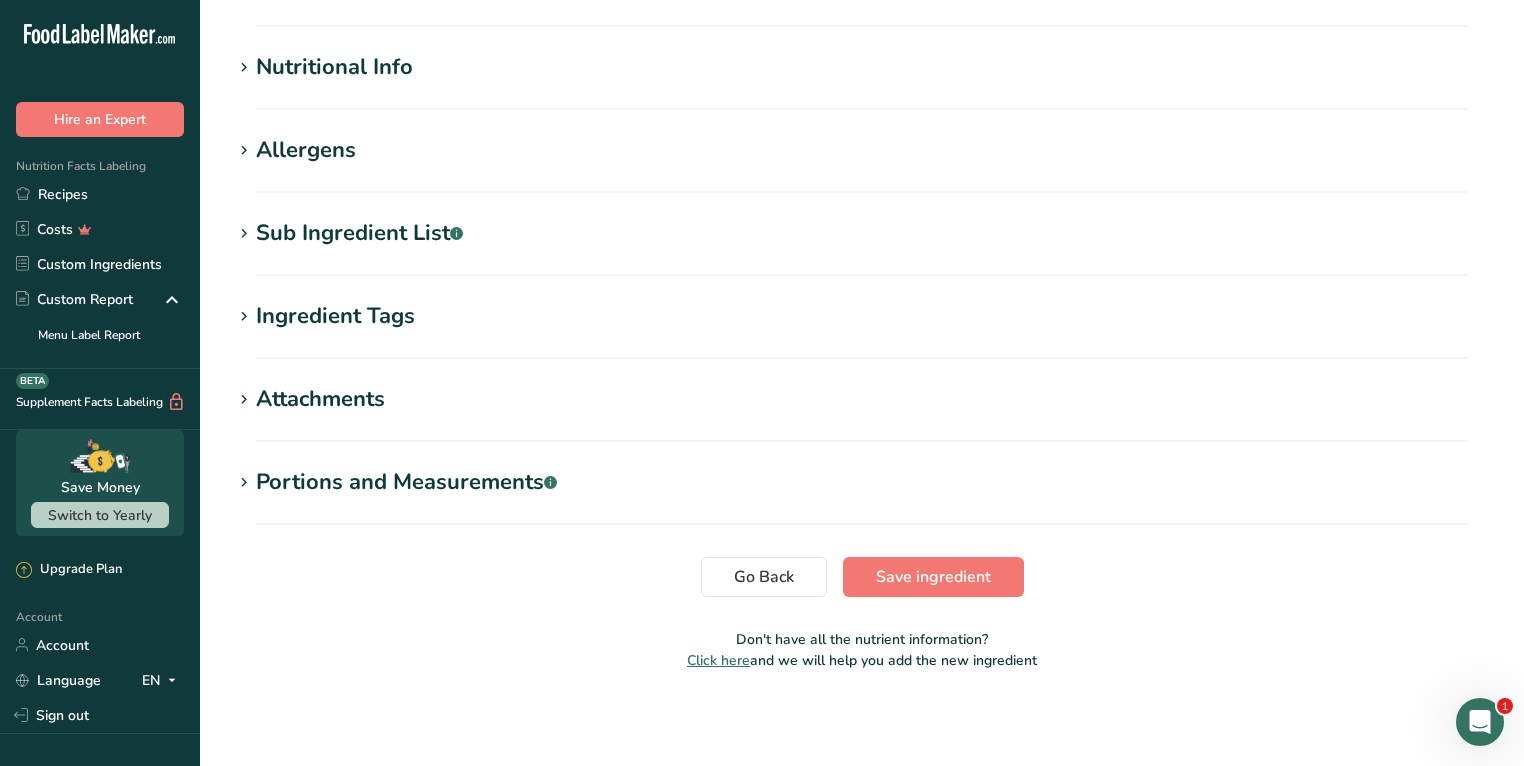 click on "Sub Ingredient List
.a-a{fill:#347362;}.b-a{fill:#fff;}" at bounding box center (359, 233) 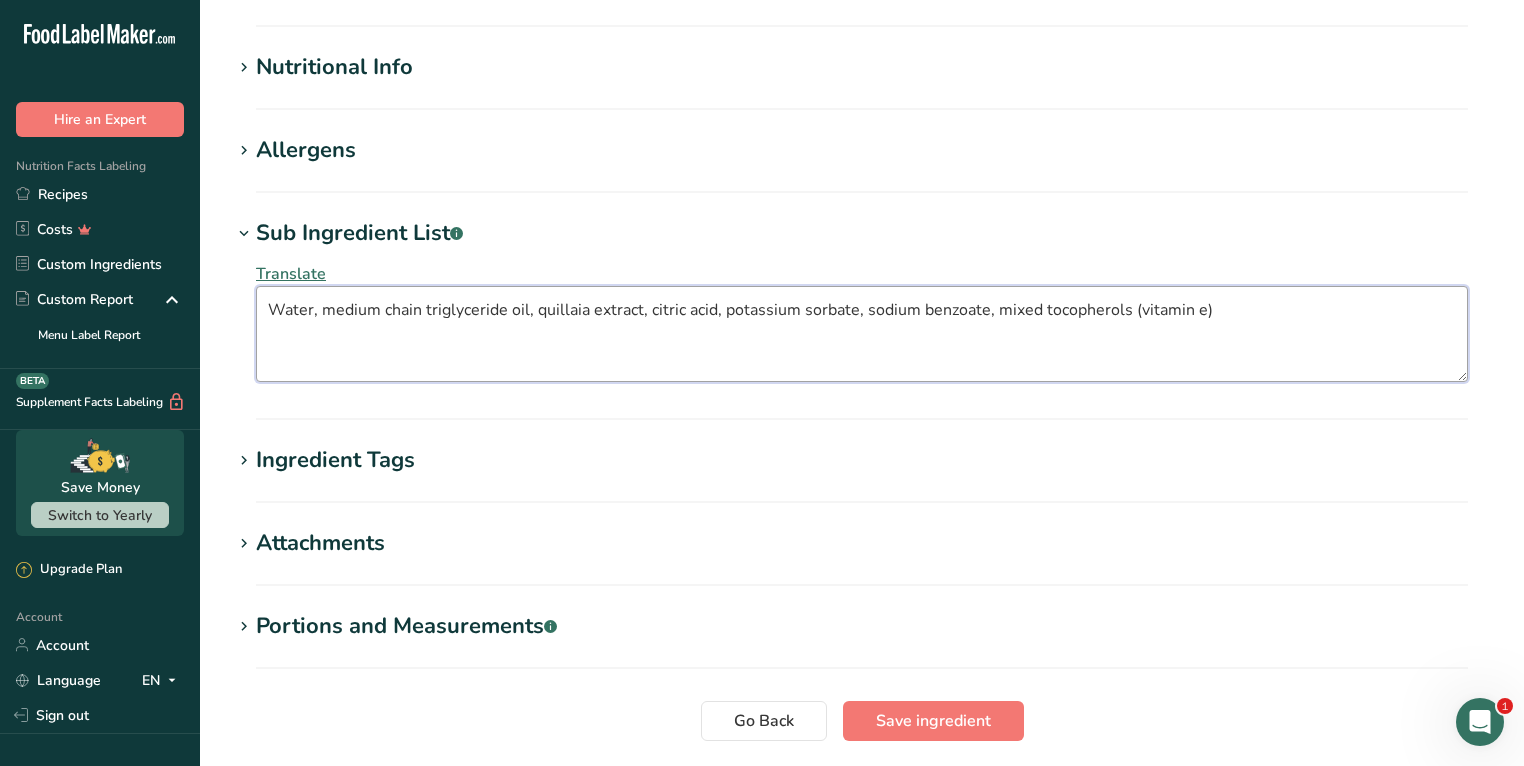 click on "Water, medium chain triglyceride oil, quillaia extract, citric acid, potassium sorbate, sodium benzoate, mixed tocopherols (vitamin e)" at bounding box center [862, 334] 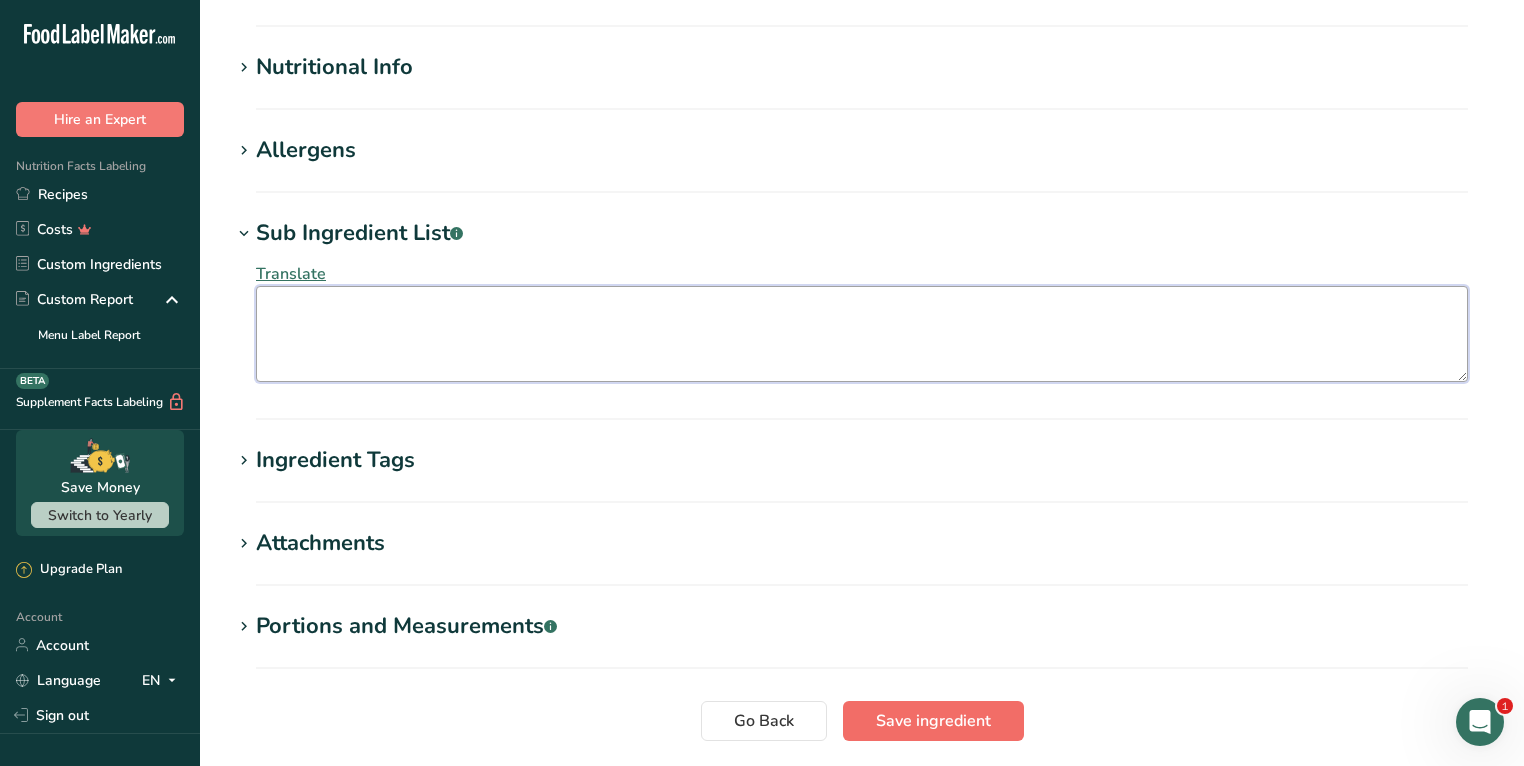 type 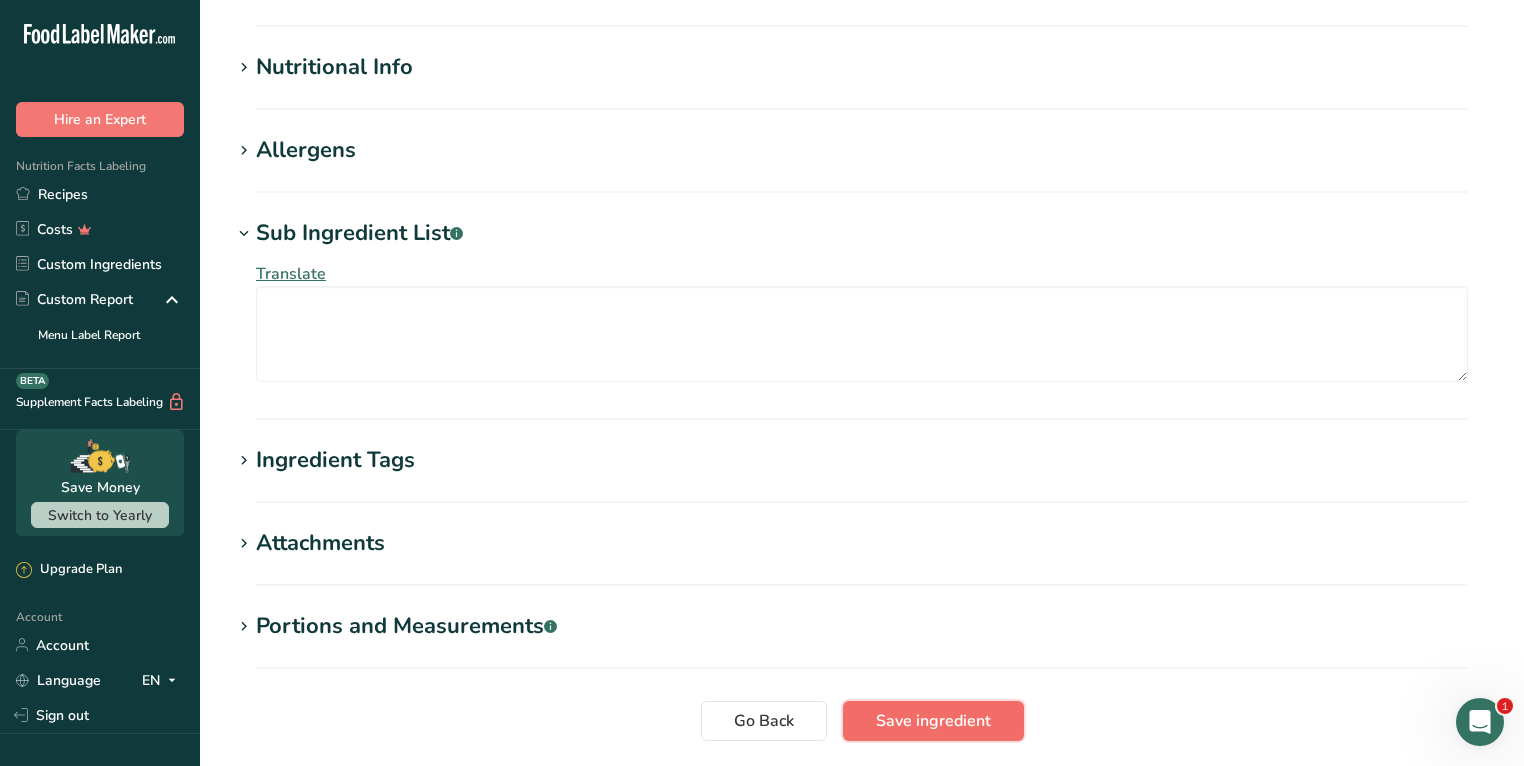click on "Save ingredient" at bounding box center [933, 721] 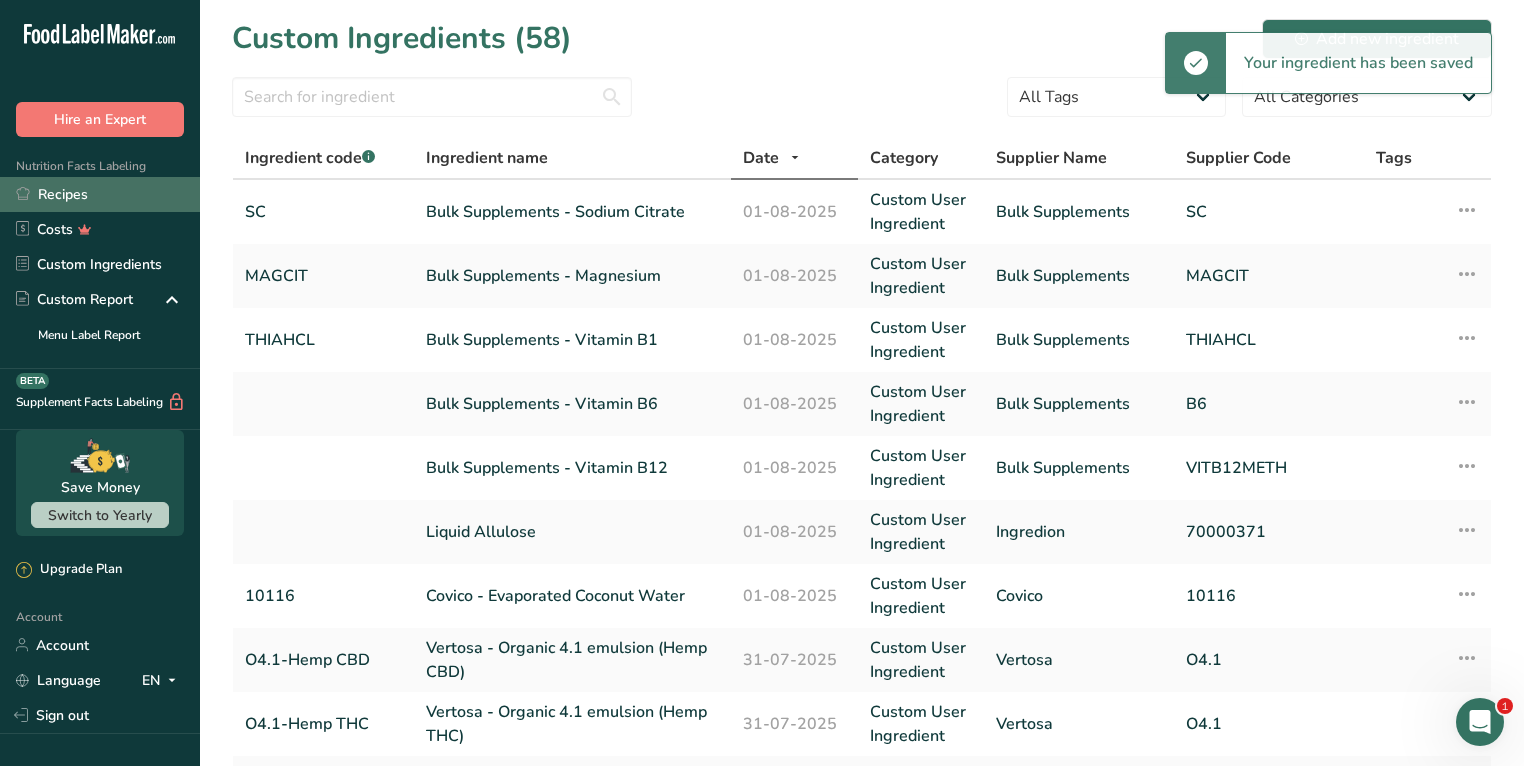 click on "Recipes" at bounding box center [100, 194] 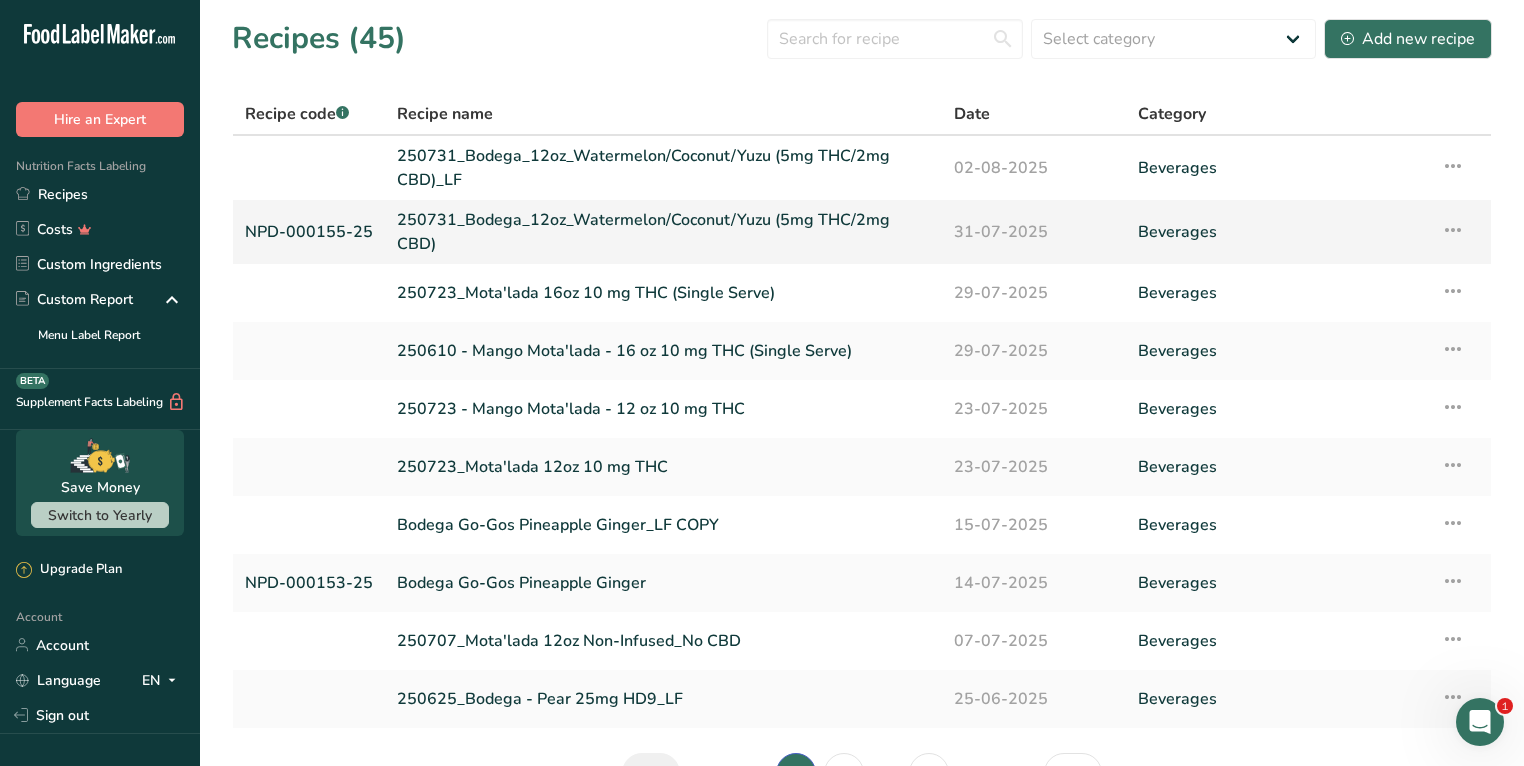 click on "250731_Bodega_12oz_Watermelon/Coconut/Yuzu (5mg THC/2mg CBD)" at bounding box center [663, 232] 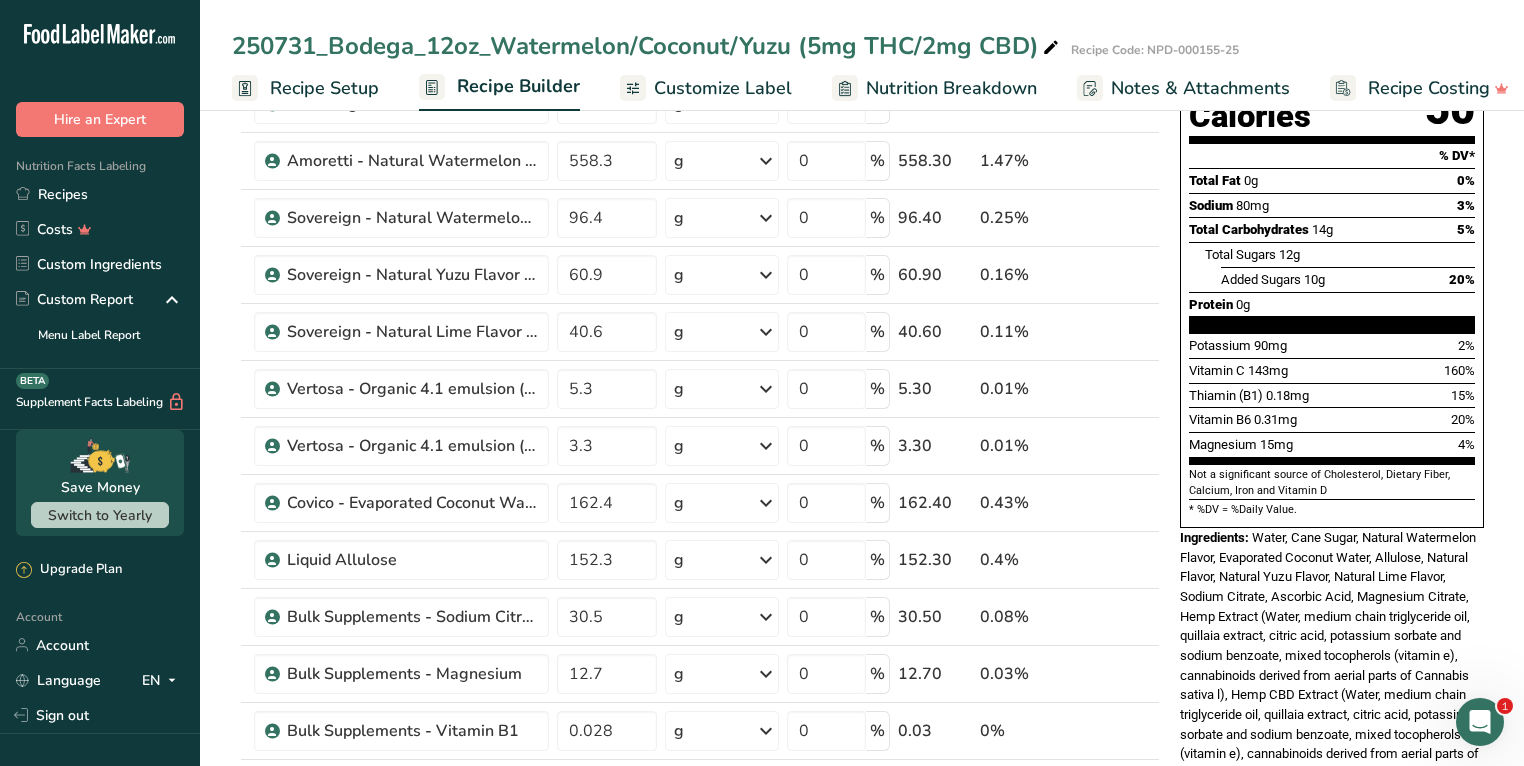 scroll, scrollTop: 0, scrollLeft: 0, axis: both 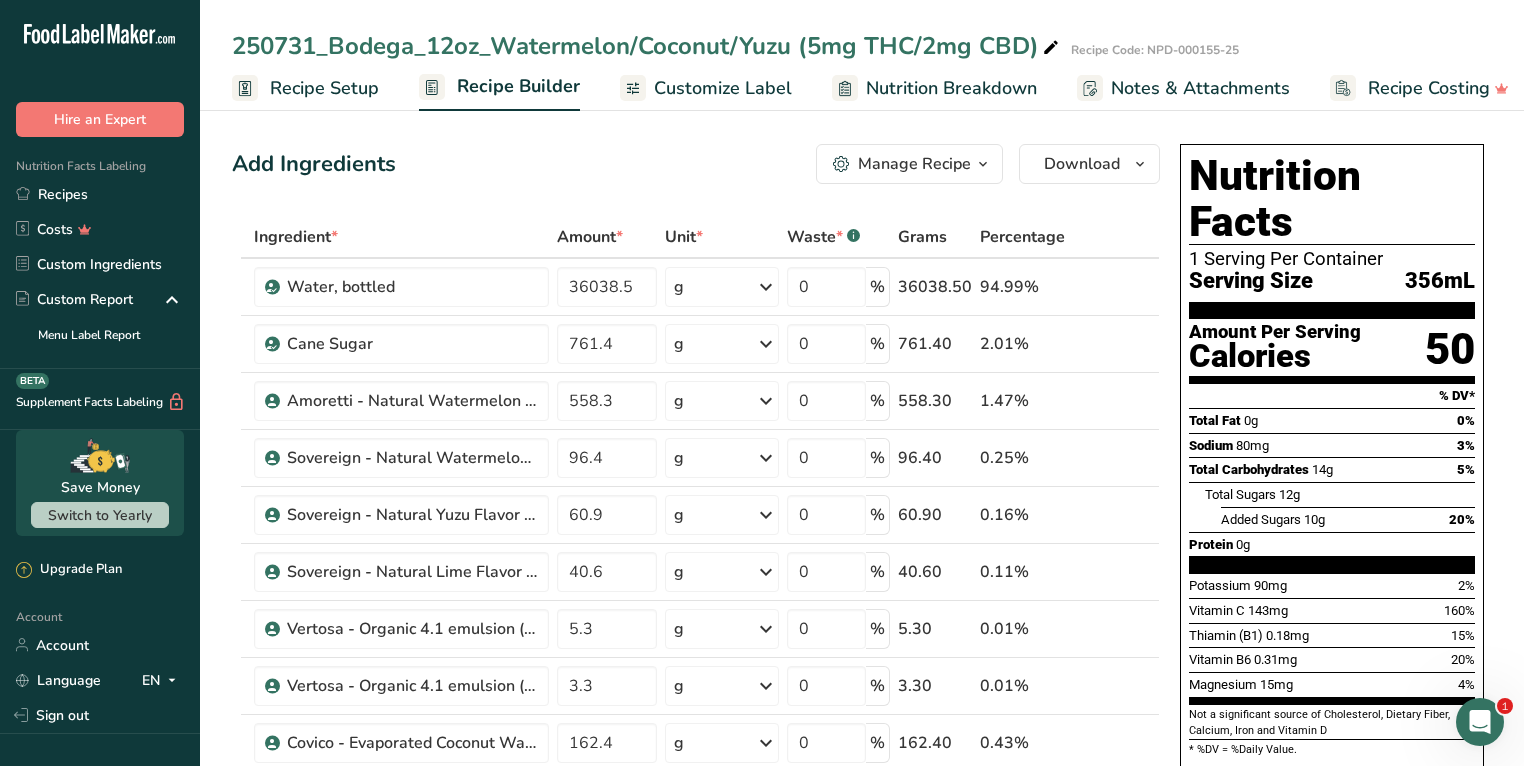 click on "Customize Label" at bounding box center (723, 88) 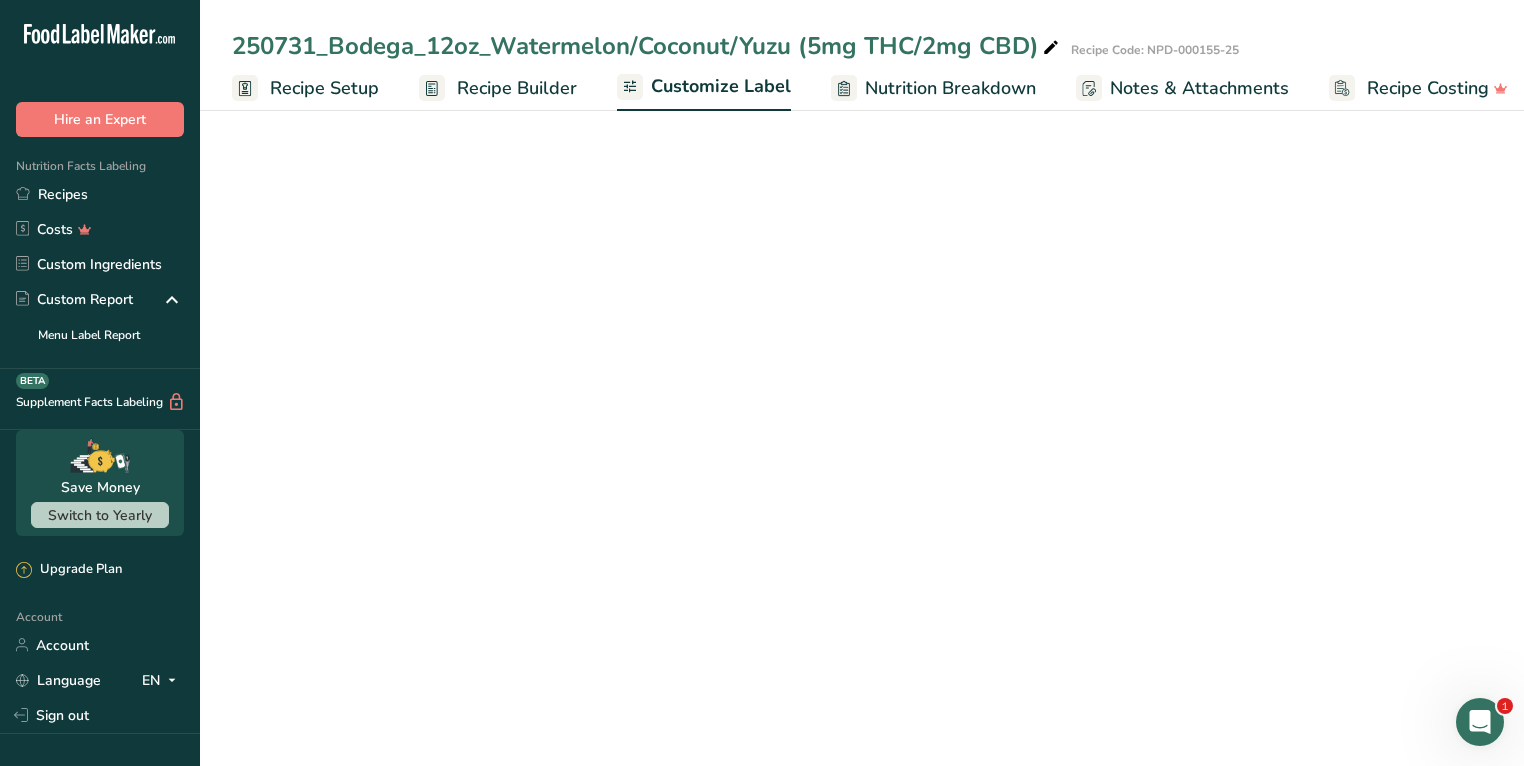 scroll, scrollTop: 0, scrollLeft: 16, axis: horizontal 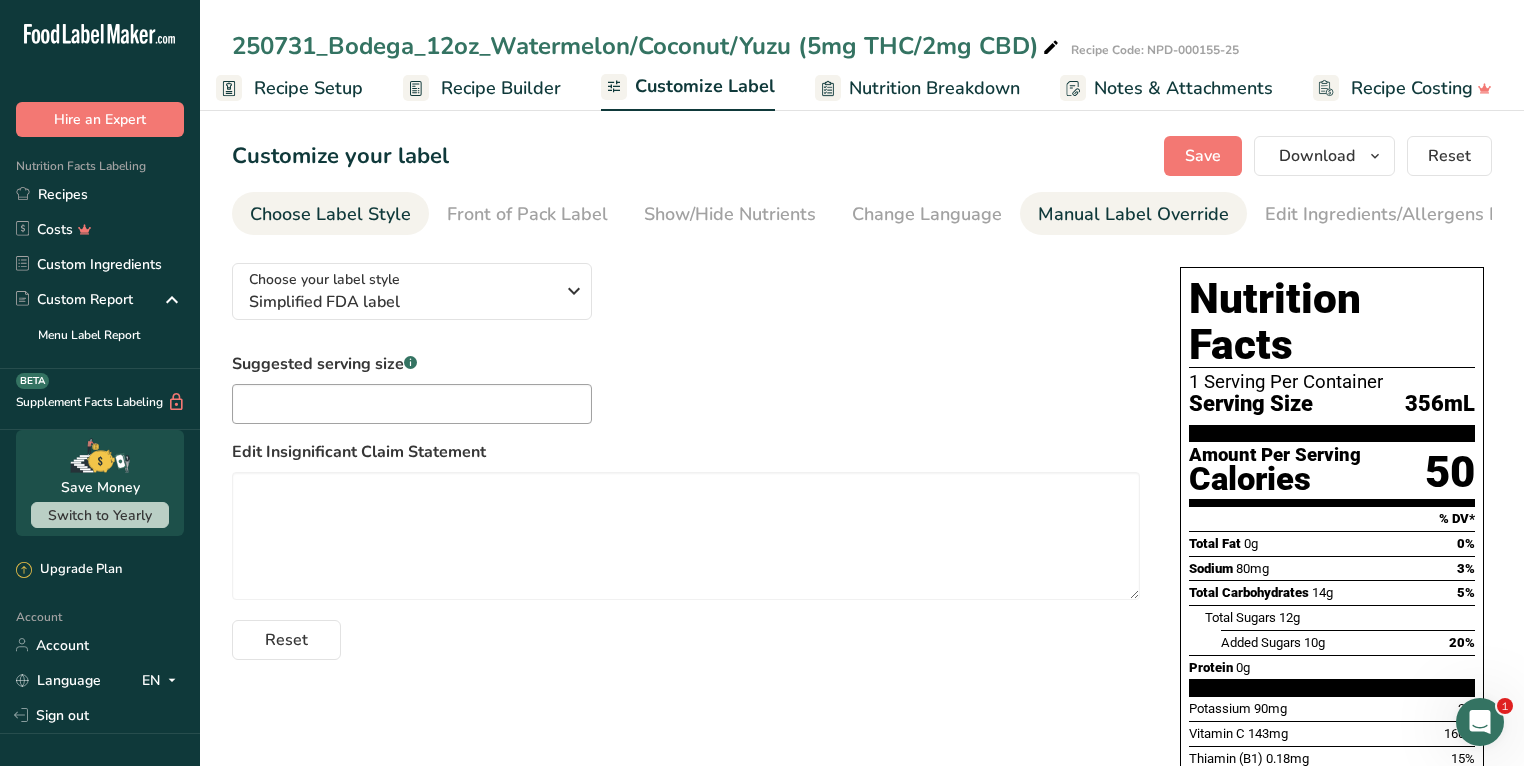 click on "Manual Label Override" at bounding box center [1133, 214] 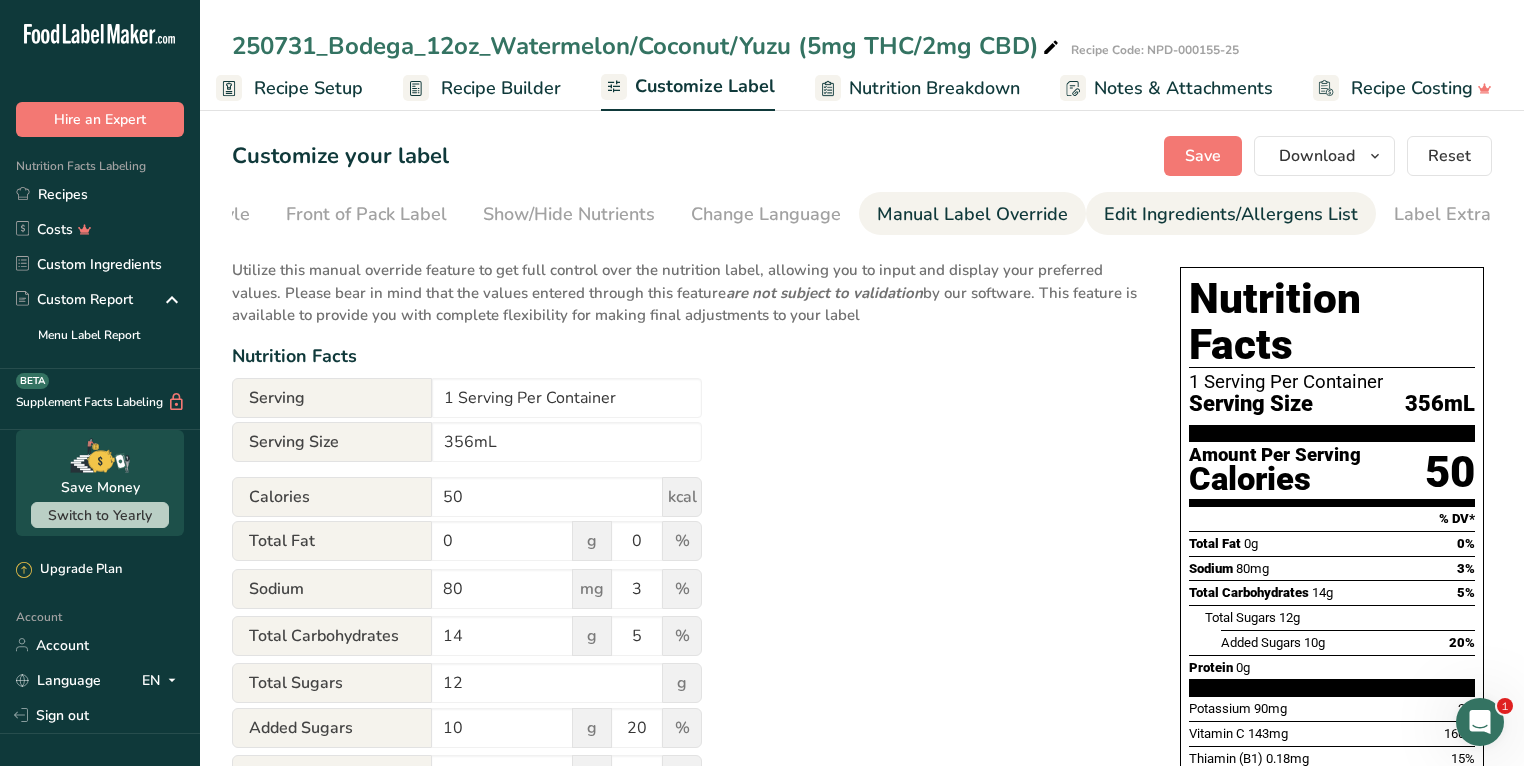 scroll, scrollTop: 0, scrollLeft: 192, axis: horizontal 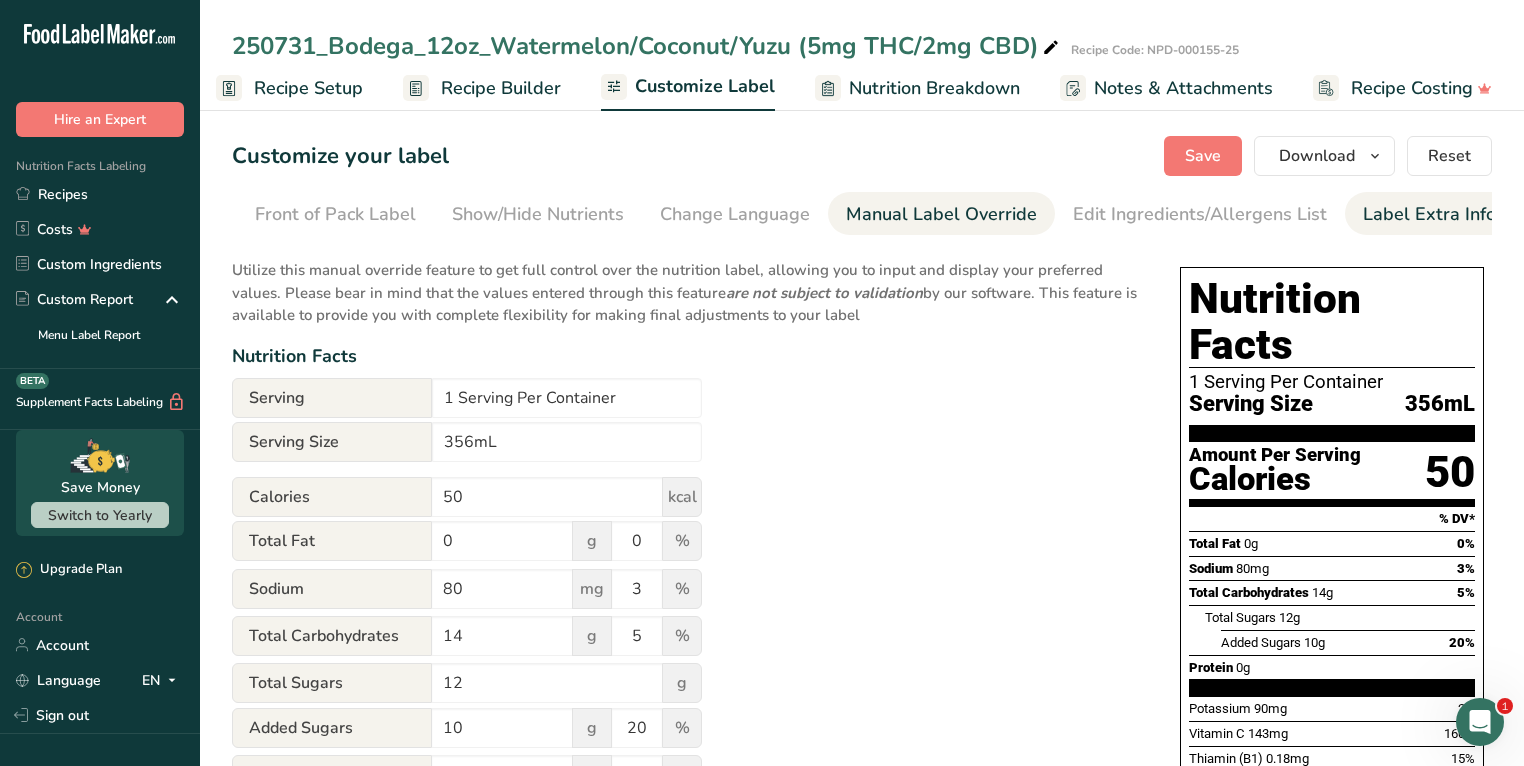 click on "Label Extra Info" at bounding box center (1429, 214) 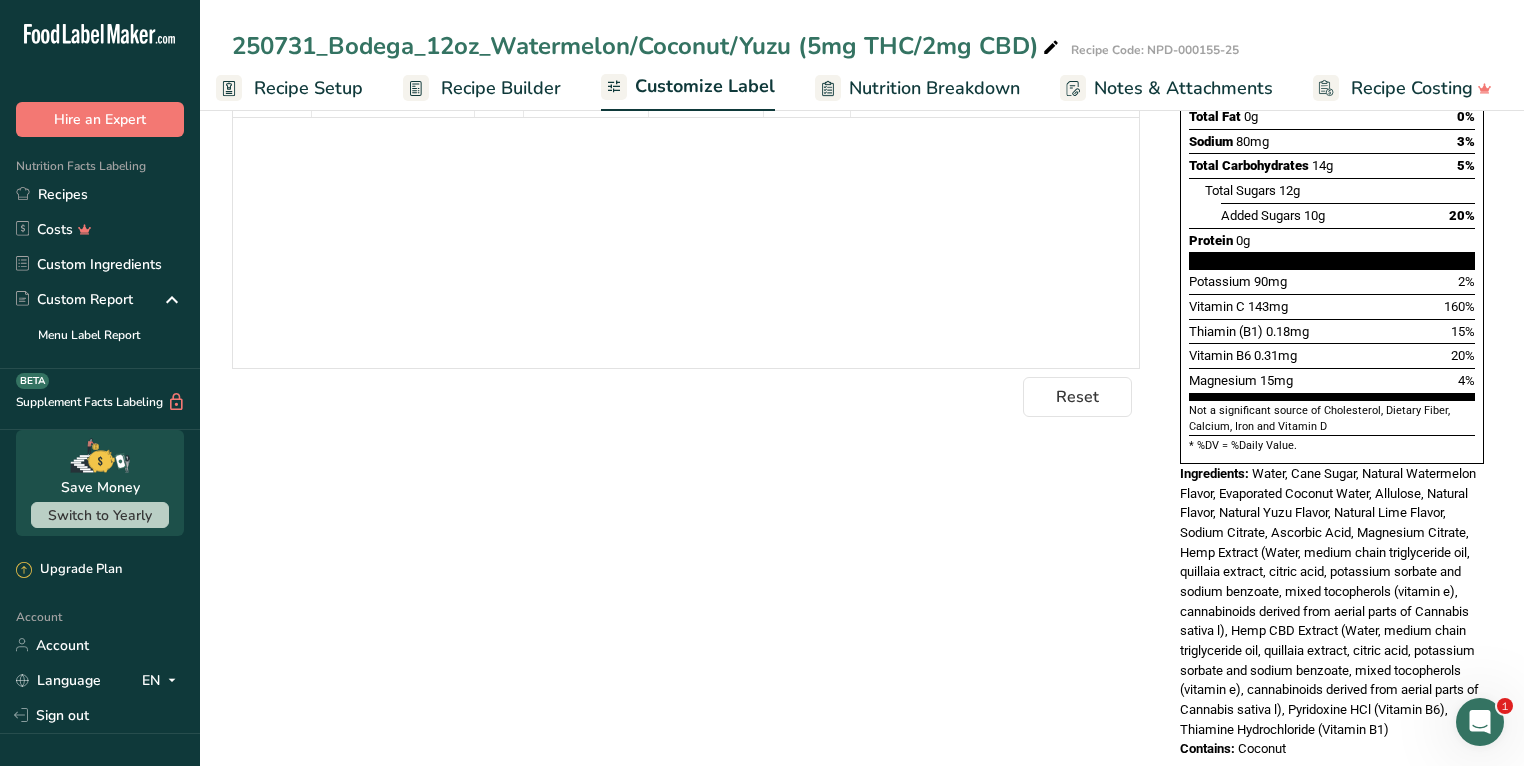 scroll, scrollTop: 214, scrollLeft: 0, axis: vertical 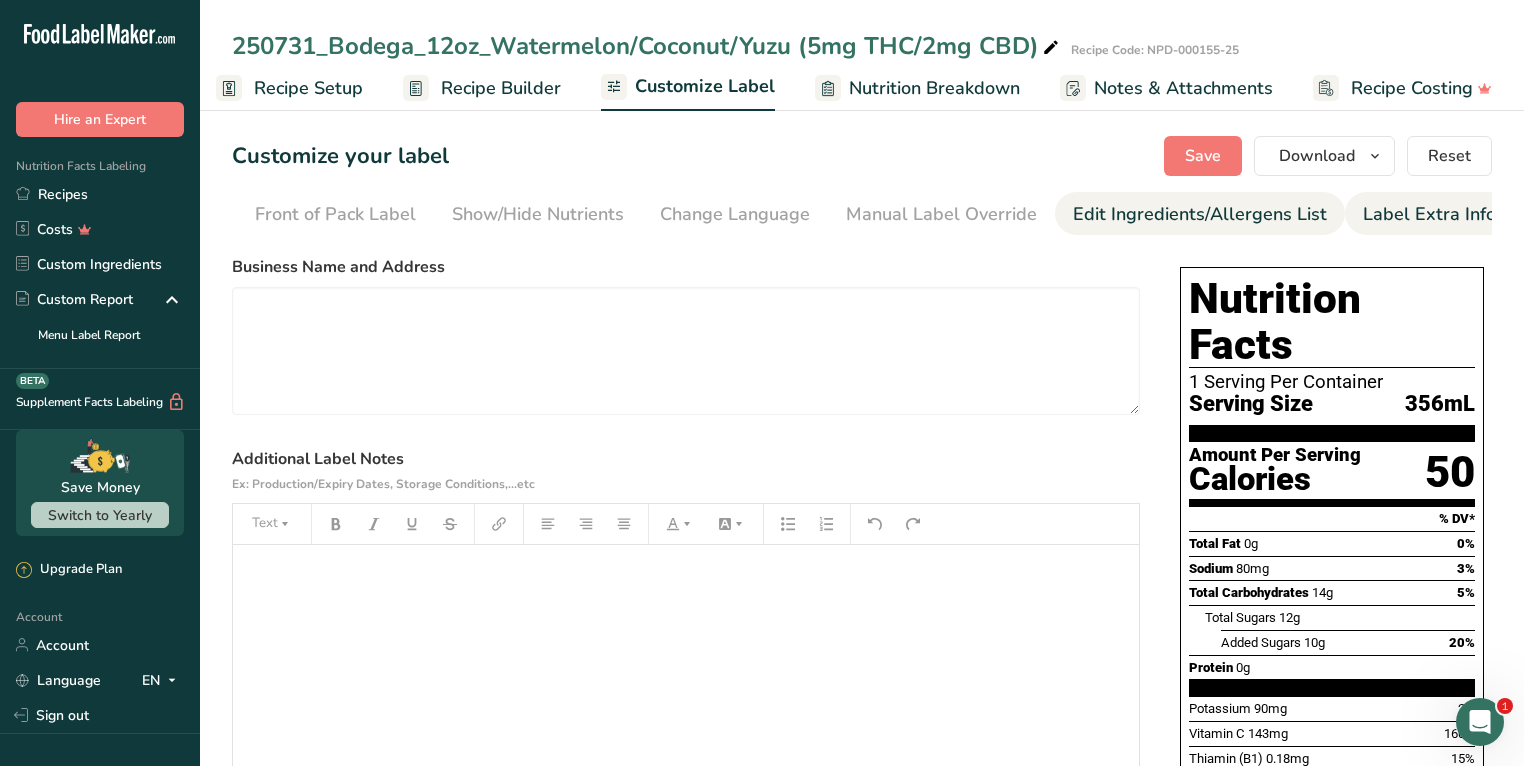 click on "Edit Ingredients/Allergens List" at bounding box center [1200, 214] 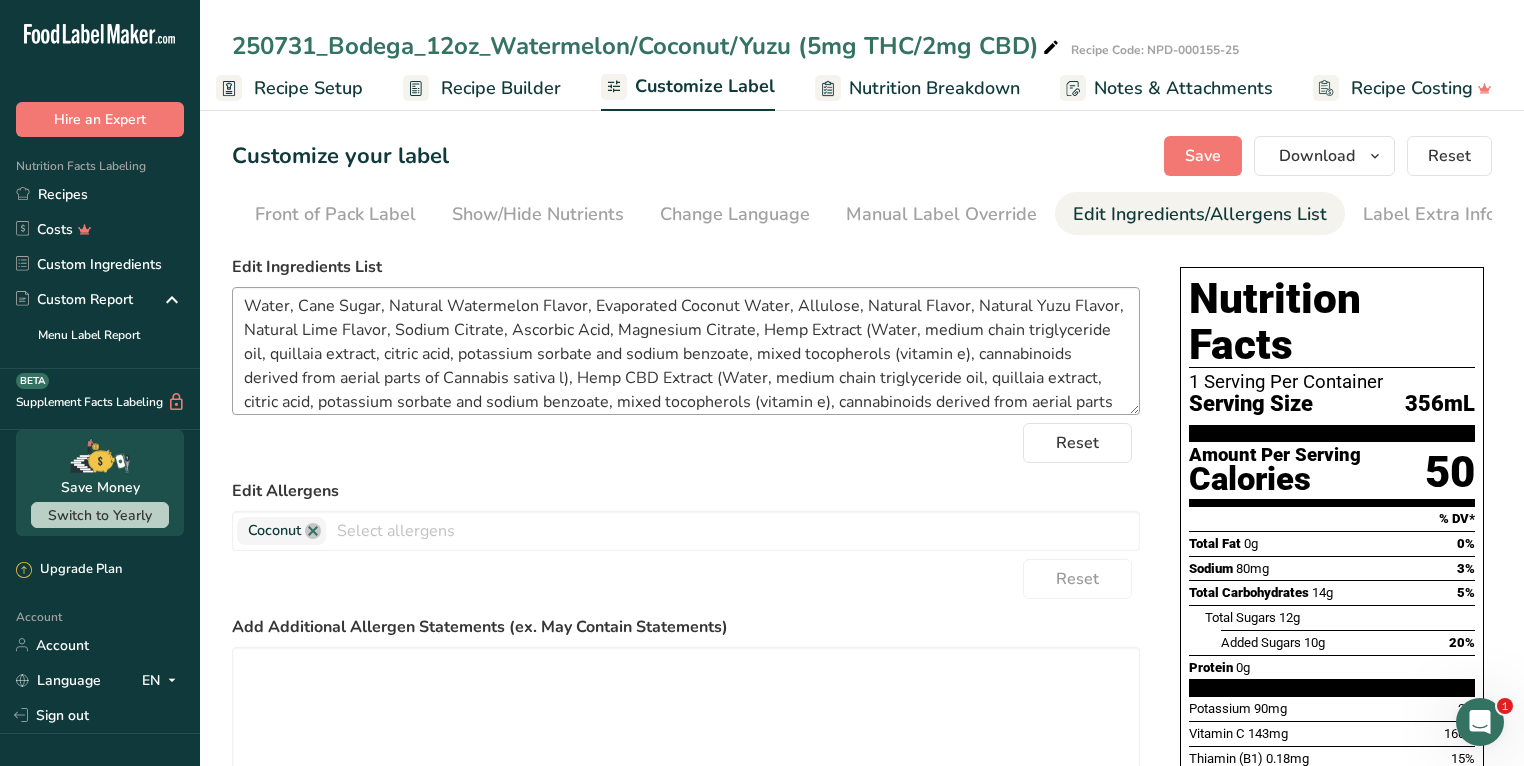 scroll, scrollTop: 0, scrollLeft: 0, axis: both 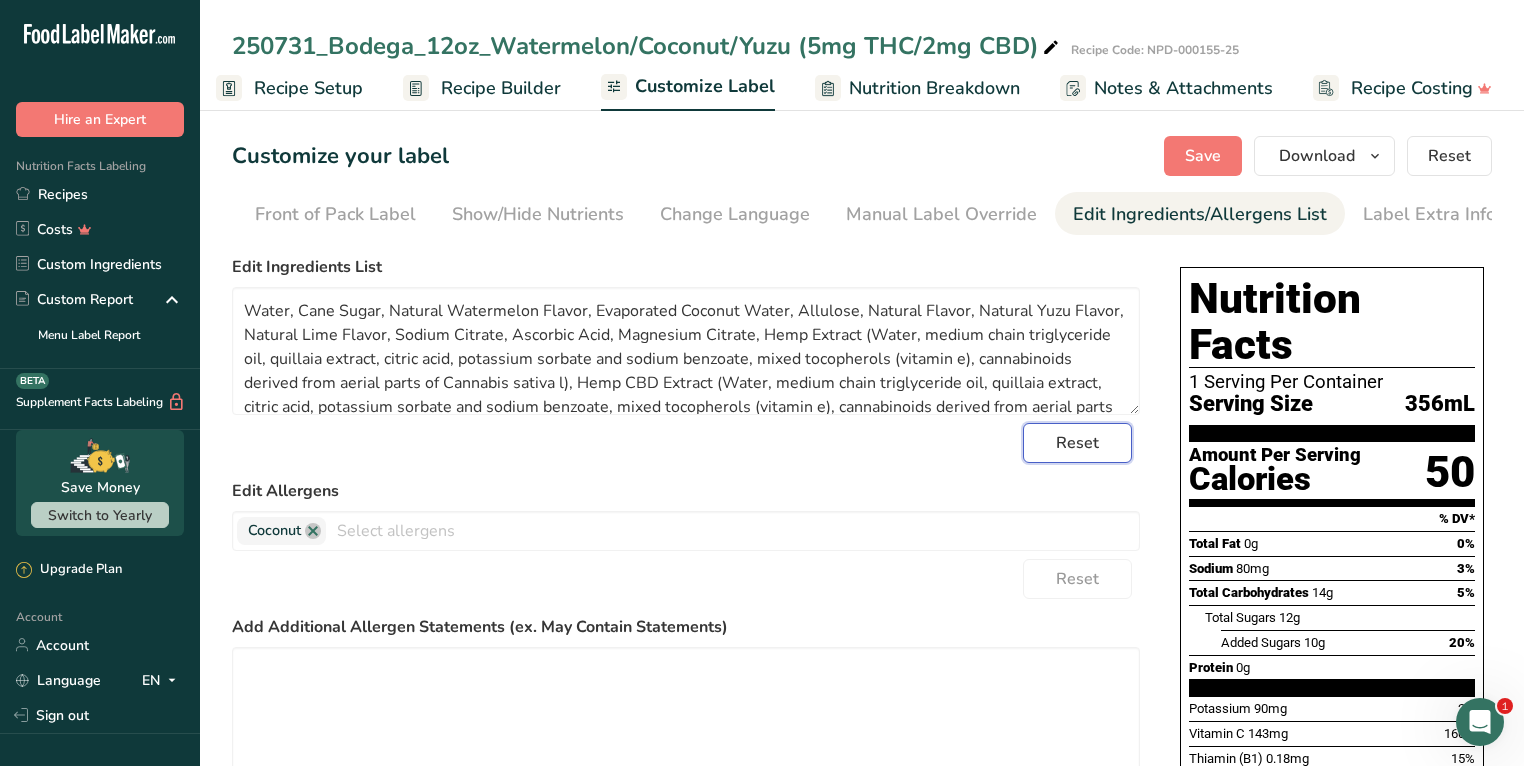 click on "Reset" at bounding box center (1077, 443) 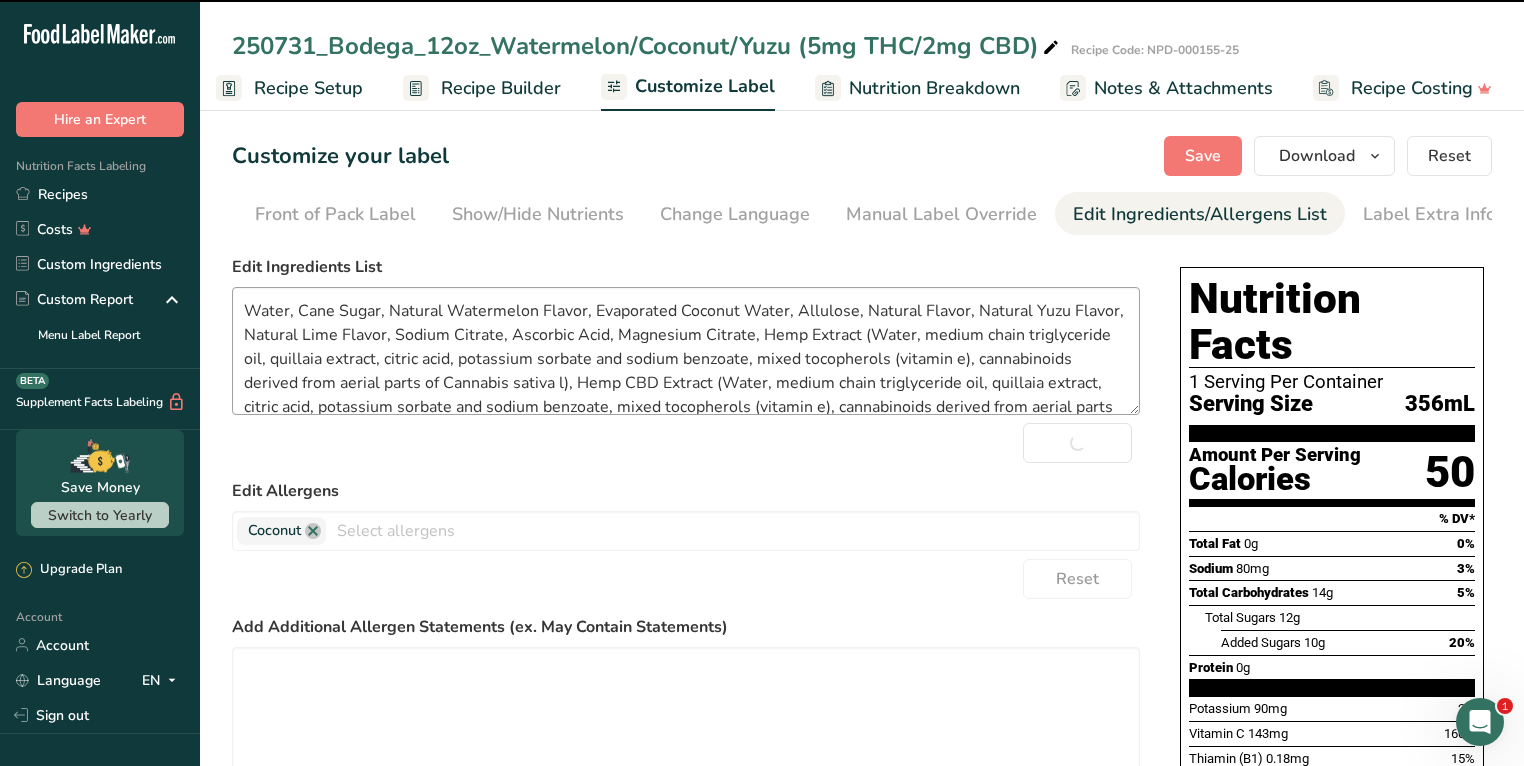 type on "Water, Cane Sugar, Natural Watermelon Flavor, Evaporated Coconut Water, Allulose, Natural Flavor, Natural Yuzu Flavor, Natural Lime Flavor, Sodium Citrate, Ascorbic Acid, Magnesium Citrate, Hemp Extract, Hemp CBD Extract, Pyridoxine HCl (Vitamin B6), Thiamine Hydrochloride (Vitamin B1)" 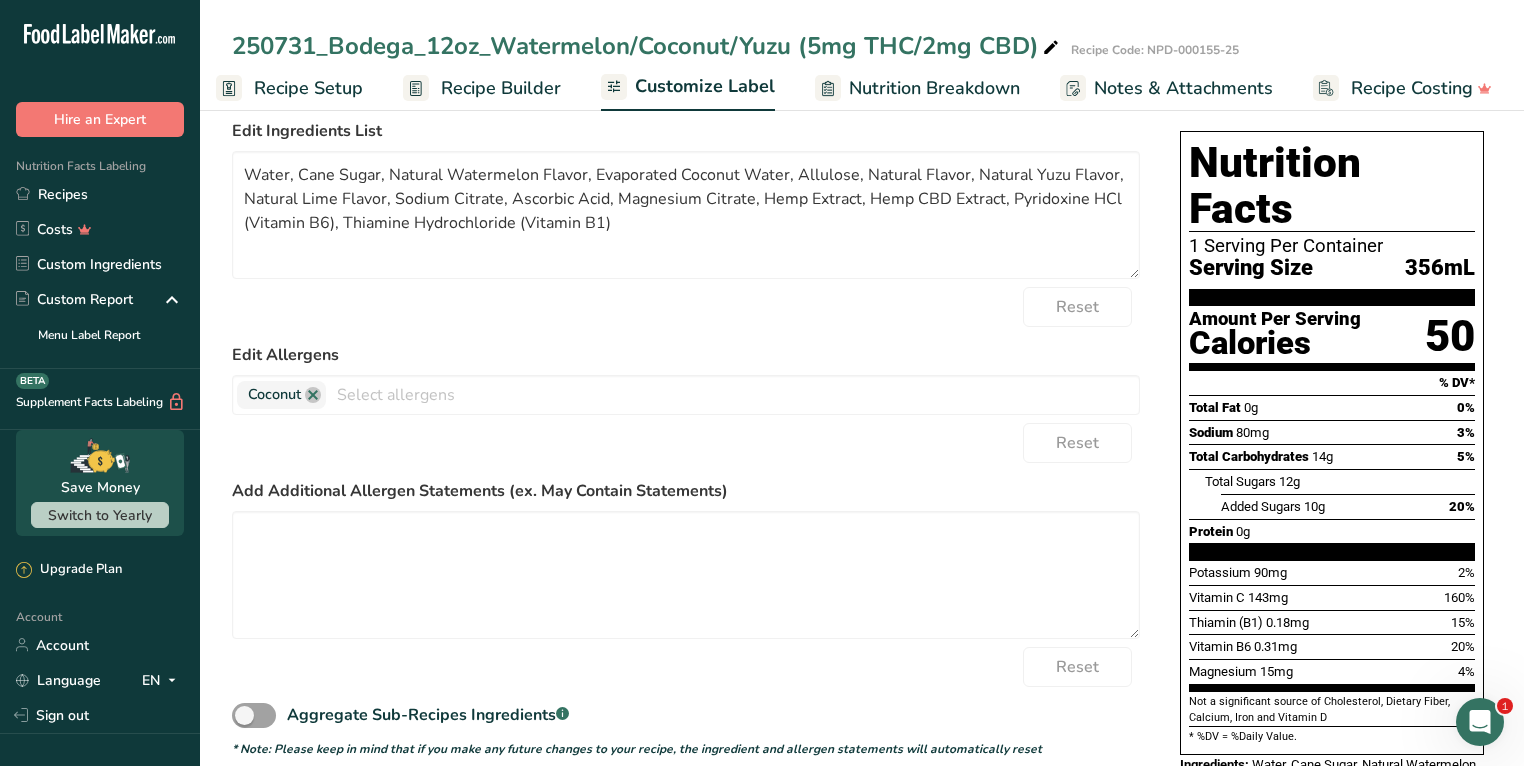 scroll, scrollTop: 0, scrollLeft: 0, axis: both 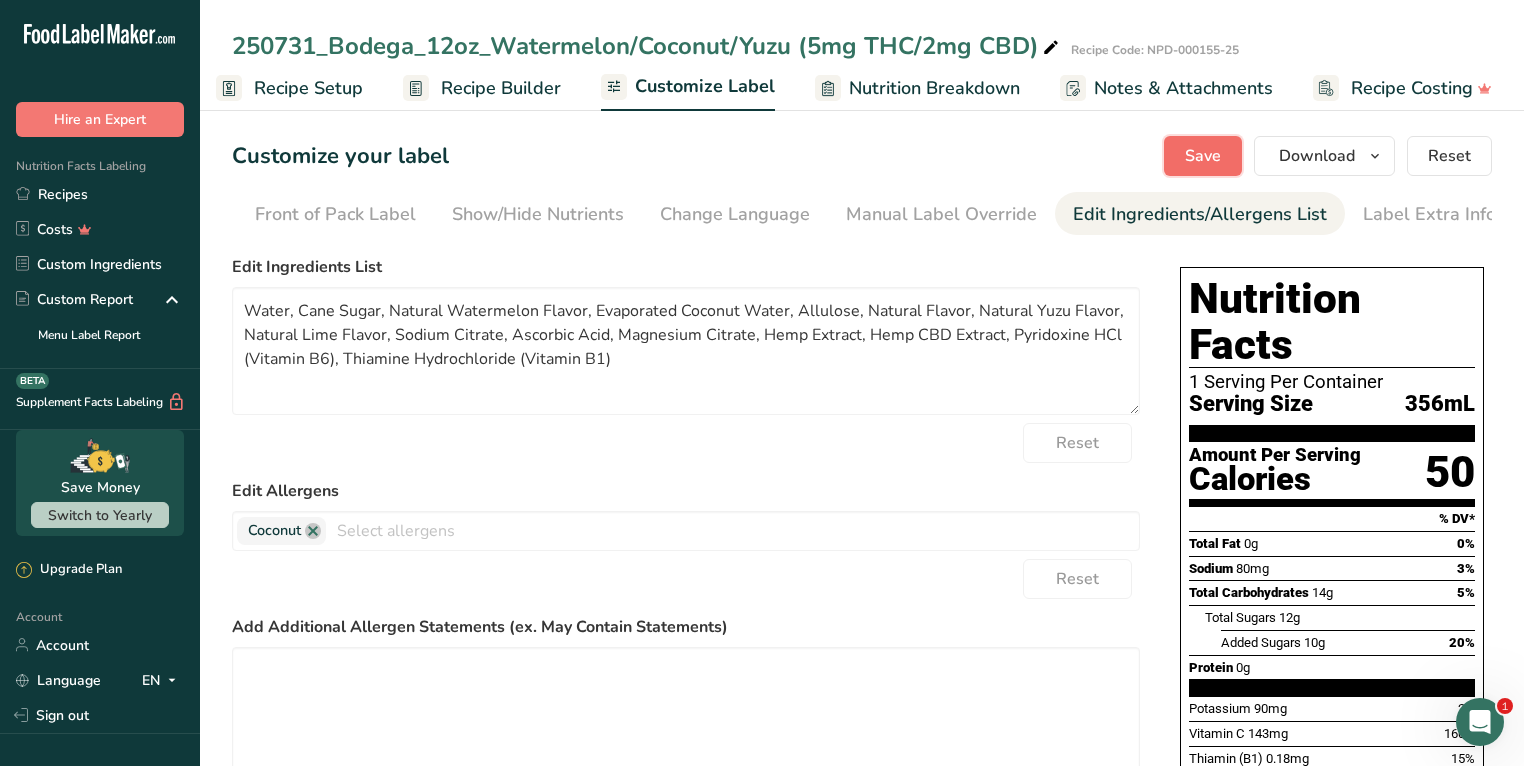 click on "Save" at bounding box center [1203, 156] 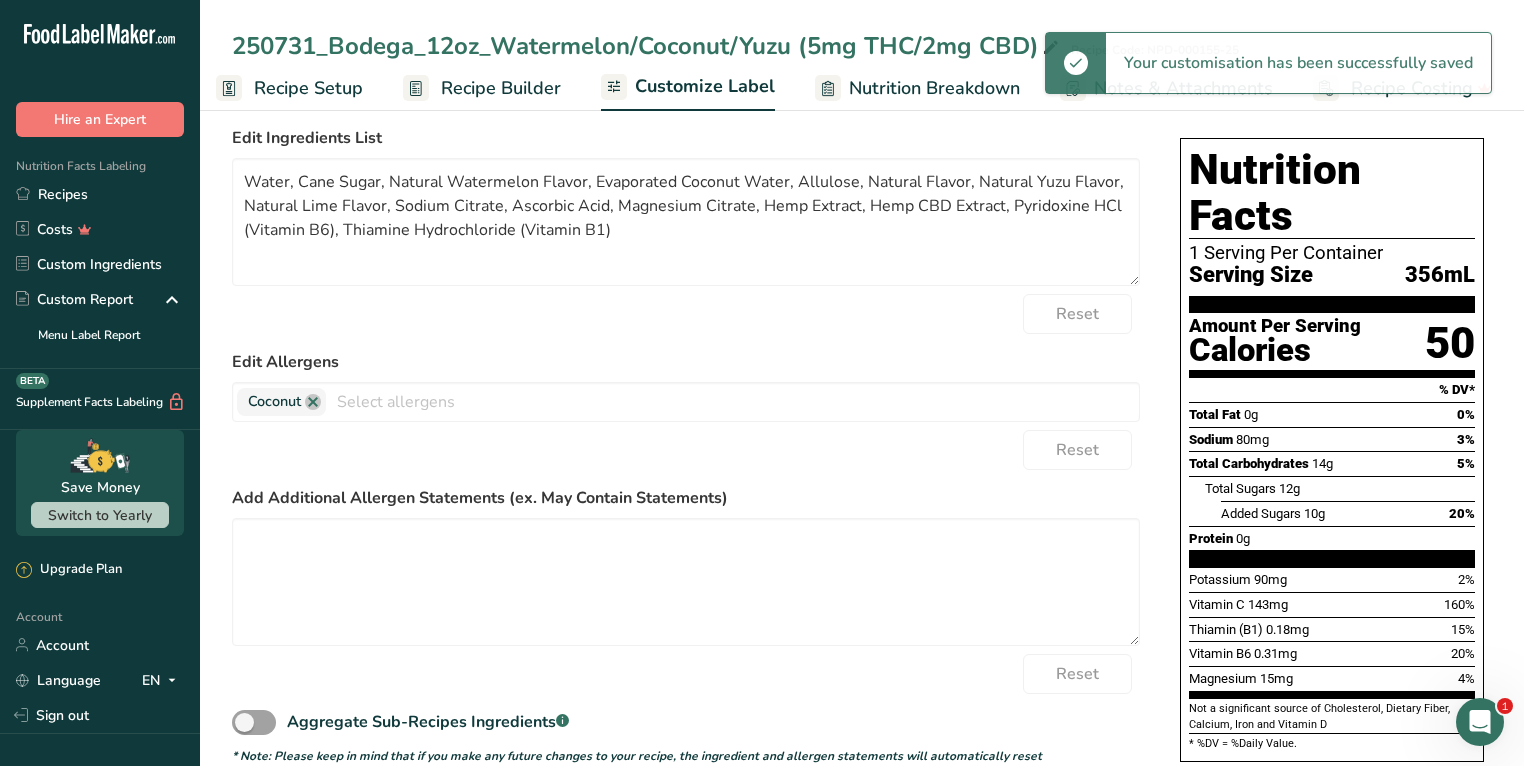 scroll, scrollTop: 0, scrollLeft: 0, axis: both 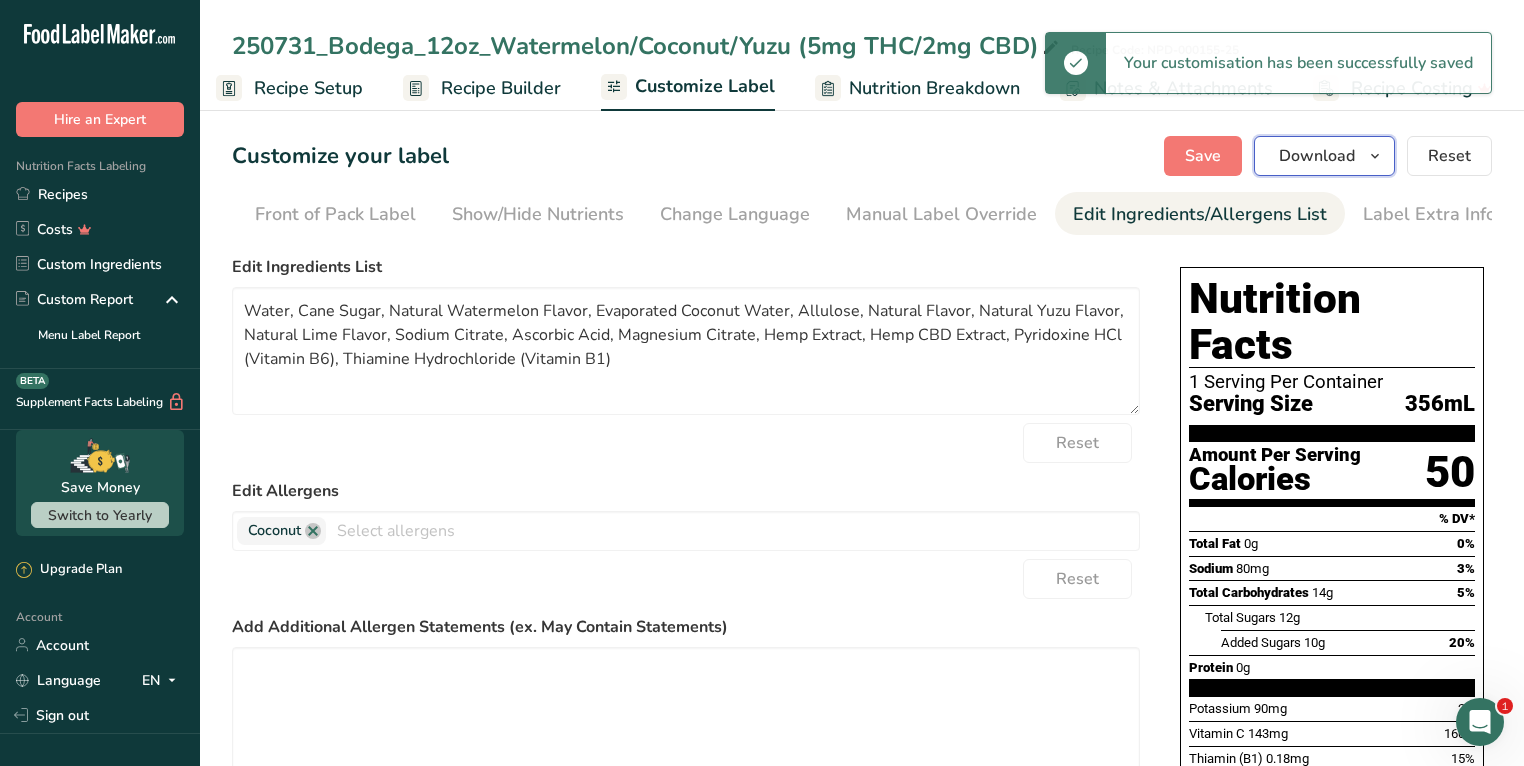 click on "Download" at bounding box center (1317, 156) 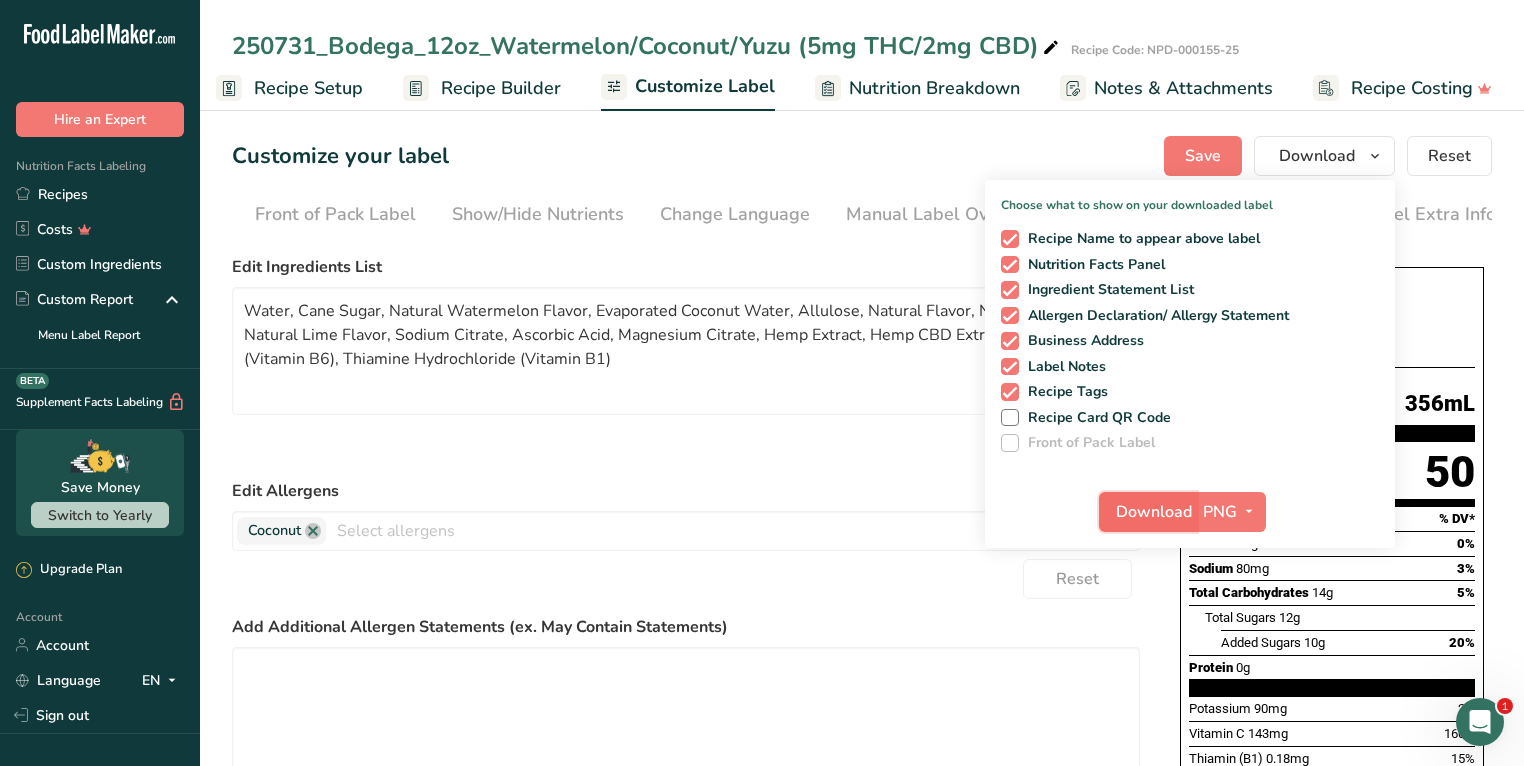 click on "Download" at bounding box center (1154, 512) 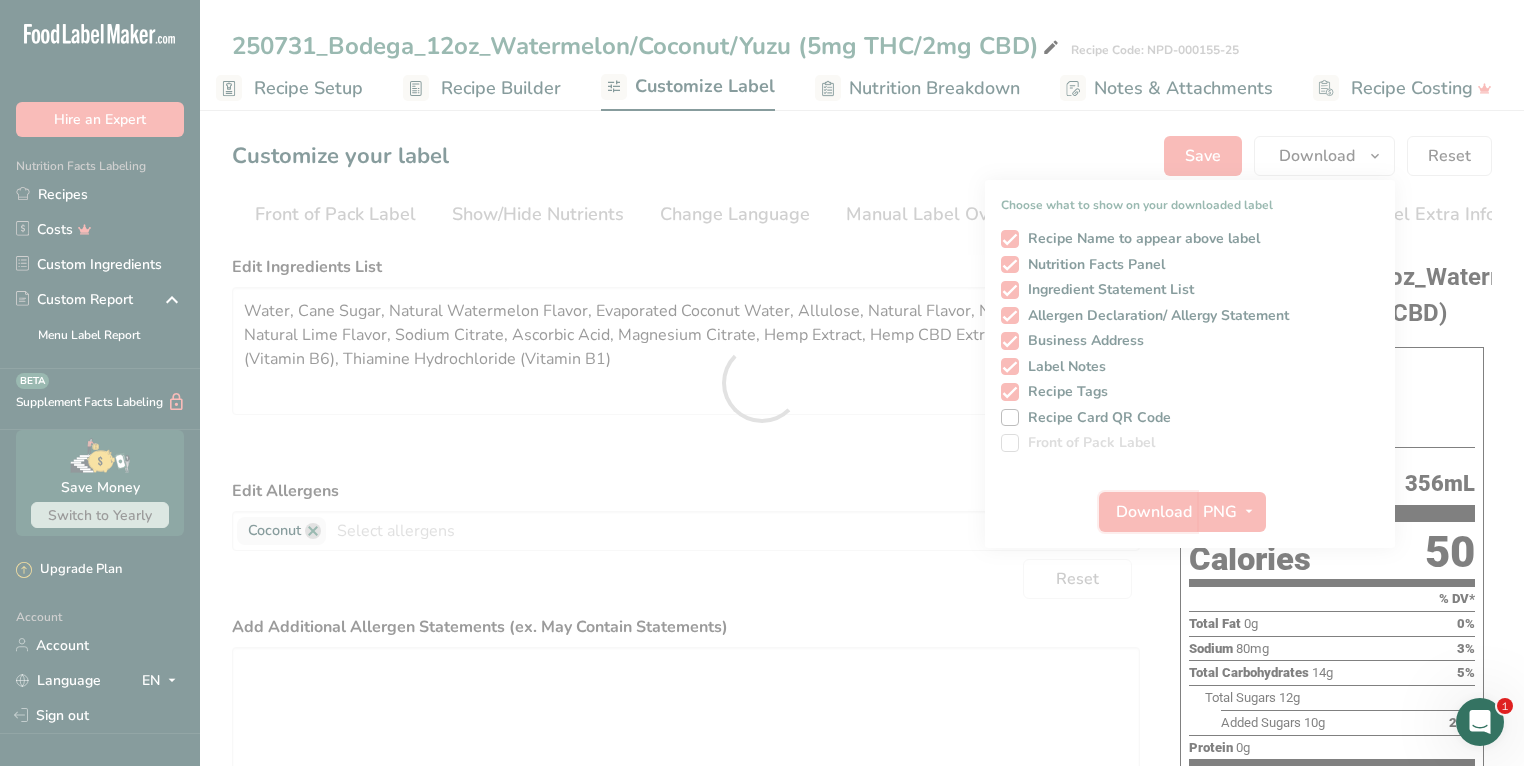 scroll, scrollTop: 0, scrollLeft: 0, axis: both 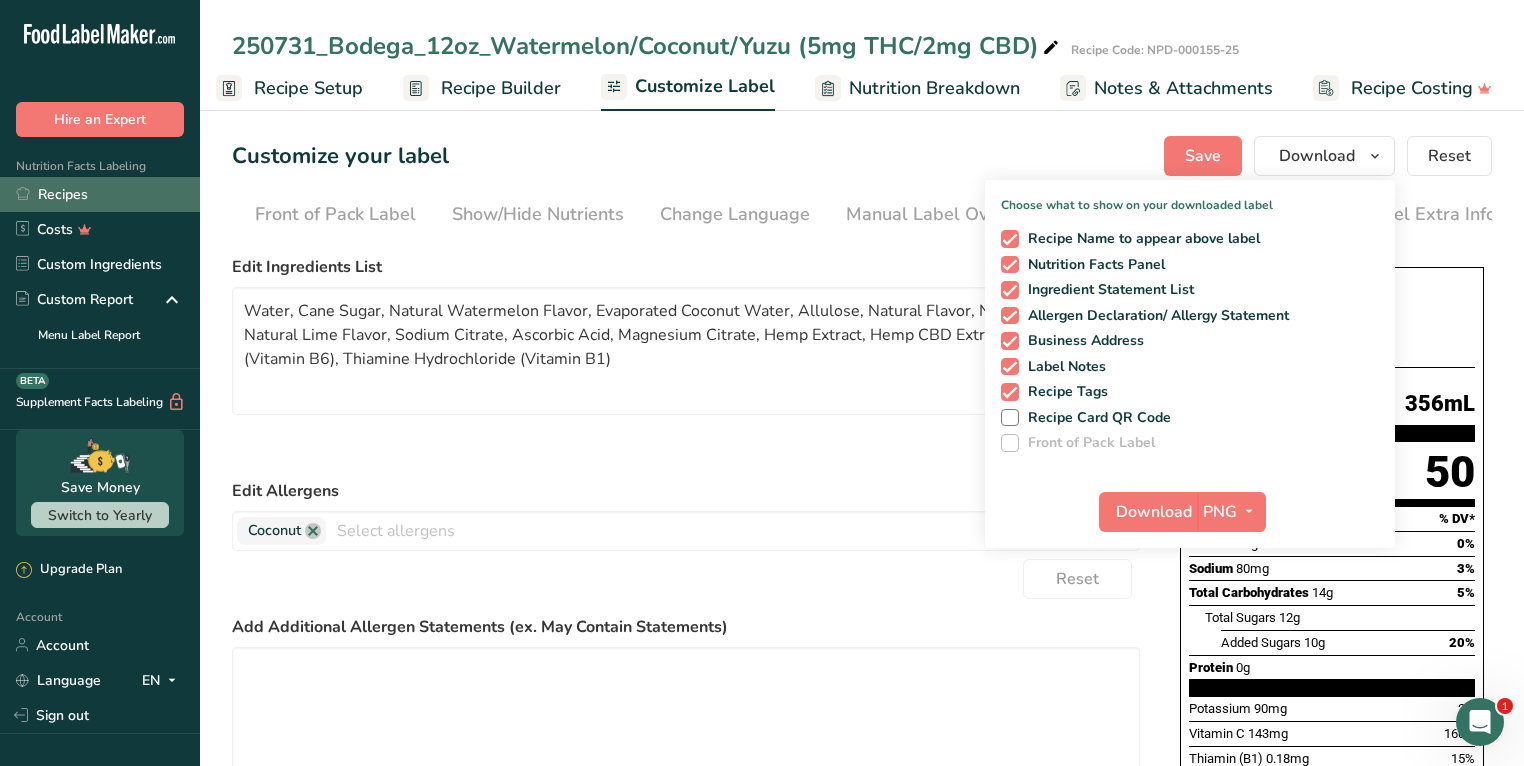 click on "Recipes" at bounding box center [100, 194] 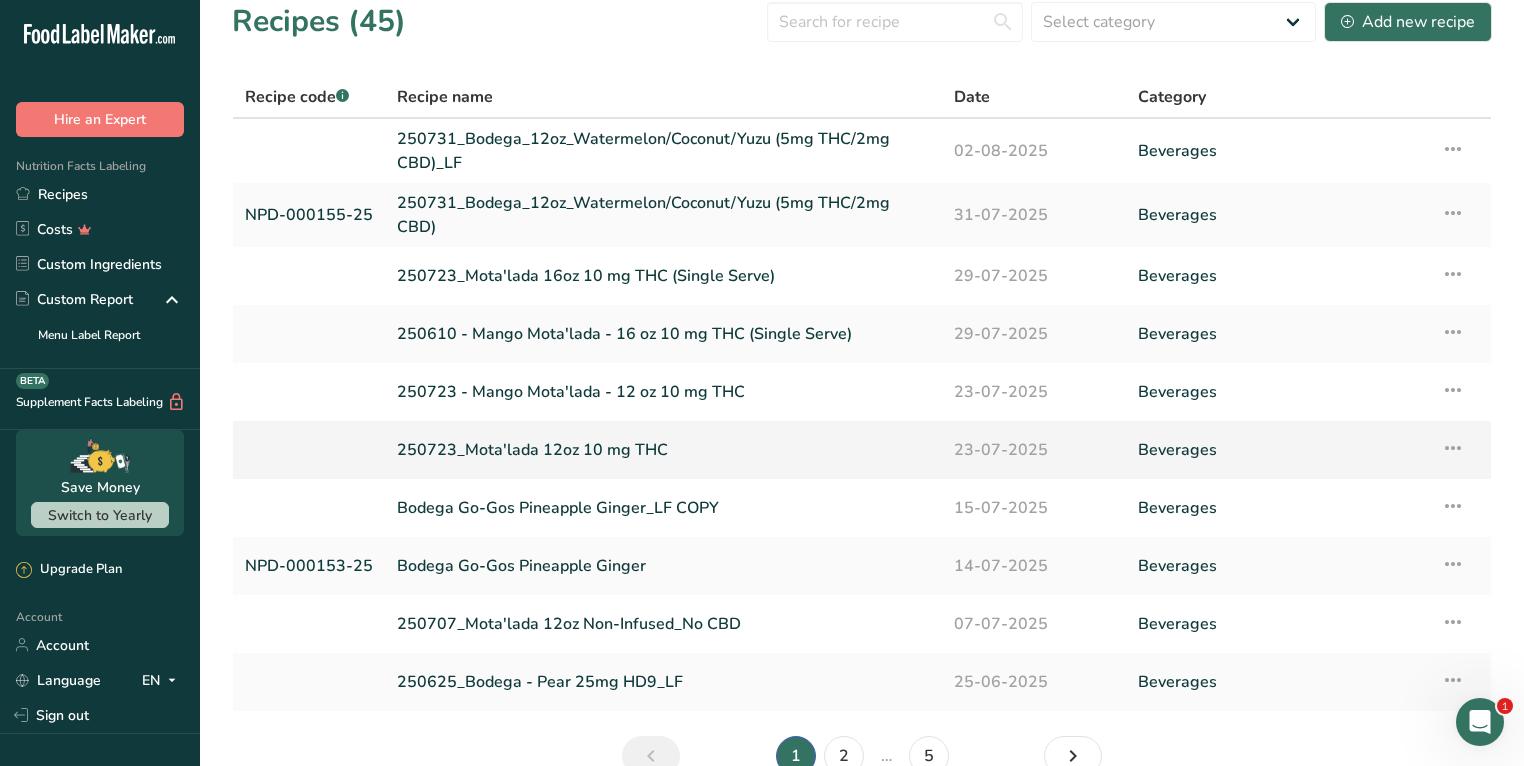 scroll, scrollTop: 116, scrollLeft: 0, axis: vertical 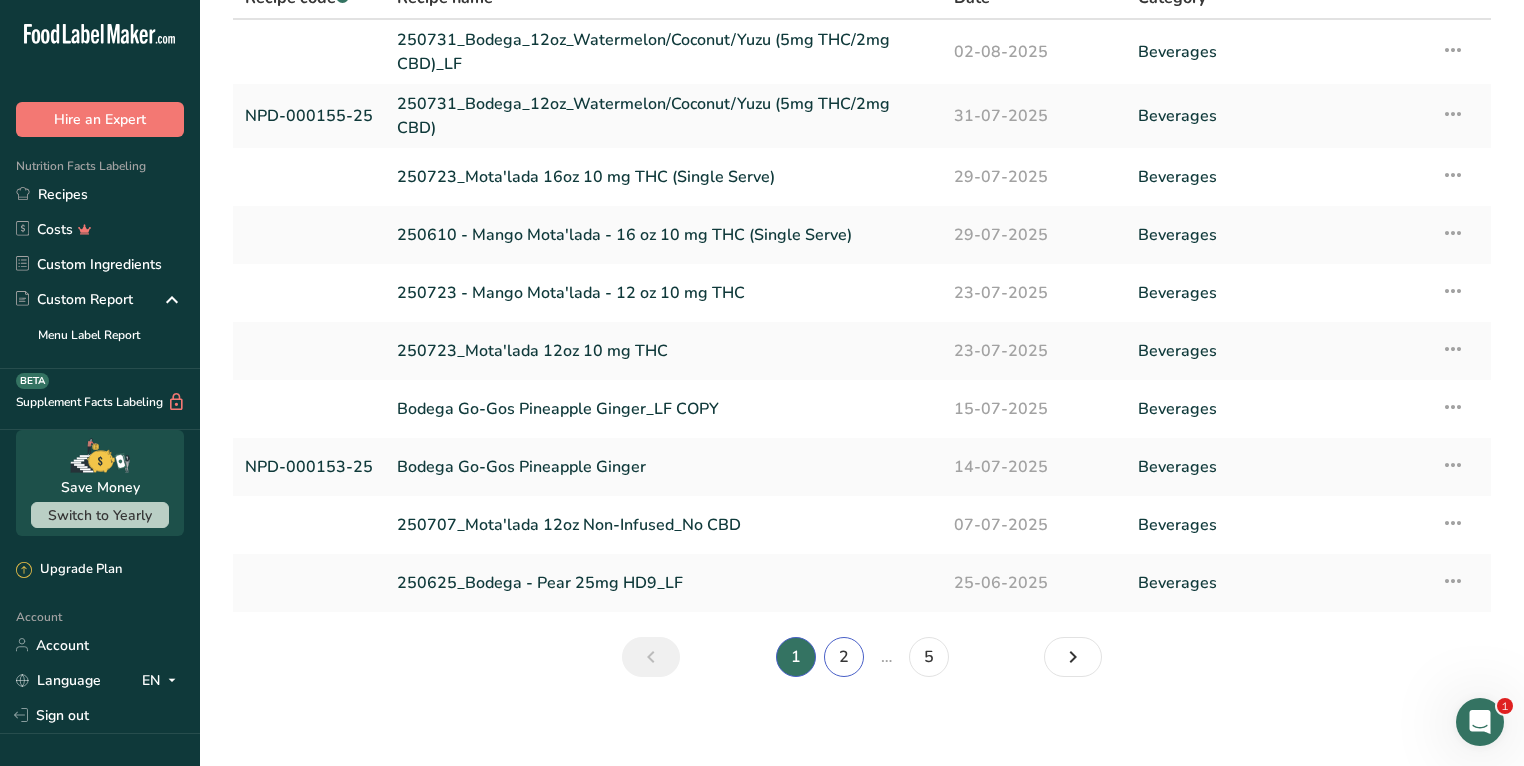click on "2" at bounding box center [844, 657] 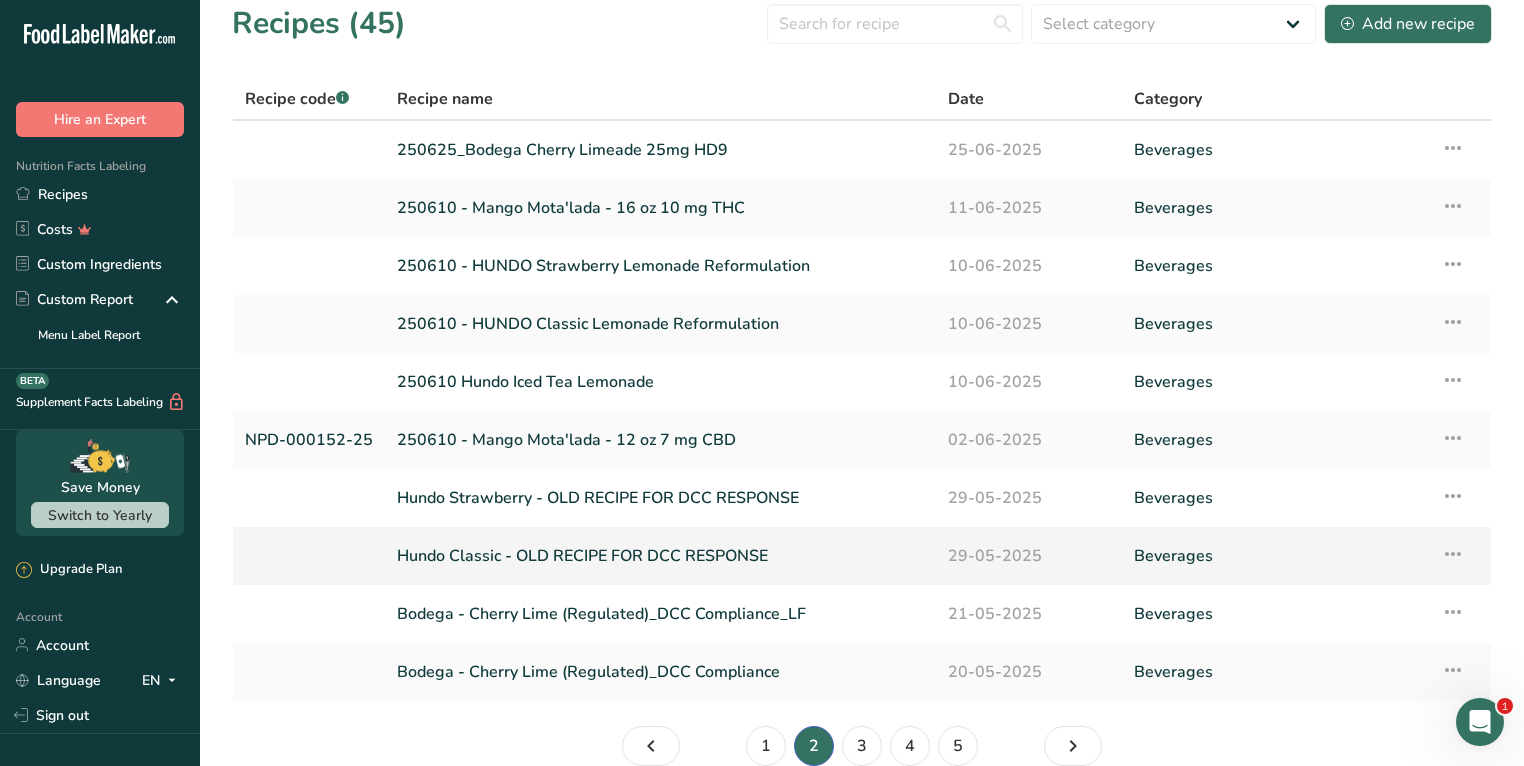 scroll, scrollTop: 0, scrollLeft: 0, axis: both 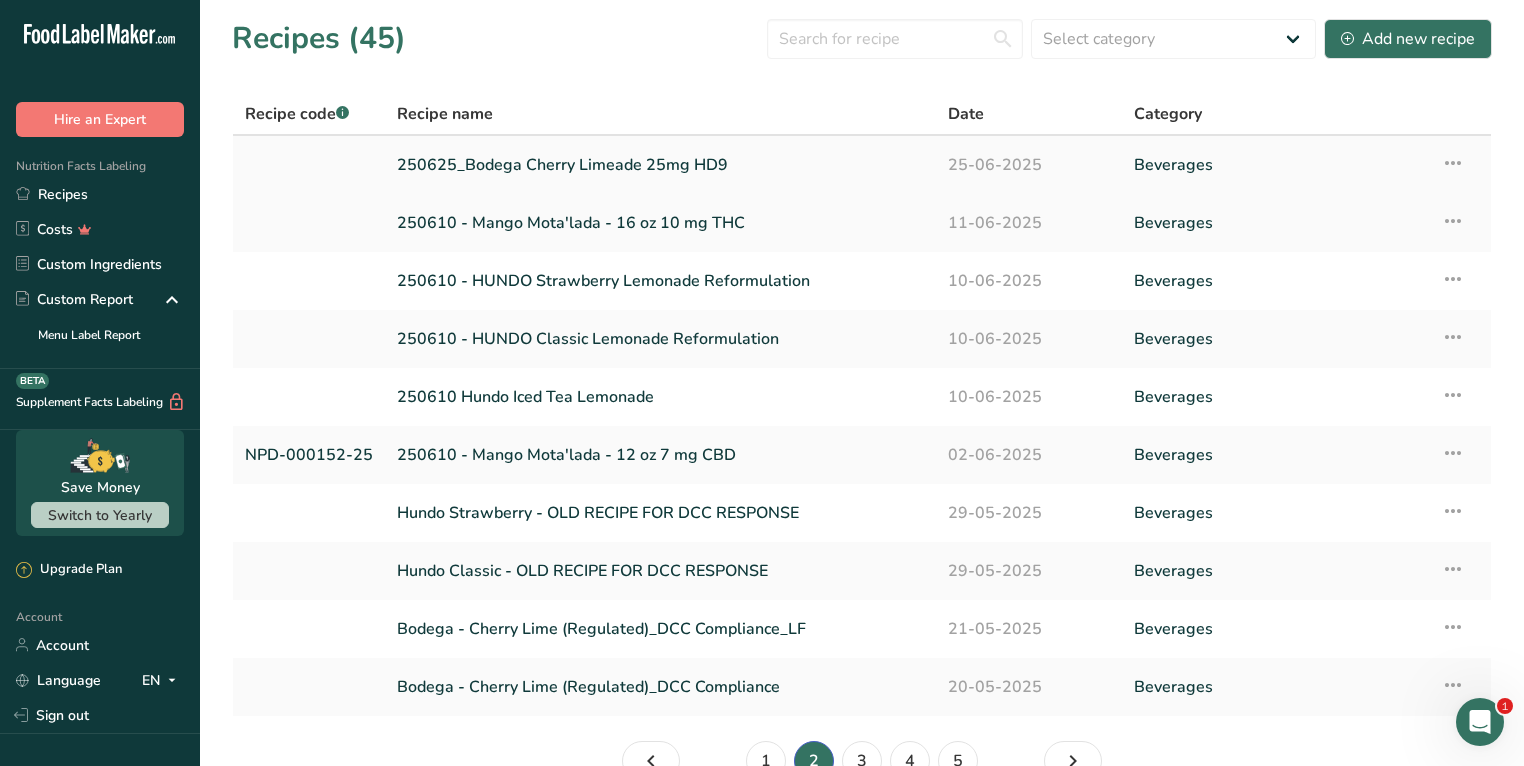 click on "250625_Bodega Cherry Limeade 25mg HD9" at bounding box center (660, 165) 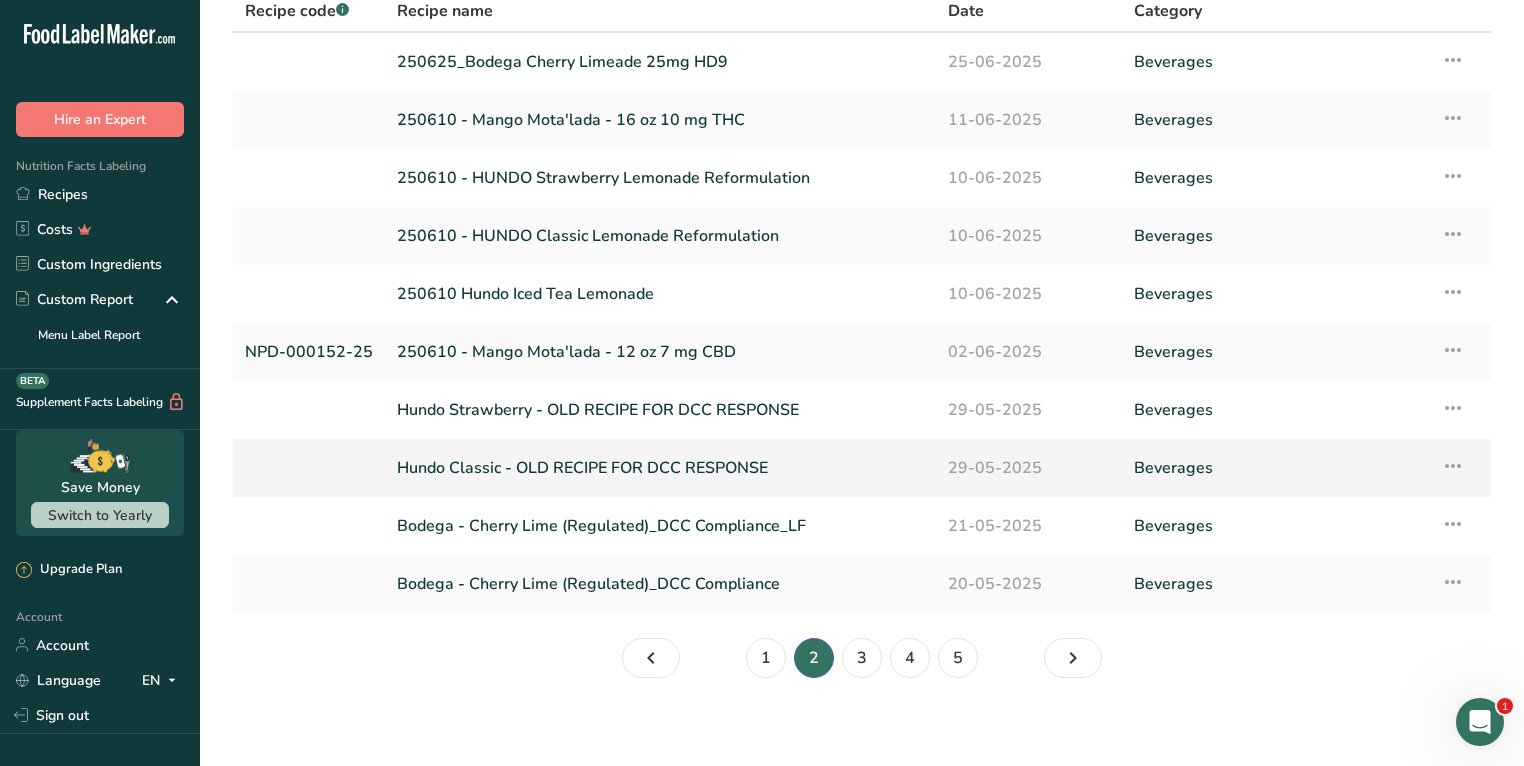 scroll, scrollTop: 109, scrollLeft: 0, axis: vertical 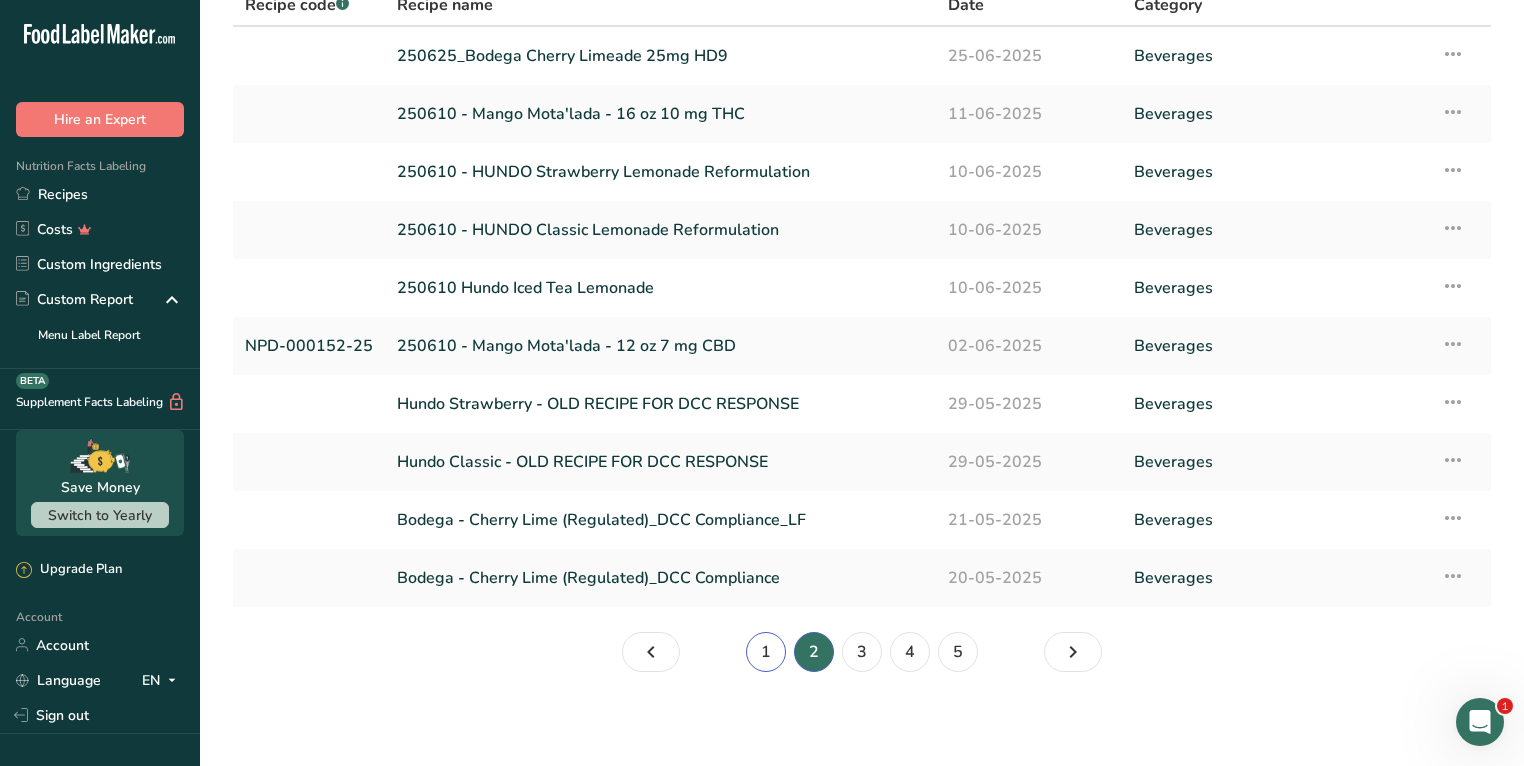 click on "1" at bounding box center [766, 652] 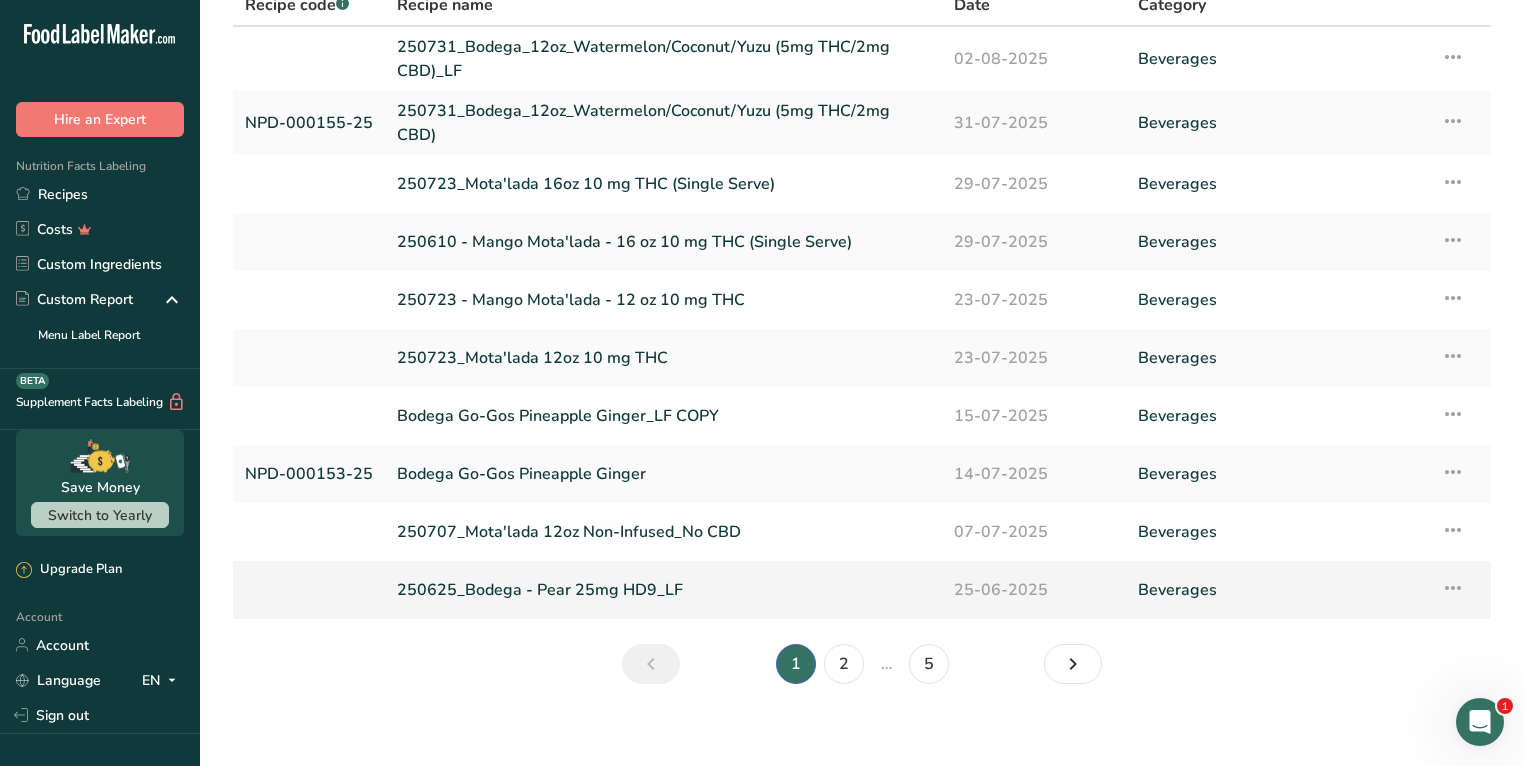 click at bounding box center [1453, 588] 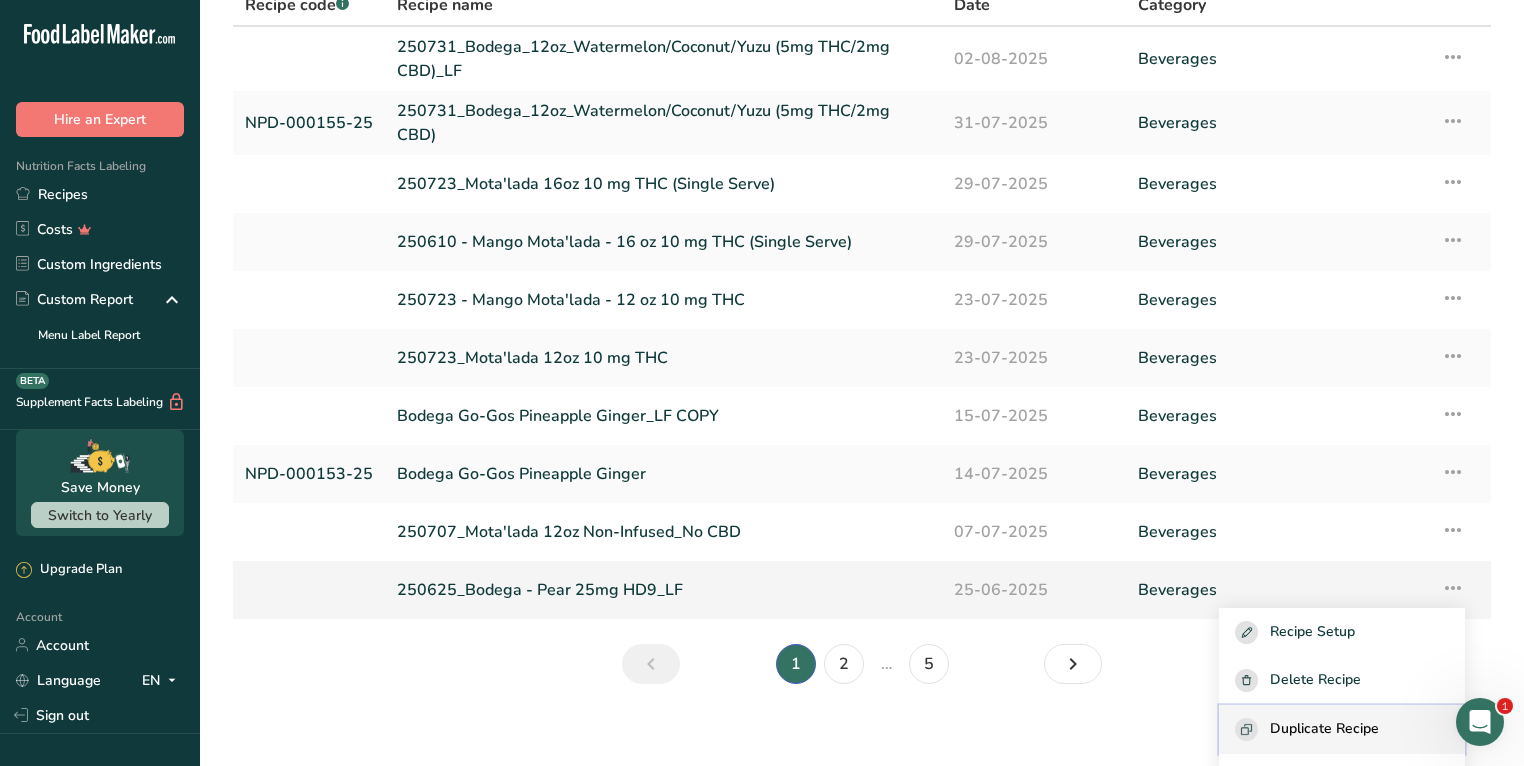 click on "Duplicate Recipe" at bounding box center (1324, 729) 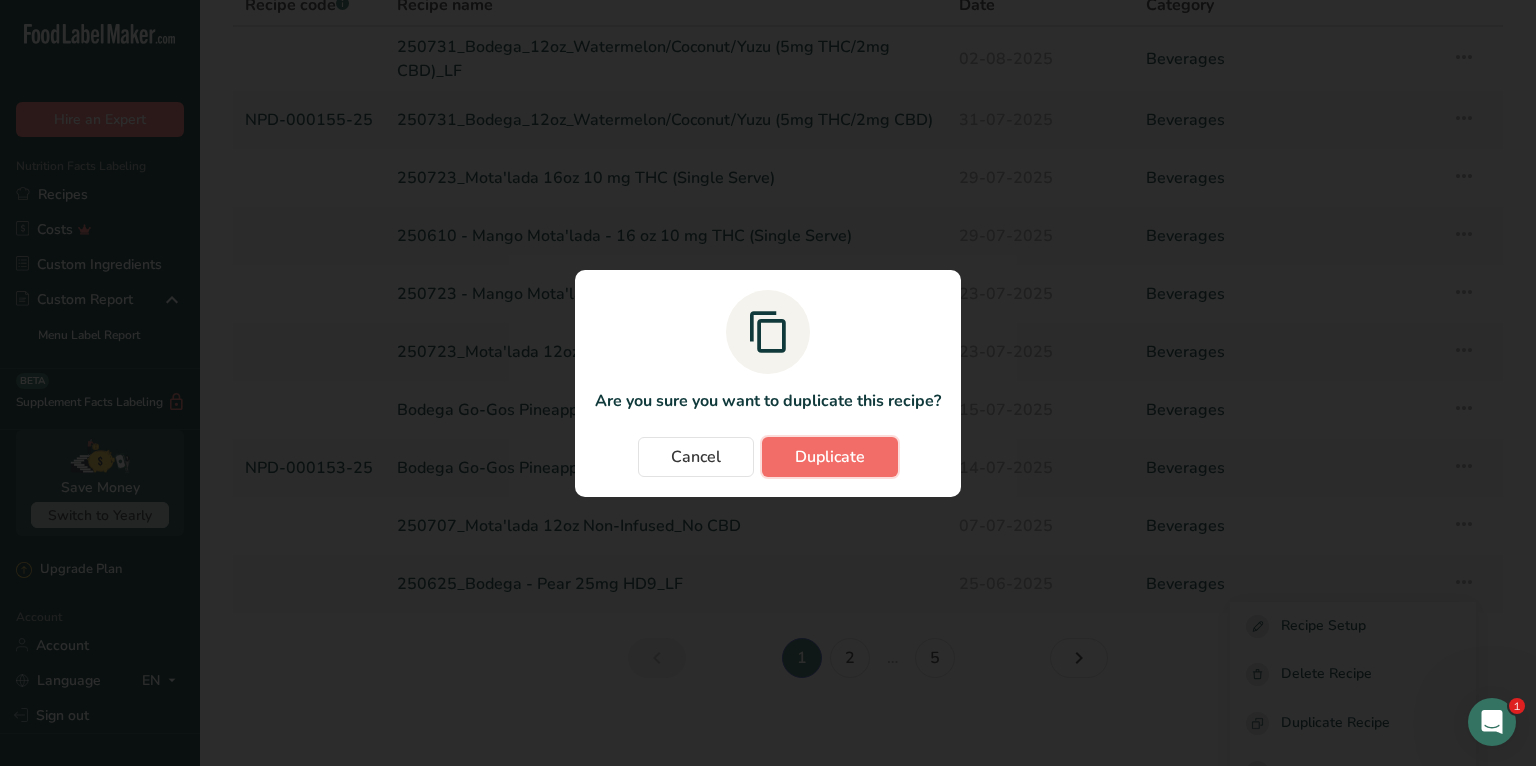 click on "Duplicate" at bounding box center (830, 457) 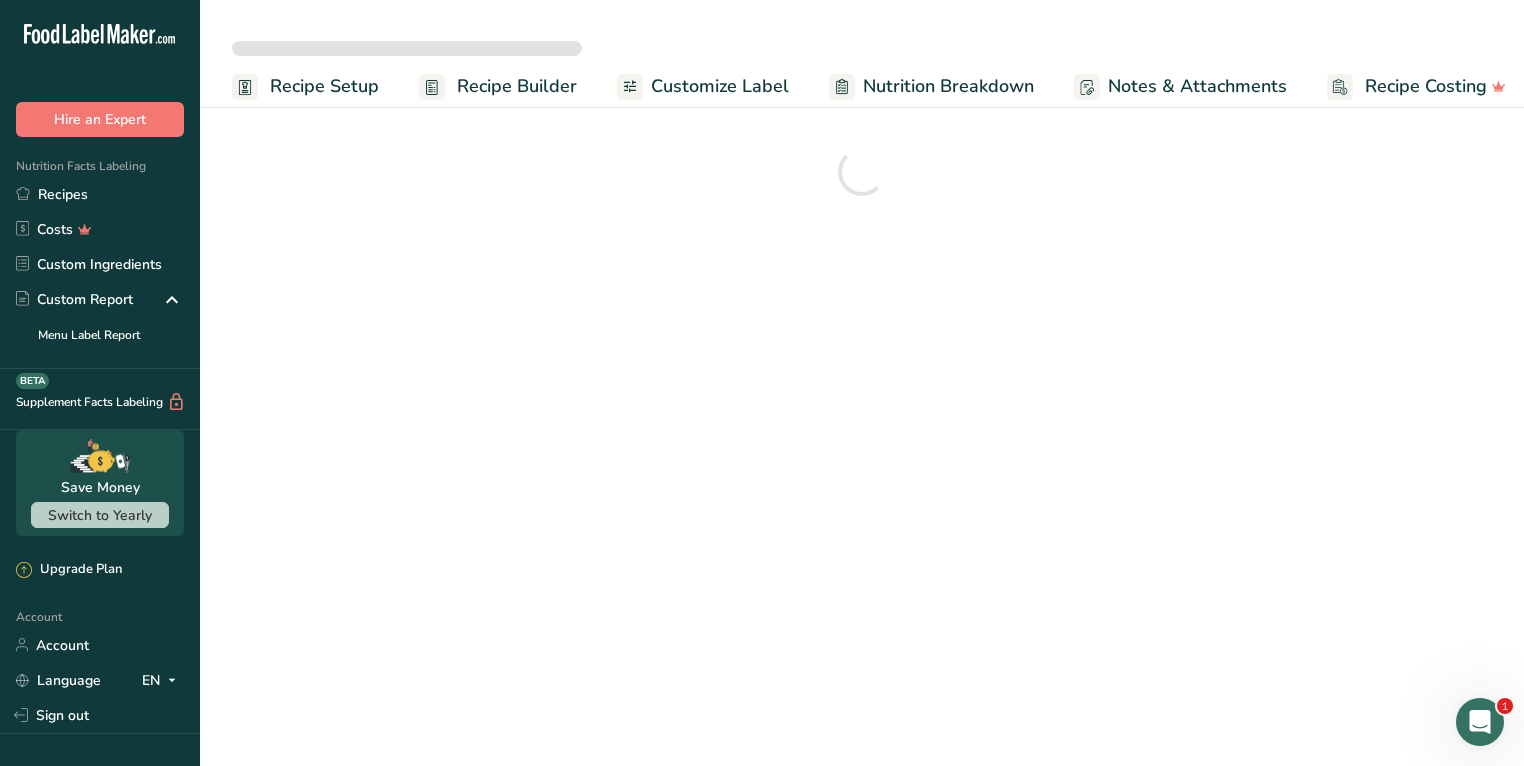 scroll, scrollTop: 0, scrollLeft: 0, axis: both 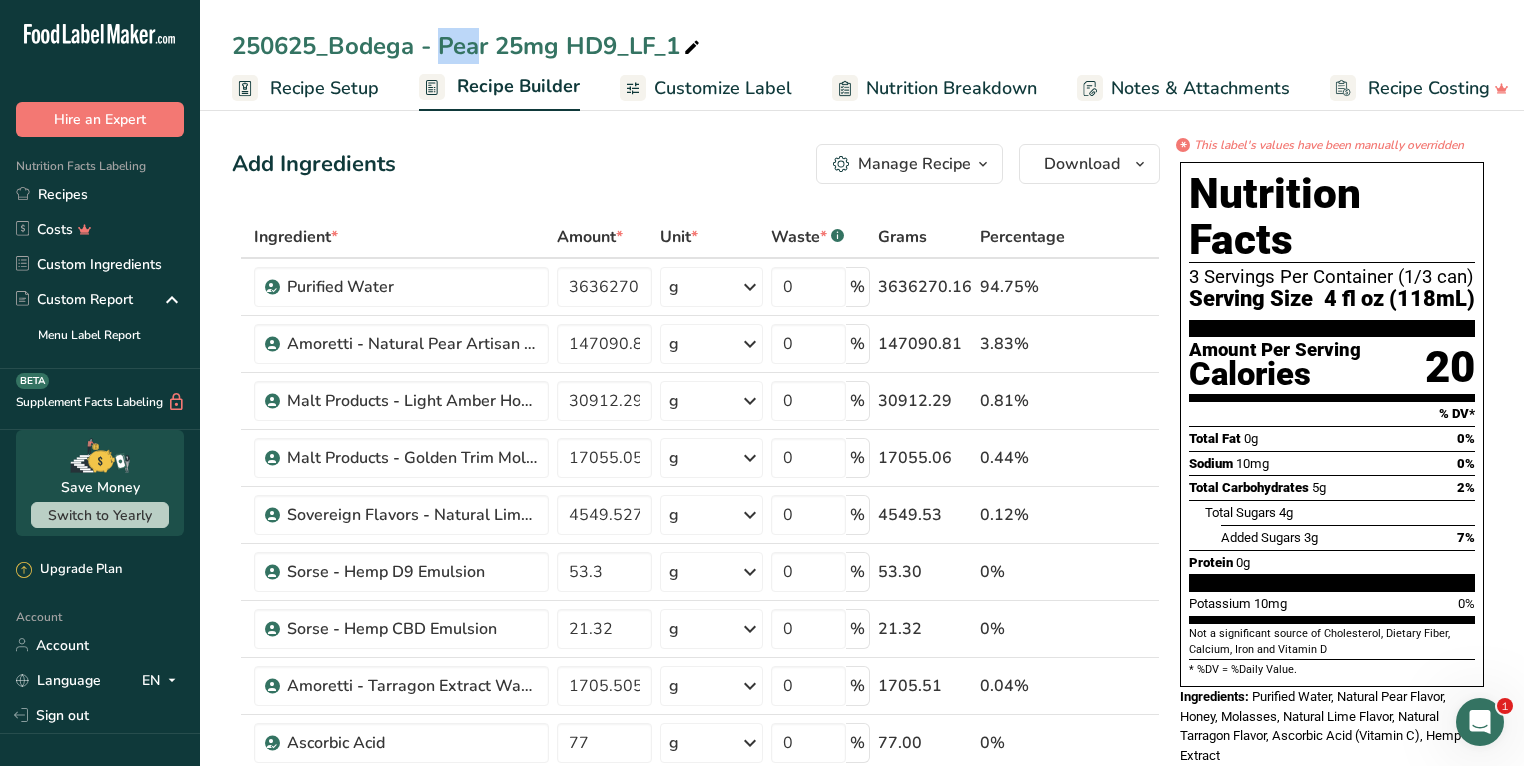 drag, startPoint x: 314, startPoint y: 46, endPoint x: 276, endPoint y: 47, distance: 38.013157 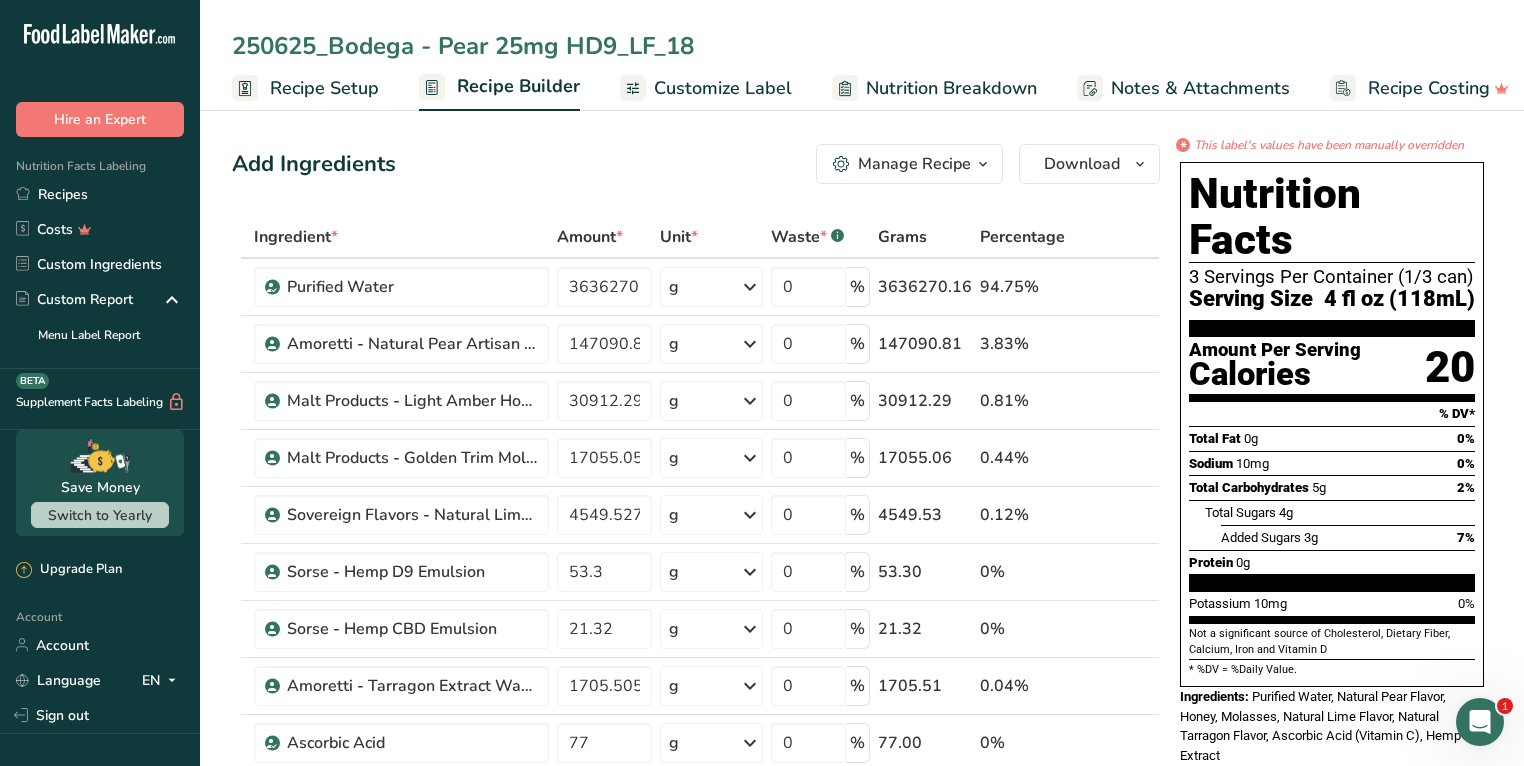 click on "250625_Bodega - Pear 25mg HD9_LF_18" at bounding box center [862, 46] 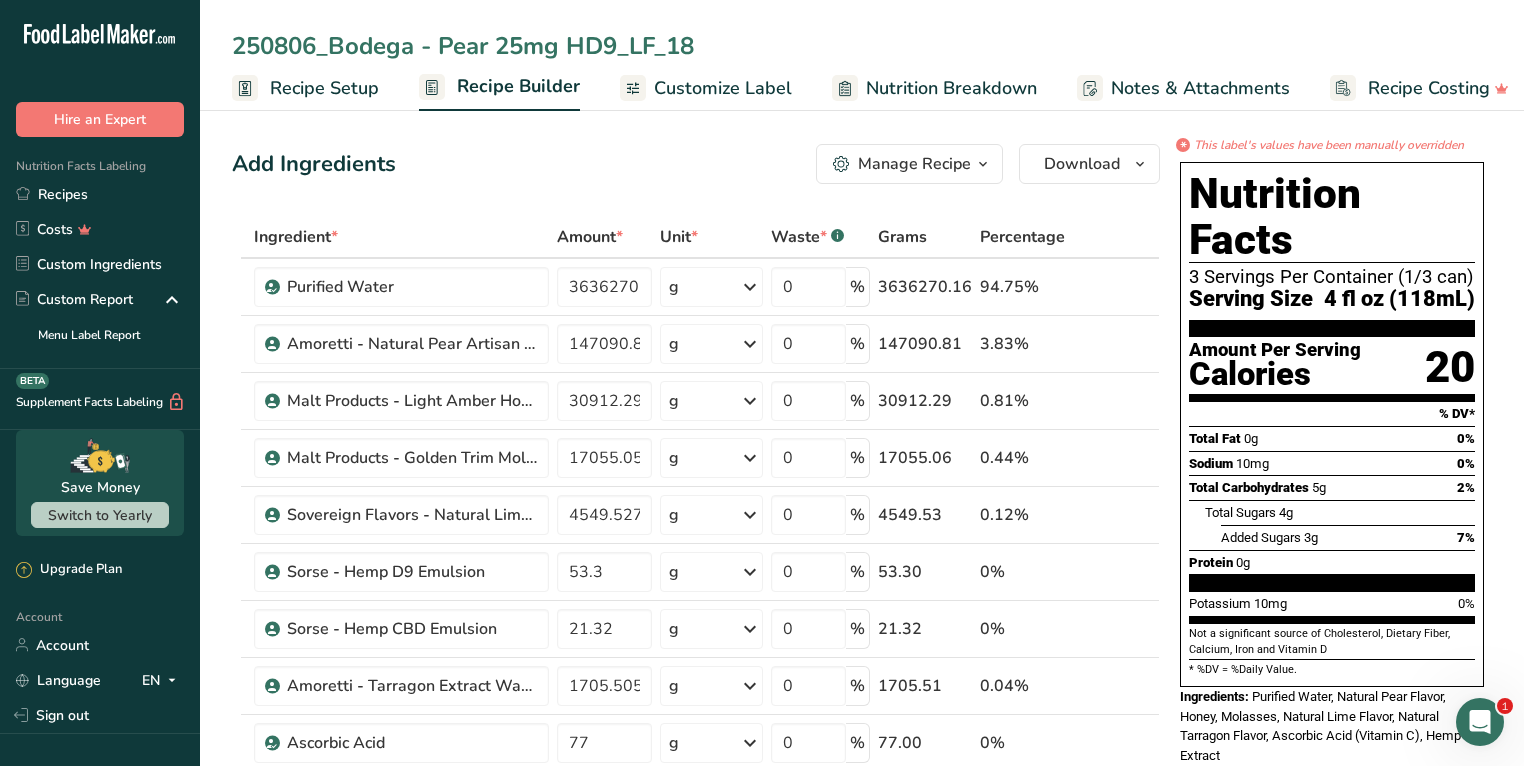 click on "250806_Bodega - Pear 25mg HD9_LF_18" at bounding box center (862, 46) 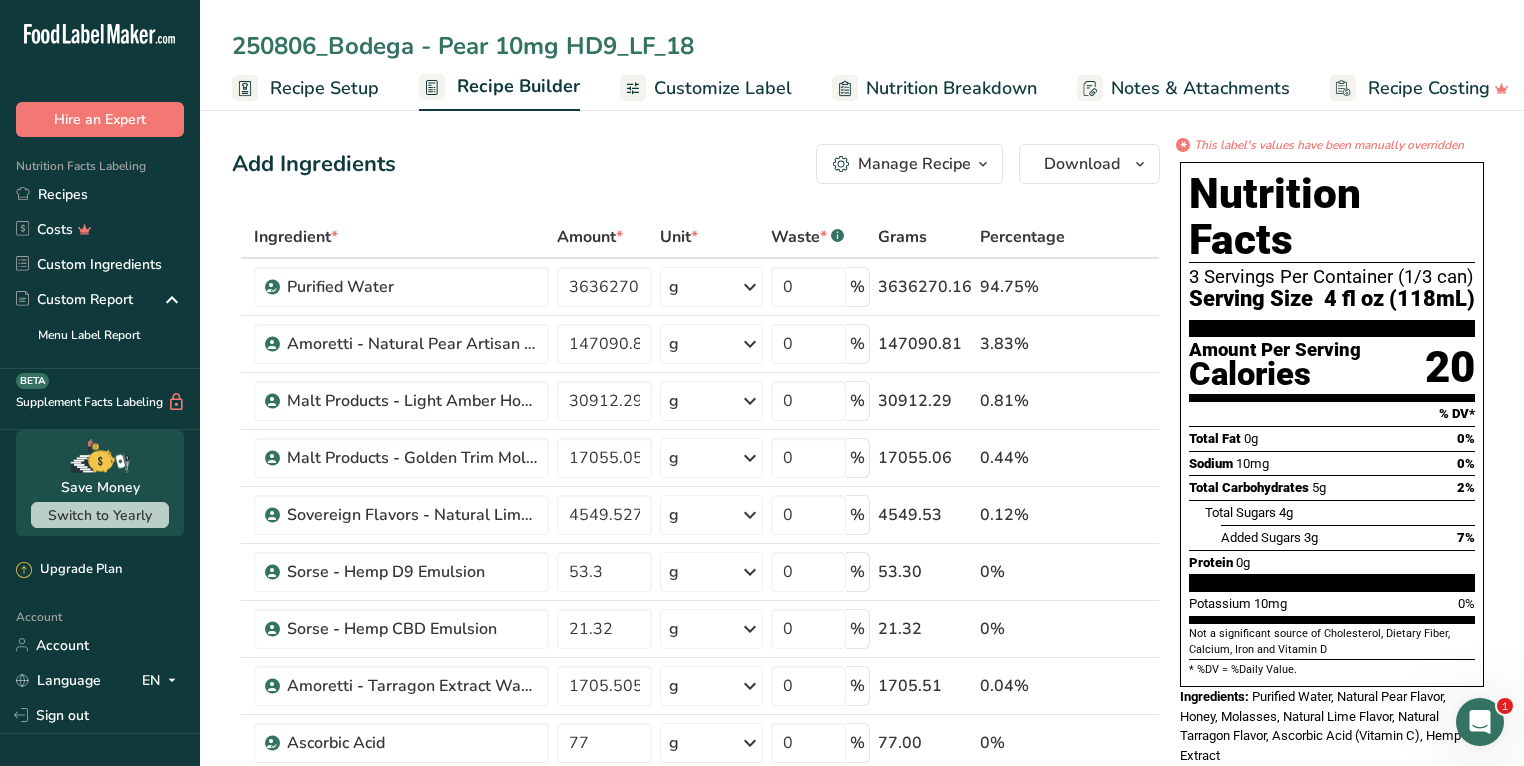drag, startPoint x: 681, startPoint y: 45, endPoint x: 621, endPoint y: 45, distance: 60 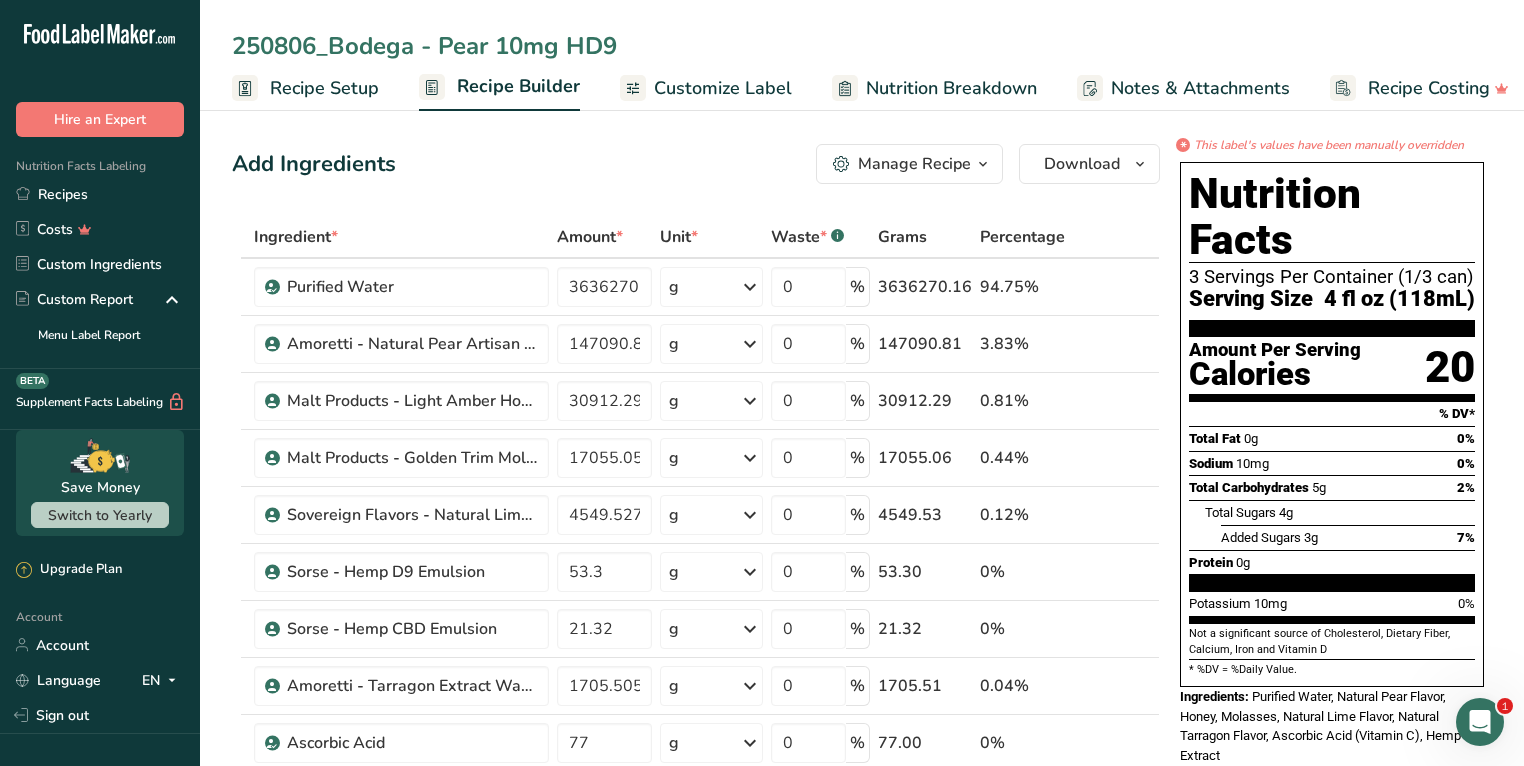 type on "250806_Bodega - Pear 10mg HD9" 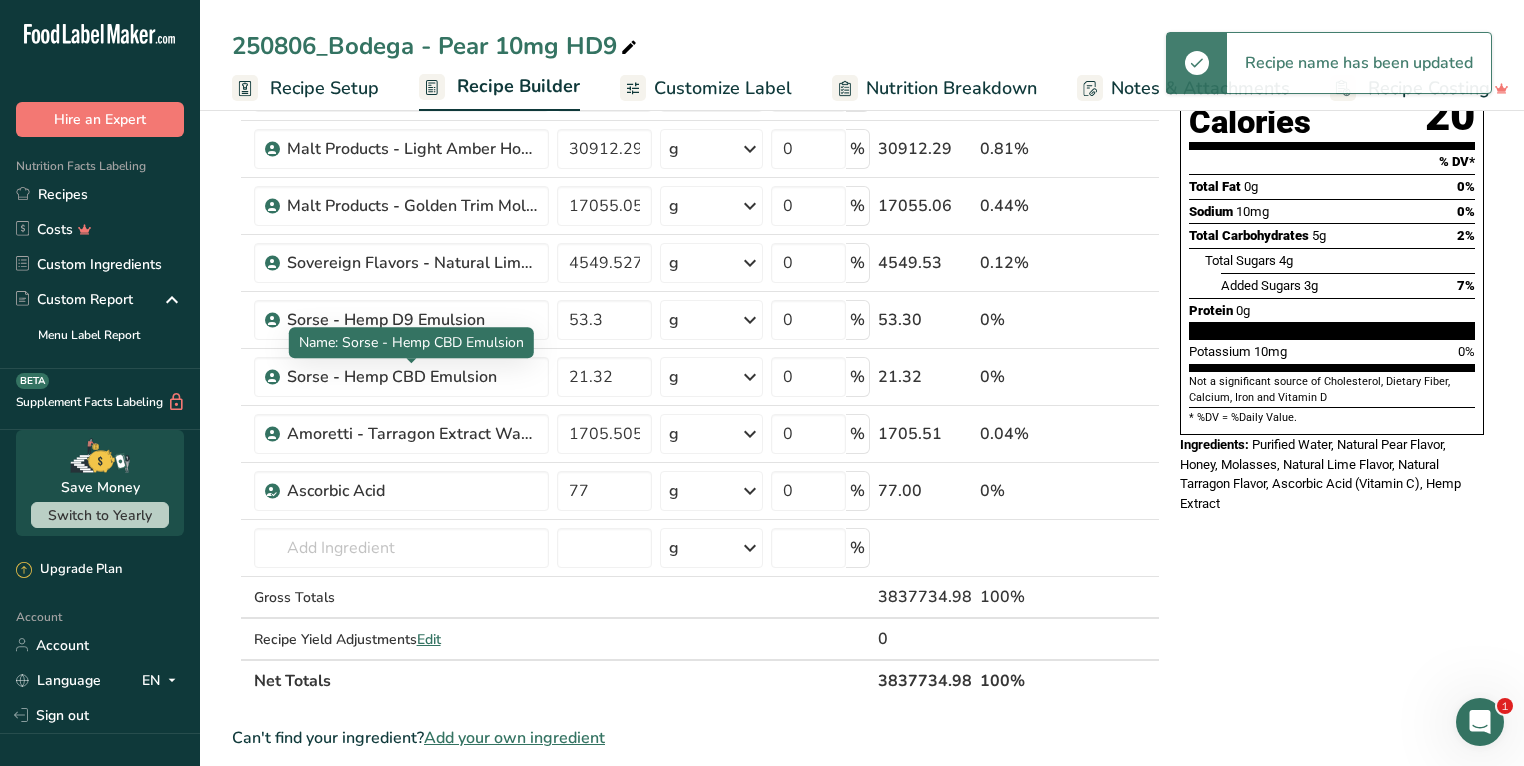 scroll, scrollTop: 228, scrollLeft: 0, axis: vertical 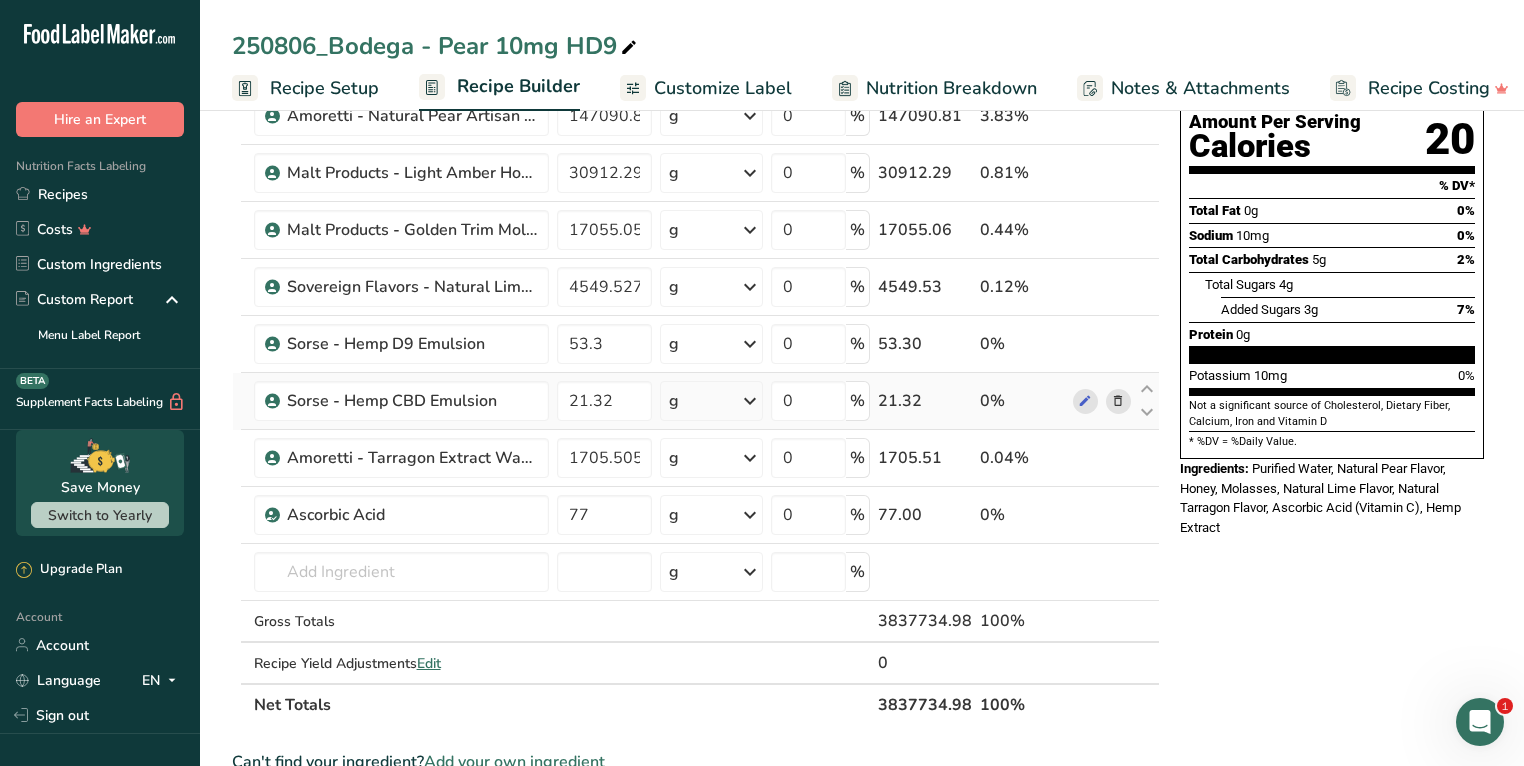 click at bounding box center (1118, 401) 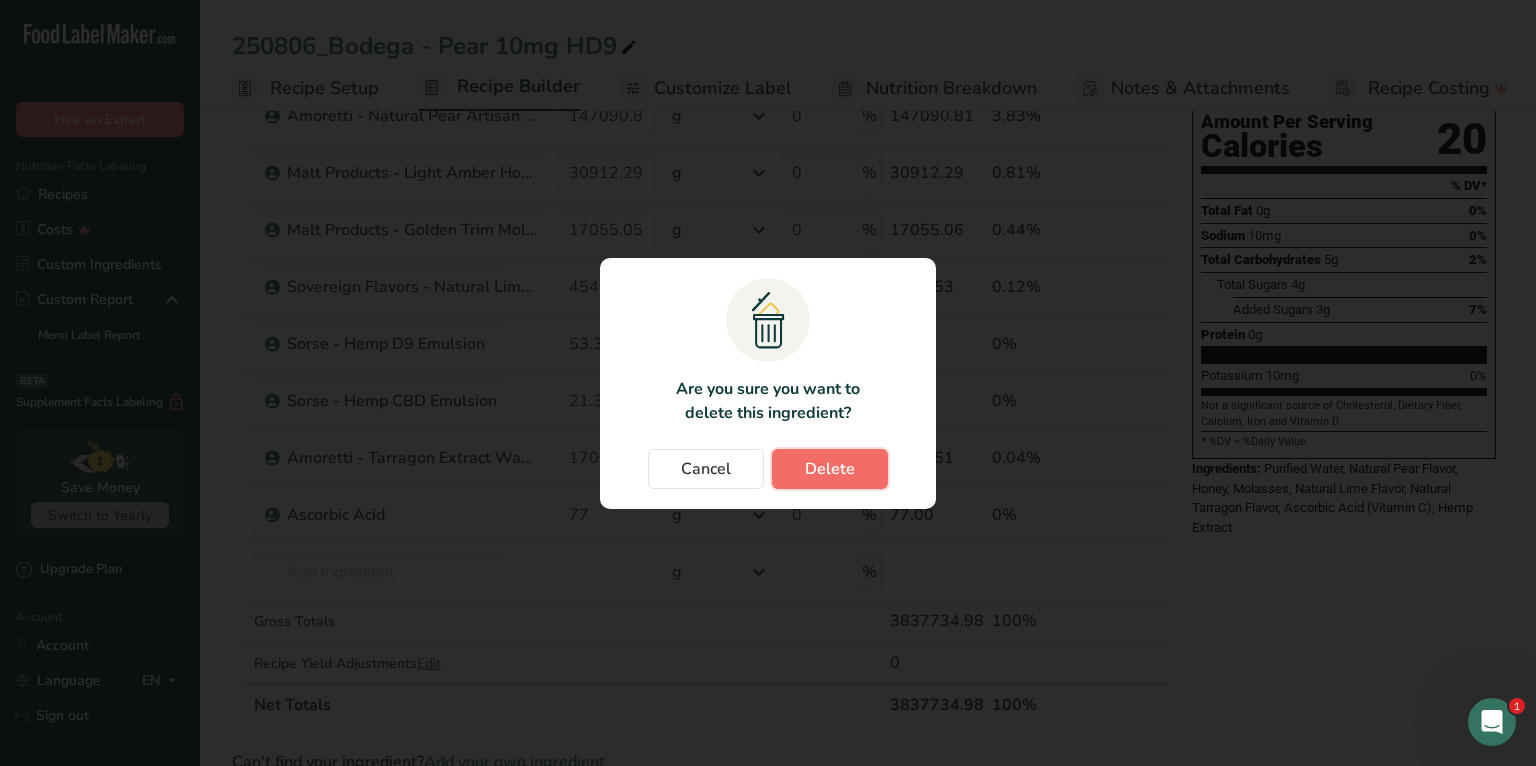 click on "Delete" at bounding box center [830, 469] 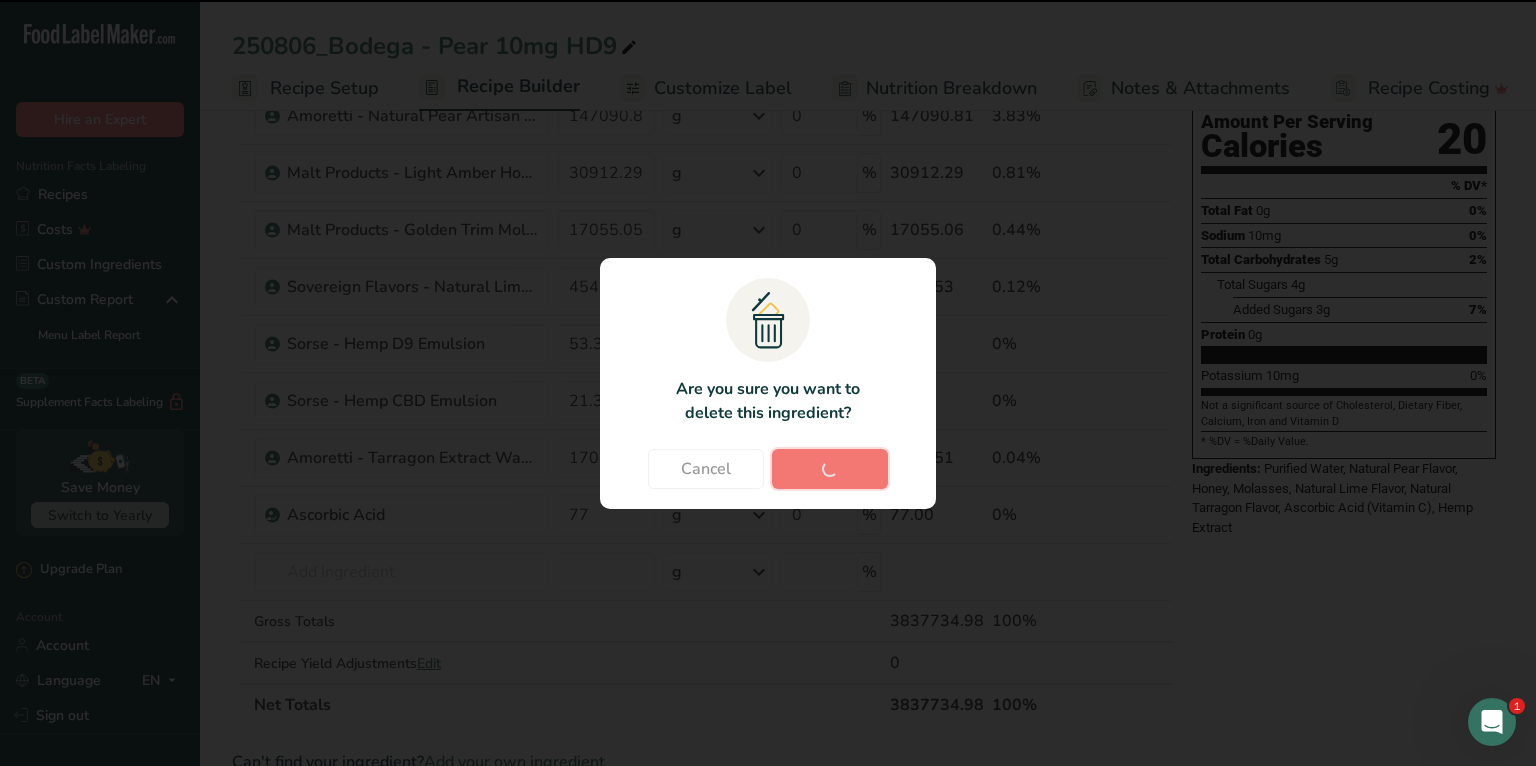 type on "1705.50592" 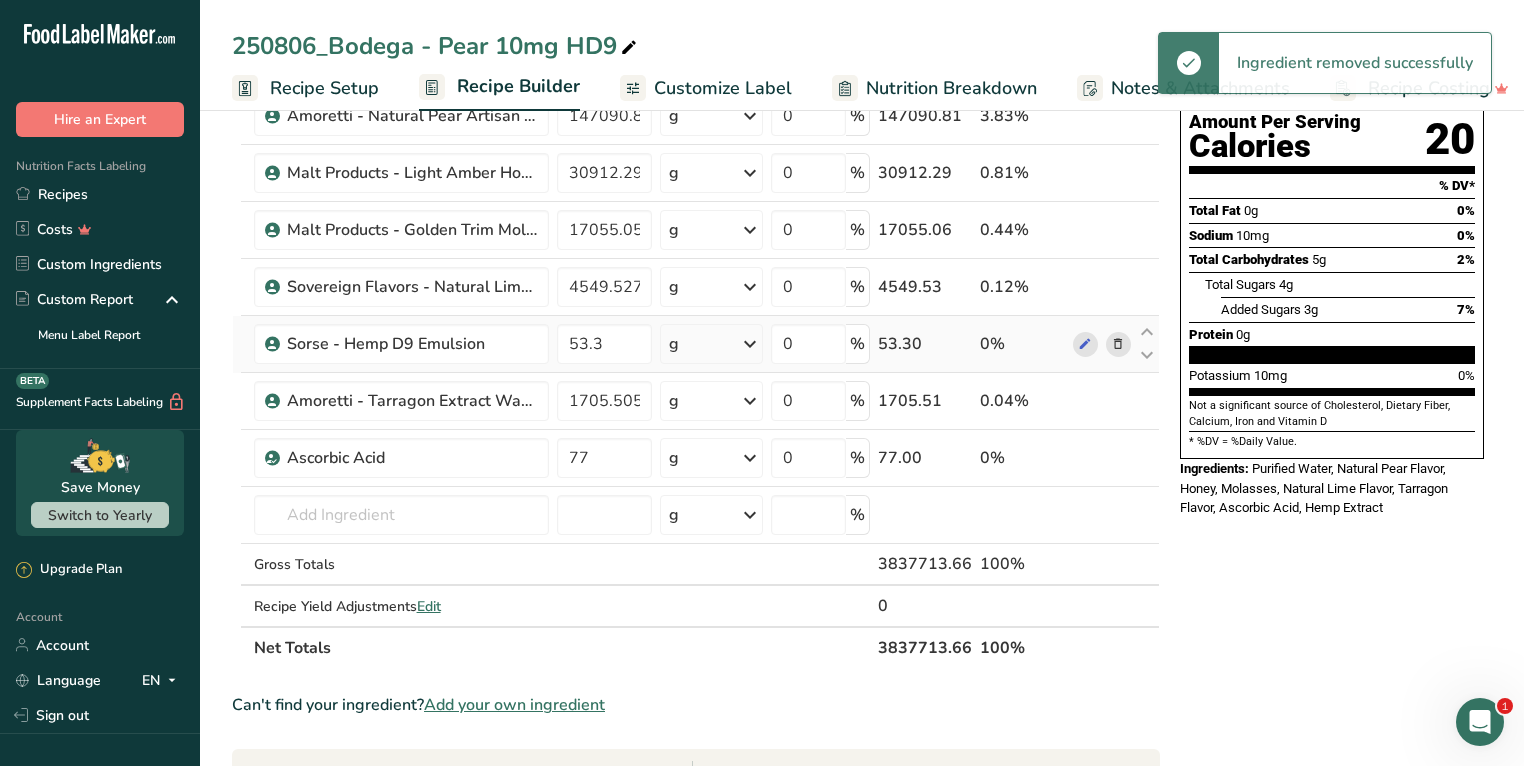 click at bounding box center (1118, 344) 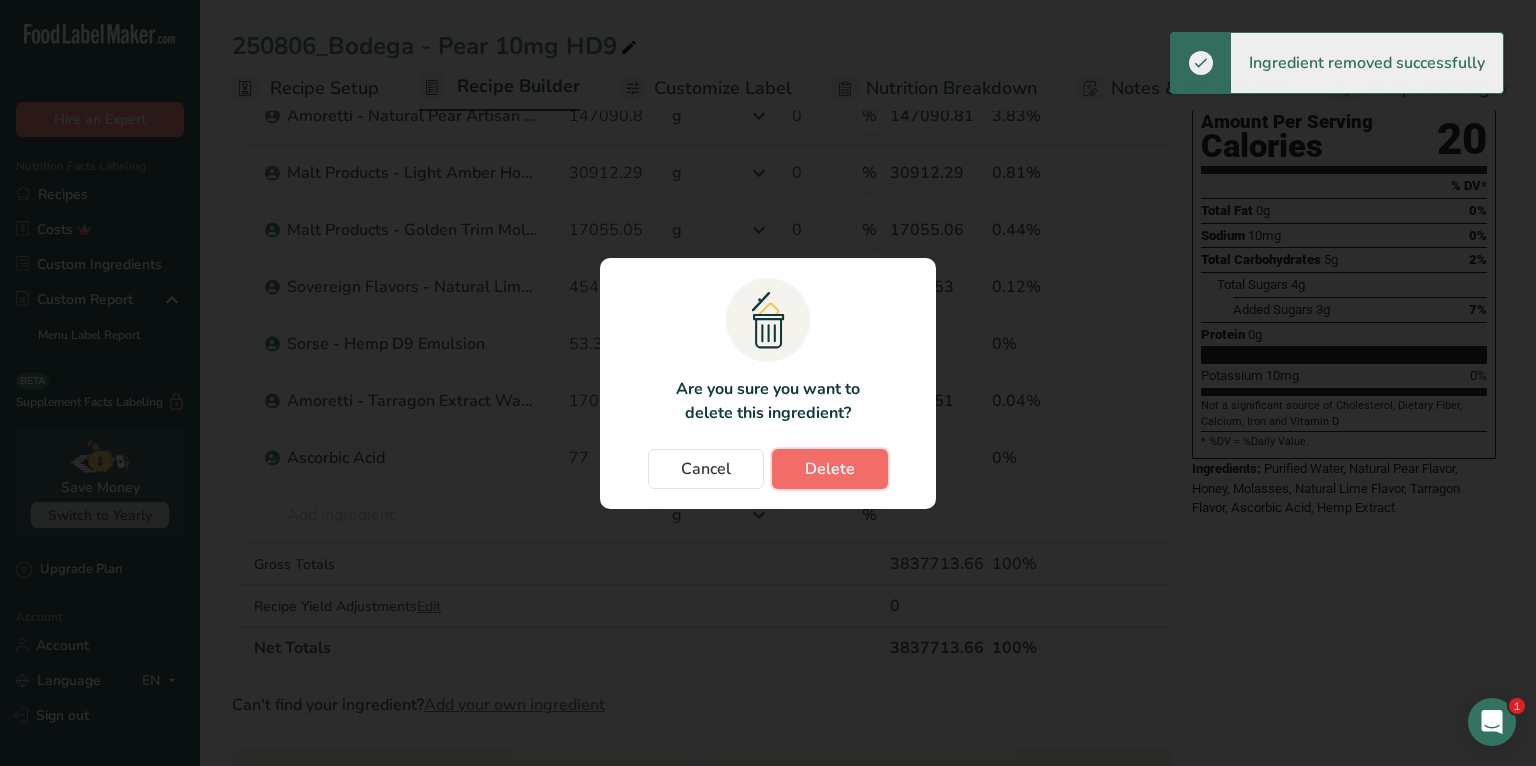 click on "Delete" at bounding box center [830, 469] 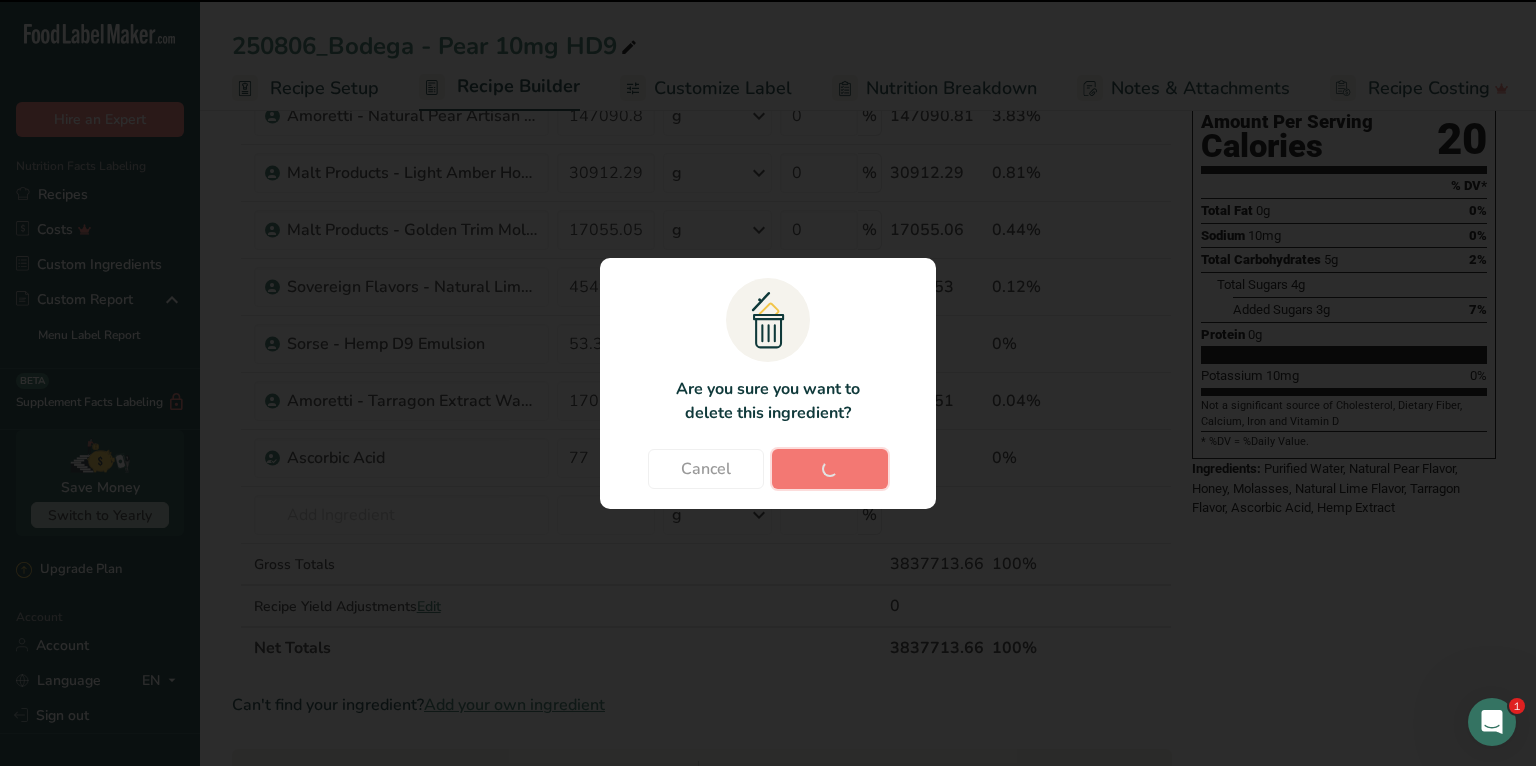 type on "1705.50592" 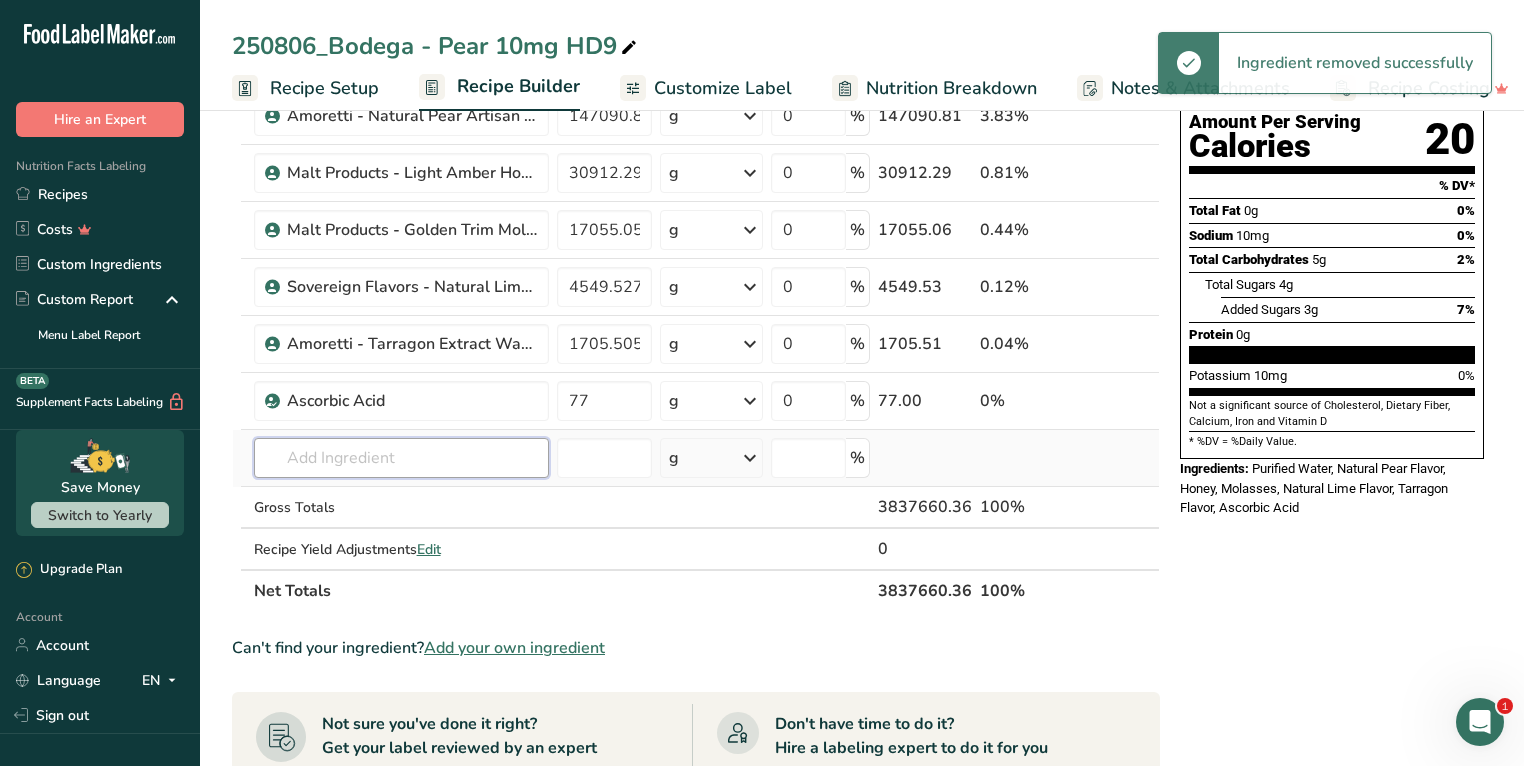 click at bounding box center [401, 458] 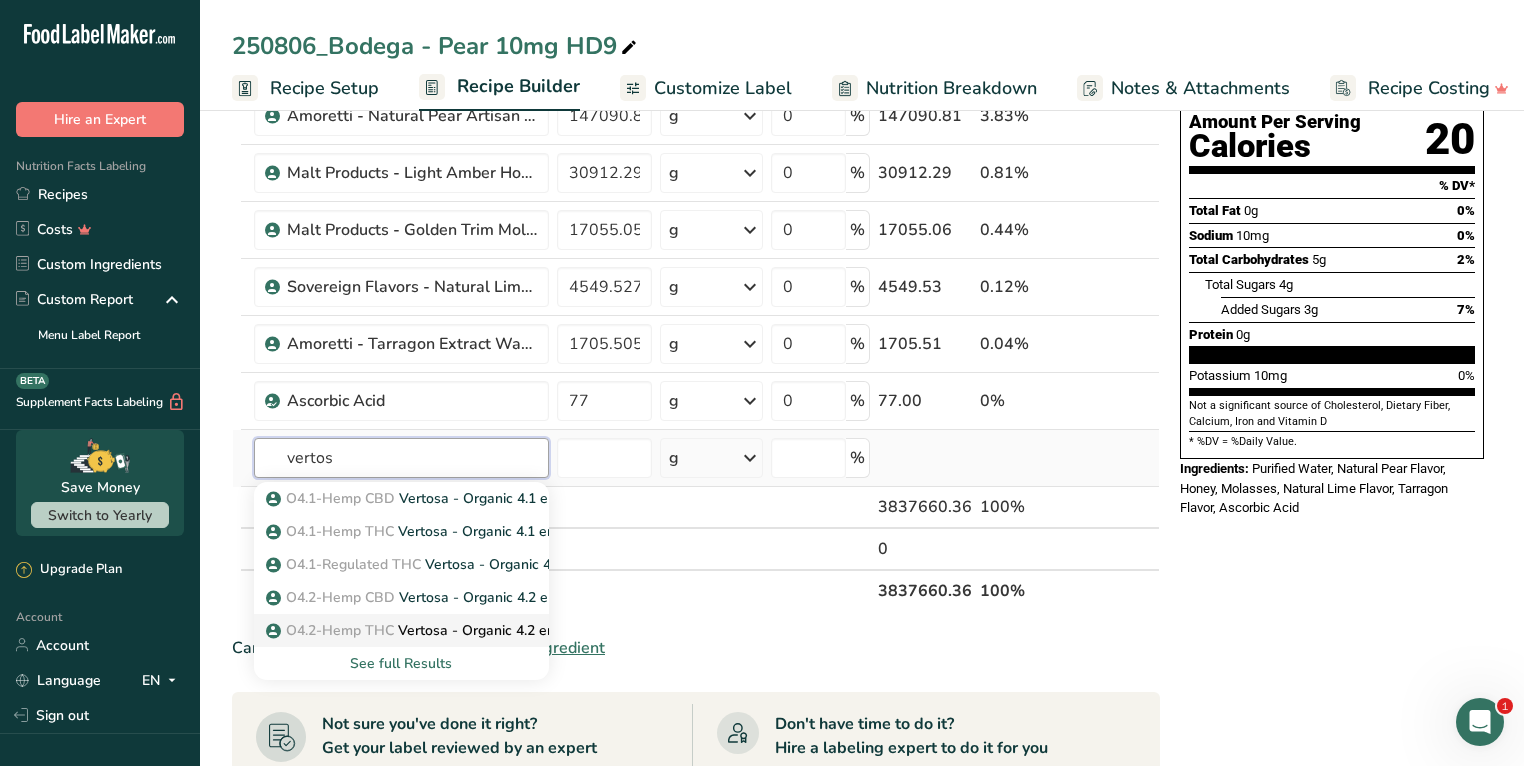 type on "vertos" 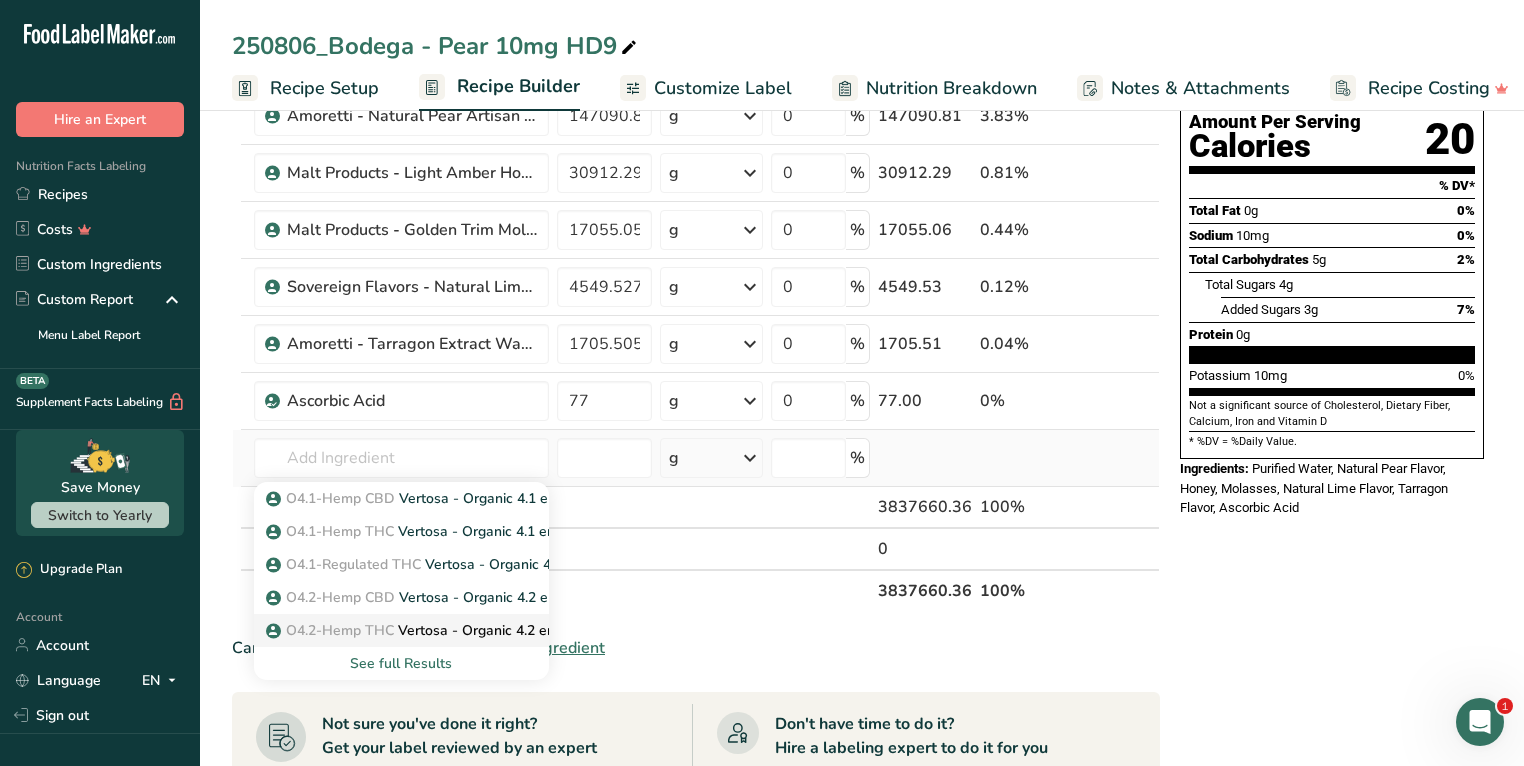 click on "O4.2-Hemp THC
Vertosa - Organic 4.2 emulsion (Hemp THC)" at bounding box center [476, 630] 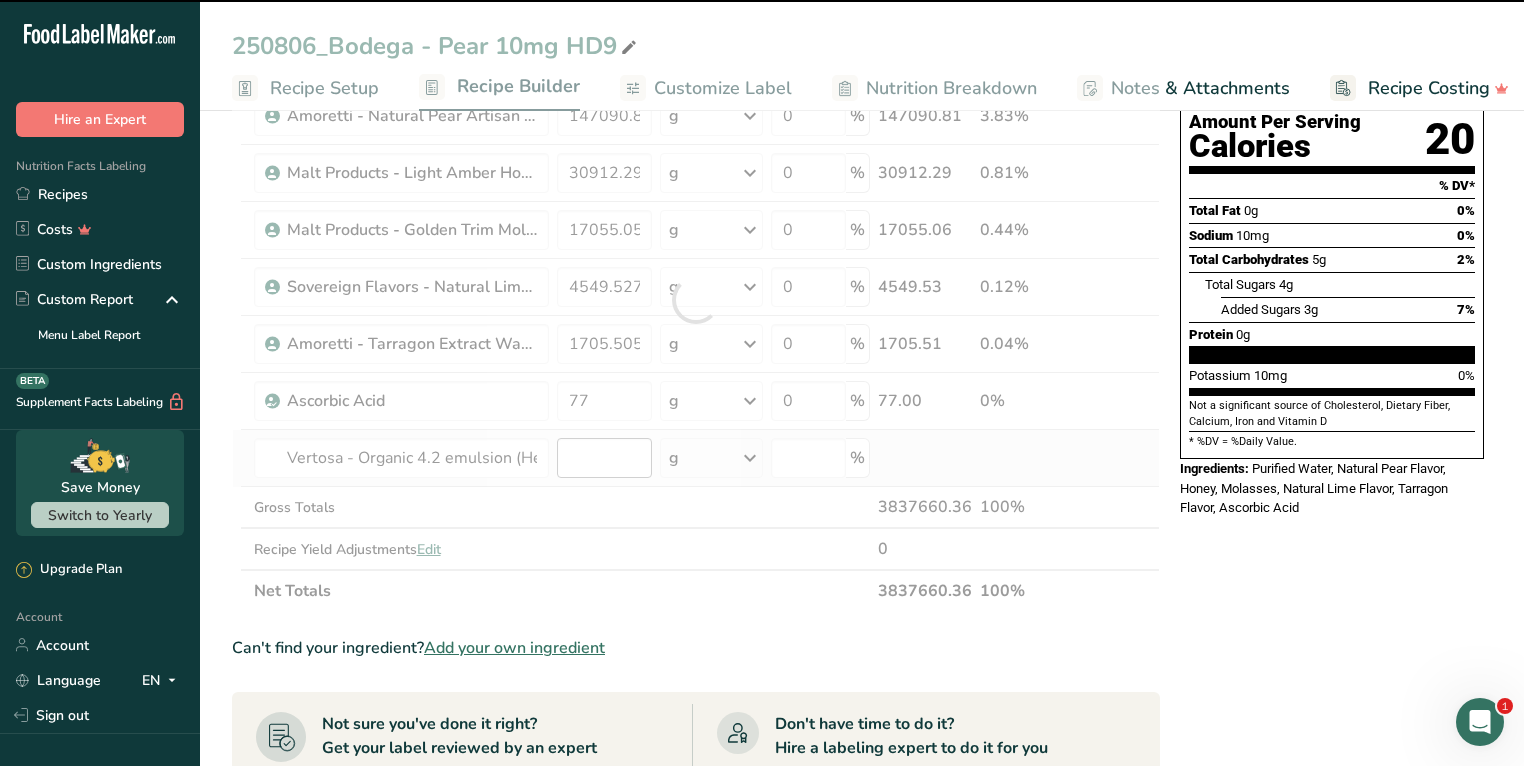 type on "0" 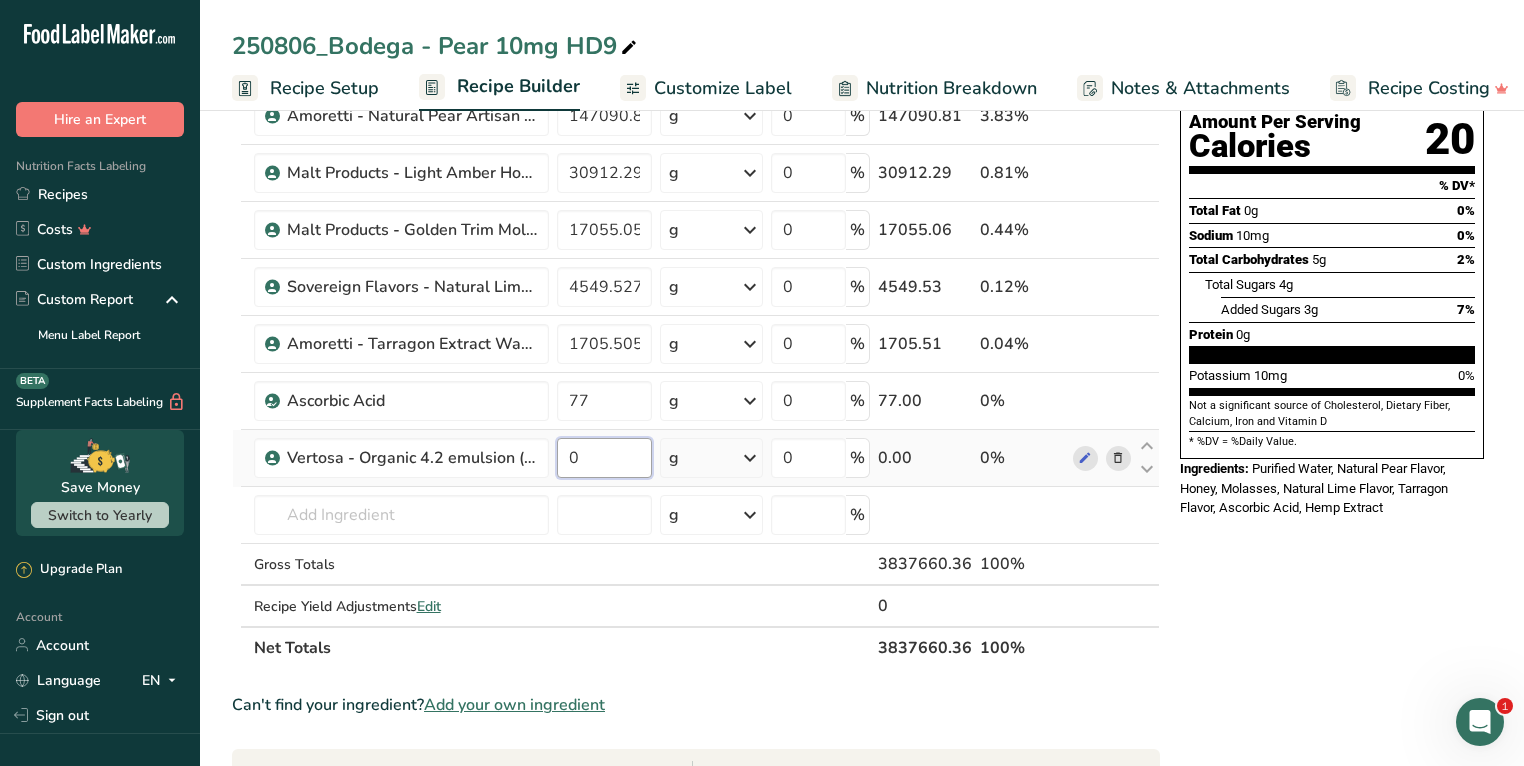 click on "0" at bounding box center (604, 458) 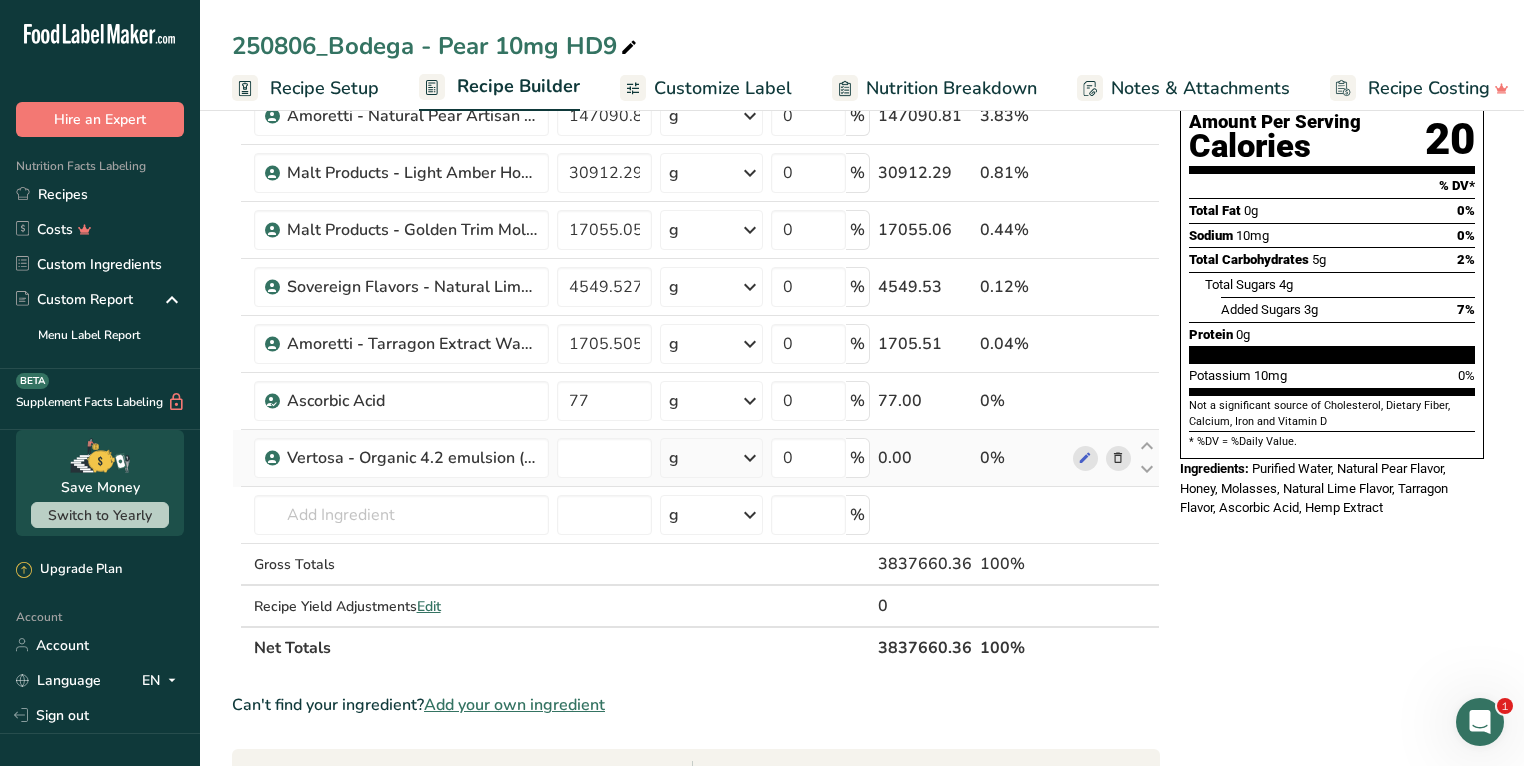 click on "Ingredient *
Amount *
Unit *
Waste *   .a-a{fill:#347362;}.b-a{fill:#fff;}          Grams
Percentage
Purified Water
3636270.163
g
Weight Units
g
kg
mg
See more
Volume Units
l
Volume units require a density conversion. If you know your ingredient's density enter it below. Otherwise, click on "RIA" our AI Regulatory bot - she will be able to help you
lb/ft3
g/cm3
Confirm
mL
Volume units require a density conversion. If you know your ingredient's density enter it below. Otherwise, click on "RIA" our AI Regulatory bot - she will be able to help you
lb/ft3" at bounding box center (696, 328) 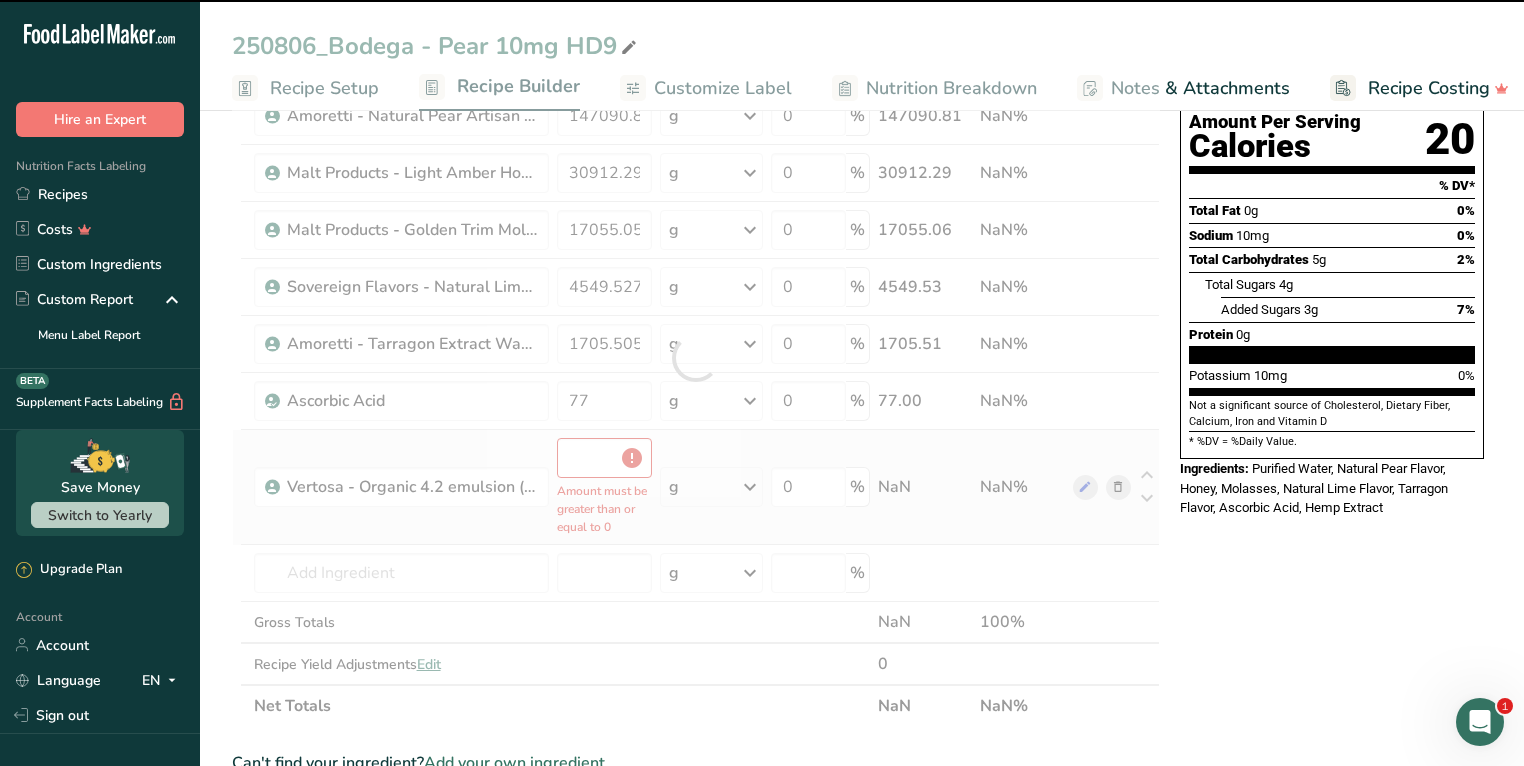 type on "0" 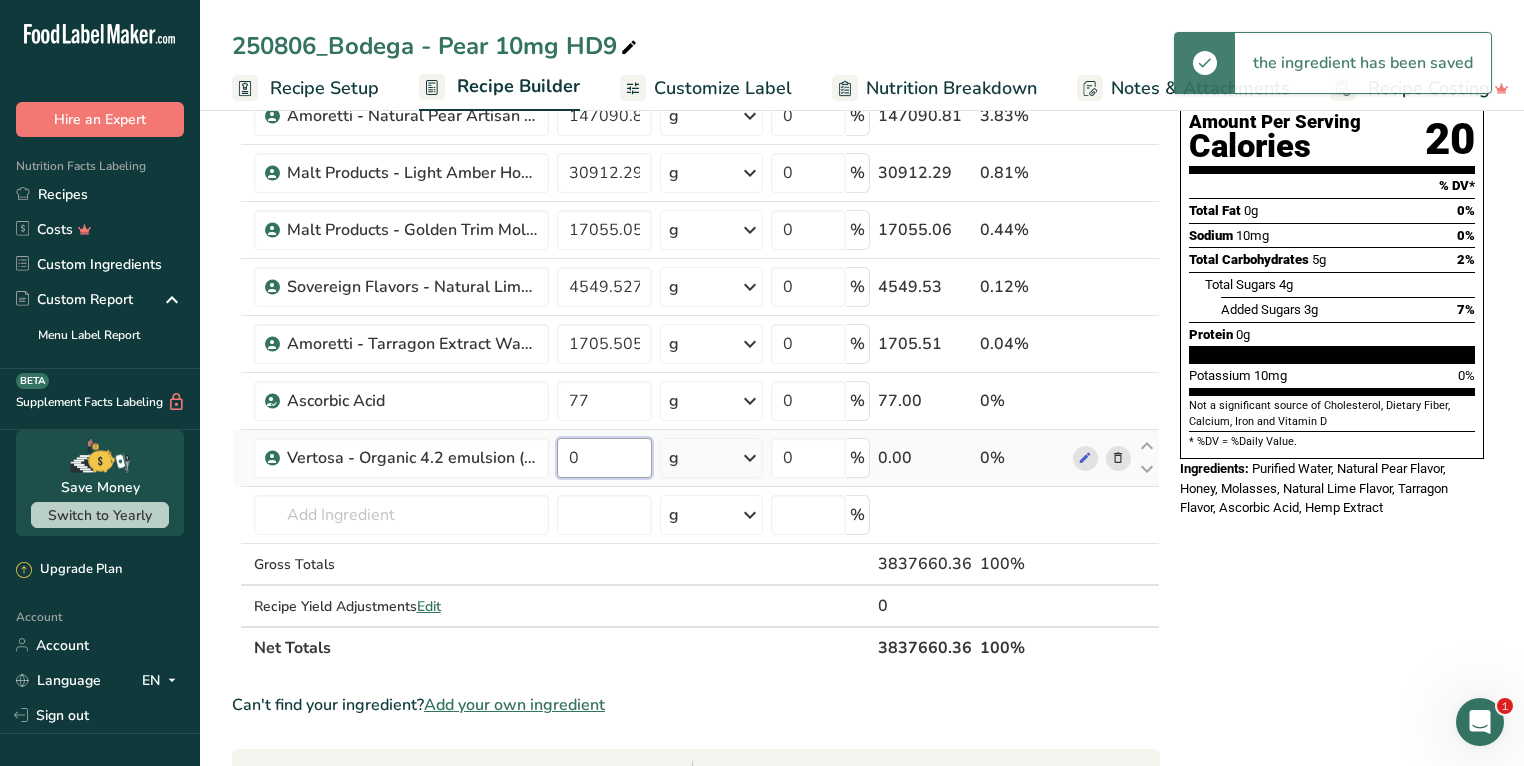 click on "0" at bounding box center [604, 458] 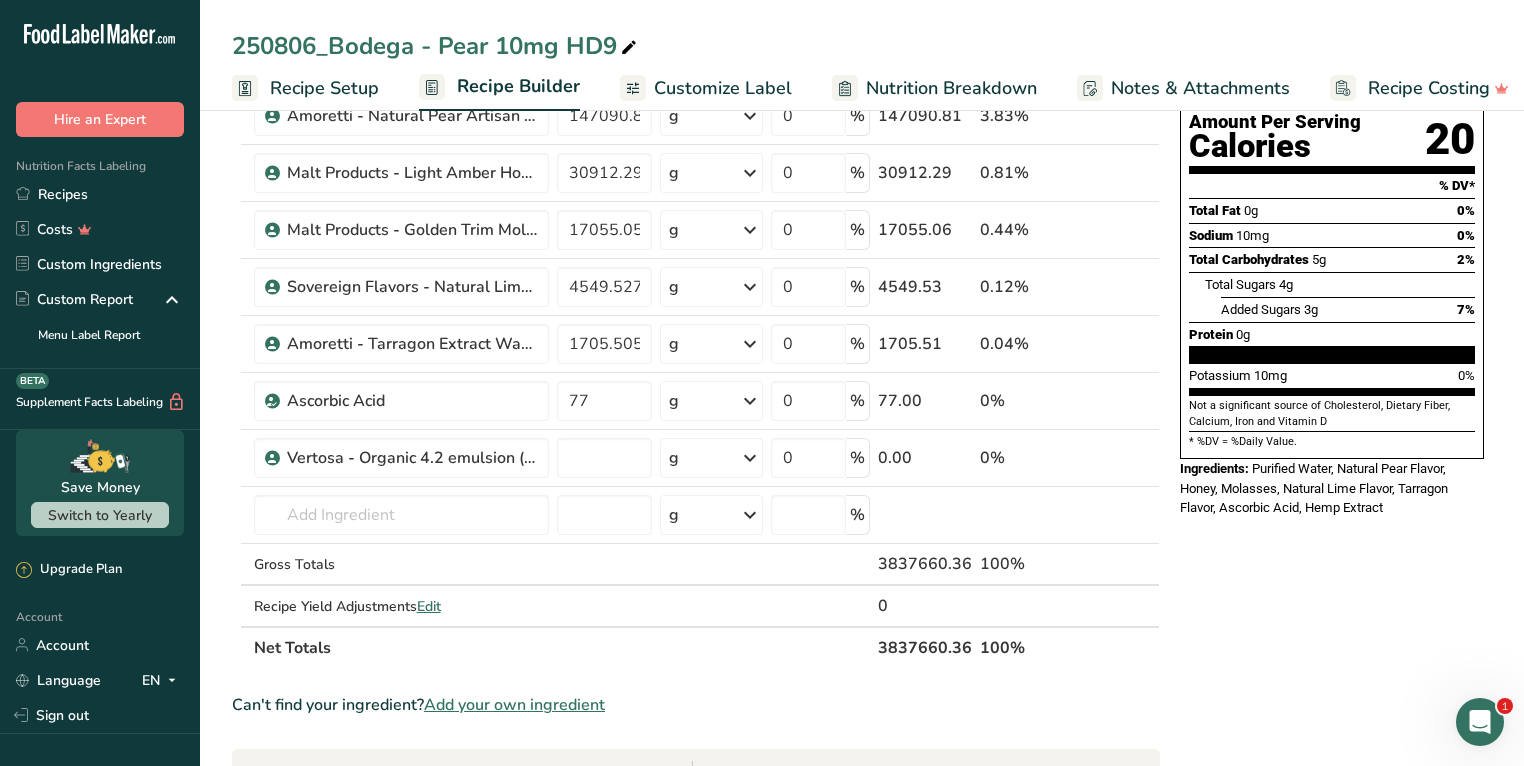 click on "250806_Bodega - Pear 10mg HD9
Recipe Setup                       Recipe Builder   Customize Label               Nutrition Breakdown               Notes & Attachments                 Recipe Costing
Add Ingredients
Manage Recipe         Delete Recipe           Duplicate Recipe             Scale Recipe             Save as Sub-Recipe   .a-a{fill:#347362;}.b-a{fill:#fff;}                               Nutrition Breakdown                 Recipe Card
NEW
Amino Acids Pattern Report           Activity History
Download
Choose your preferred label style
Standard FDA label
Standard FDA label
The most common format for nutrition facts labels in compliance with the FDA's typeface, style and requirements
Tabular FDA label" at bounding box center [862, 633] 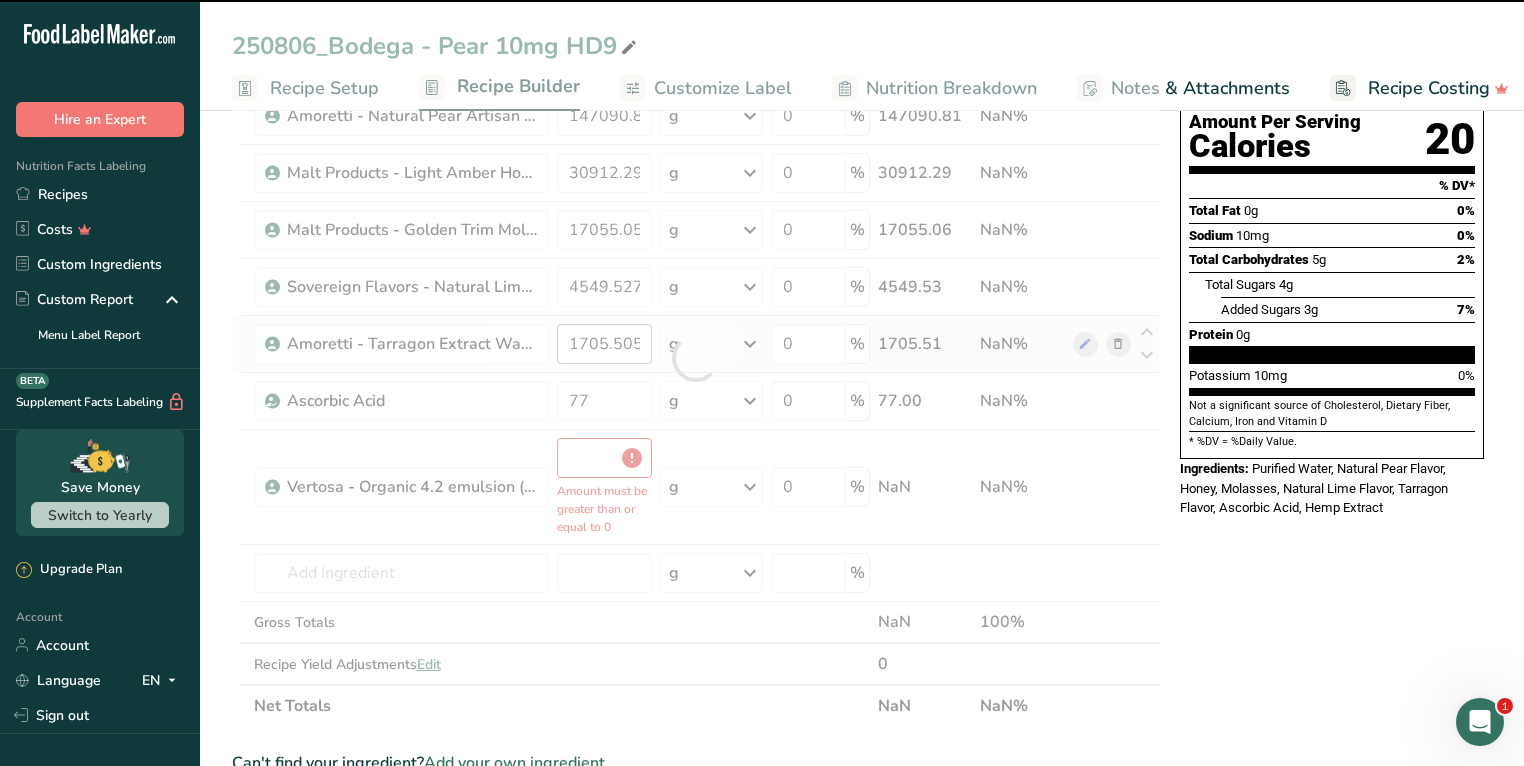 type on "0" 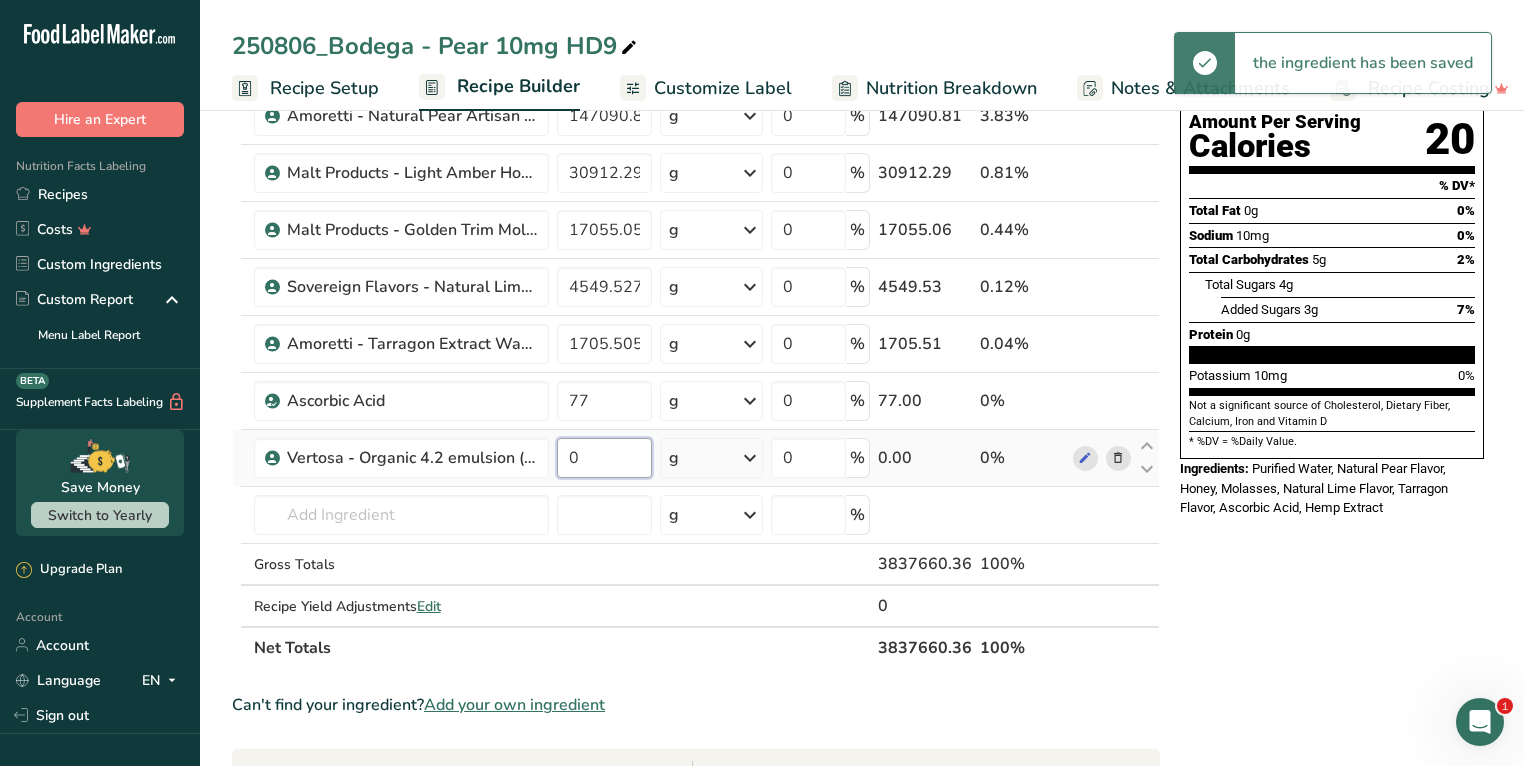 click on "0" at bounding box center (604, 458) 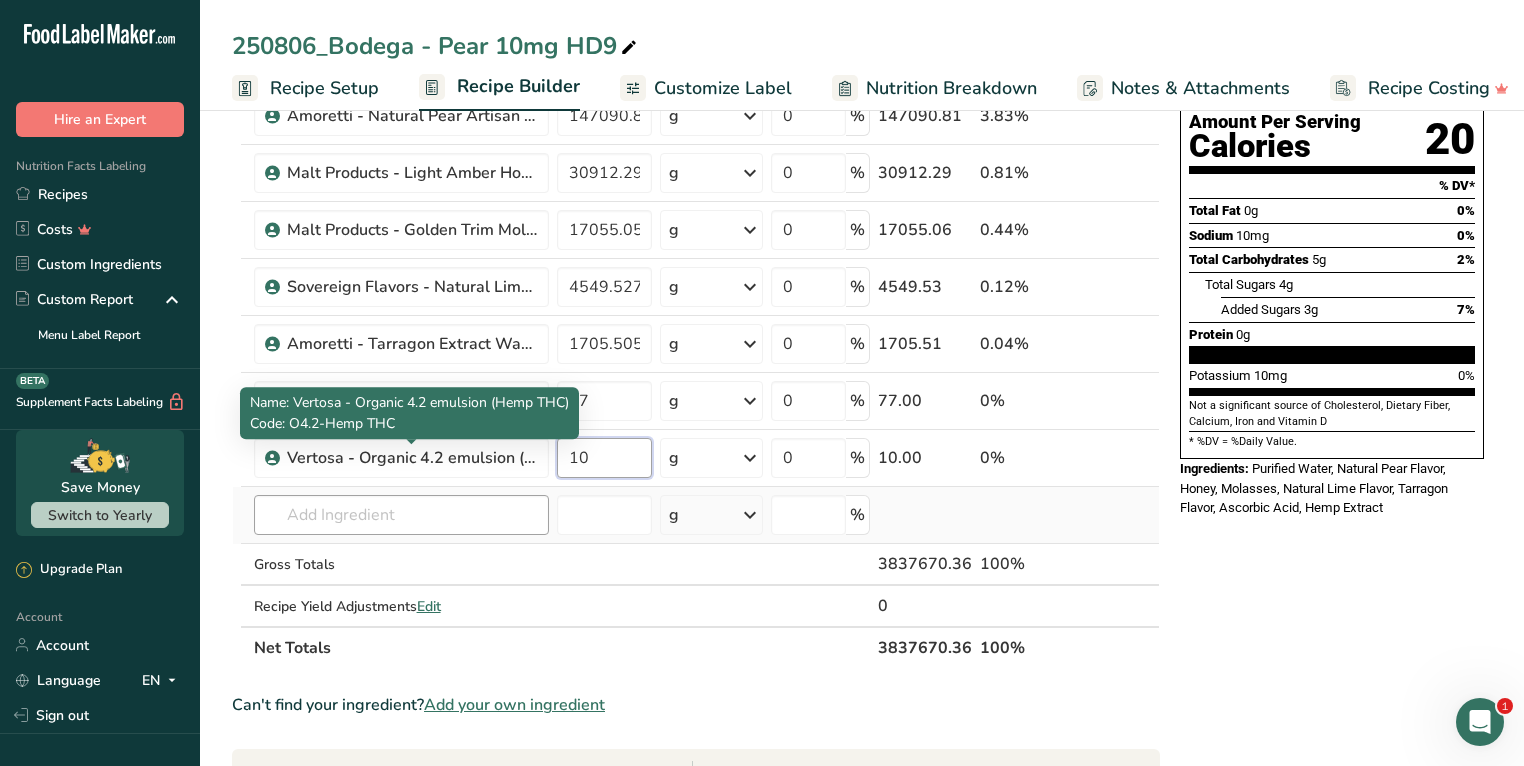 type on "10" 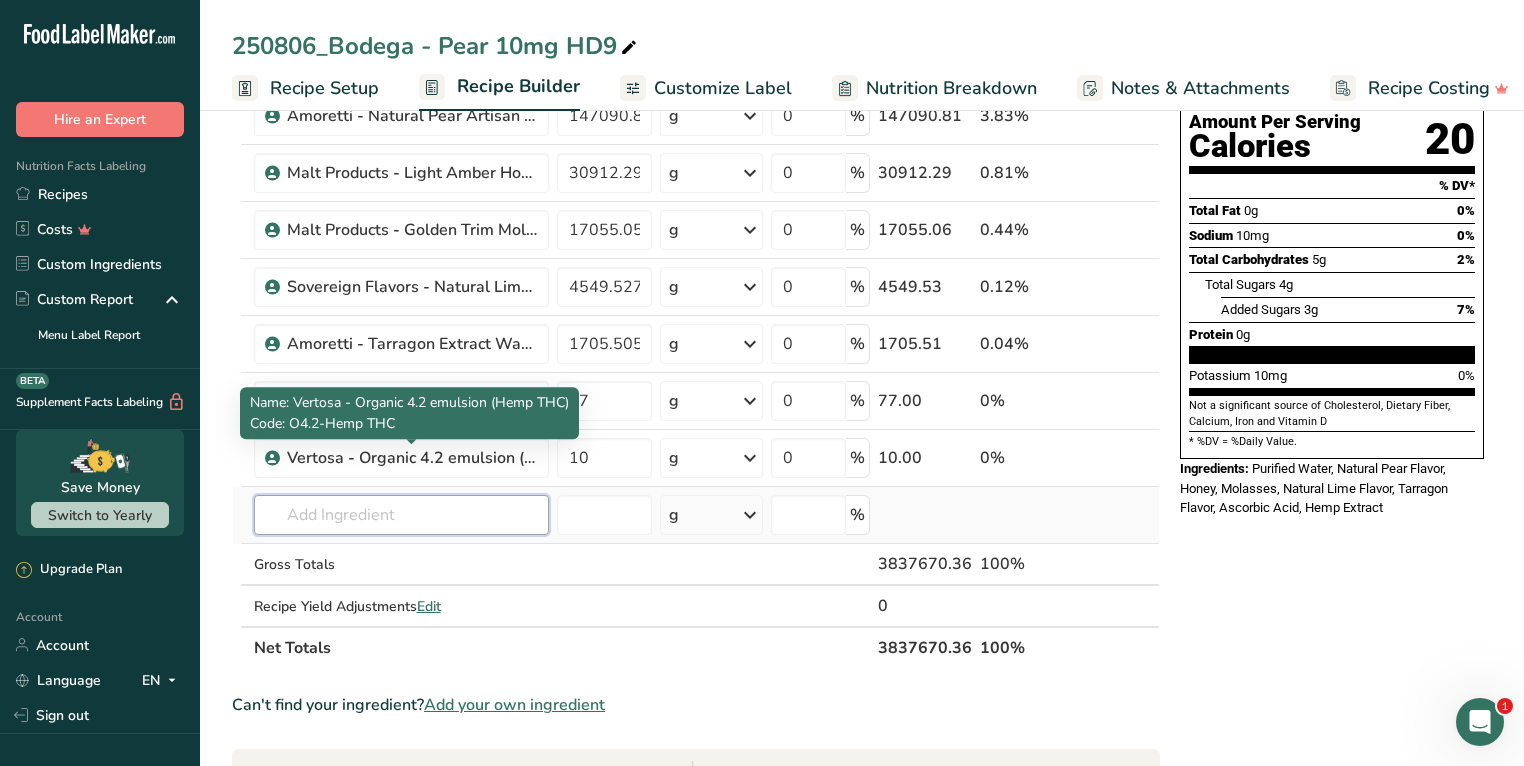 click on "Ingredient *
Amount *
Unit *
Waste *   .a-a{fill:#347362;}.b-a{fill:#fff;}          Grams
Percentage
Purified Water
3636270.163
g
Weight Units
g
kg
mg
See more
Volume Units
l
Volume units require a density conversion. If you know your ingredient's density enter it below. Otherwise, click on "RIA" our AI Regulatory bot - she will be able to help you
lb/ft3
g/cm3
Confirm
mL
Volume units require a density conversion. If you know your ingredient's density enter it below. Otherwise, click on "RIA" our AI Regulatory bot - she will be able to help you
lb/ft3" at bounding box center [696, 328] 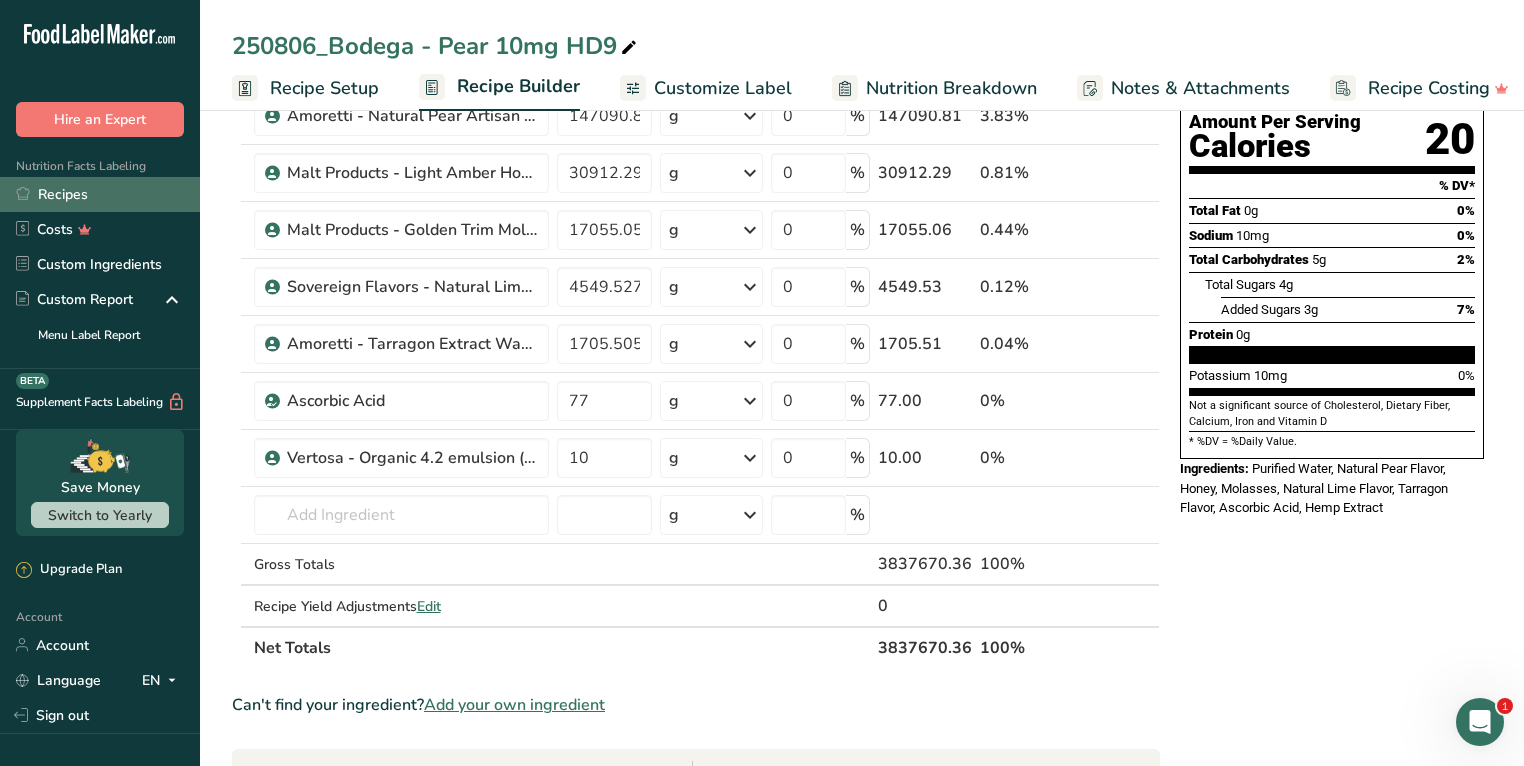 click on "Recipes" at bounding box center [100, 194] 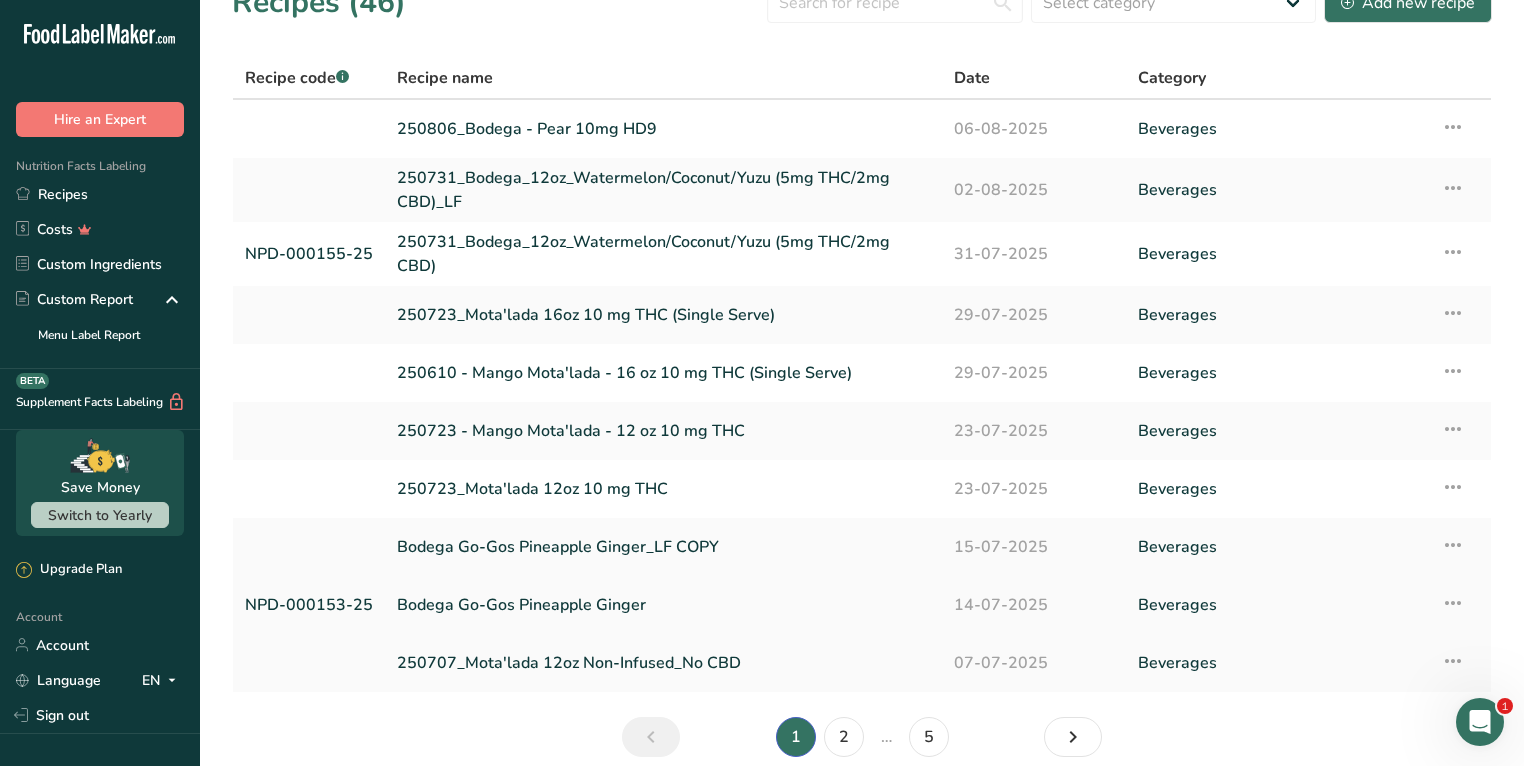 scroll, scrollTop: 19, scrollLeft: 0, axis: vertical 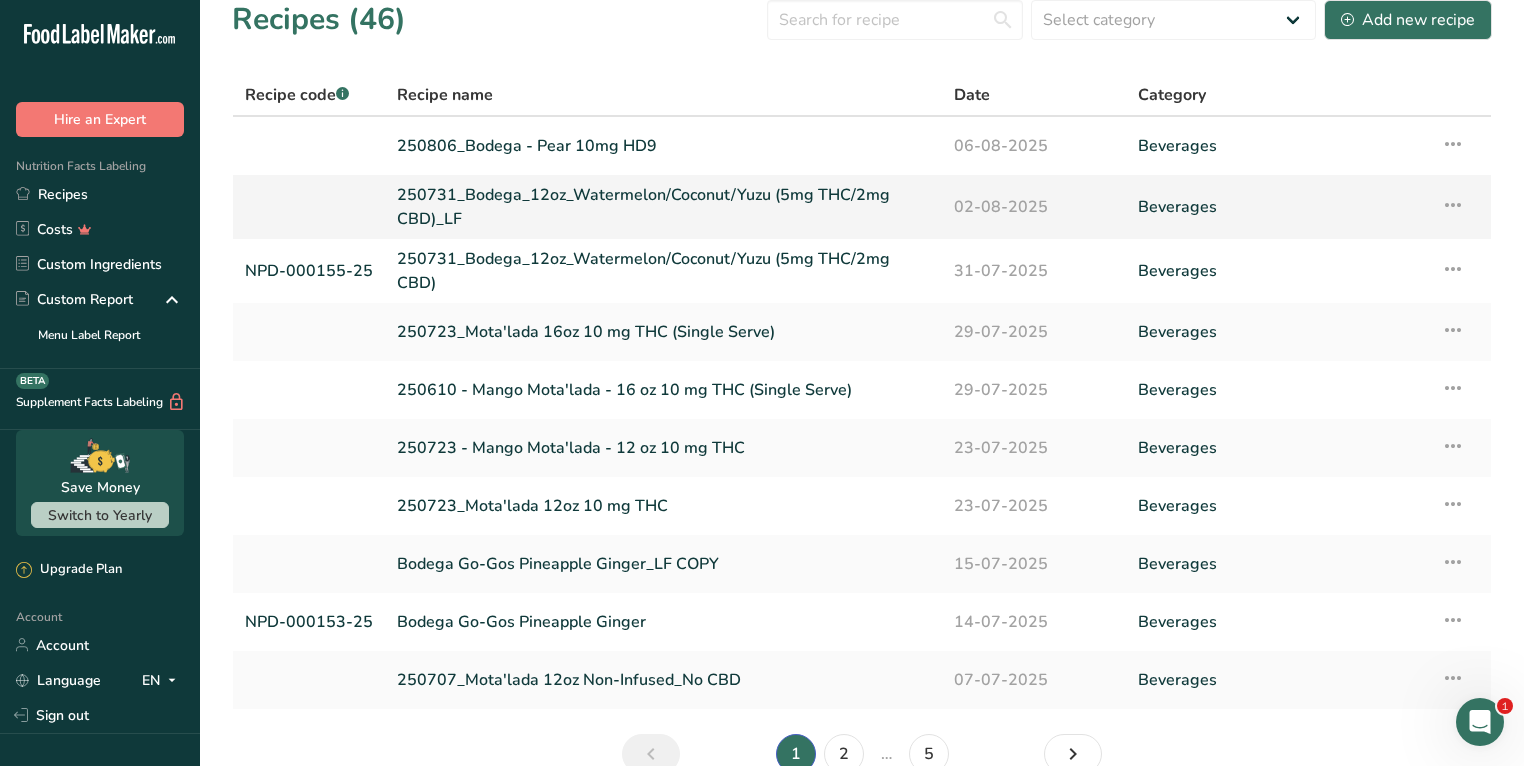 click on "250731_Bodega_12oz_Watermelon/Coconut/Yuzu (5mg THC/2mg CBD)_LF" at bounding box center [663, 207] 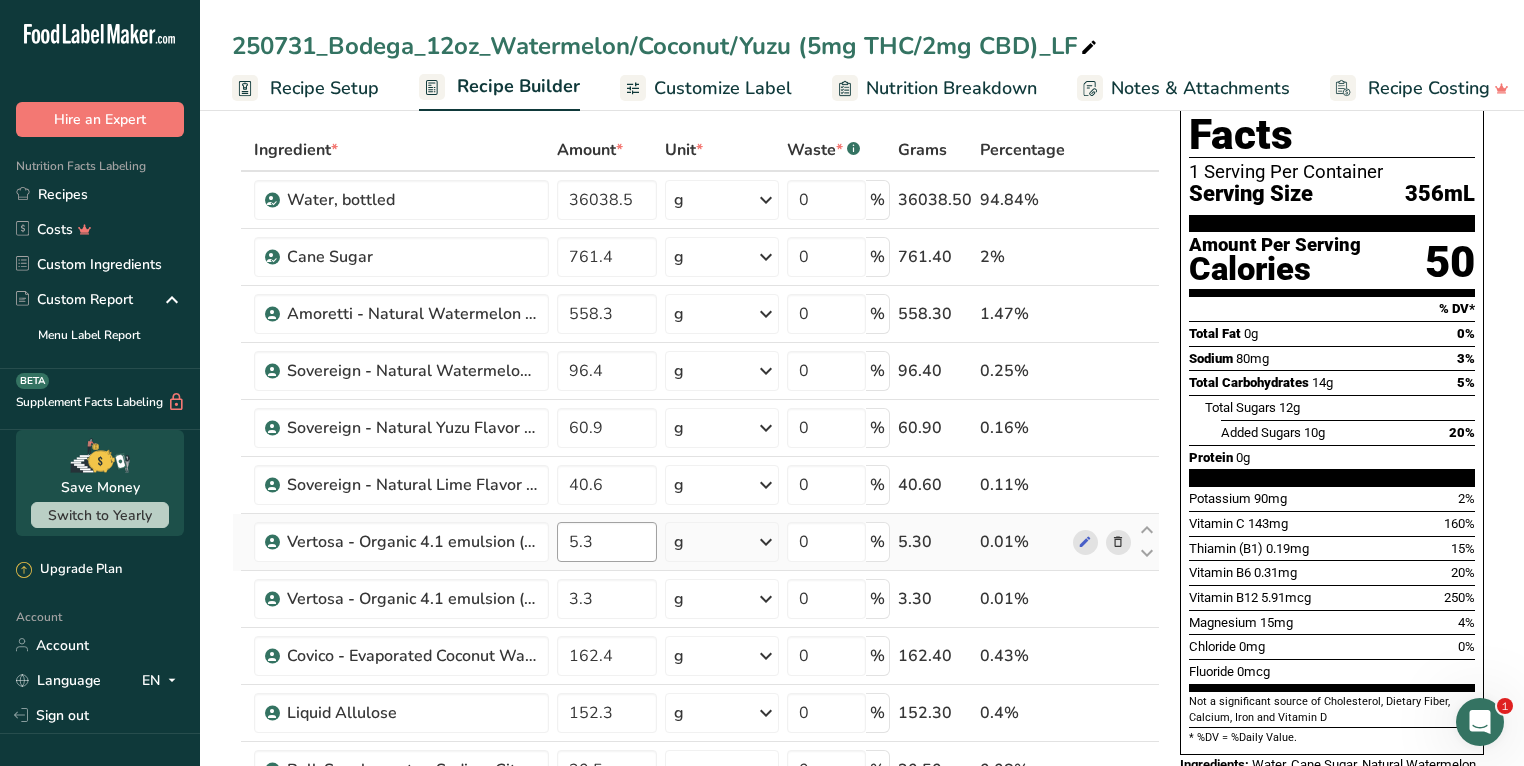 scroll, scrollTop: 89, scrollLeft: 0, axis: vertical 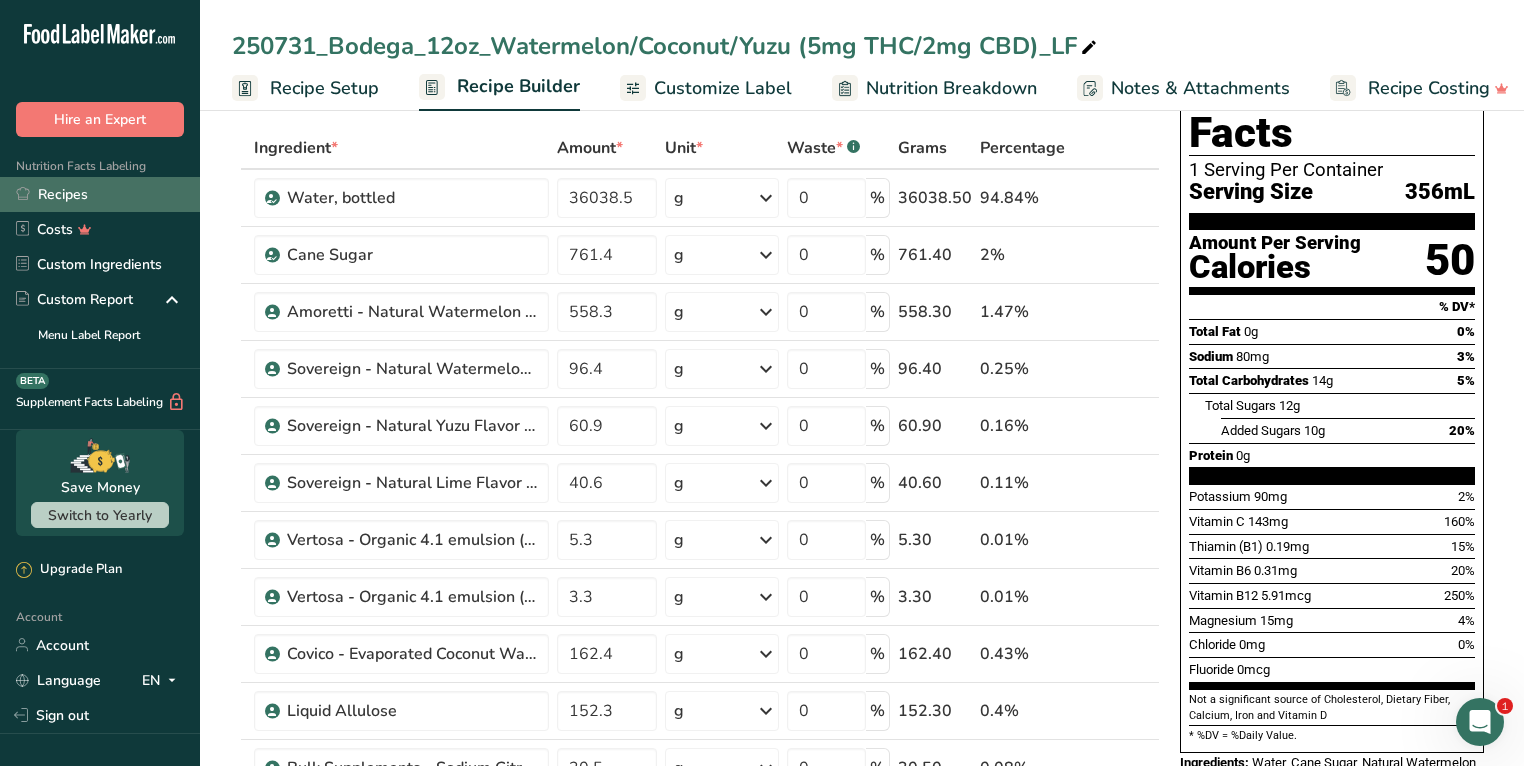 click on "Recipes" at bounding box center [100, 194] 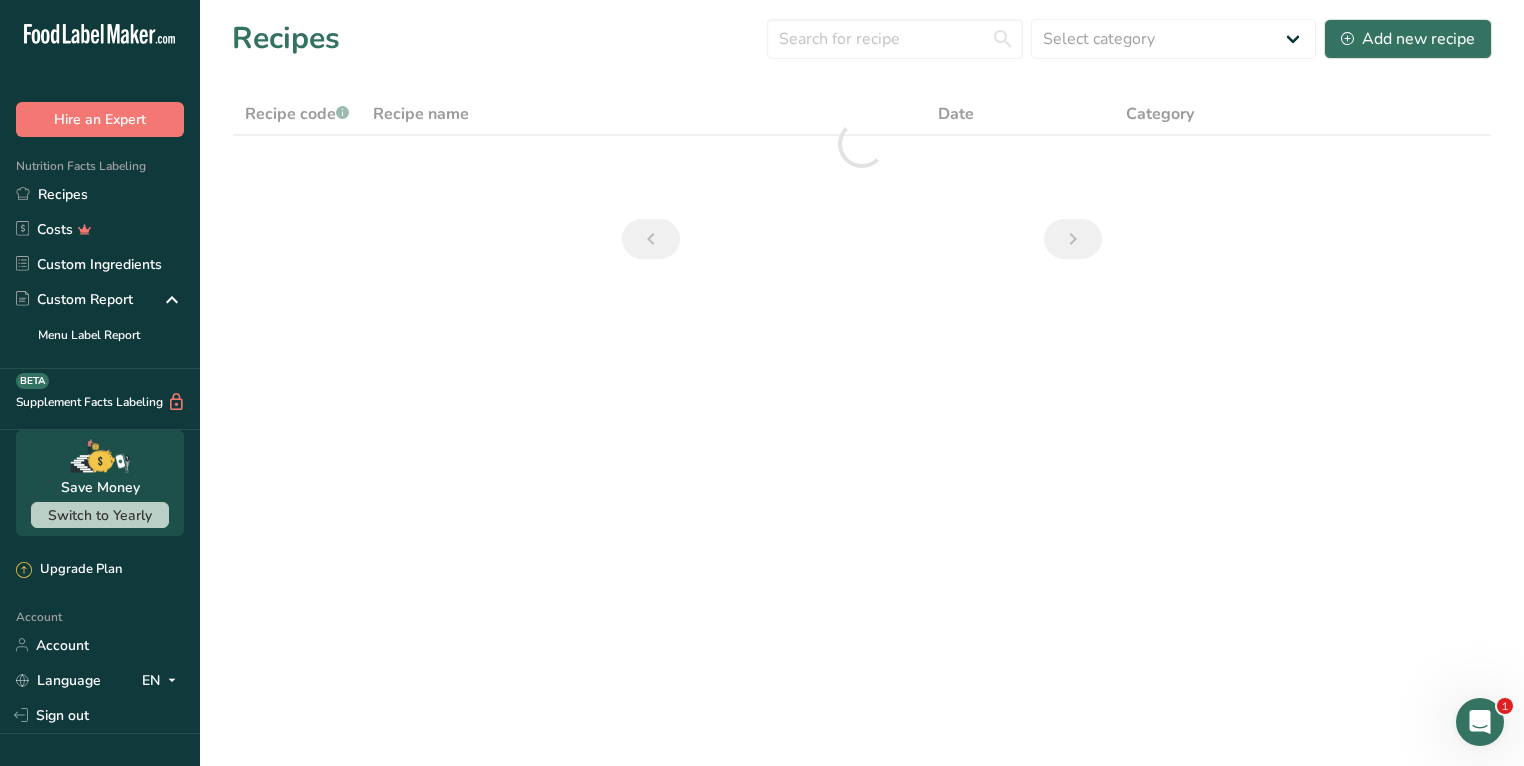 scroll, scrollTop: 0, scrollLeft: 0, axis: both 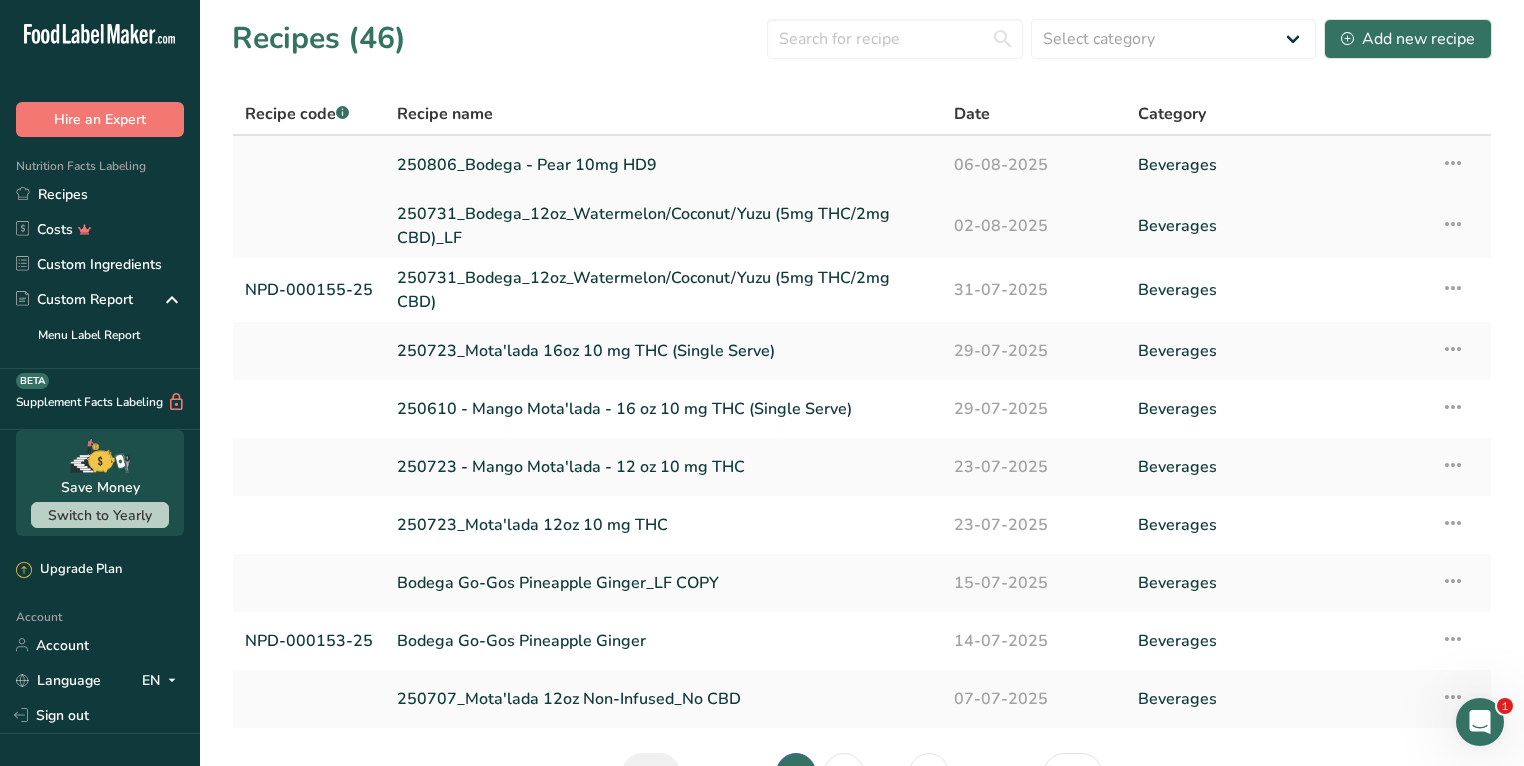 click on "250806_Bodega - Pear 10mg HD9" at bounding box center (663, 165) 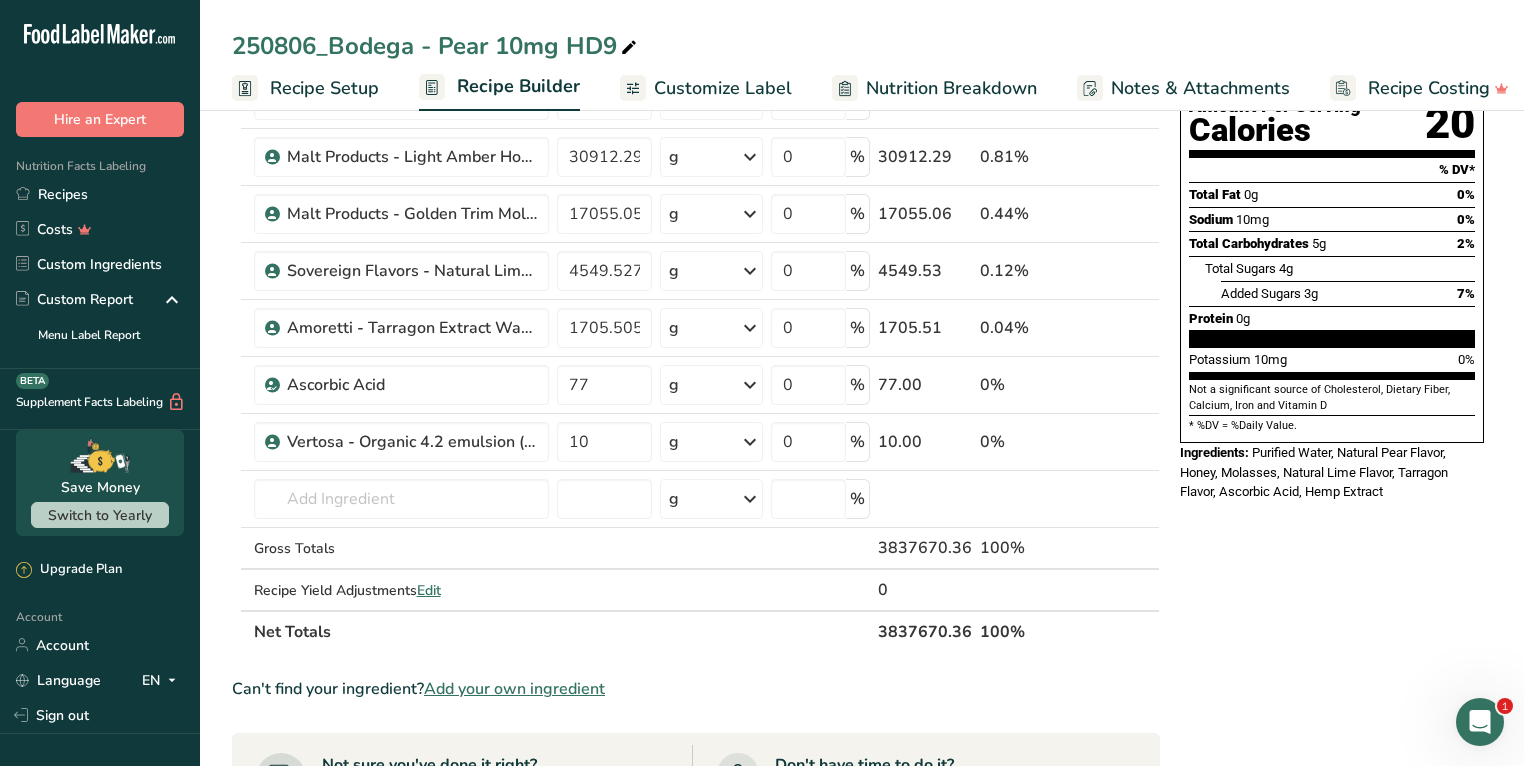 scroll, scrollTop: 271, scrollLeft: 0, axis: vertical 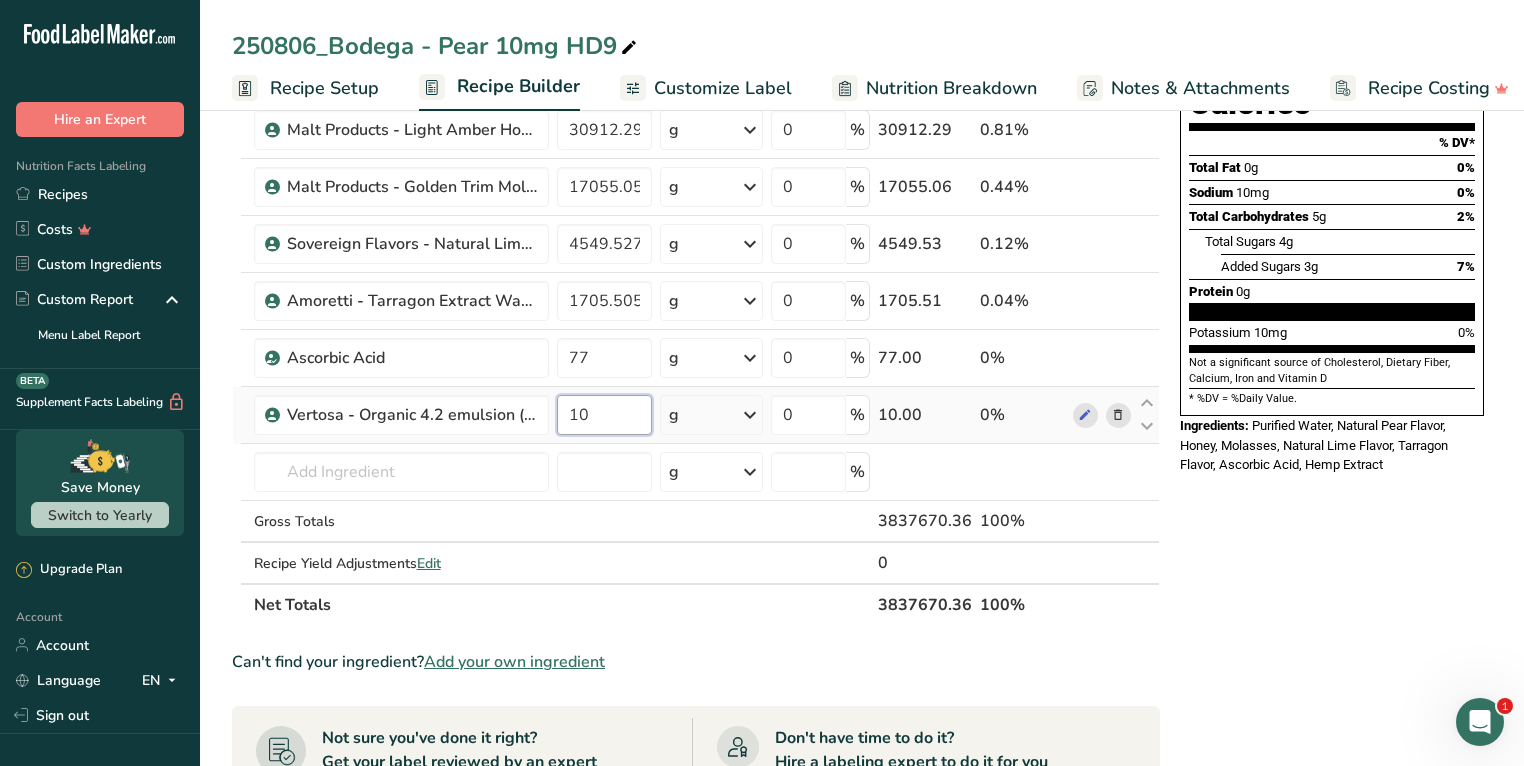 click on "10" at bounding box center (604, 415) 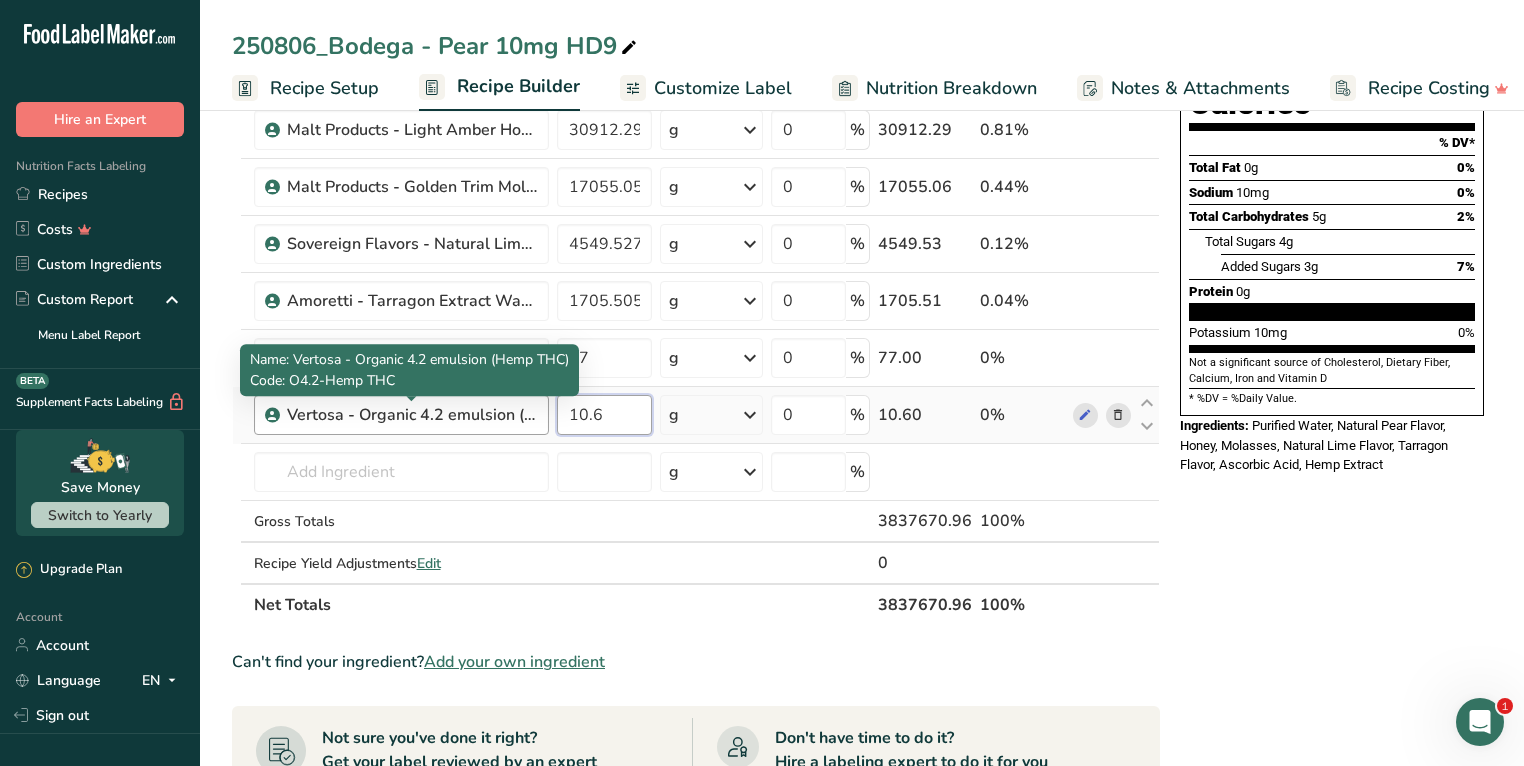 type on "10.6" 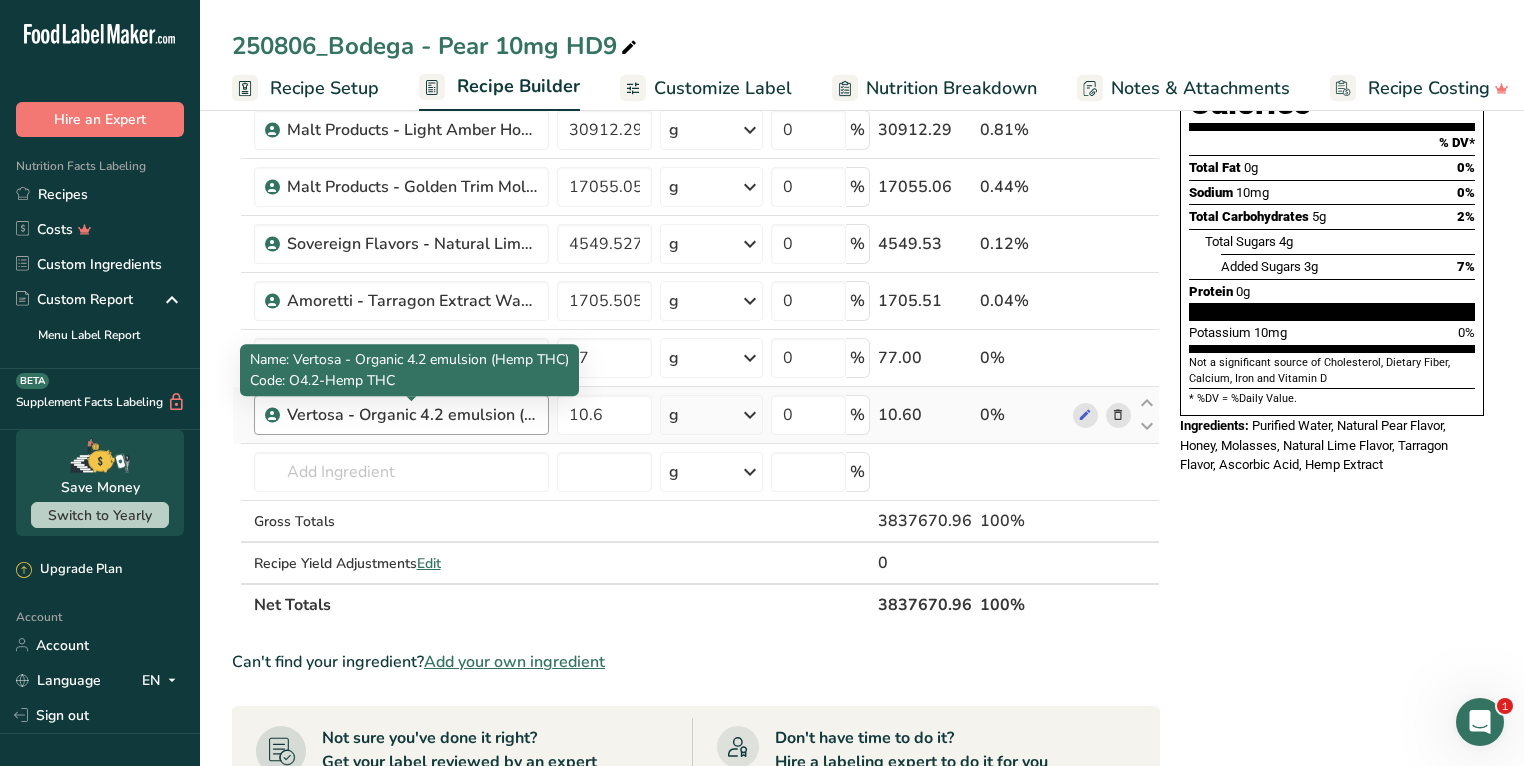 click on "Ingredient *
Amount *
Unit *
Waste *   .a-a{fill:#347362;}.b-a{fill:#fff;}          Grams
Percentage
Purified Water
3636270.163
g
Weight Units
g
kg
mg
See more
Volume Units
l
Volume units require a density conversion. If you know your ingredient's density enter it below. Otherwise, click on "RIA" our AI Regulatory bot - she will be able to help you
lb/ft3
g/cm3
Confirm
mL
Volume units require a density conversion. If you know your ingredient's density enter it below. Otherwise, click on "RIA" our AI Regulatory bot - she will be able to help you
lb/ft3" at bounding box center (696, 285) 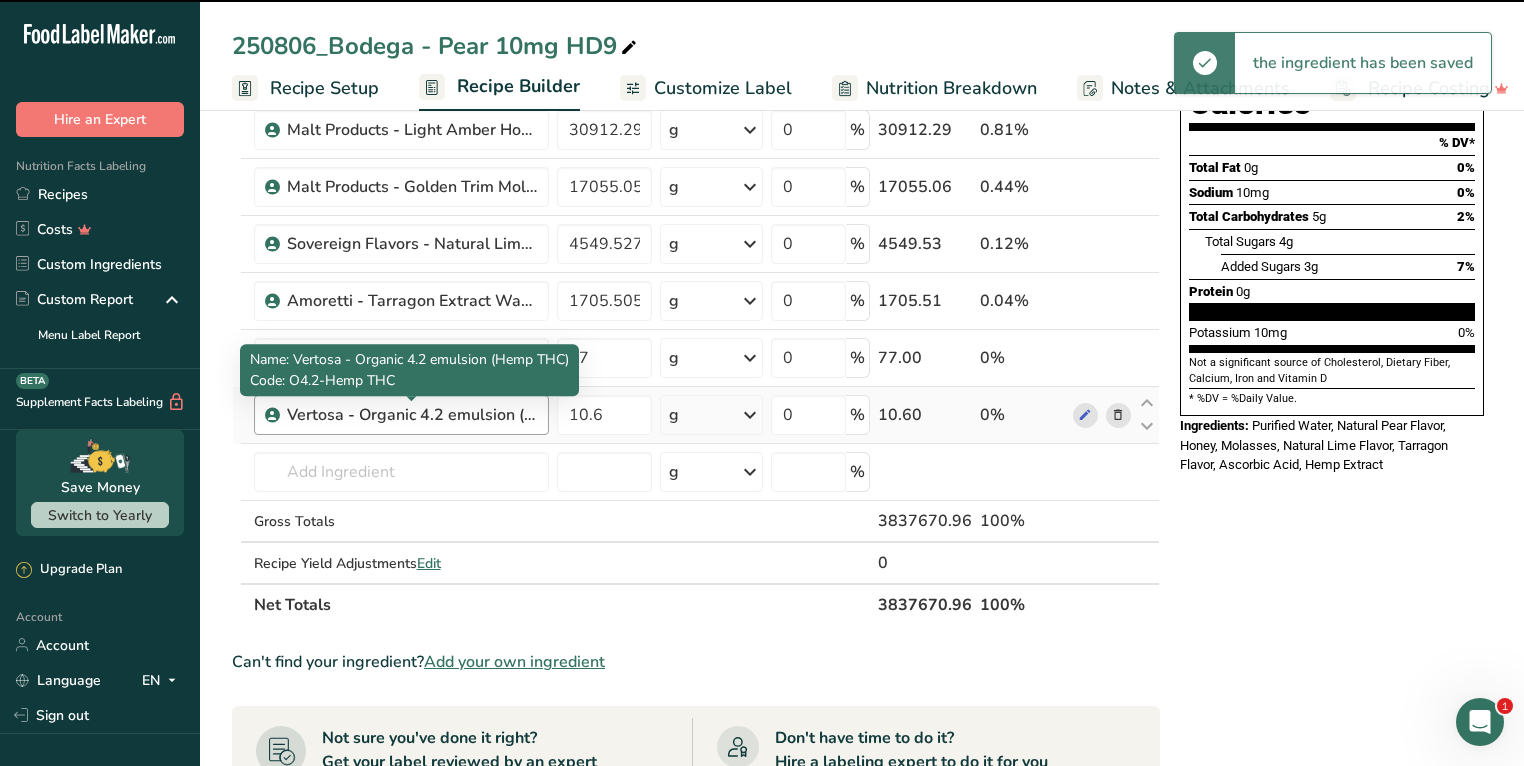 click on "Vertosa - Organic 4.2 emulsion (Hemp THC)" at bounding box center [412, 415] 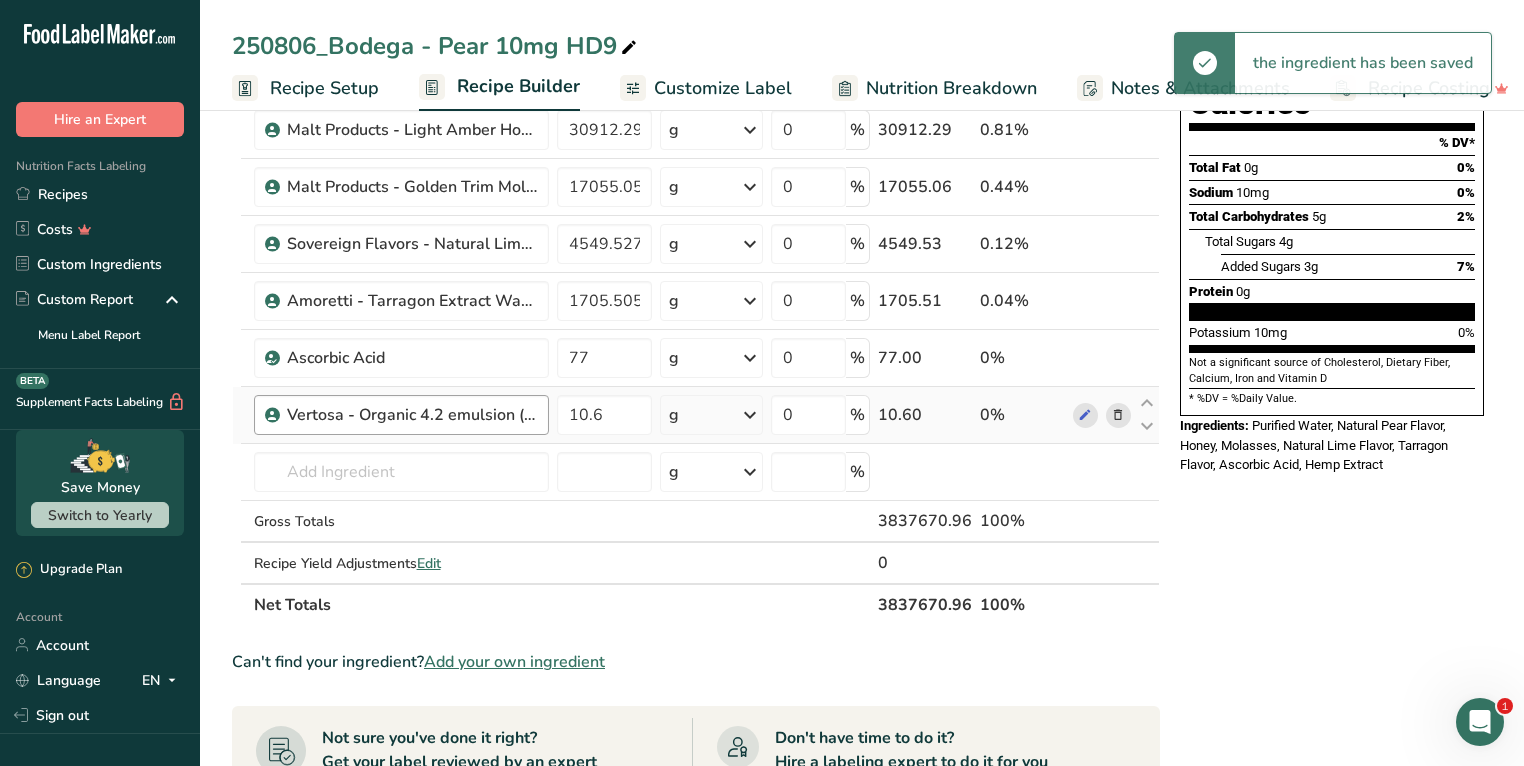 click on "Vertosa - Organic 4.2 emulsion (Hemp THC)" at bounding box center (412, 415) 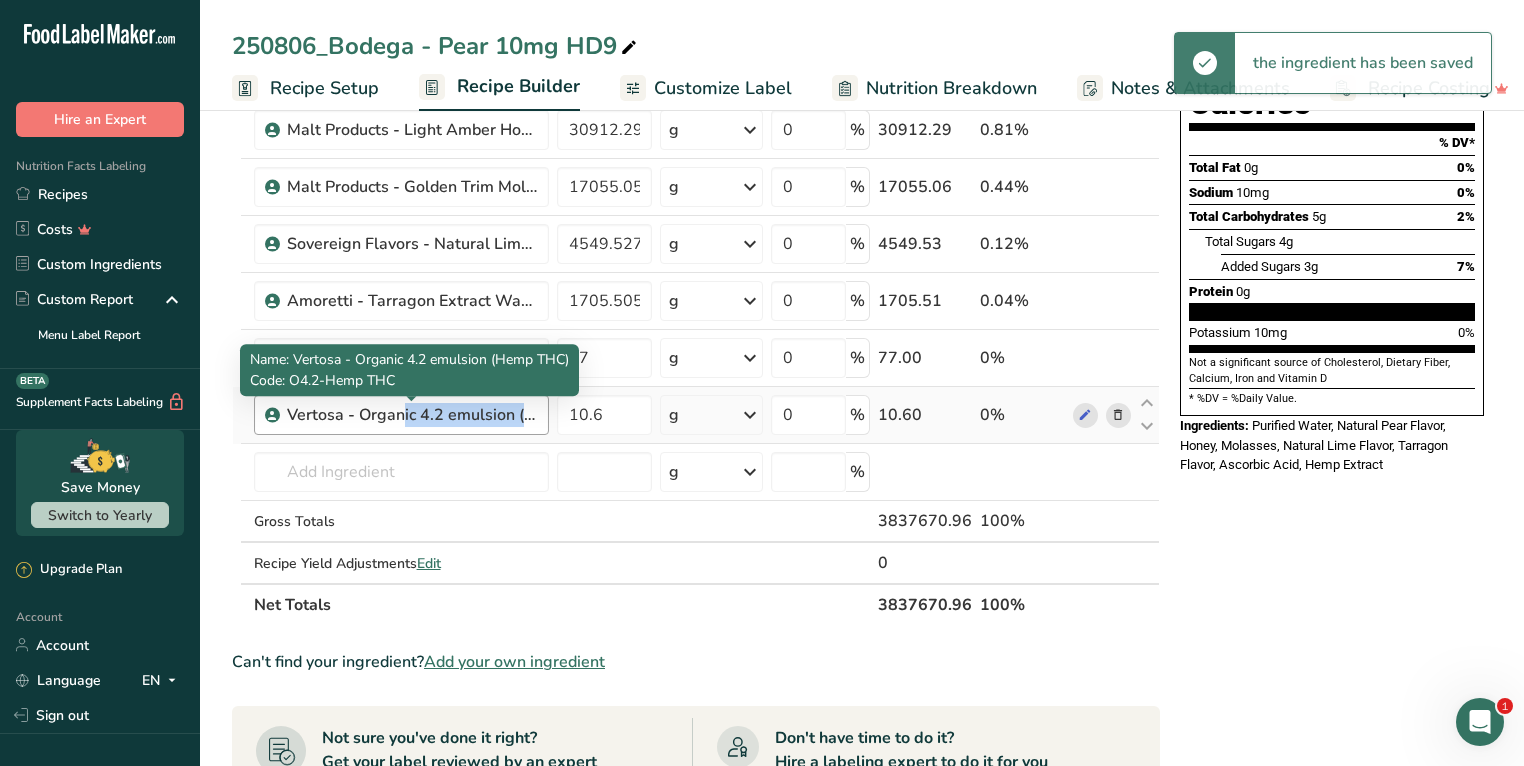 click on "Vertosa - Organic 4.2 emulsion (Hemp THC)" at bounding box center (412, 415) 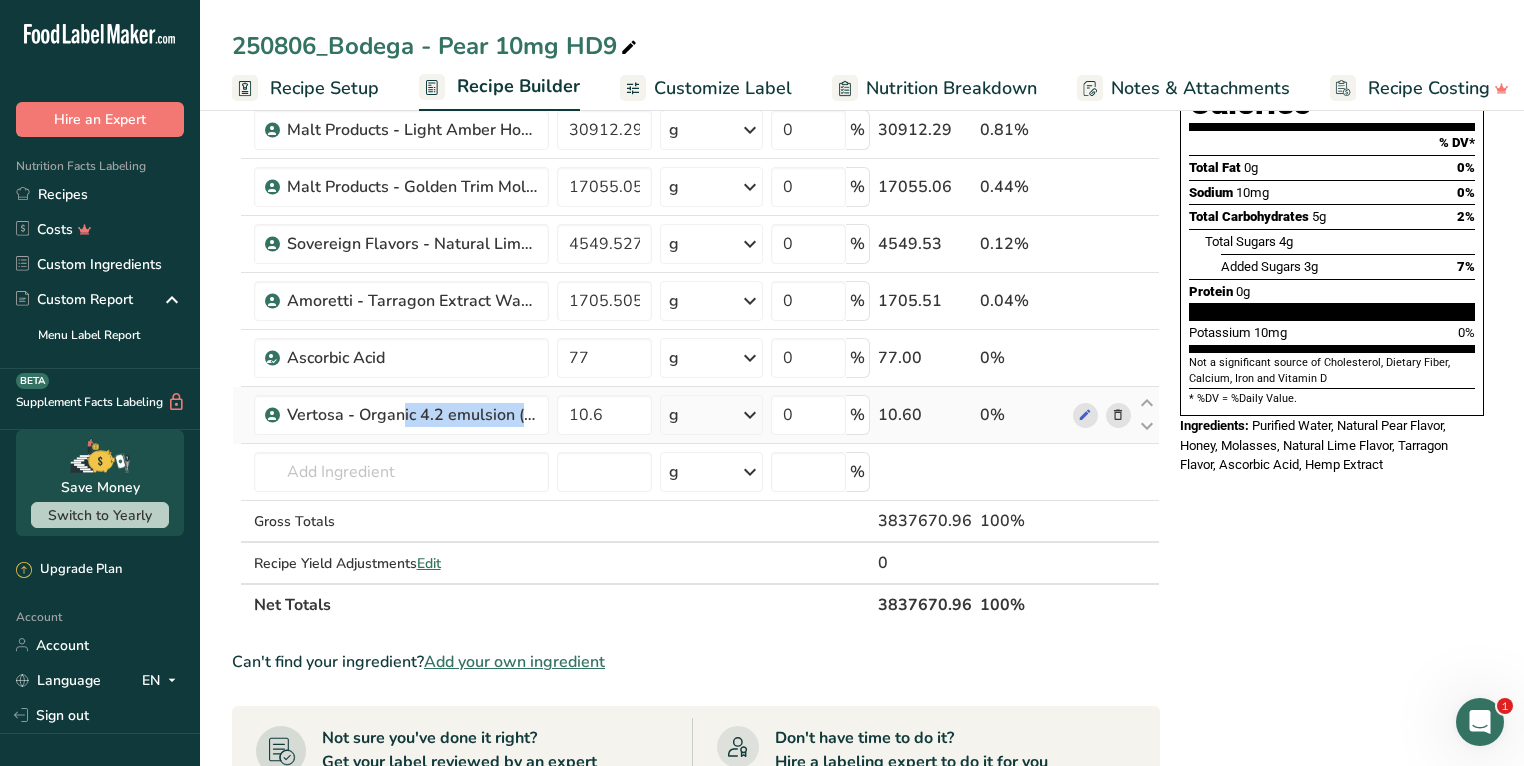 click at bounding box center (1118, 415) 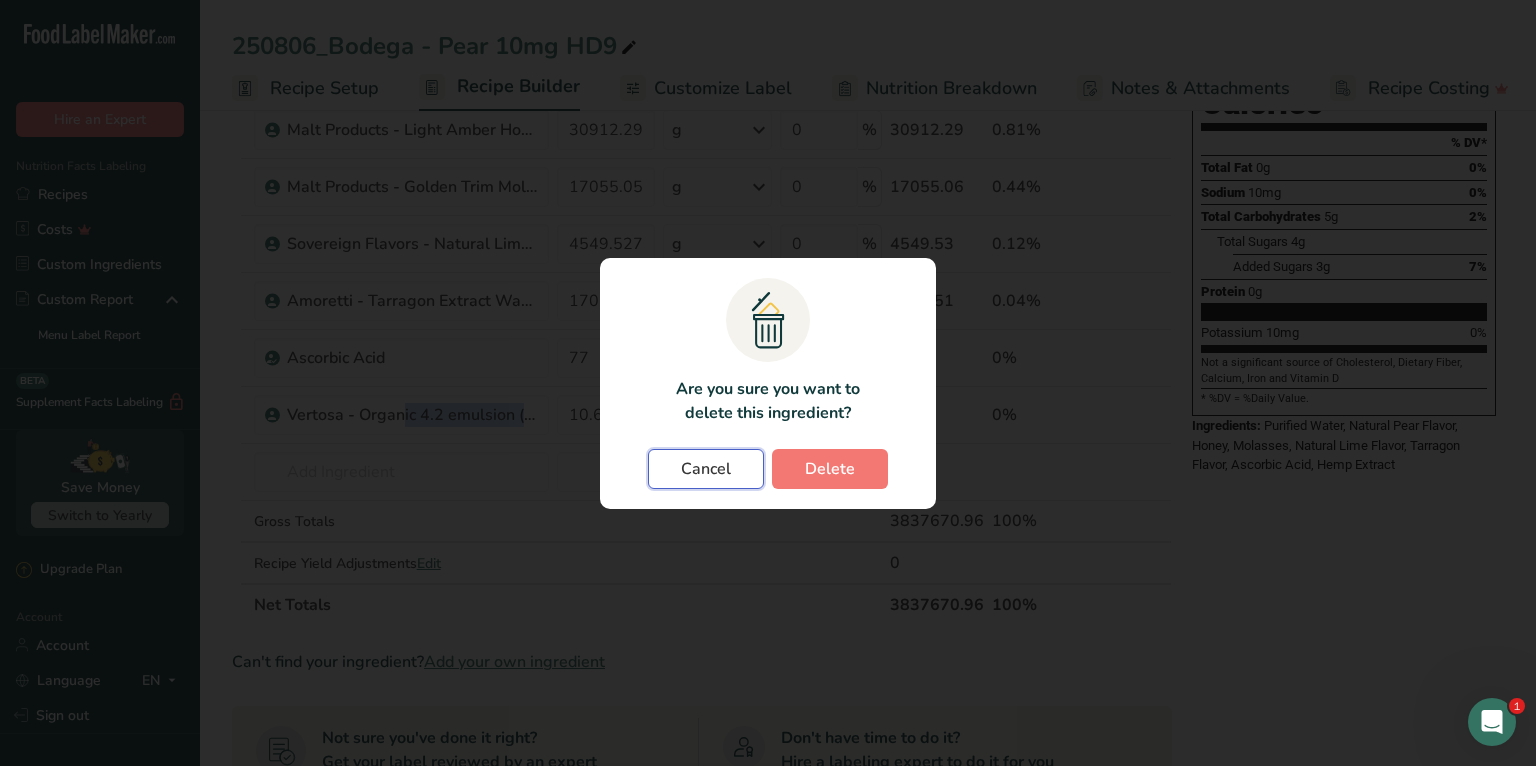 click on "Cancel" at bounding box center (706, 469) 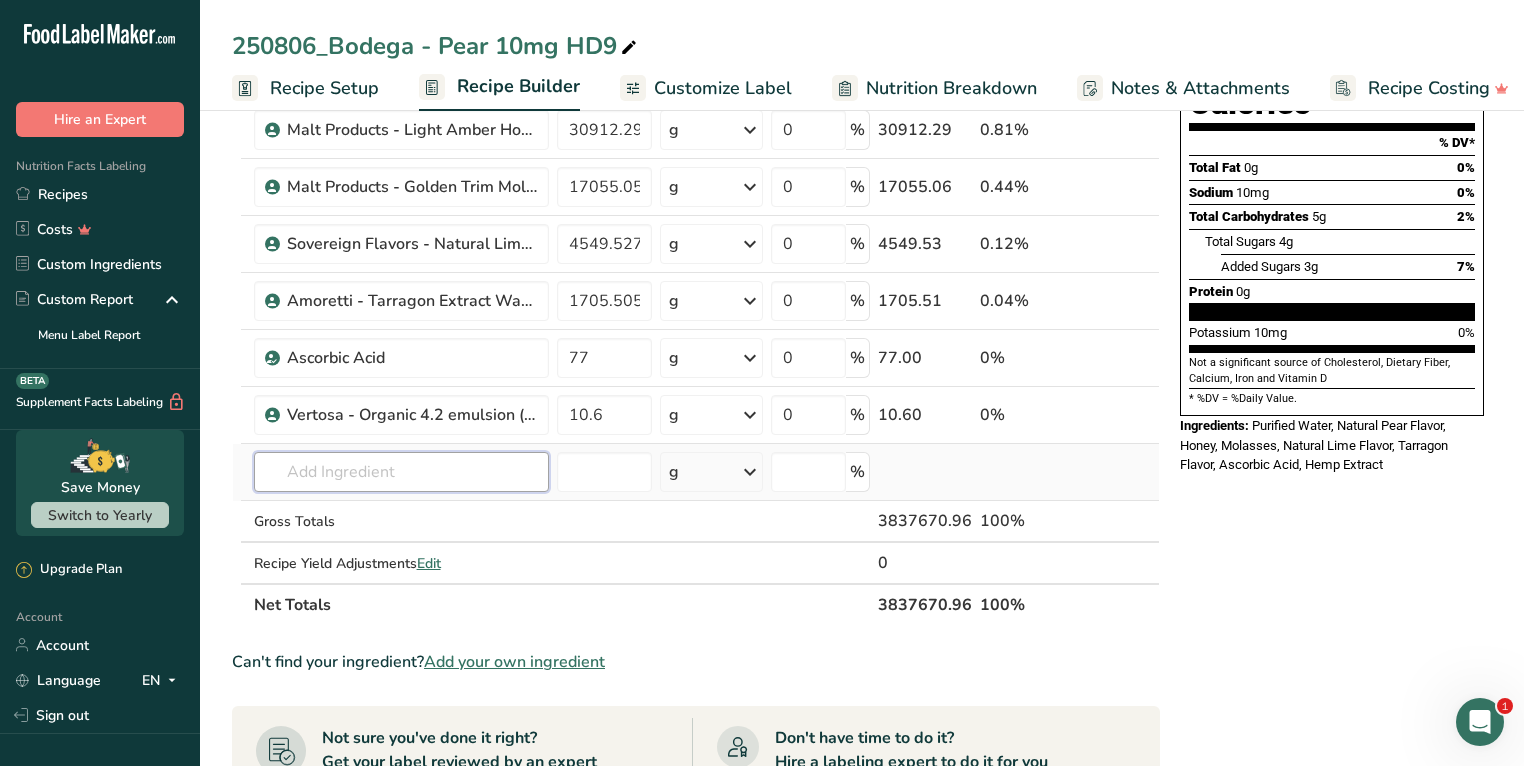 click at bounding box center (401, 472) 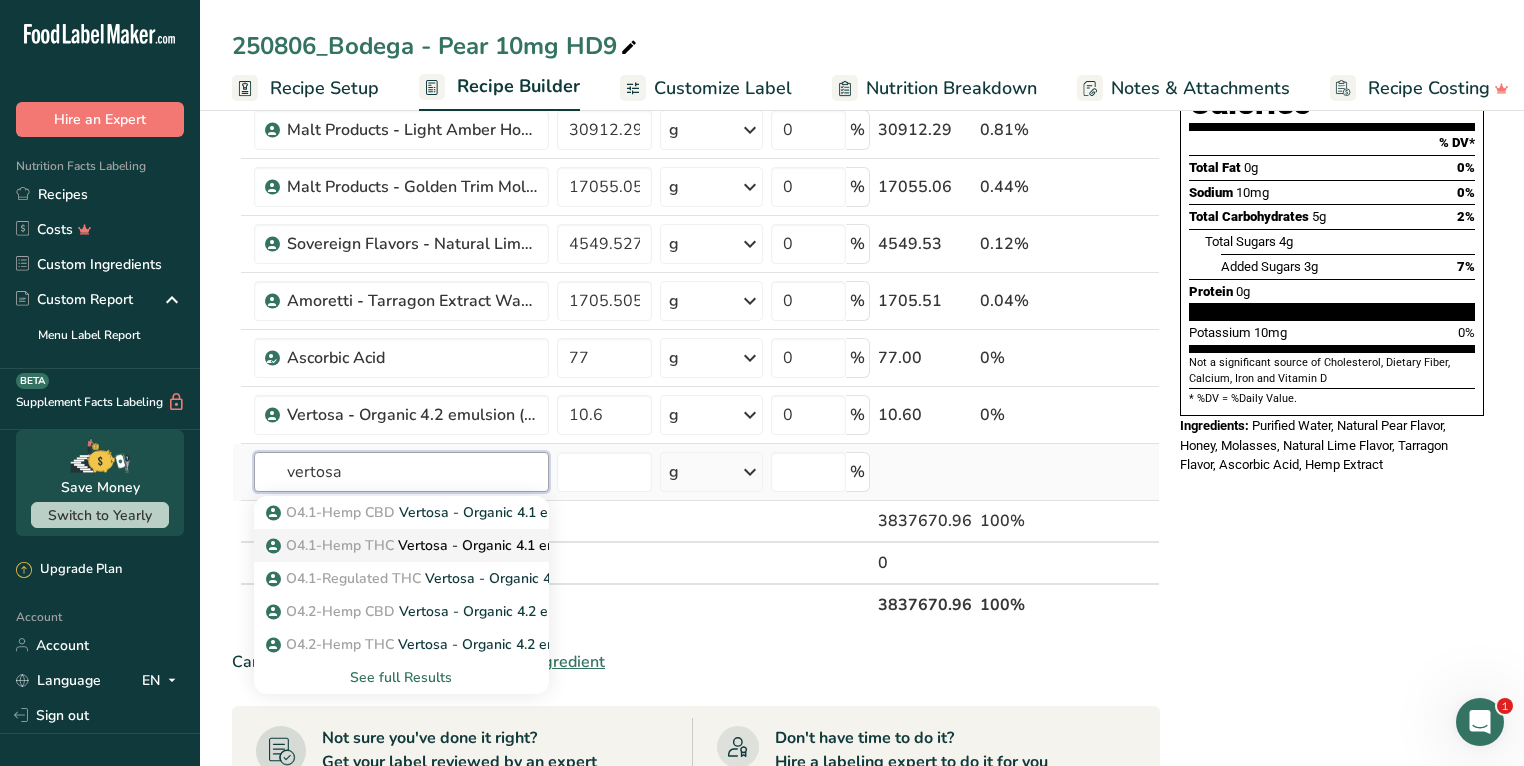 type on "vertosa" 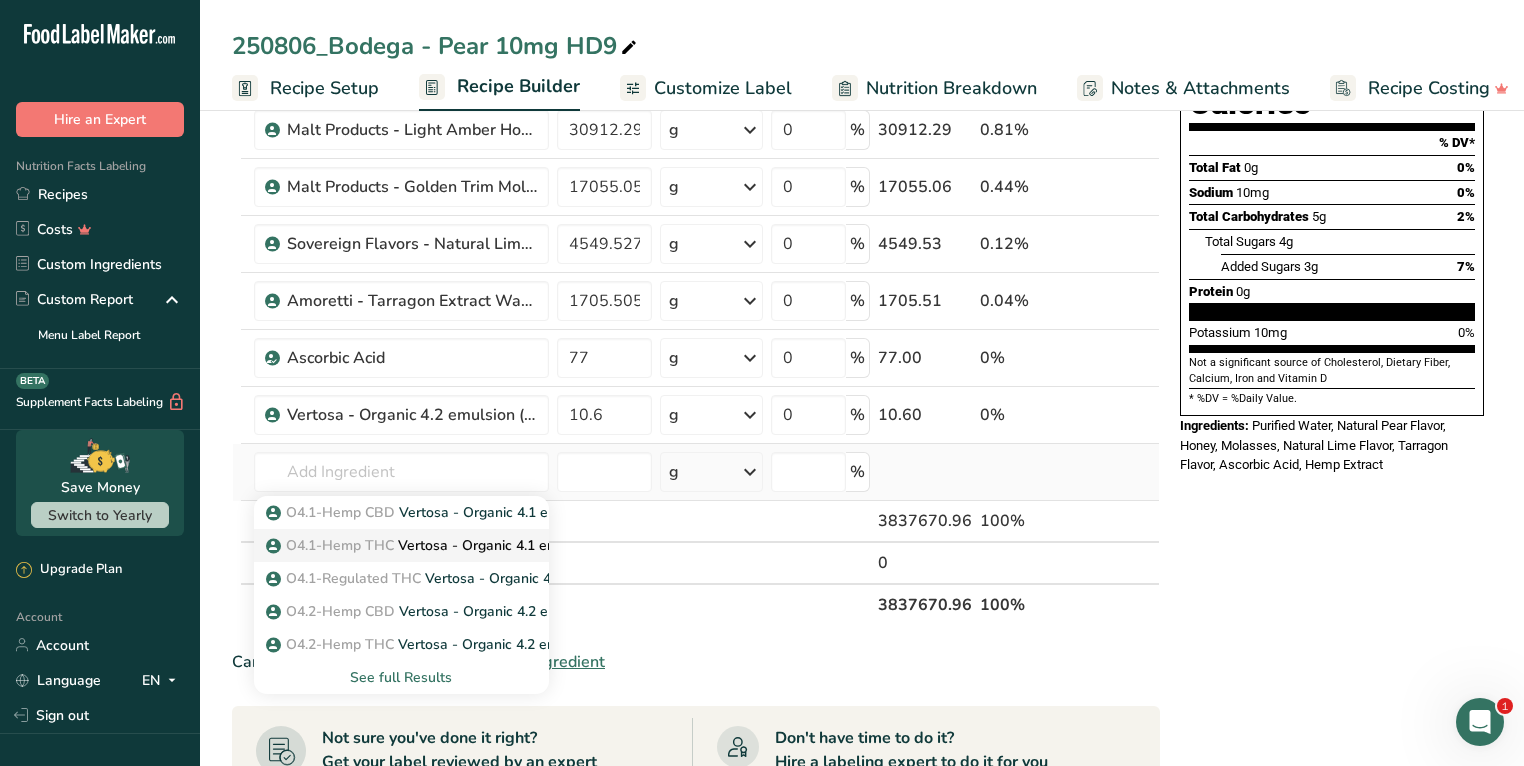 click on "O4.1-Hemp THC
Vertosa - Organic 4.1 emulsion (Hemp THC)" at bounding box center [476, 545] 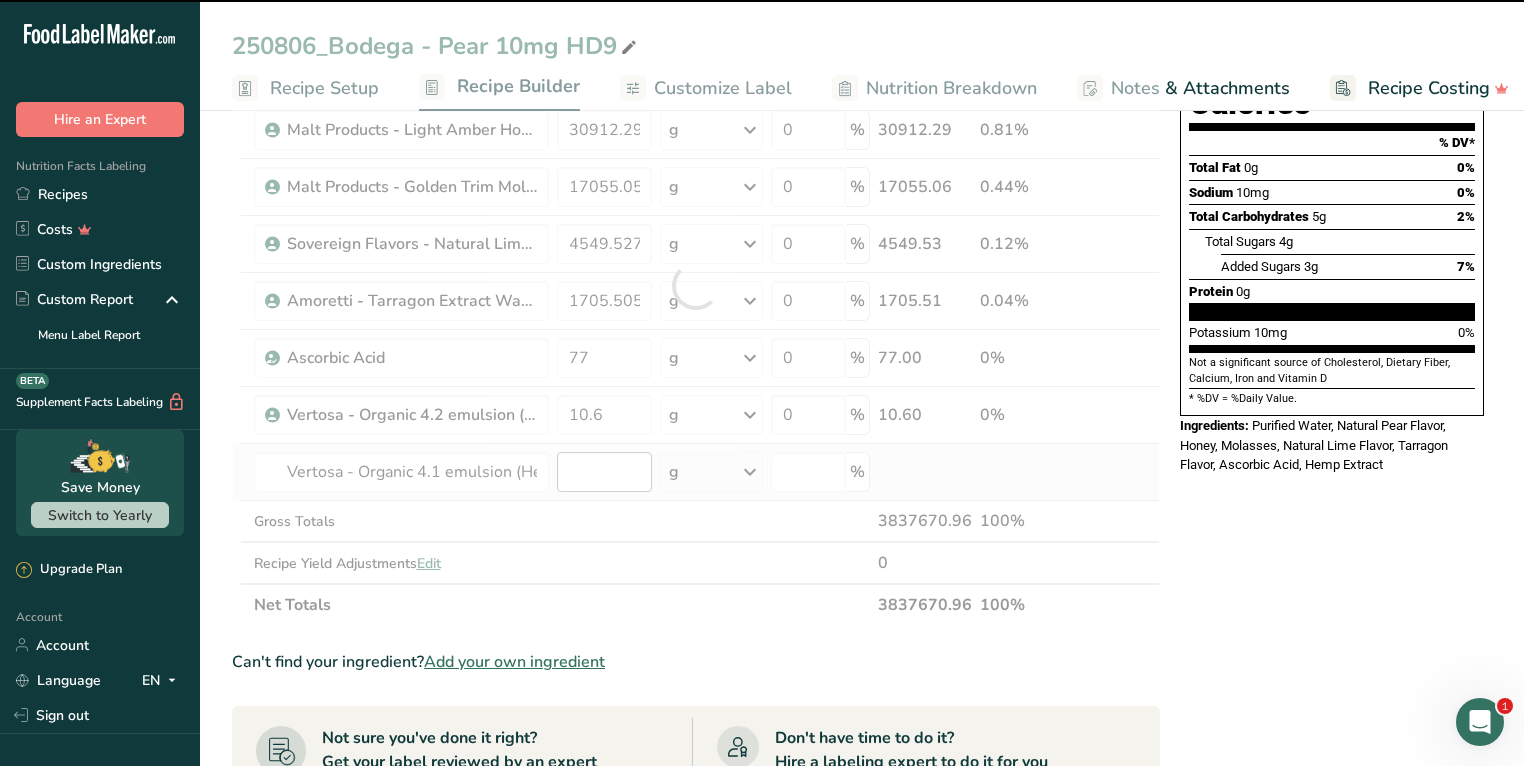 type on "0" 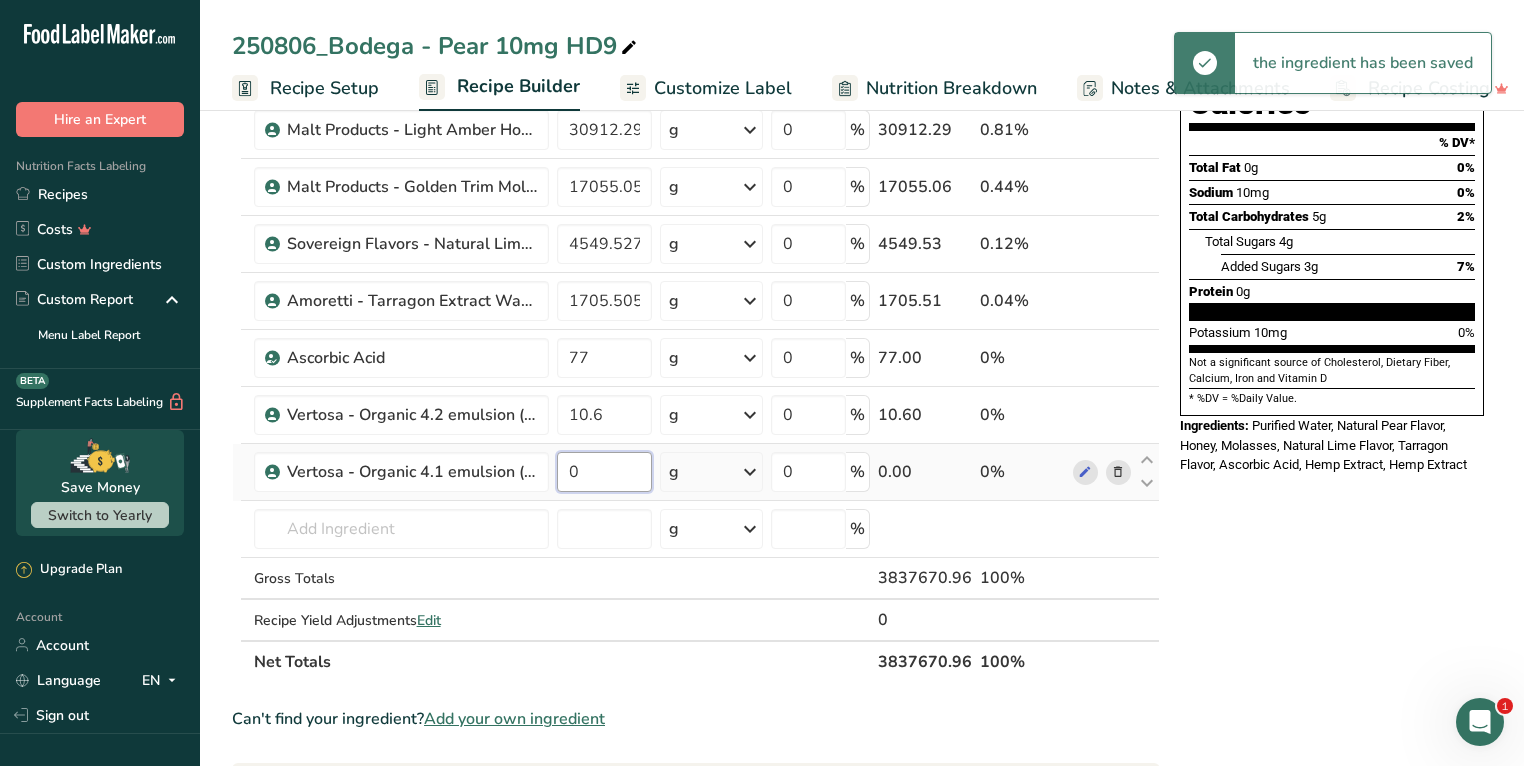 click on "0" at bounding box center (604, 472) 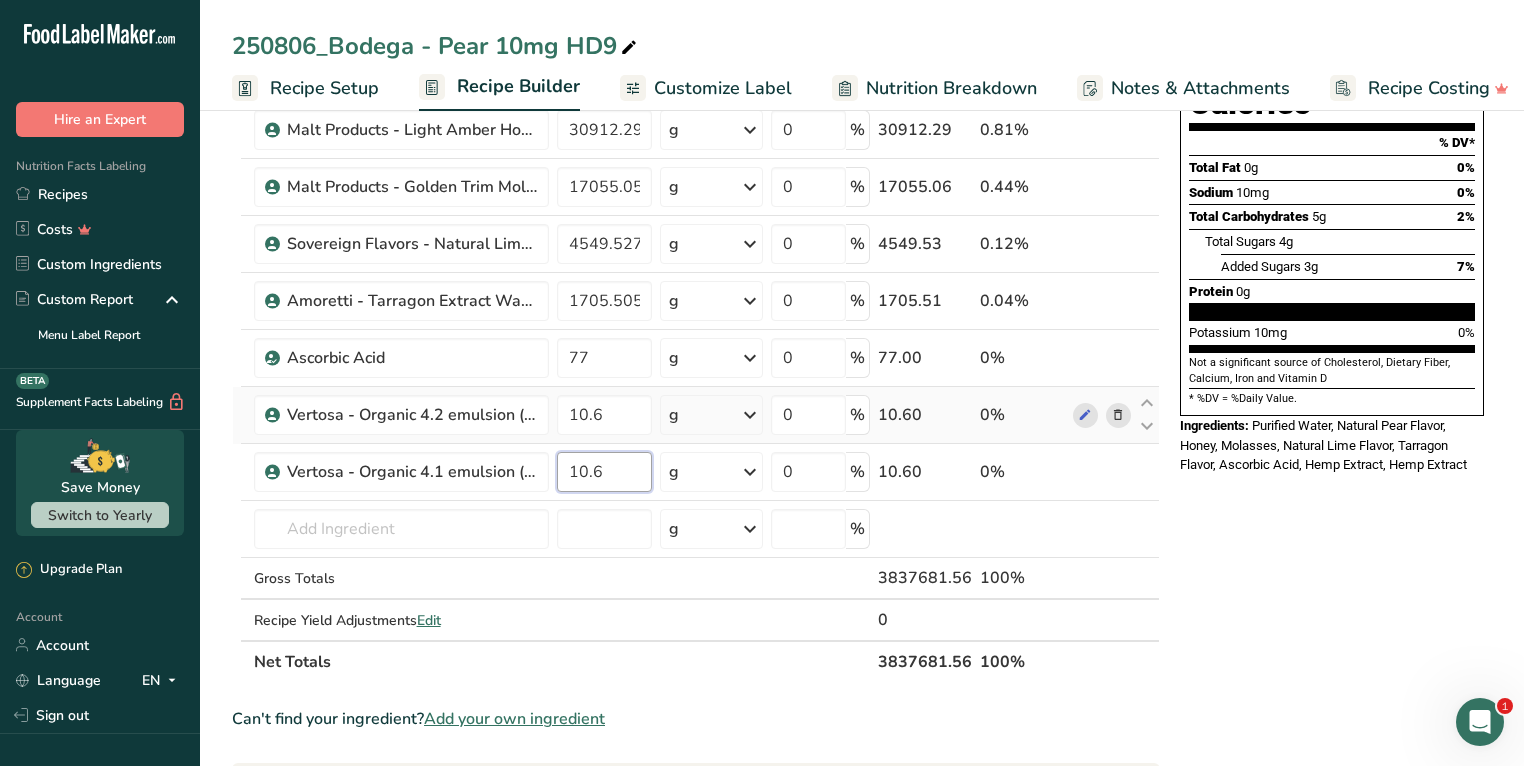type on "10.6" 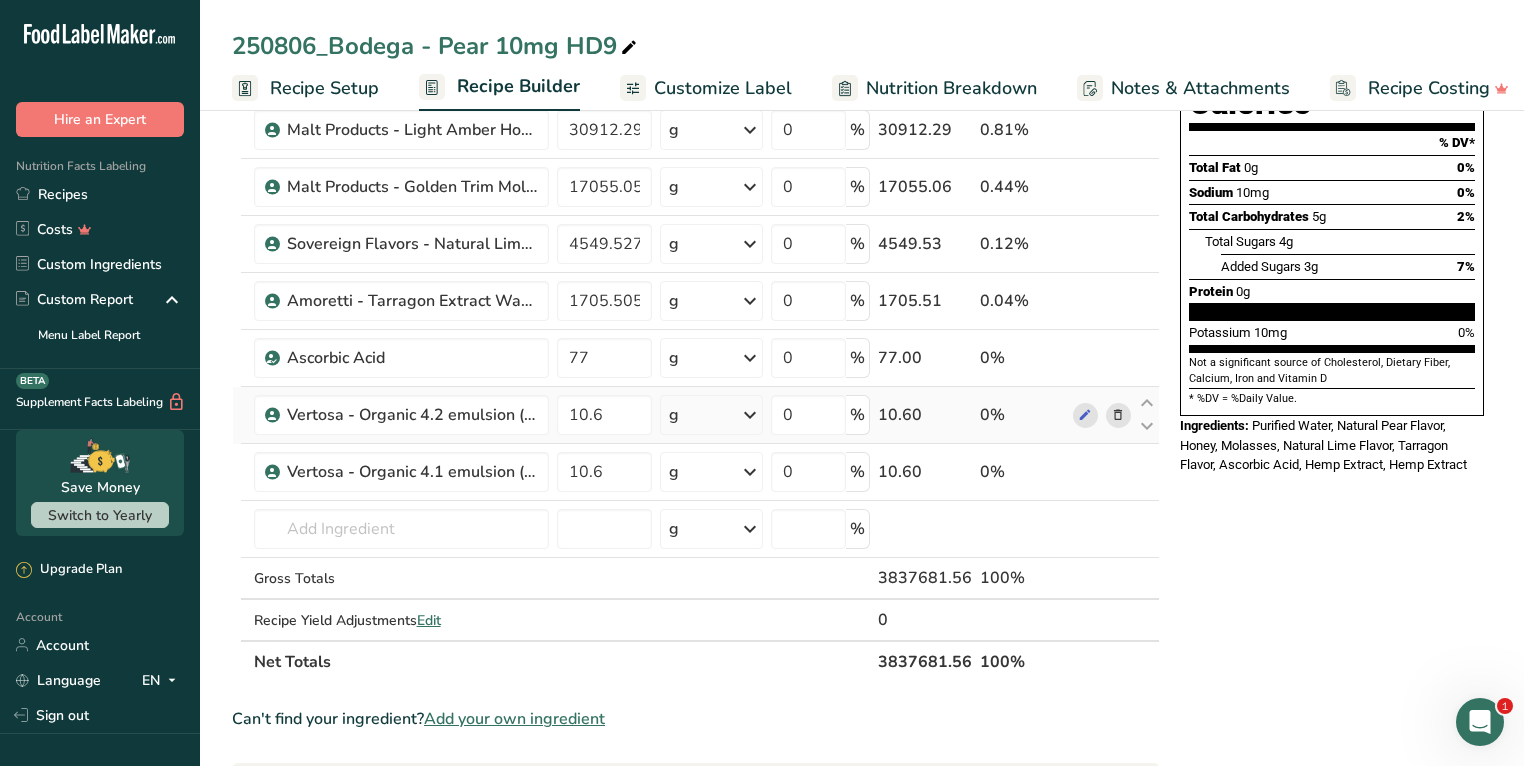 click on "Ingredient *
Amount *
Unit *
Waste *   .a-a{fill:#347362;}.b-a{fill:#fff;}          Grams
Percentage
Purified Water
3636270.163
g
Weight Units
g
kg
mg
See more
Volume Units
l
Volume units require a density conversion. If you know your ingredient's density enter it below. Otherwise, click on "RIA" our AI Regulatory bot - she will be able to help you
lb/ft3
g/cm3
Confirm
mL
Volume units require a density conversion. If you know your ingredient's density enter it below. Otherwise, click on "RIA" our AI Regulatory bot - she will be able to help you
lb/ft3" at bounding box center (696, 314) 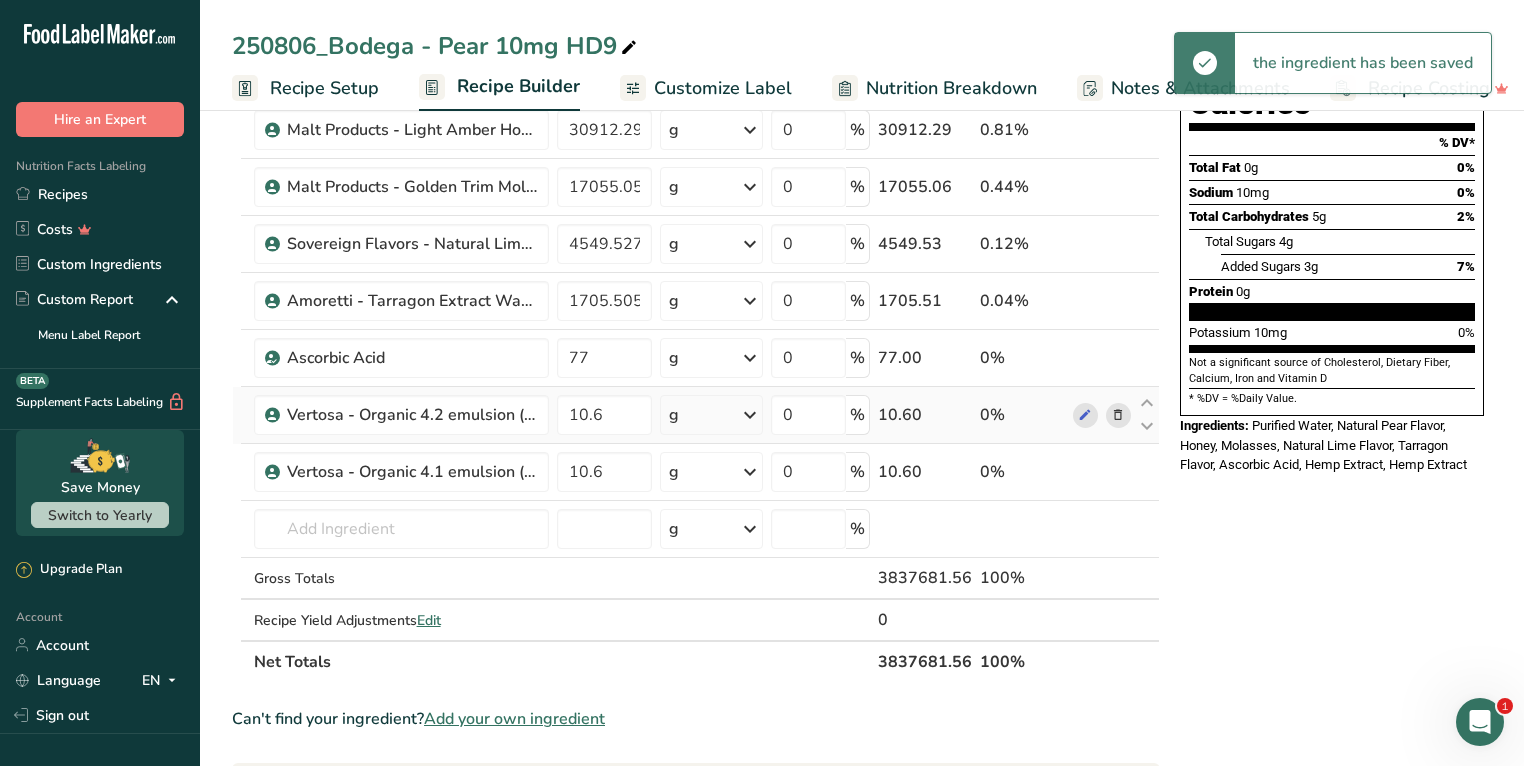 click at bounding box center [1118, 415] 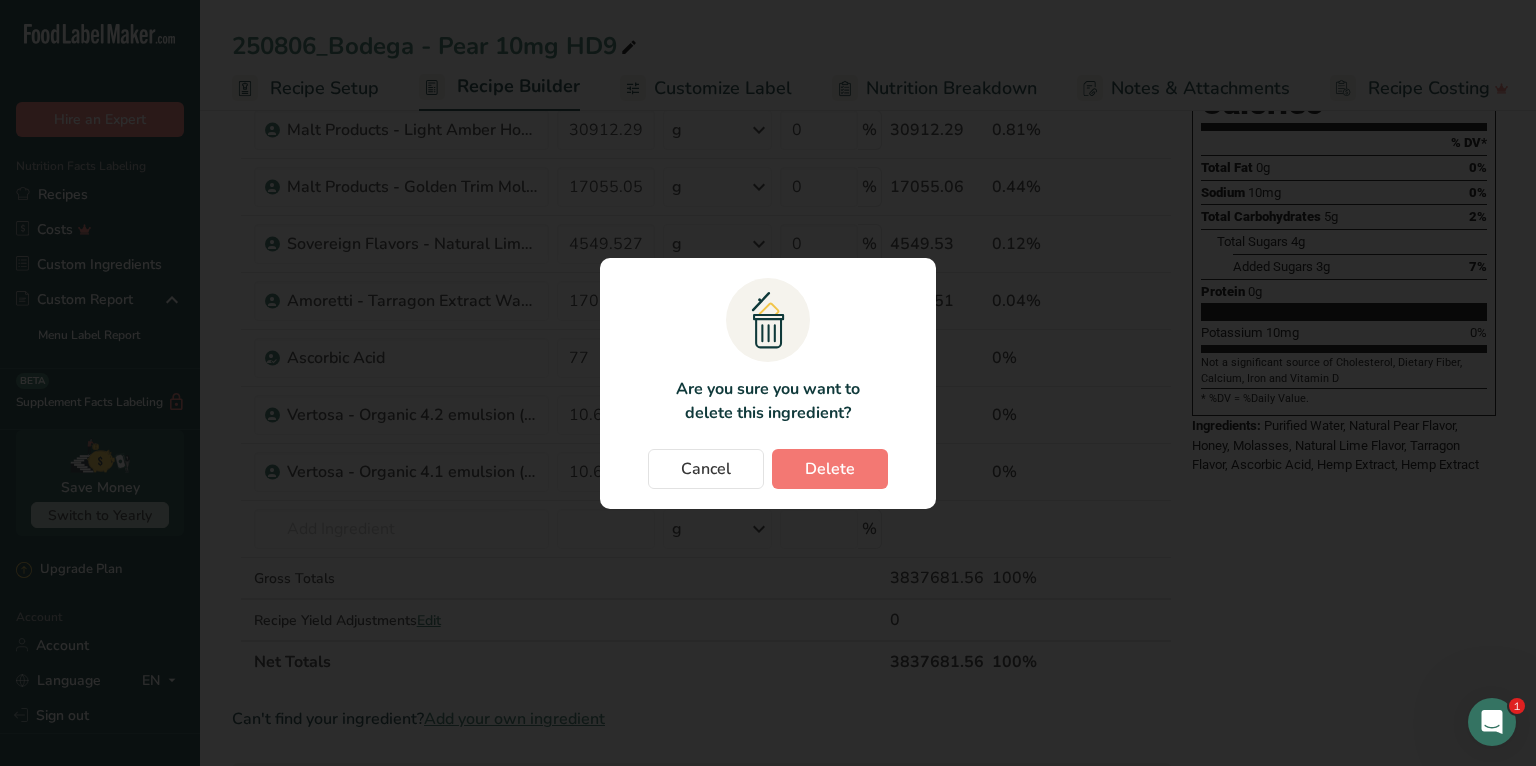 click on "Cancel
Delete" at bounding box center (768, 469) 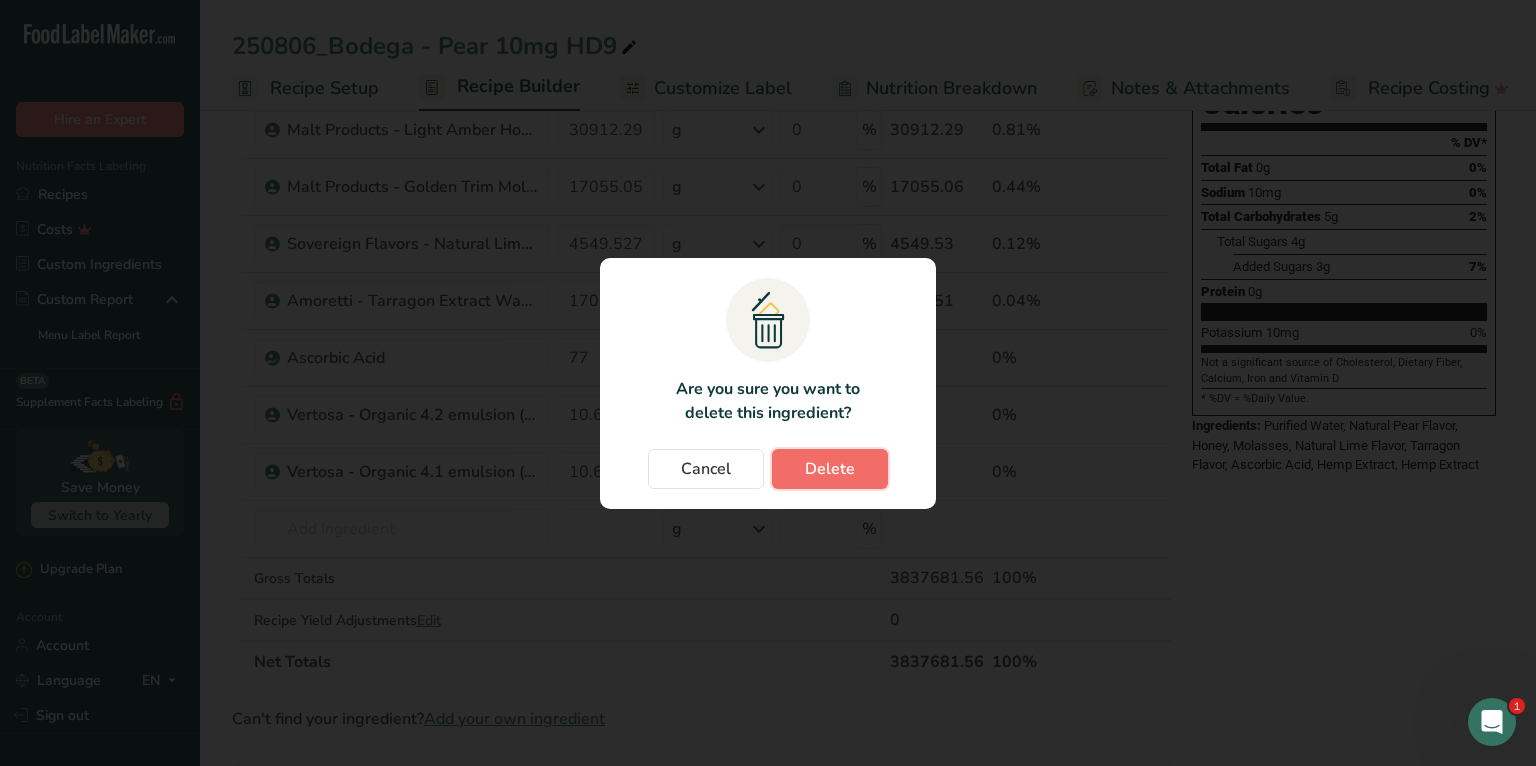 click on "Delete" at bounding box center (830, 469) 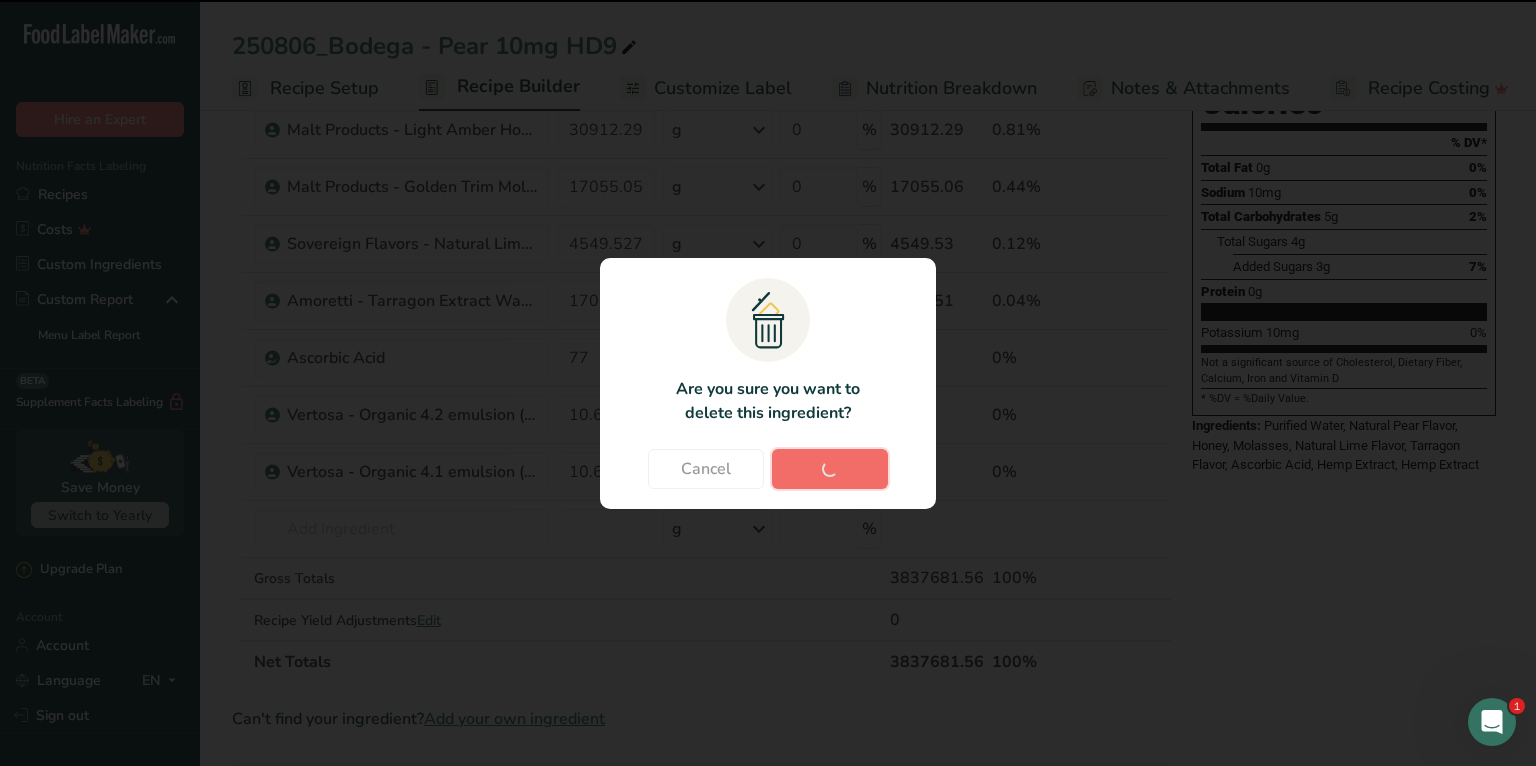 type 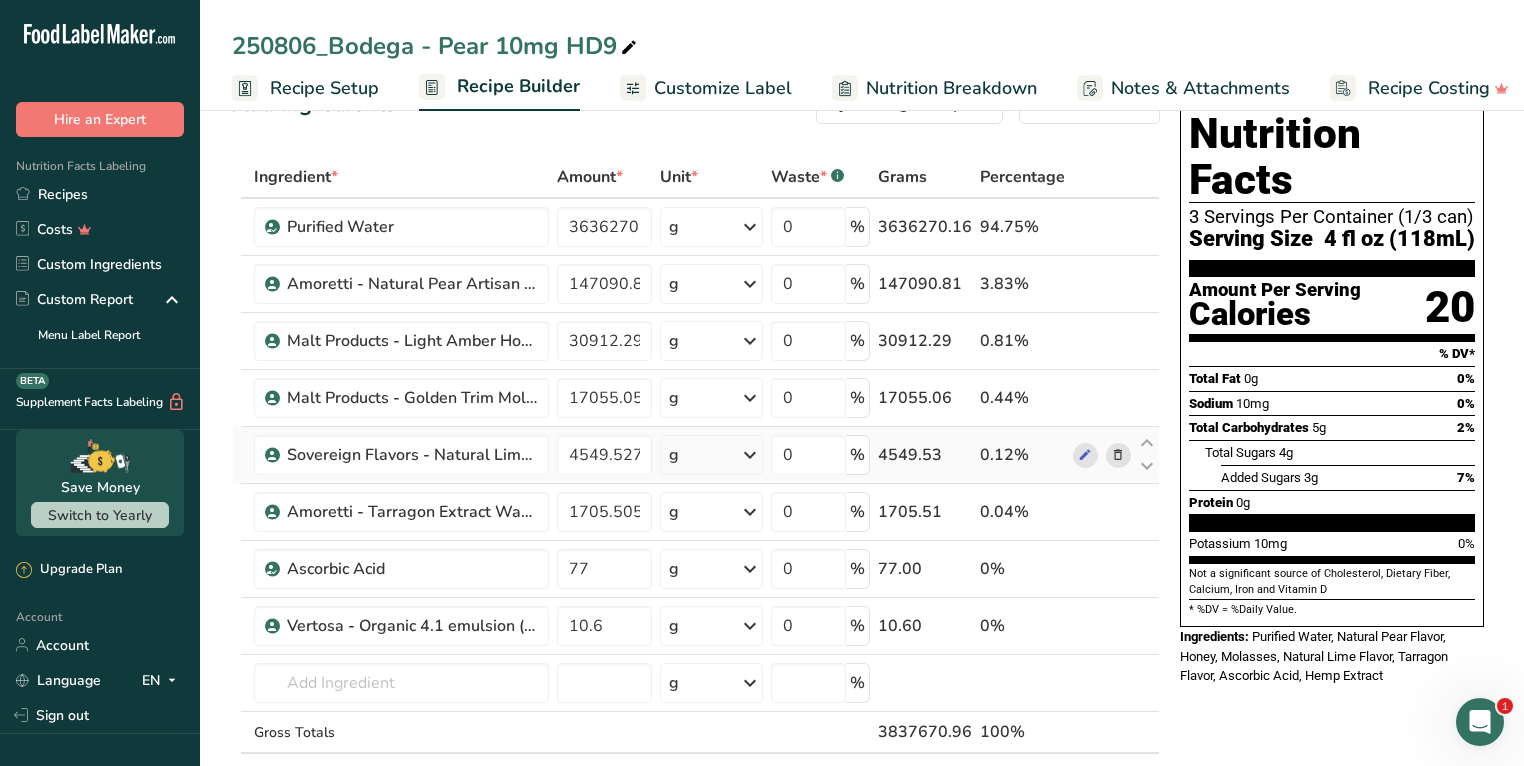 scroll, scrollTop: 56, scrollLeft: 0, axis: vertical 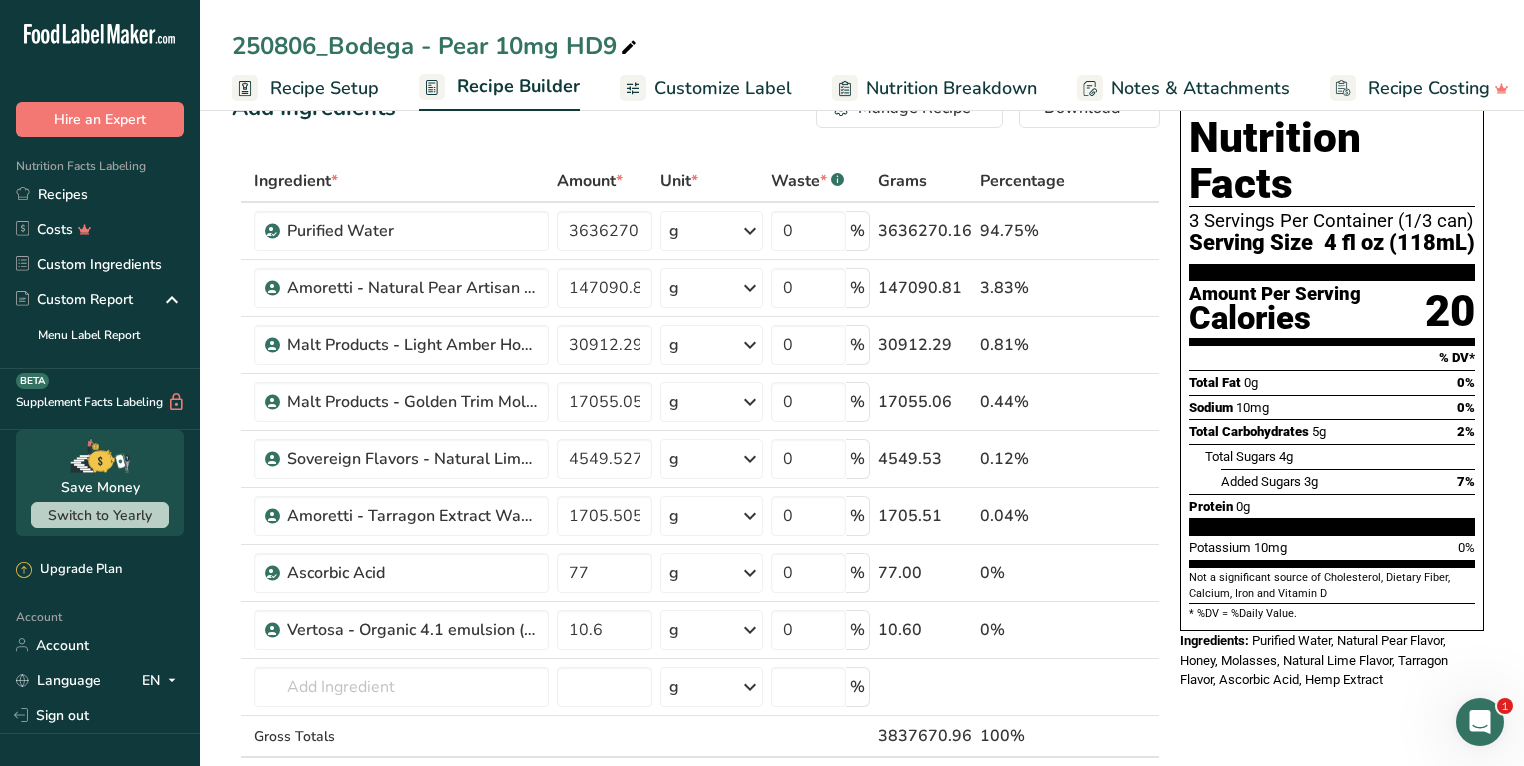 click on "Customize Label" at bounding box center [723, 88] 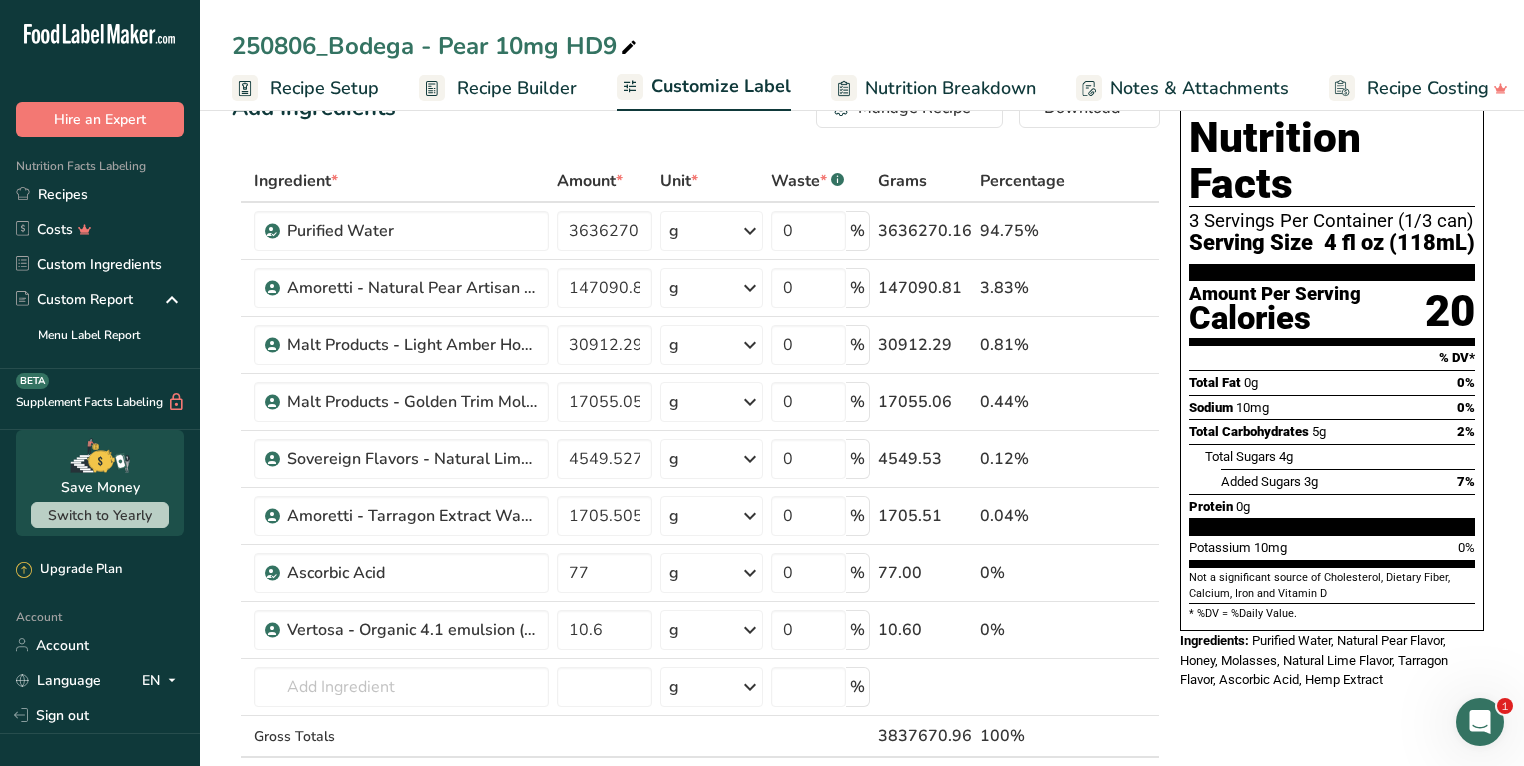 scroll, scrollTop: 0, scrollLeft: 16, axis: horizontal 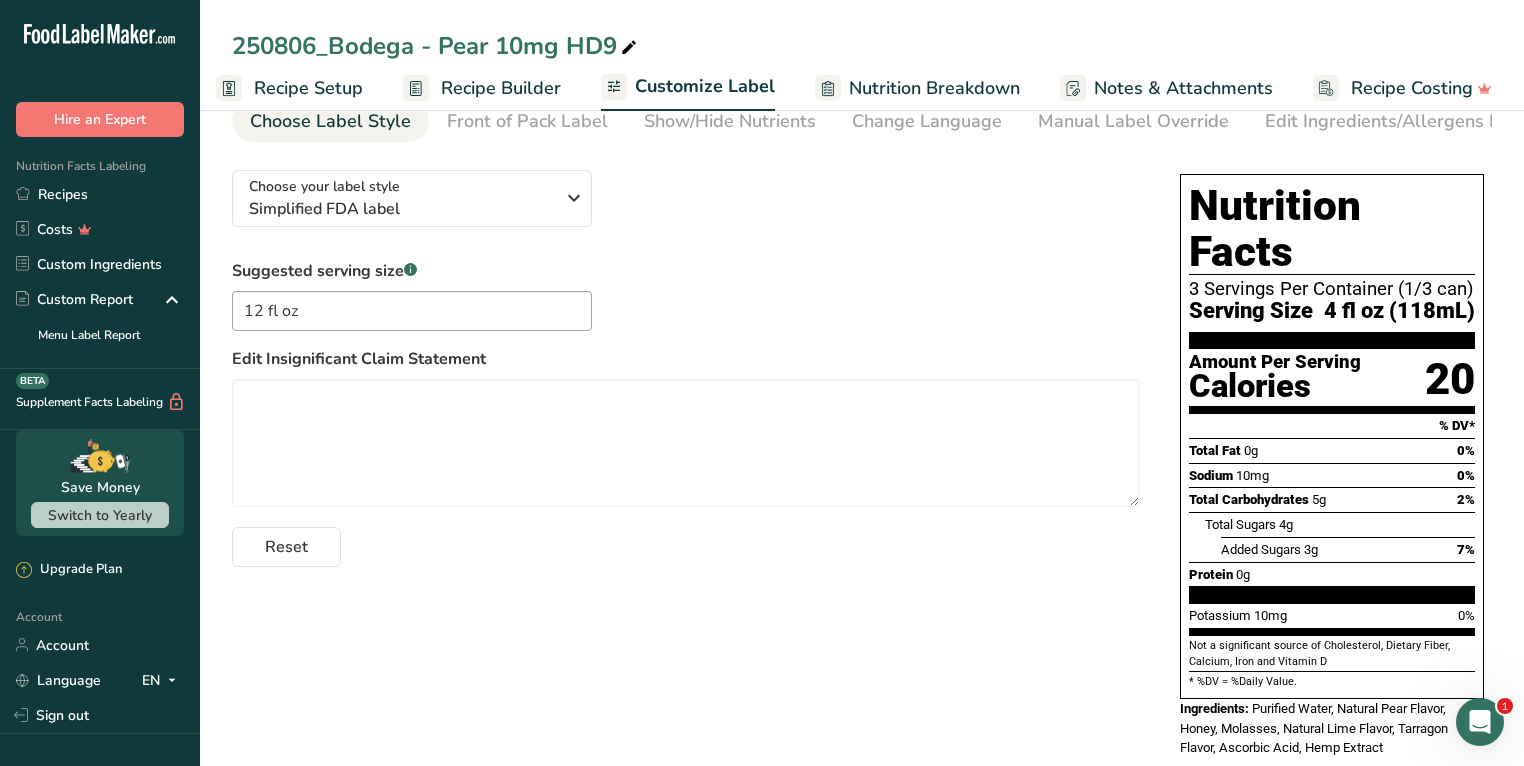 drag, startPoint x: 1325, startPoint y: 614, endPoint x: 1190, endPoint y: 601, distance: 135.62448 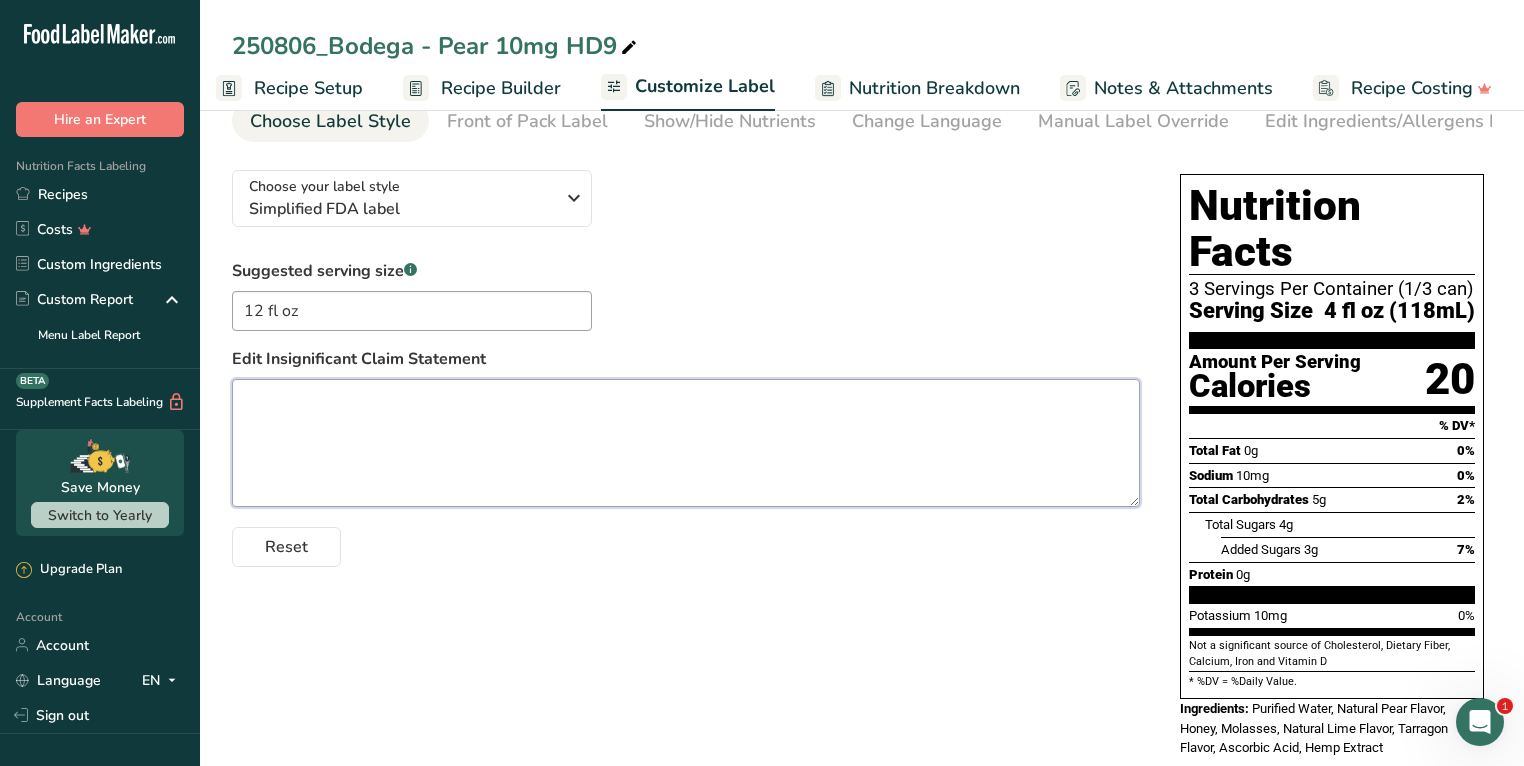 click at bounding box center (686, 443) 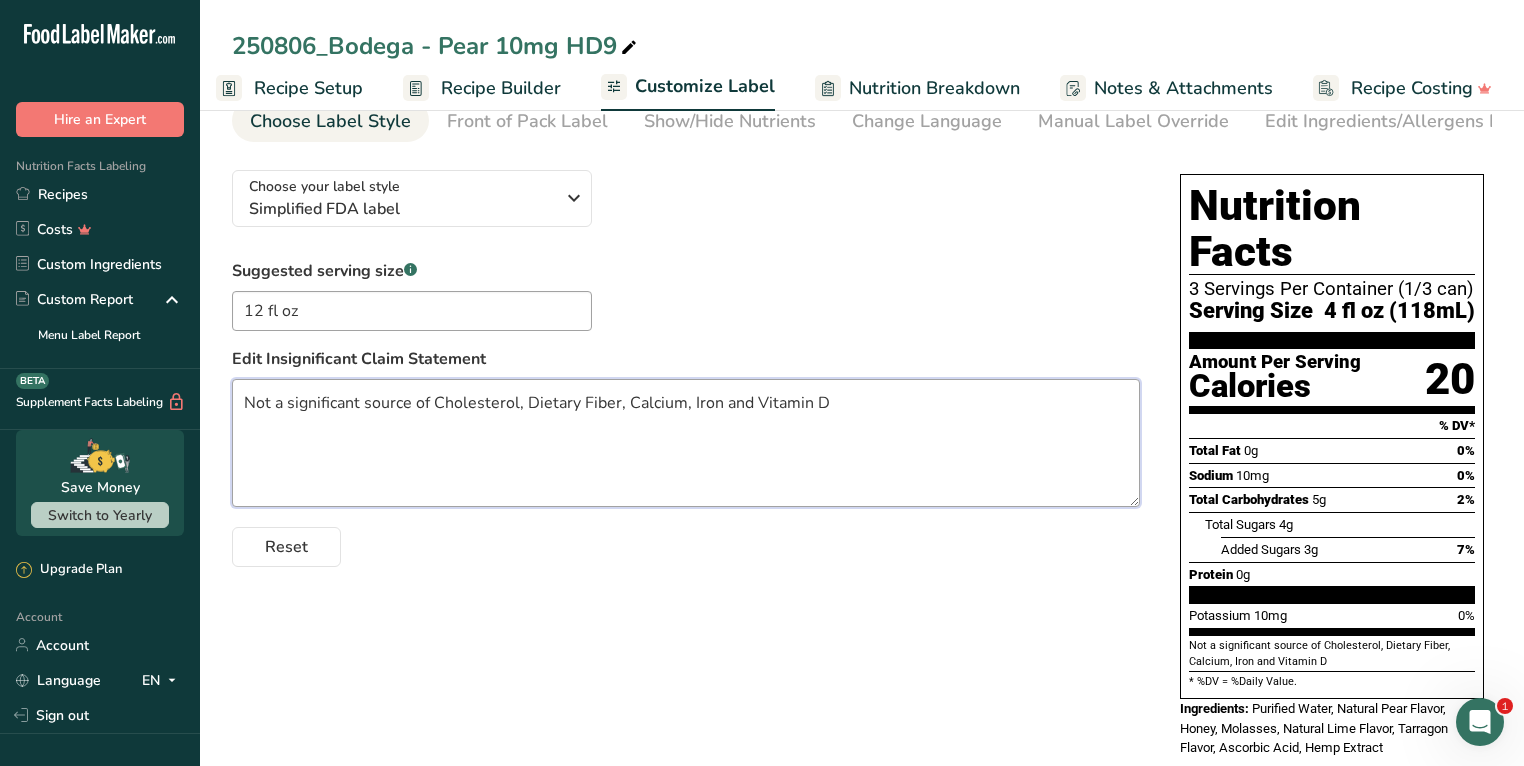 click on "Not a significant source of Cholesterol, Dietary Fiber, Calcium, Iron and Vitamin D" at bounding box center [686, 443] 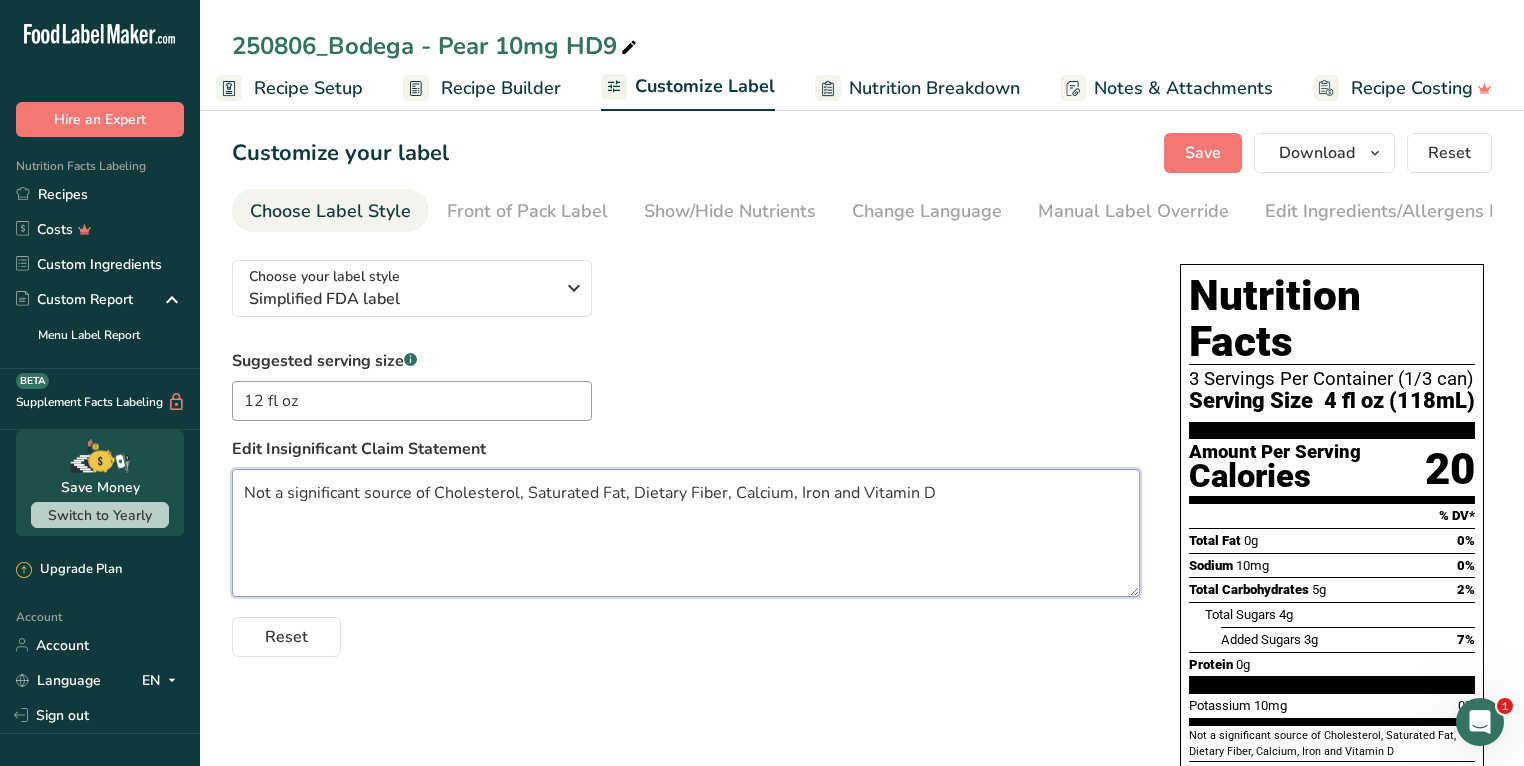 scroll, scrollTop: 0, scrollLeft: 0, axis: both 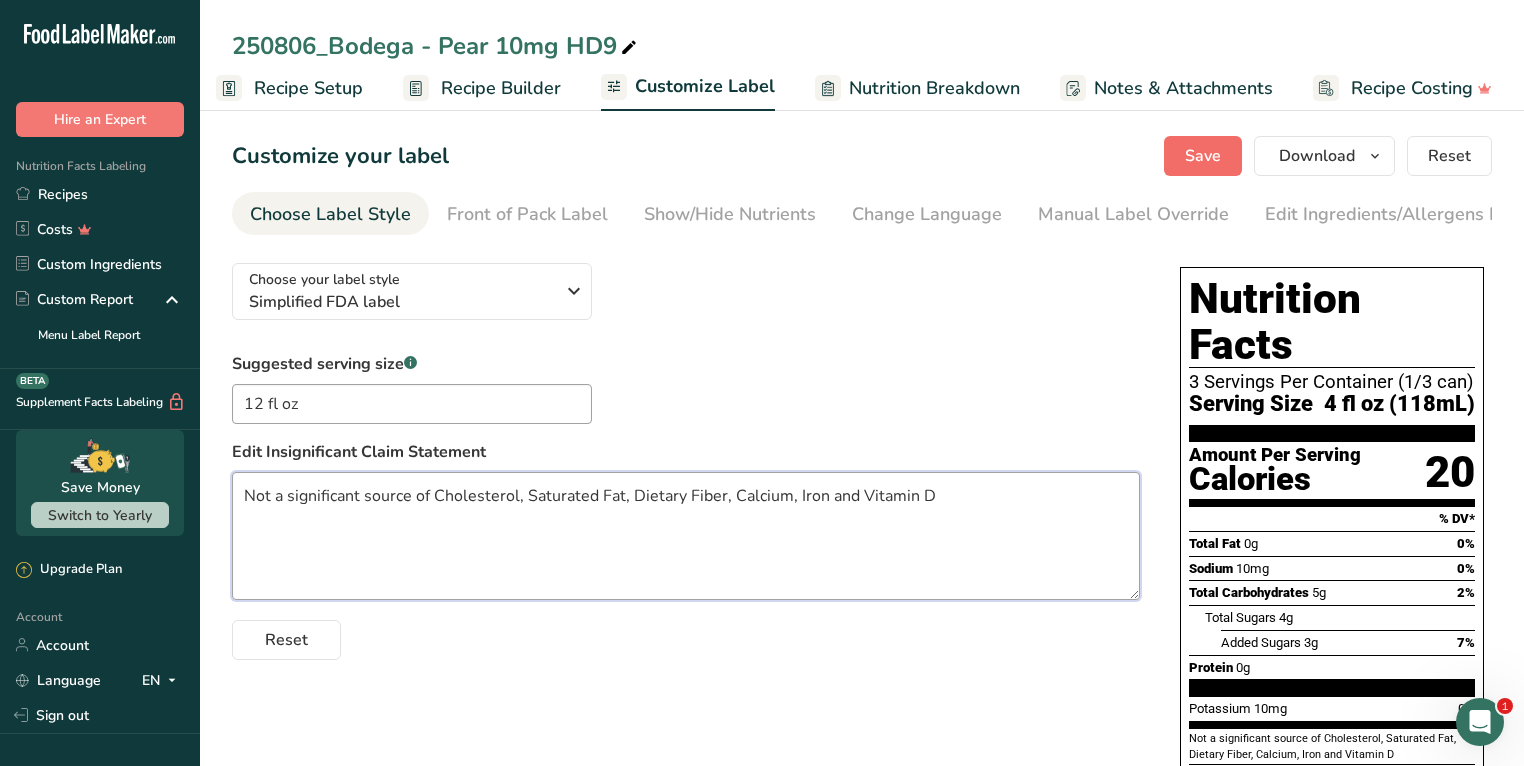 type on "Not a significant source of Cholesterol, Saturated Fat, Dietary Fiber, Calcium, Iron and Vitamin D" 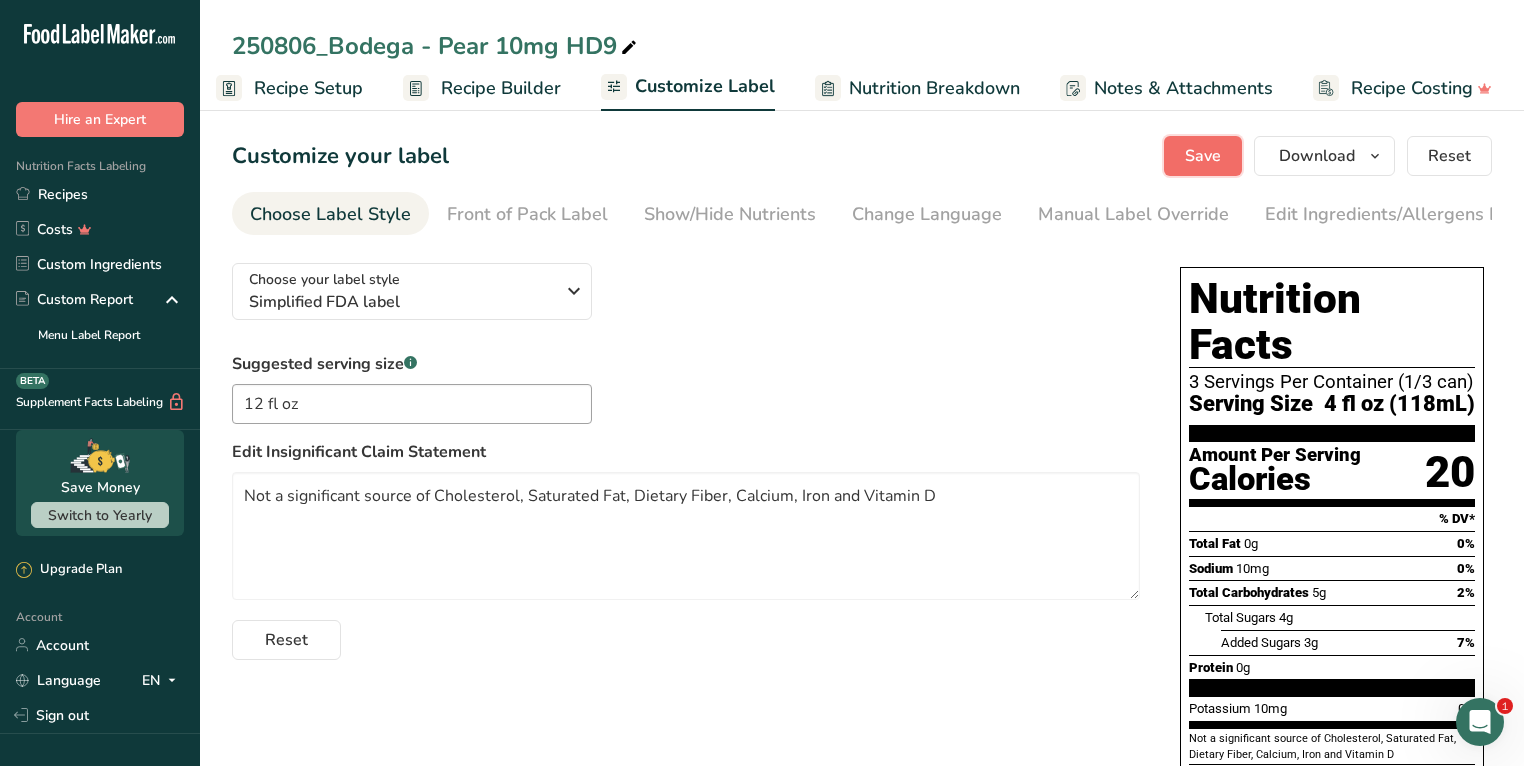 click on "Save" at bounding box center [1203, 156] 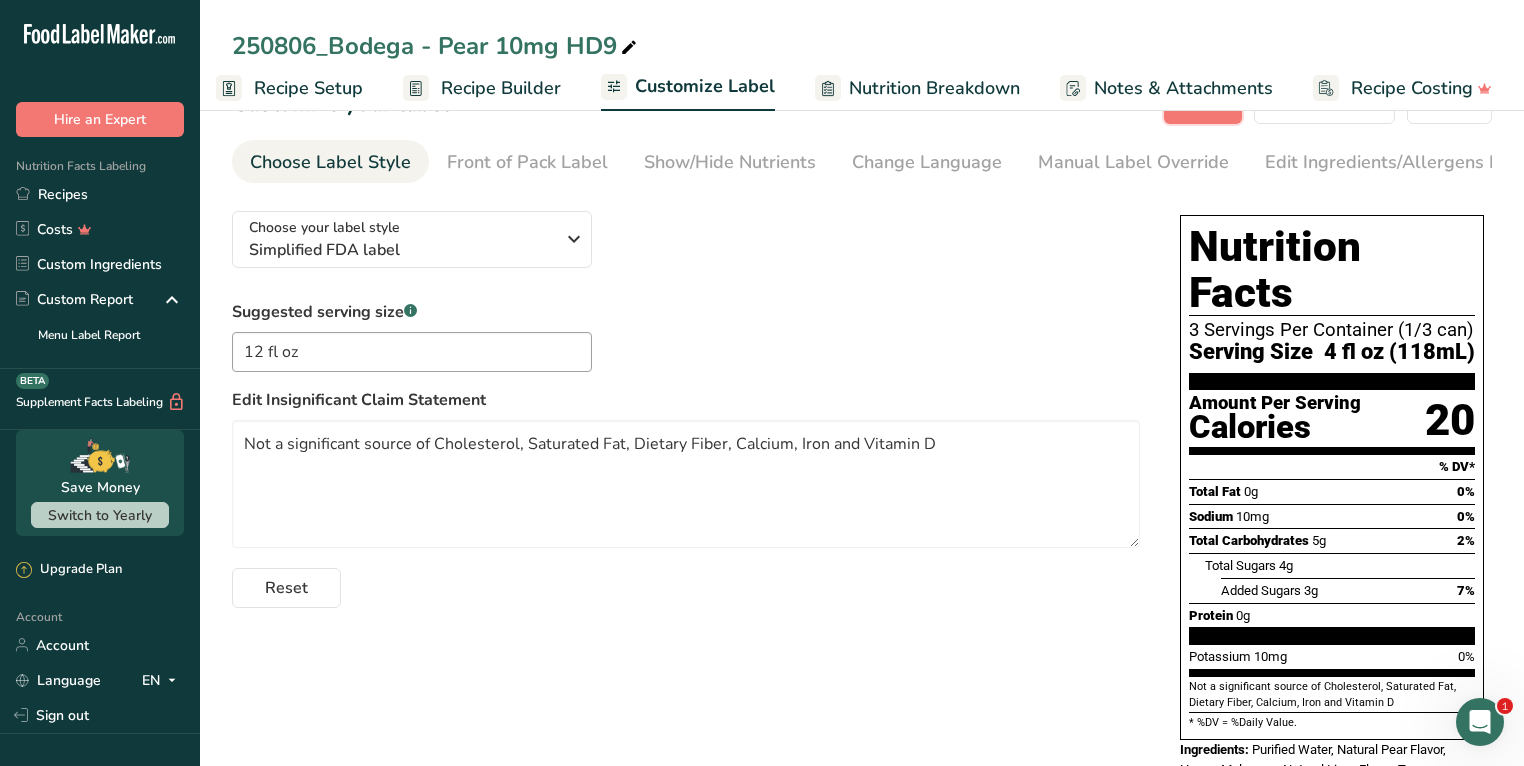 scroll, scrollTop: 0, scrollLeft: 0, axis: both 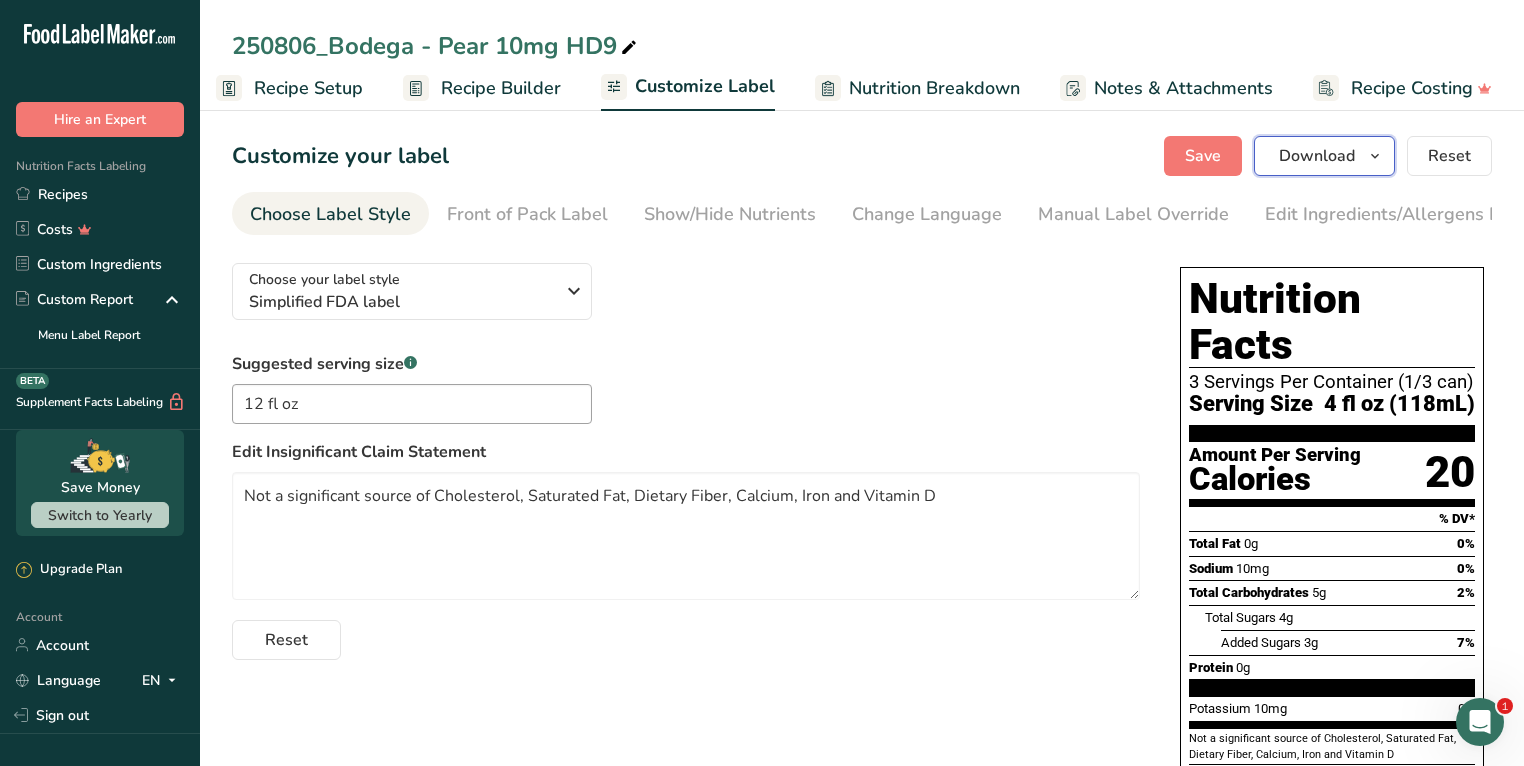 click on "Download" at bounding box center [1317, 156] 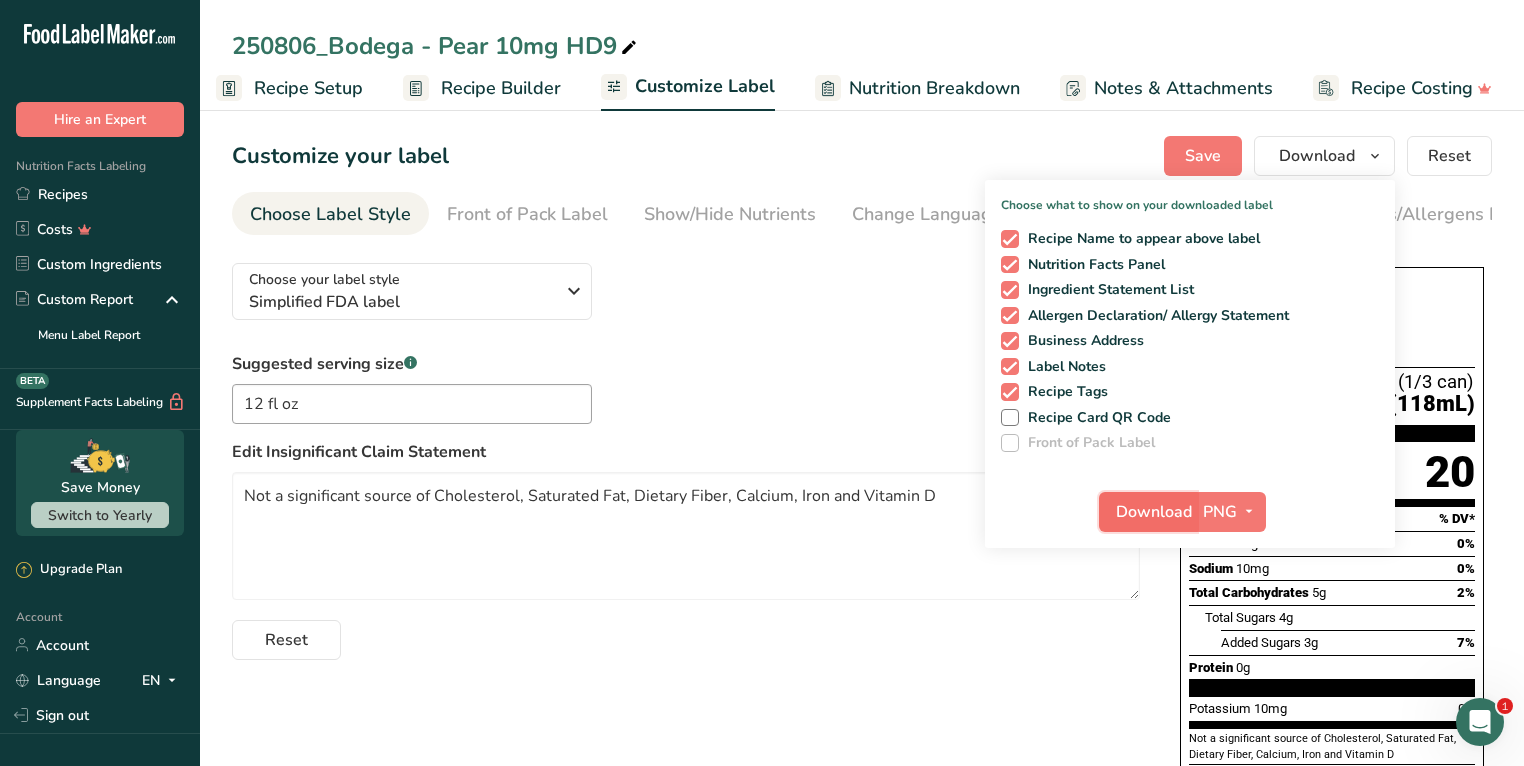 click on "Download" at bounding box center (1154, 512) 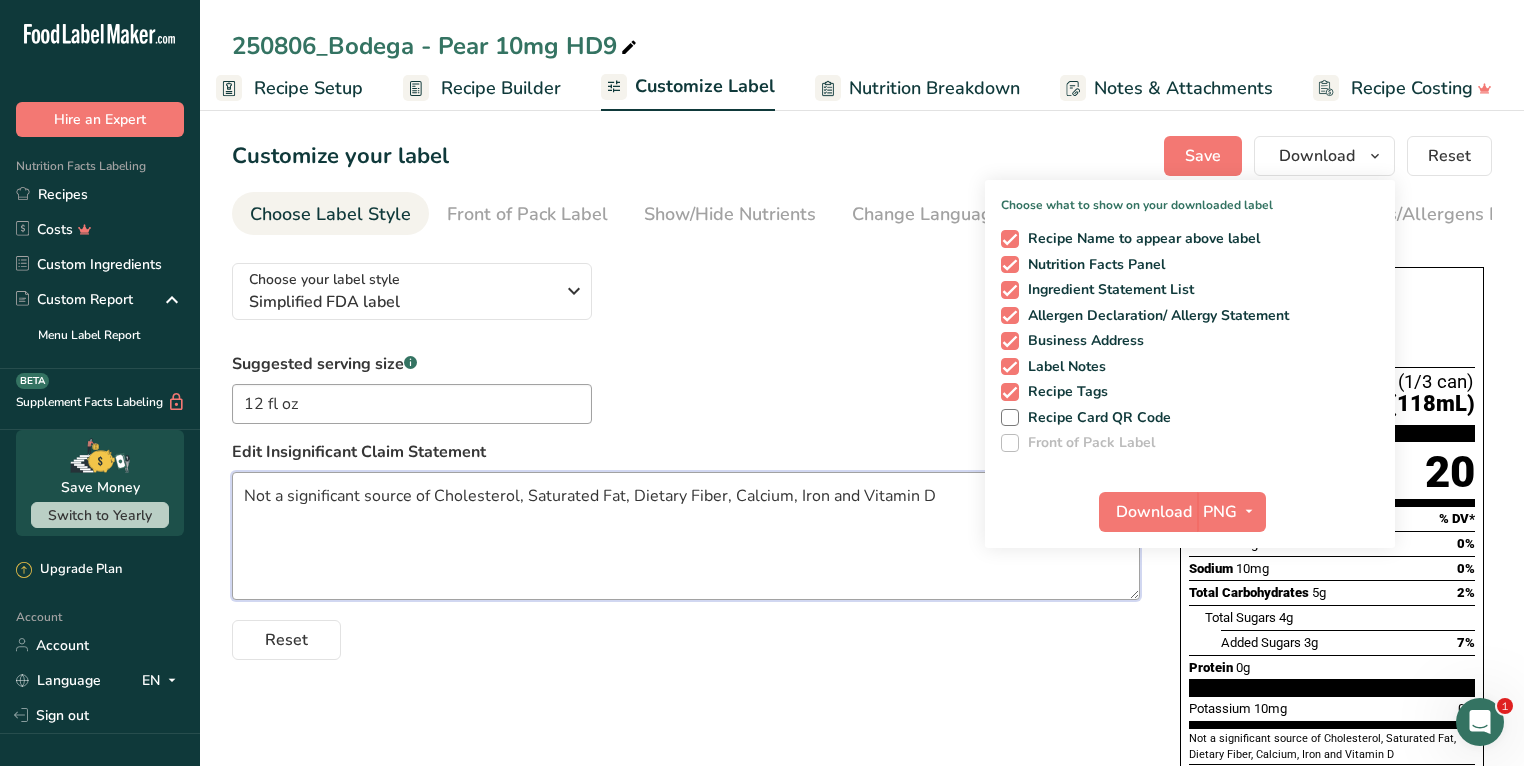 click on "Not a significant source of Cholesterol, Saturated Fat, Dietary Fiber, Calcium, Iron and Vitamin D" at bounding box center [686, 536] 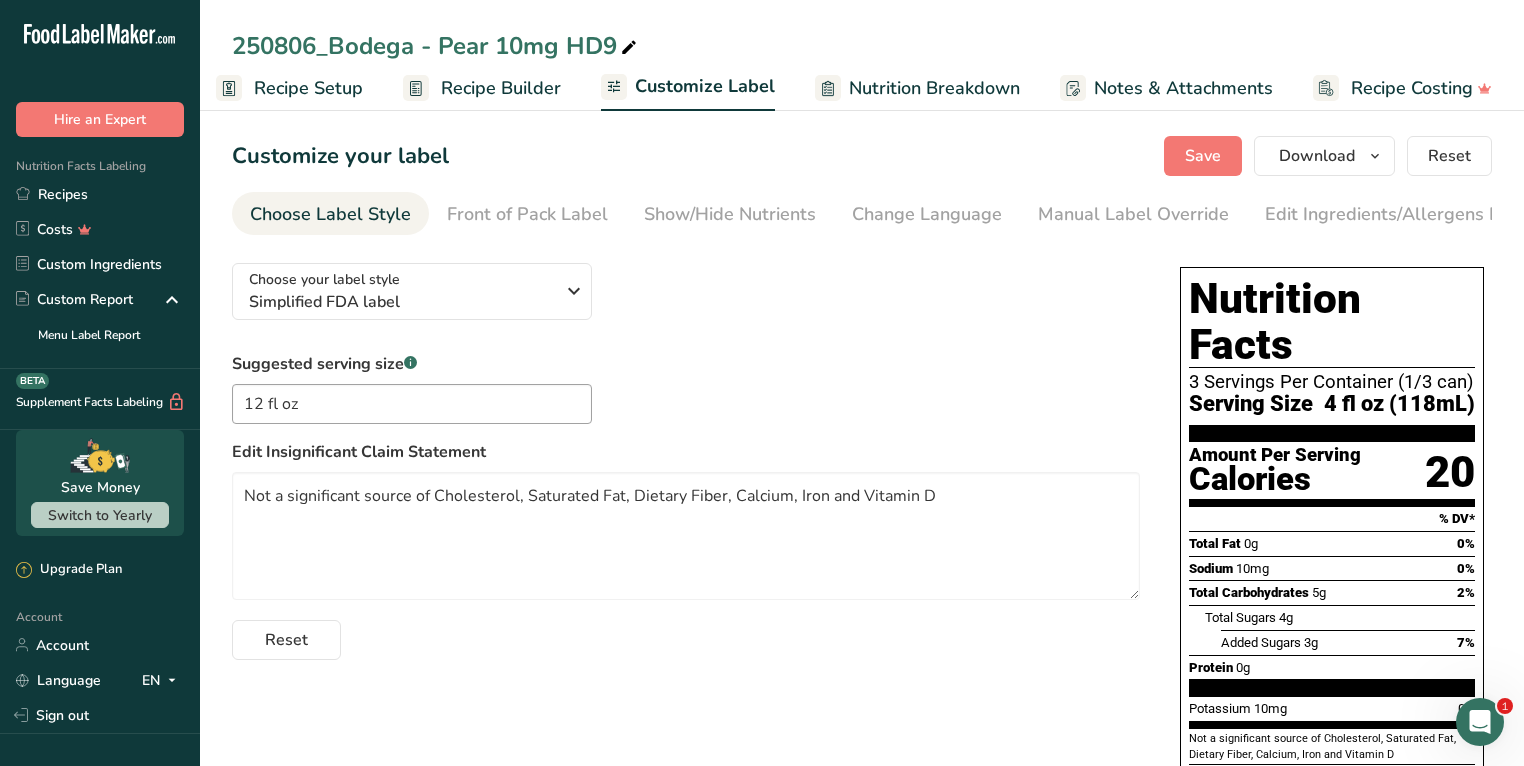 click on "Recipe Setup" at bounding box center (308, 88) 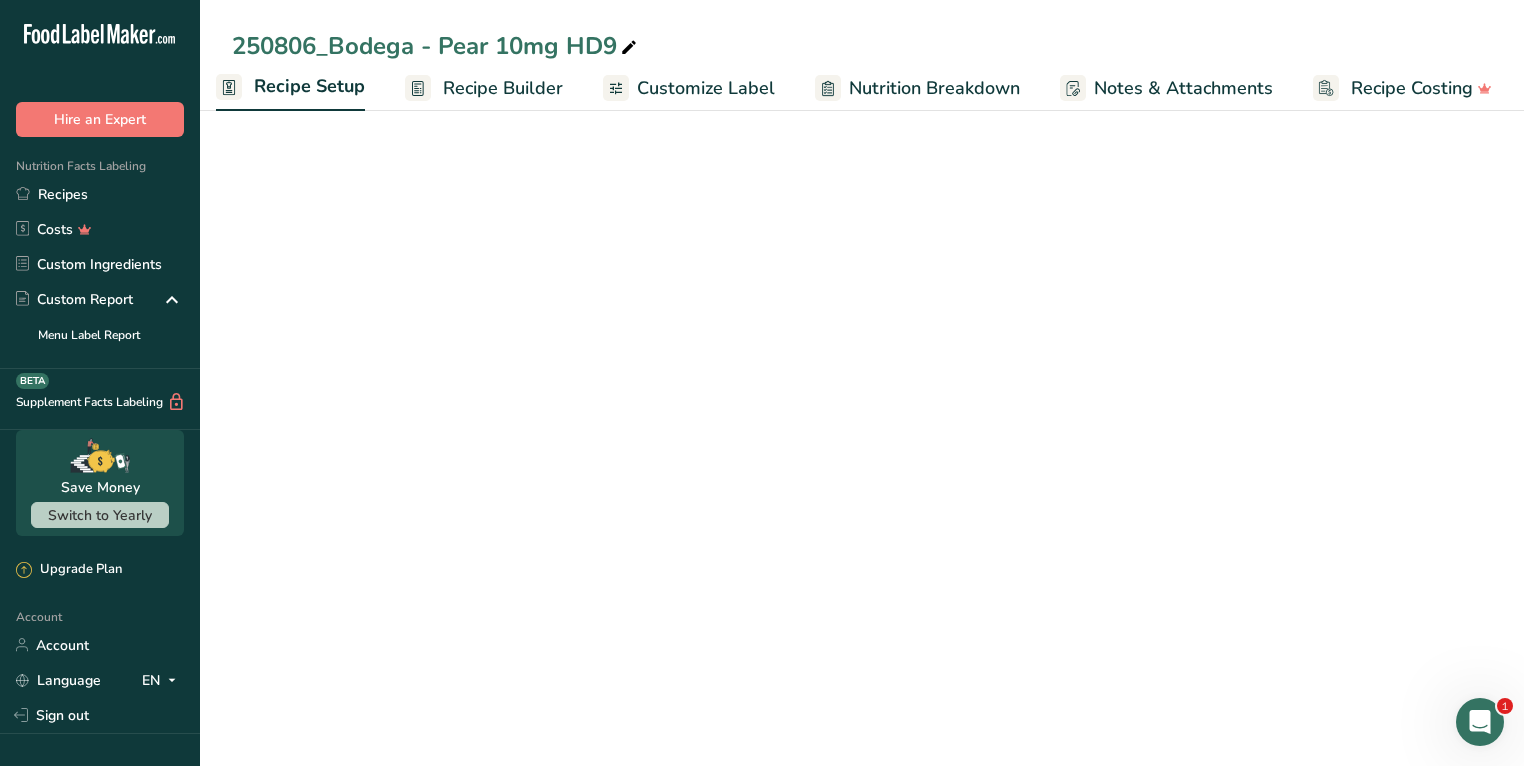 scroll, scrollTop: 0, scrollLeft: 7, axis: horizontal 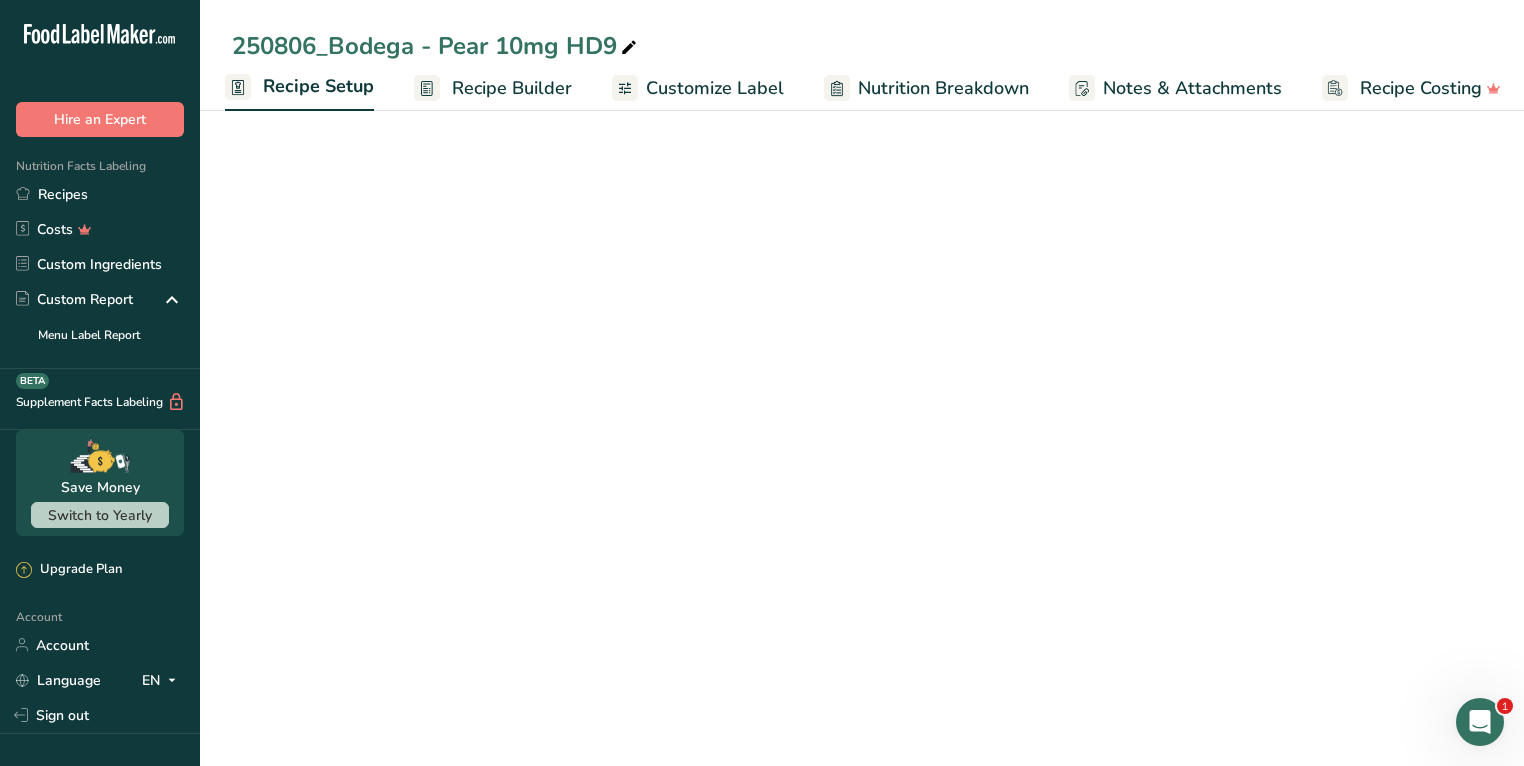 select on "22" 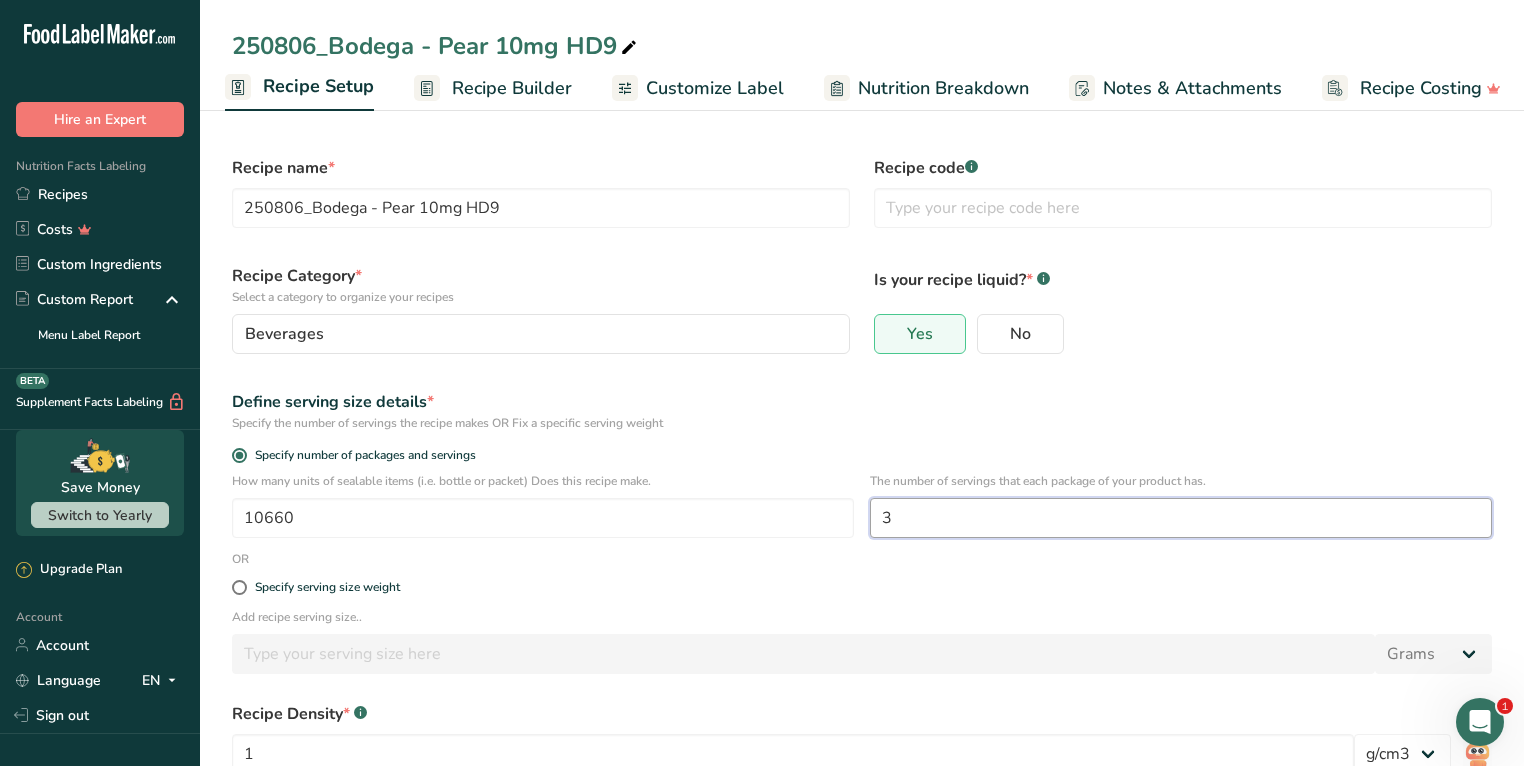 click on "3" at bounding box center [1181, 518] 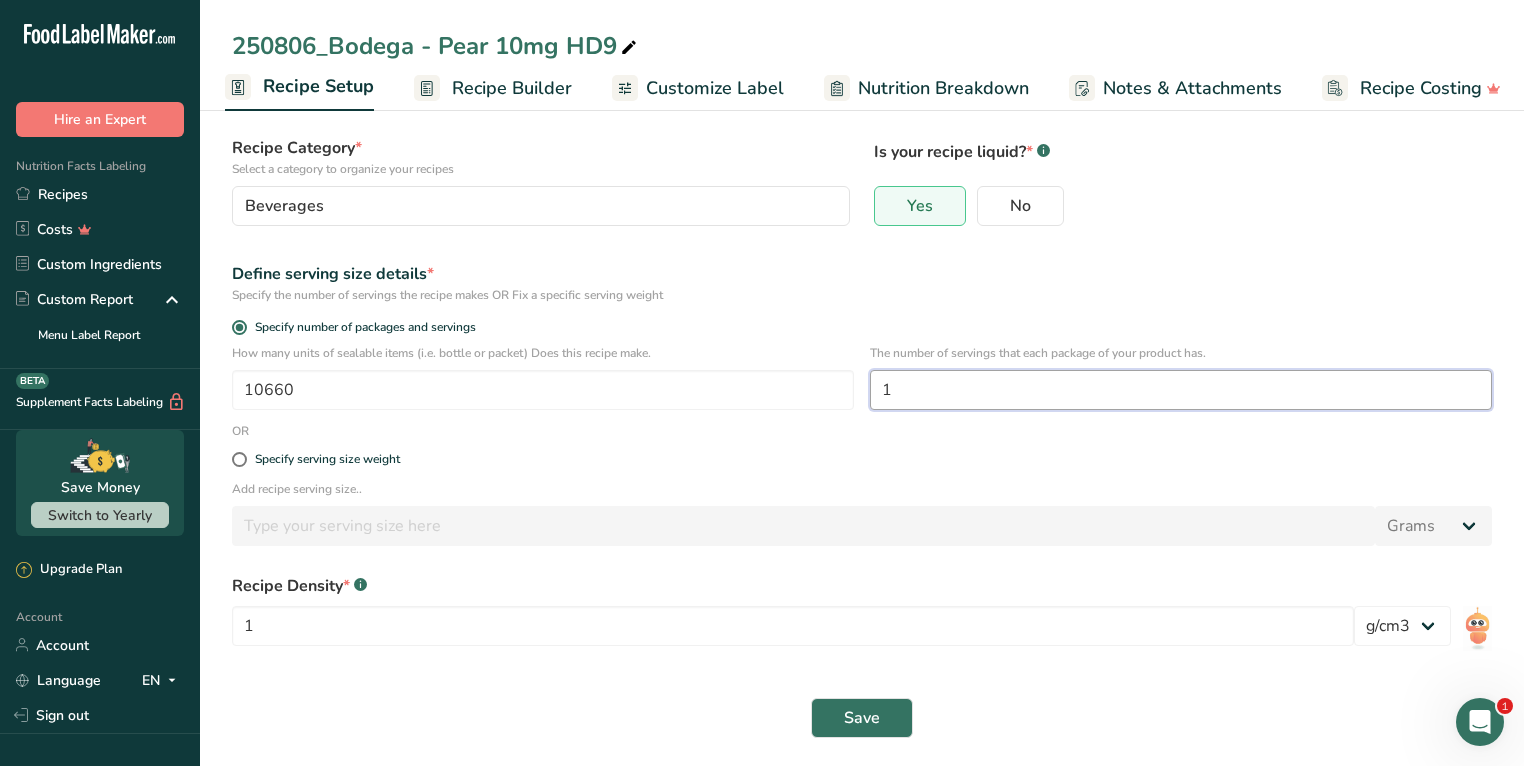 scroll, scrollTop: 132, scrollLeft: 0, axis: vertical 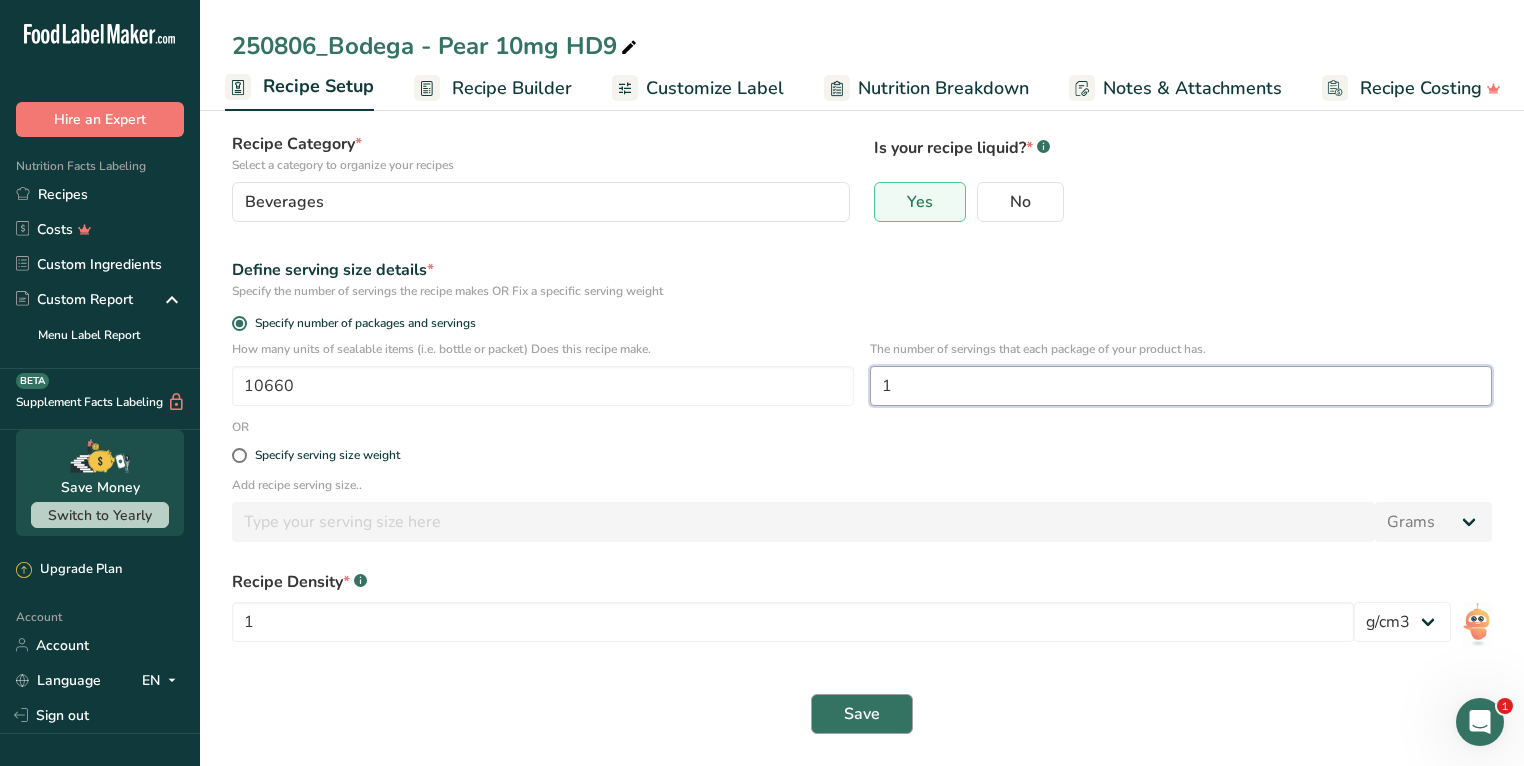 type on "1" 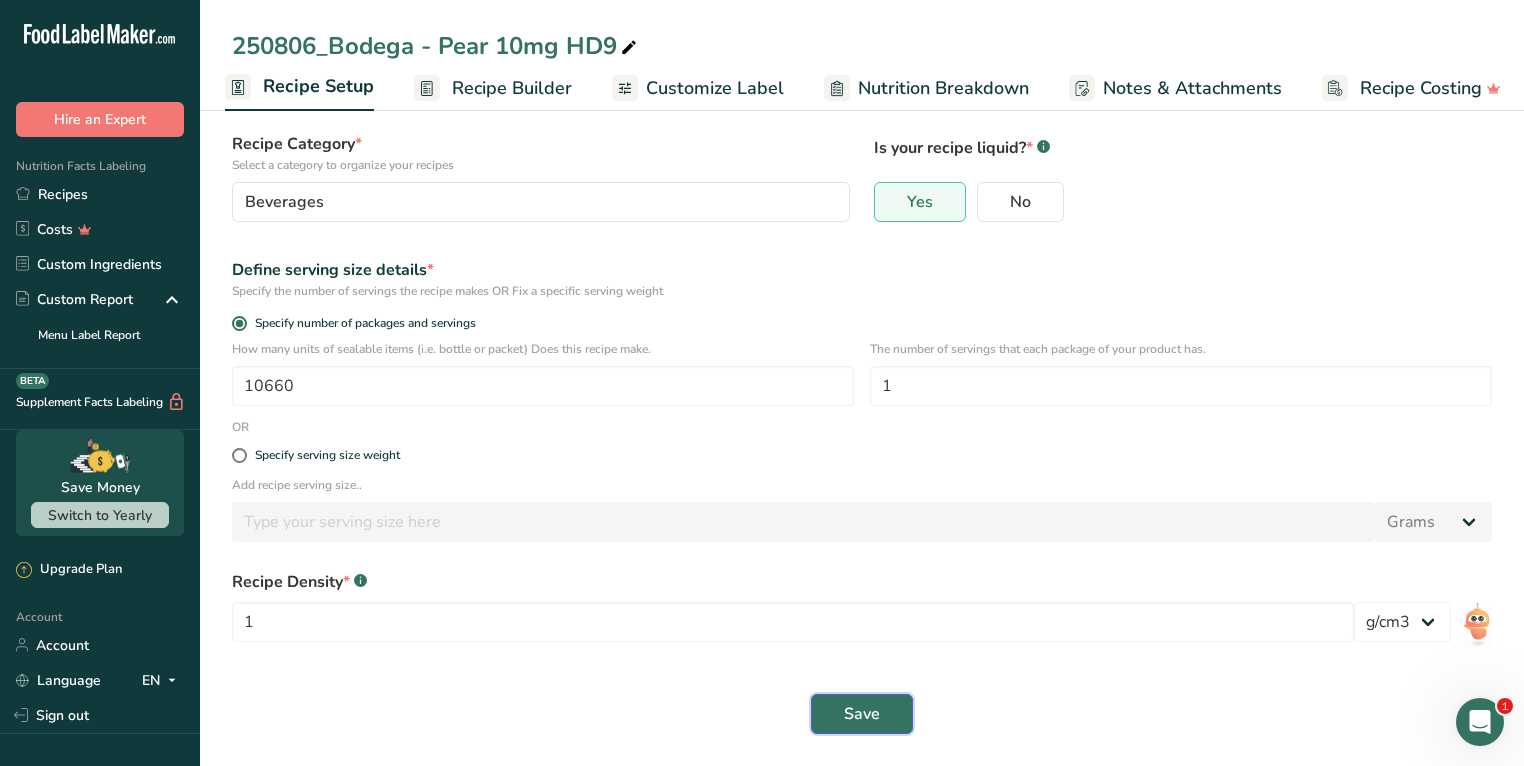 click on "Save" at bounding box center [862, 714] 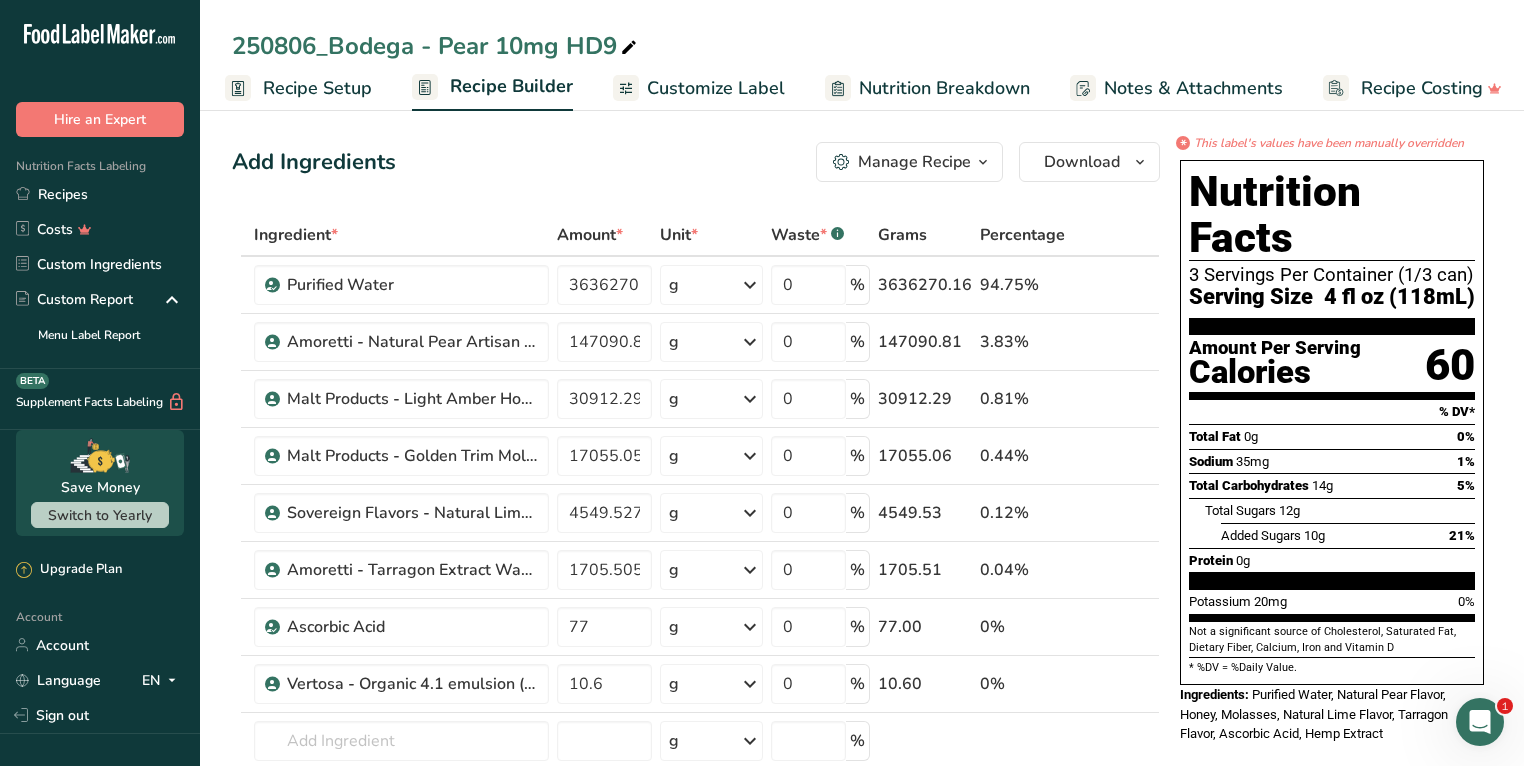 scroll, scrollTop: 0, scrollLeft: 0, axis: both 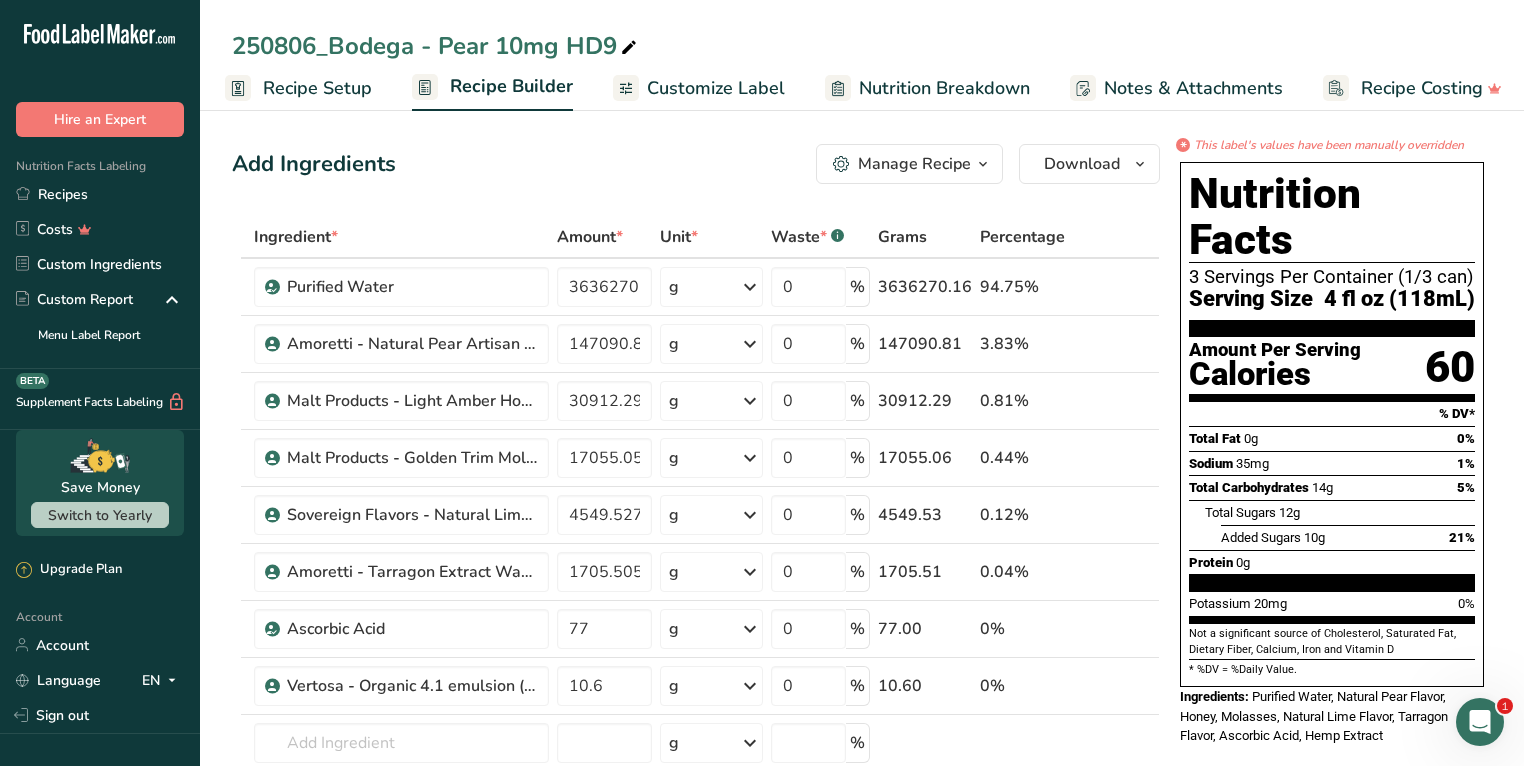 click on "Customize Label" at bounding box center [716, 88] 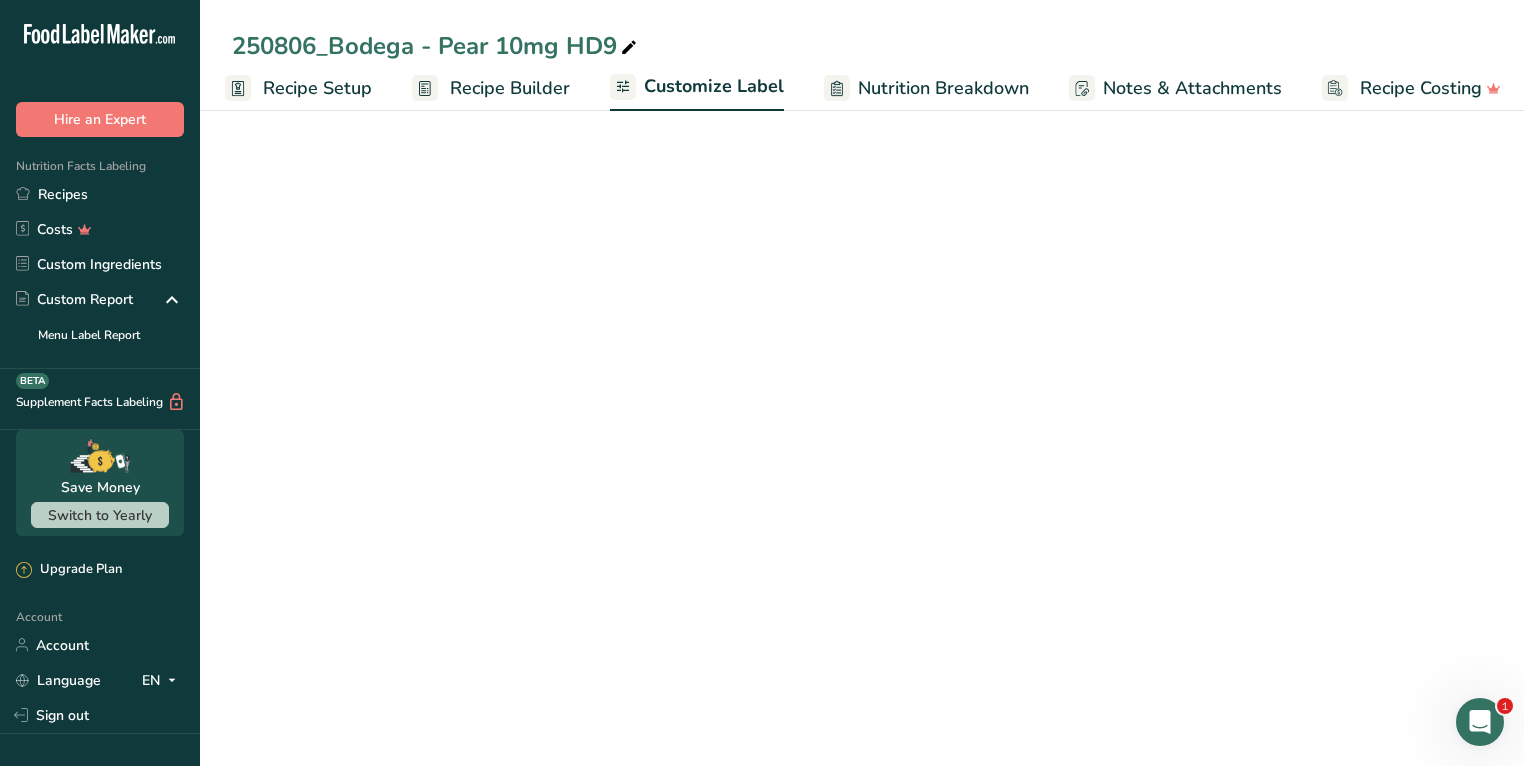 scroll, scrollTop: 0, scrollLeft: 16, axis: horizontal 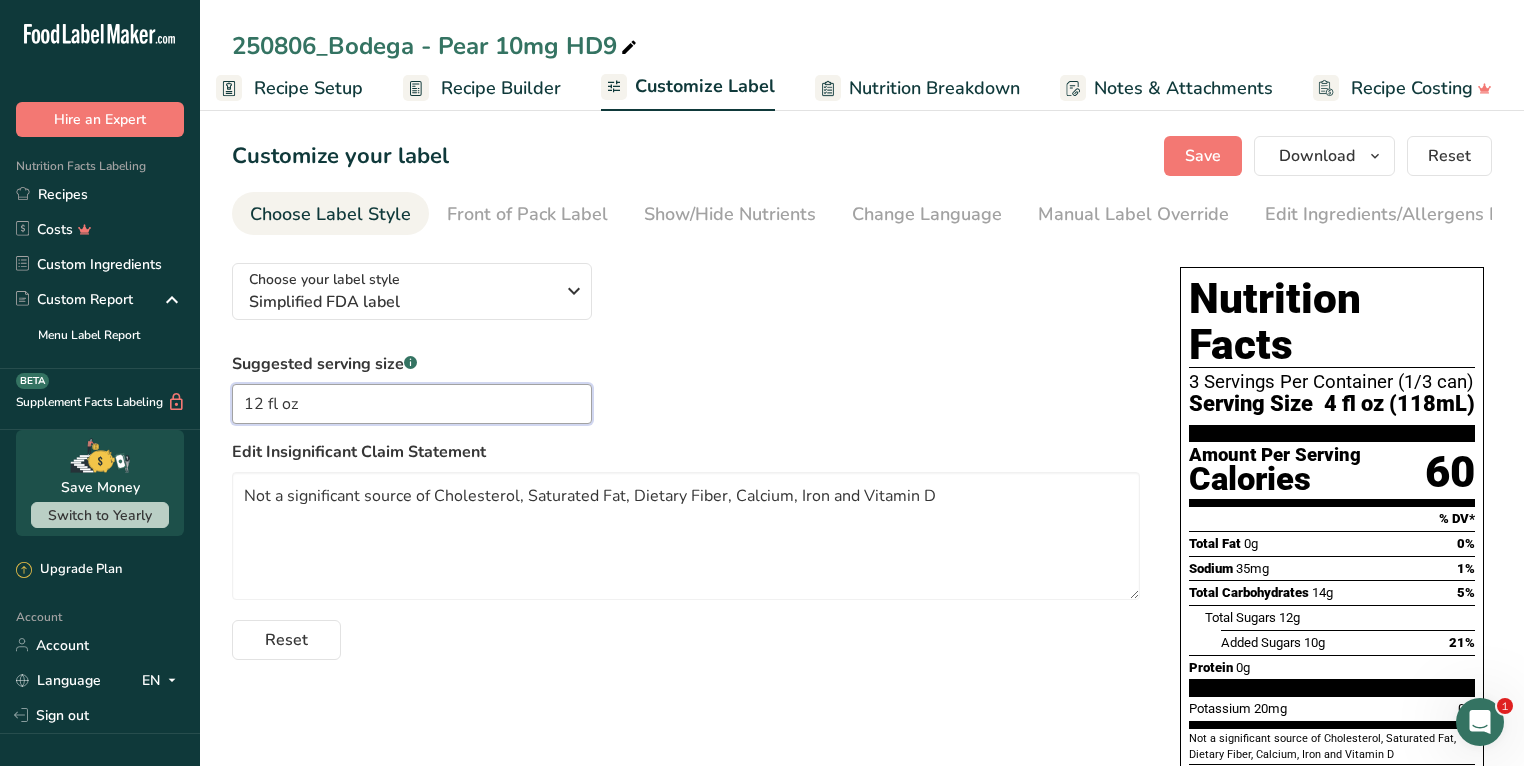 click on "12 fl oz" at bounding box center [412, 404] 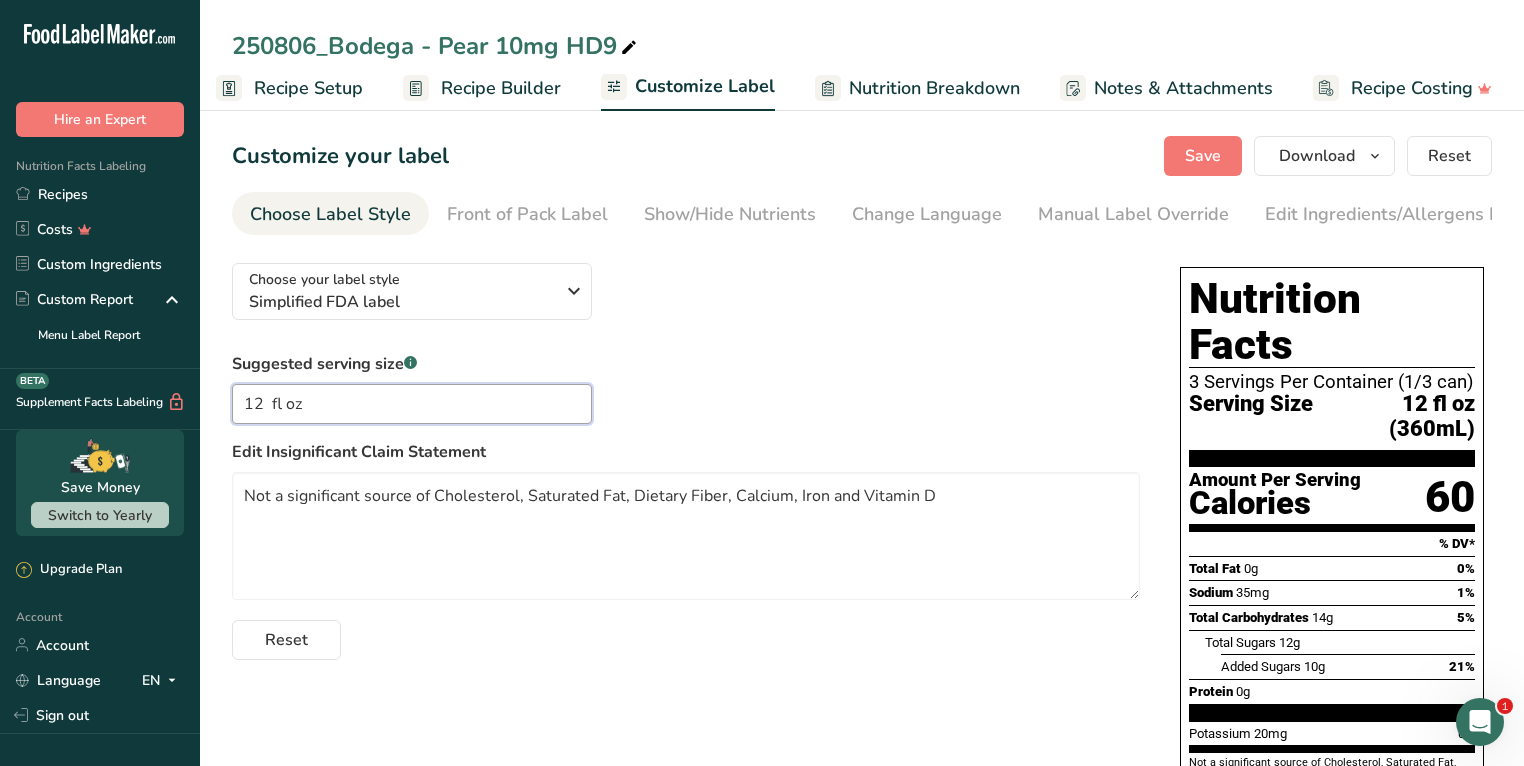 type on "12 fl oz" 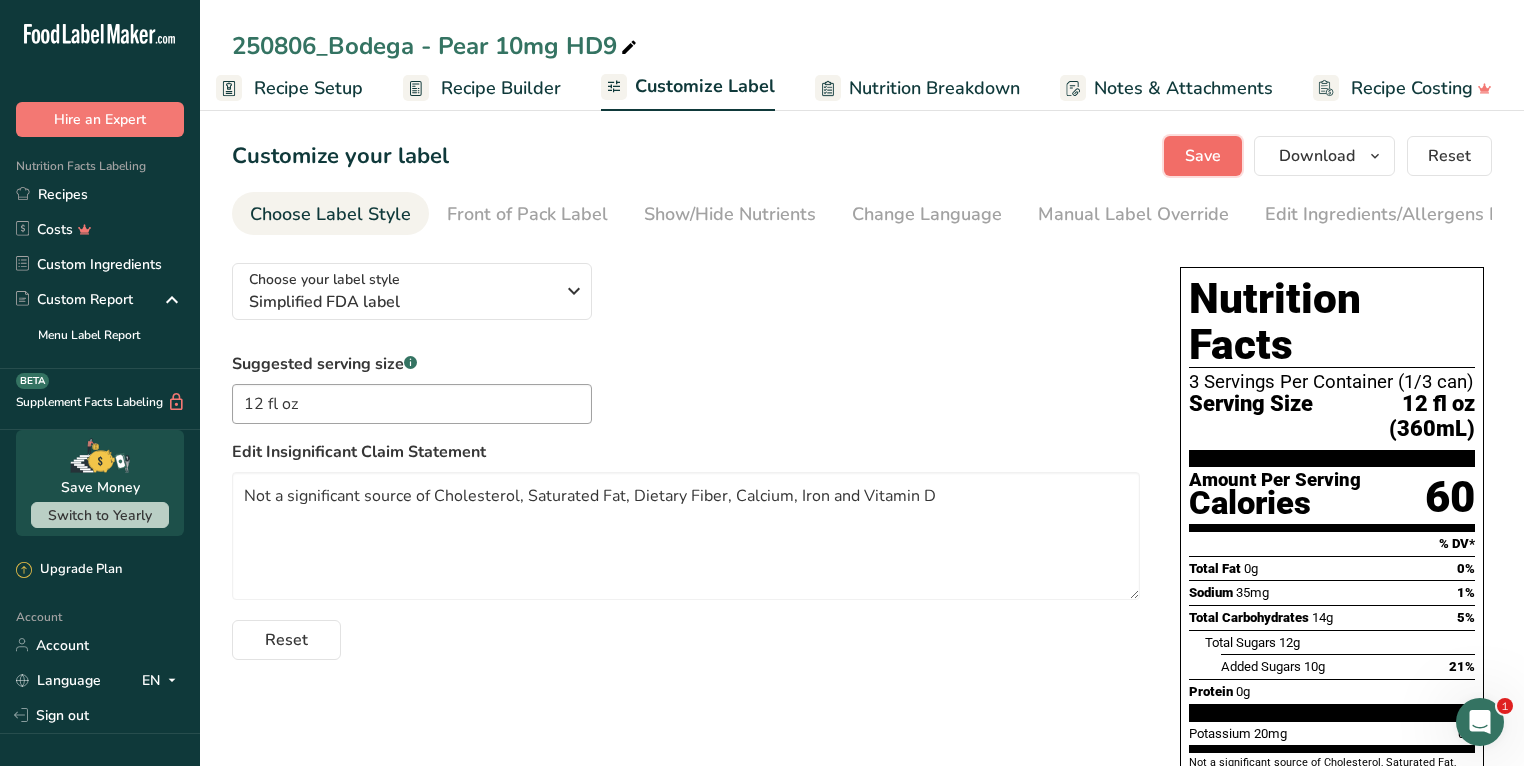 click on "Save" at bounding box center [1203, 156] 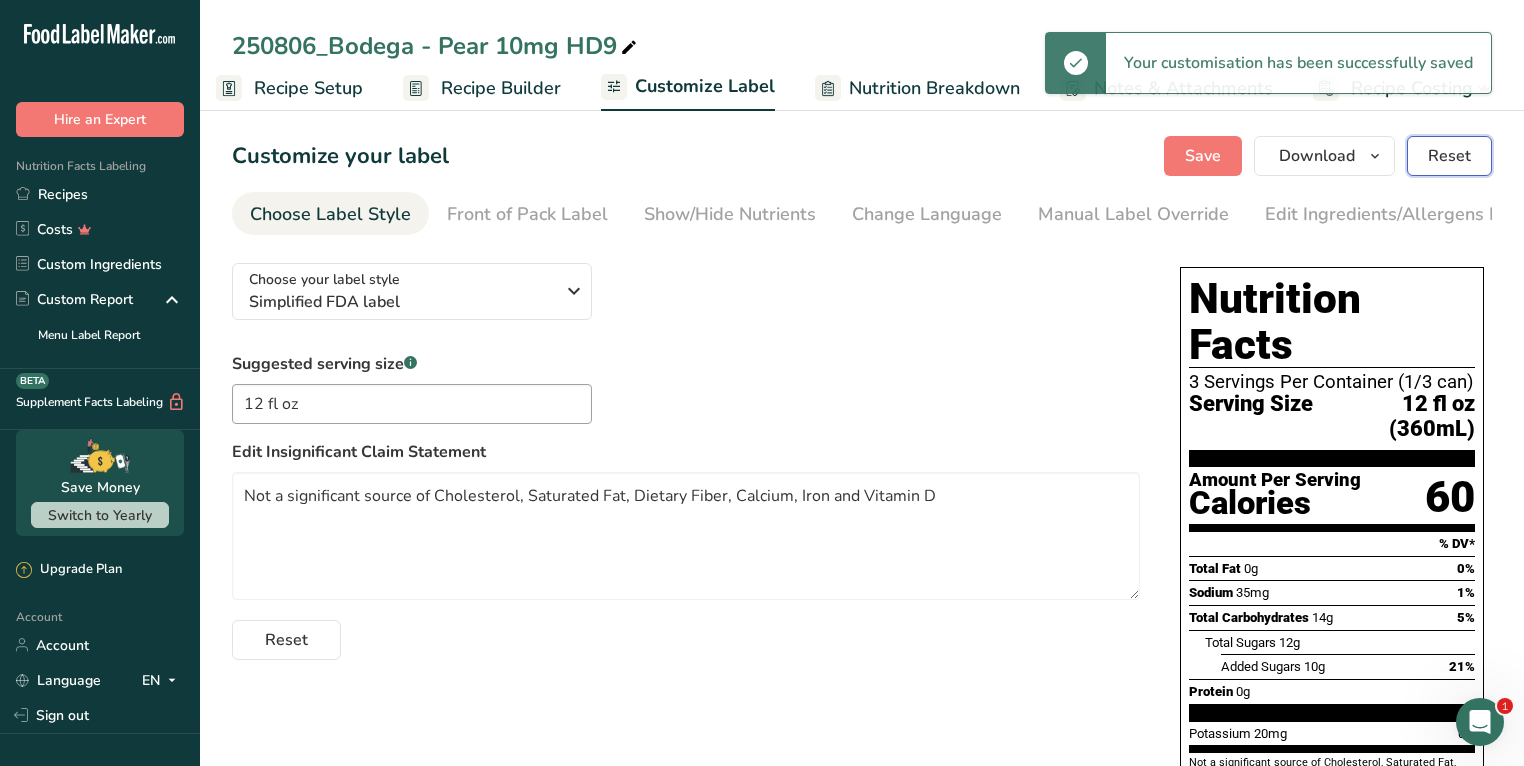 click on "Reset" at bounding box center (1449, 156) 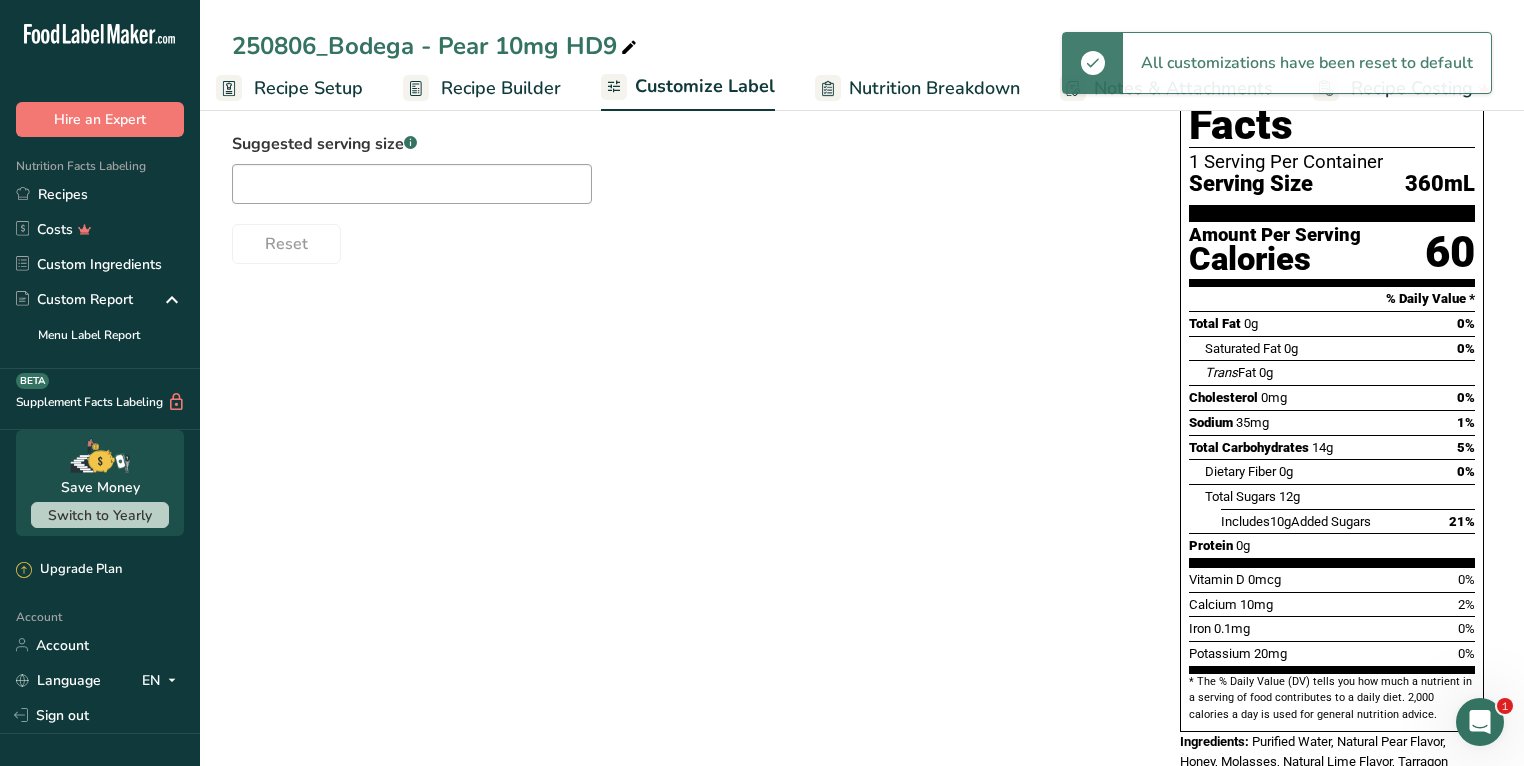 scroll, scrollTop: 0, scrollLeft: 0, axis: both 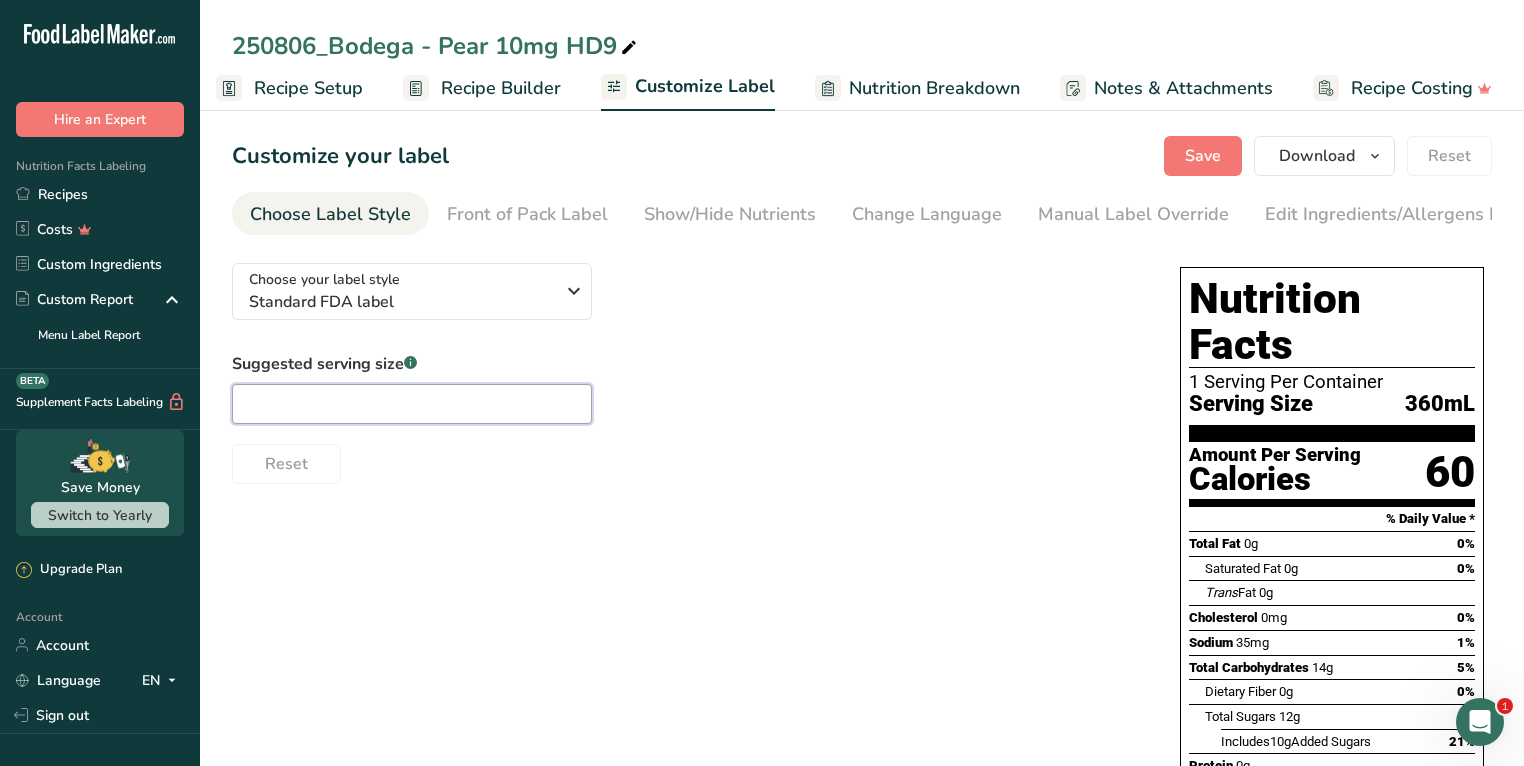 click at bounding box center [412, 404] 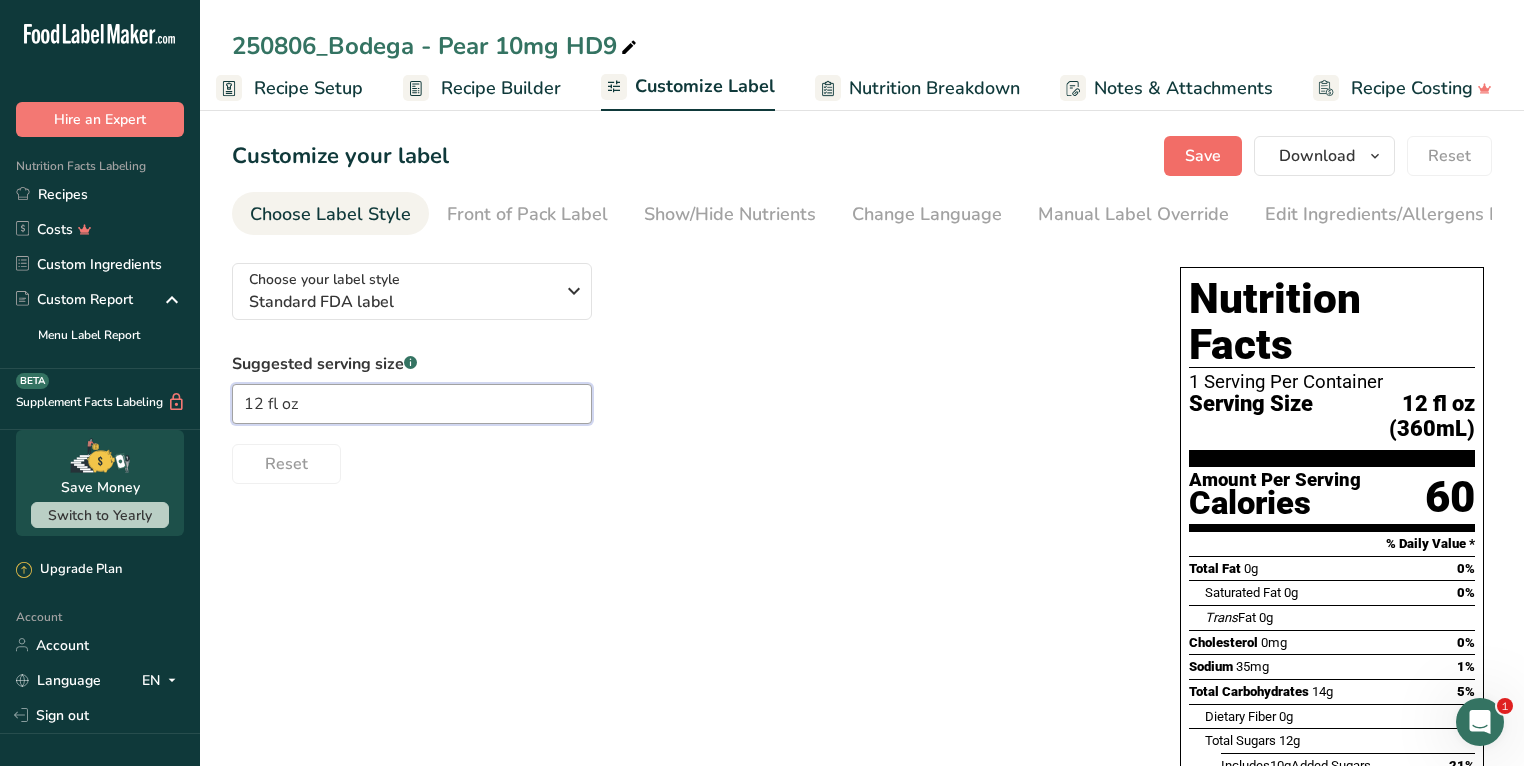 type on "12 fl oz" 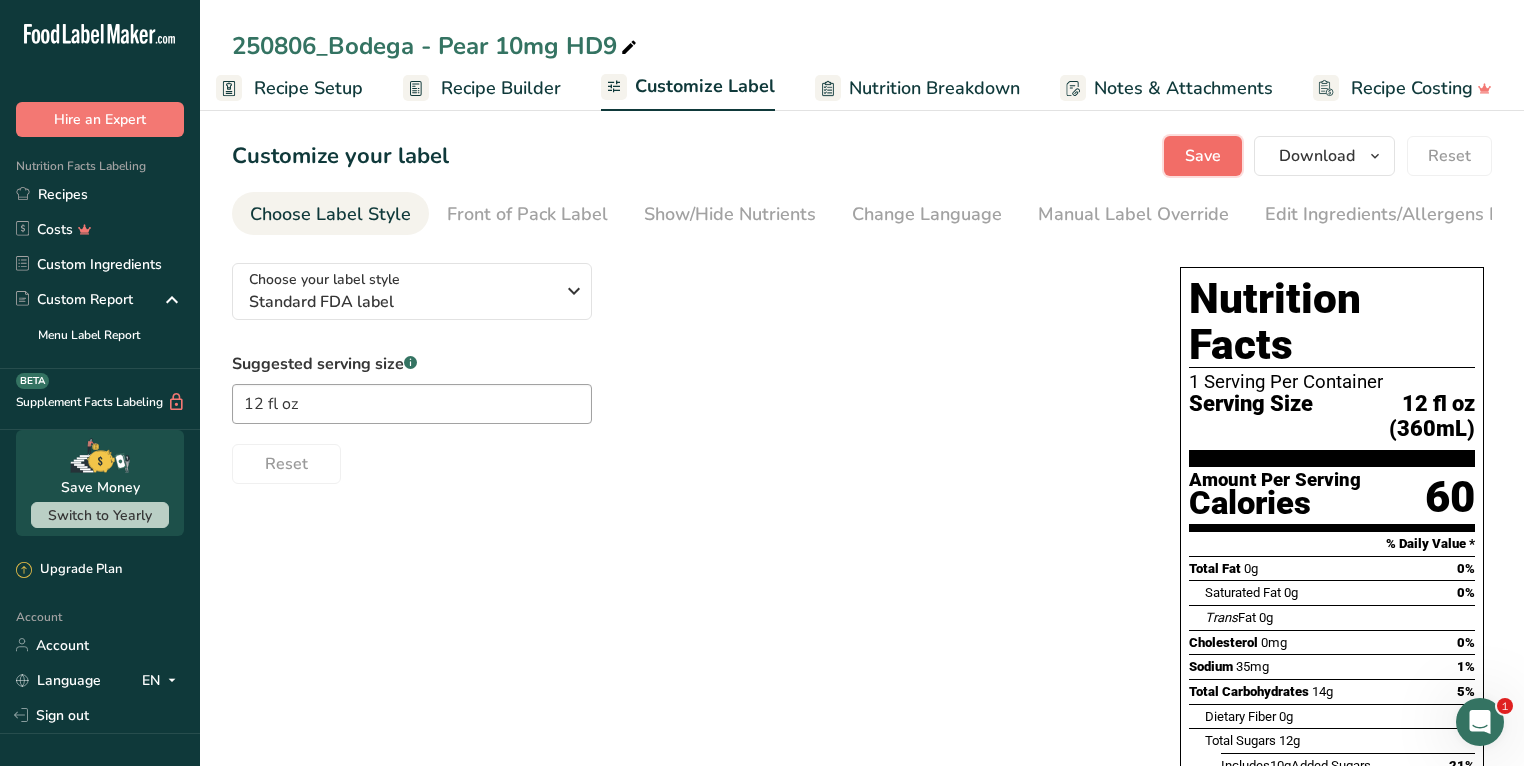 click on "Save" at bounding box center (1203, 156) 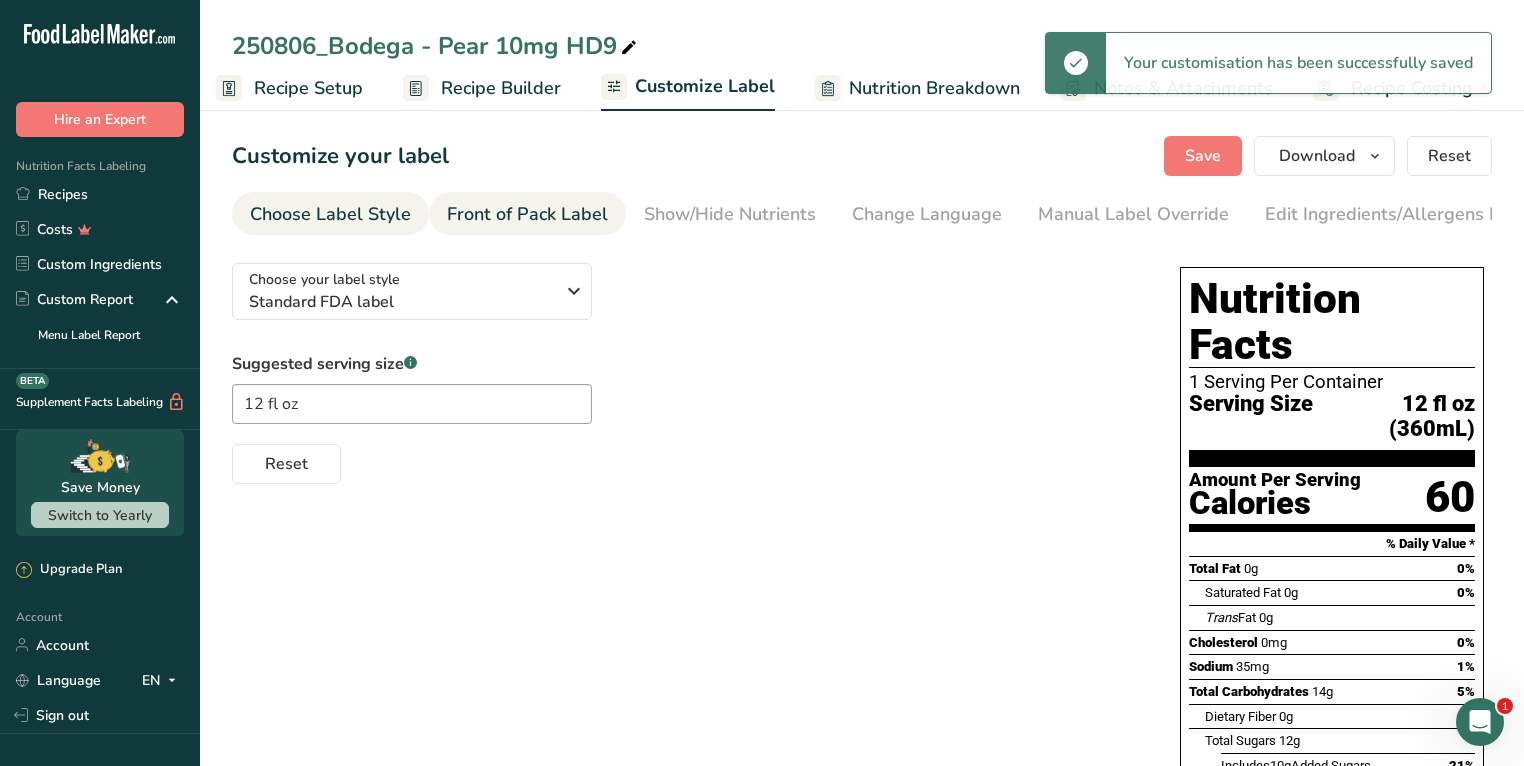 click on "Front of Pack Label" at bounding box center [527, 214] 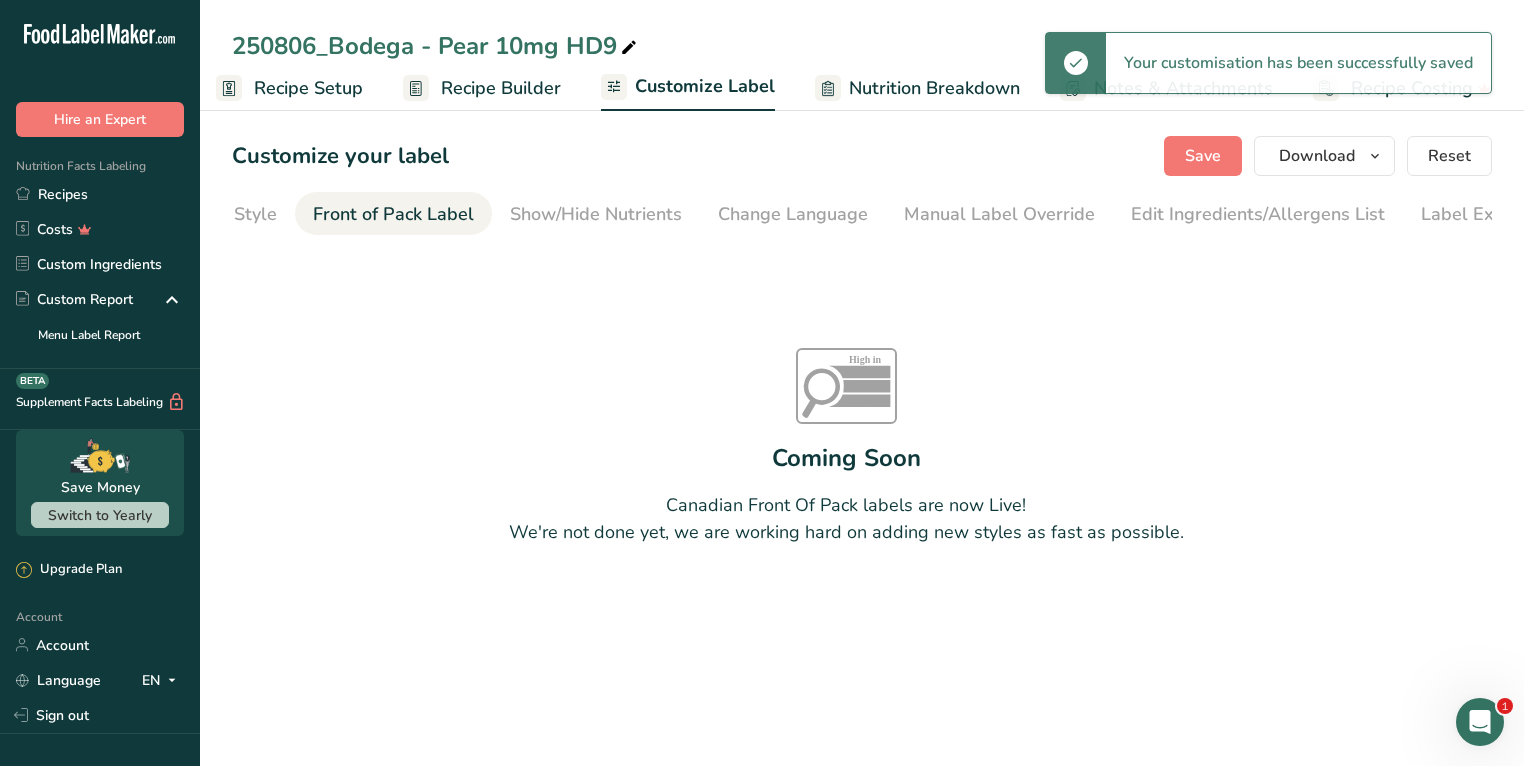 scroll, scrollTop: 0, scrollLeft: 192, axis: horizontal 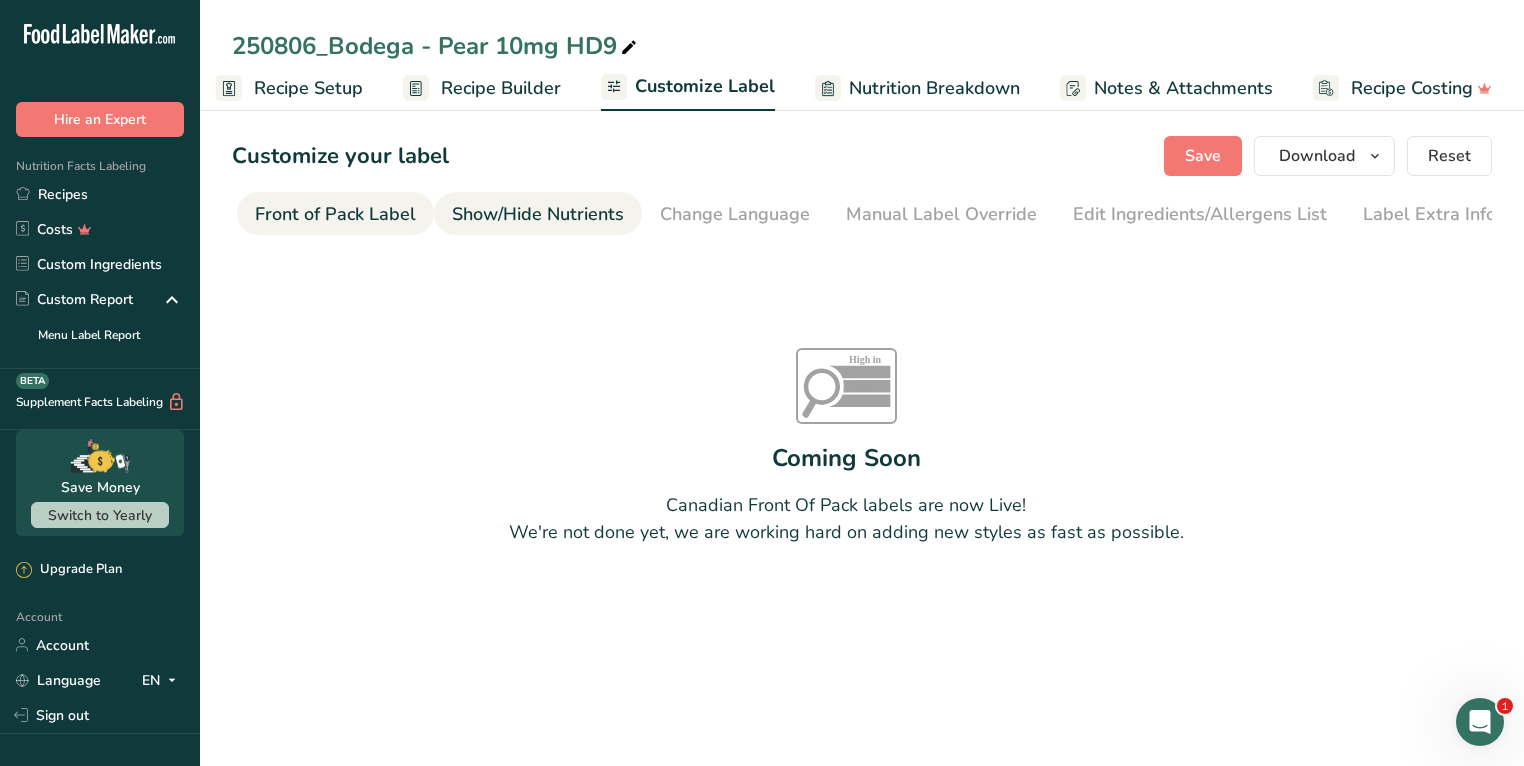 click on "Show/Hide Nutrients" at bounding box center (538, 214) 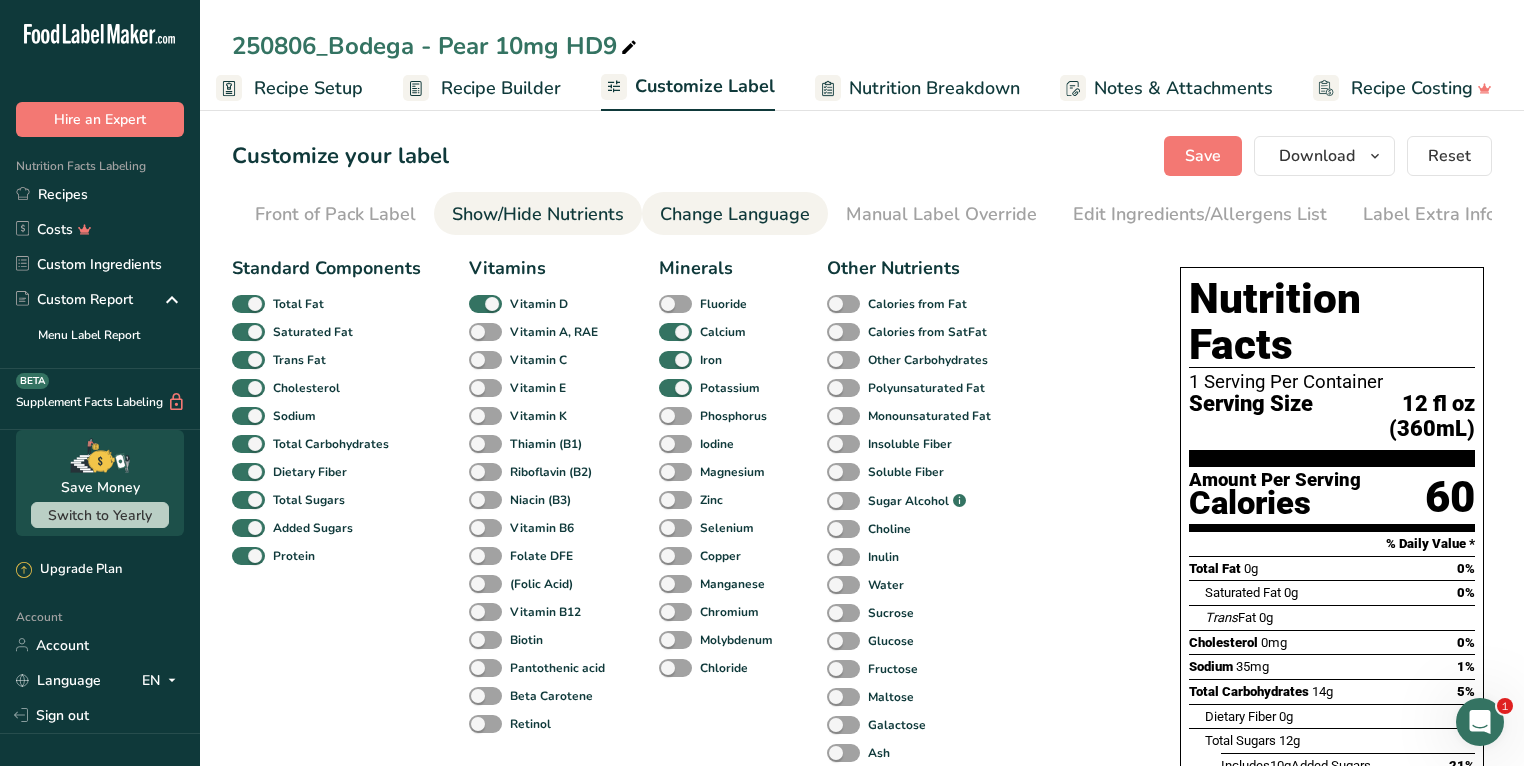 click on "Change Language" at bounding box center [735, 214] 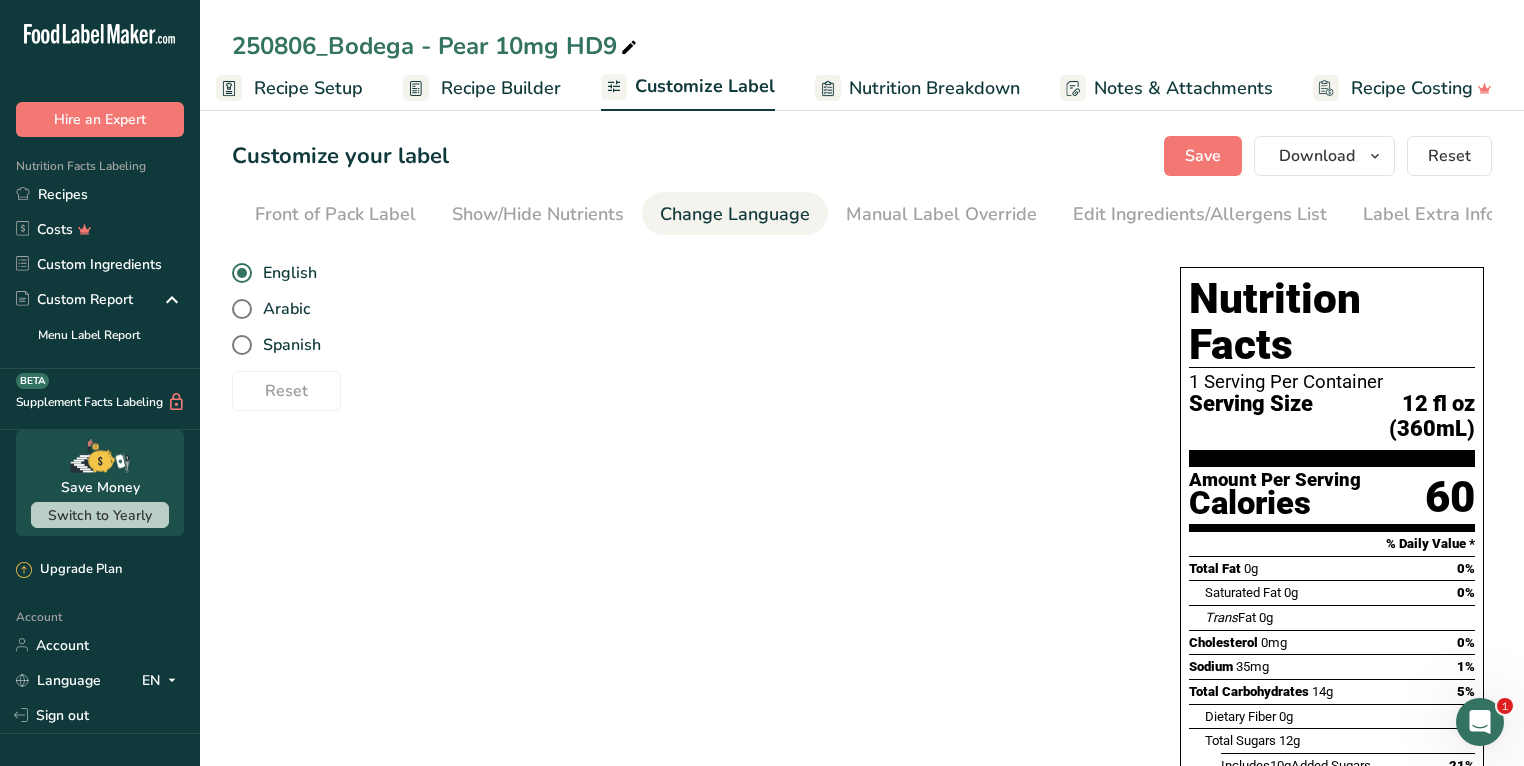 drag, startPoint x: 893, startPoint y: 212, endPoint x: 729, endPoint y: 223, distance: 164.36848 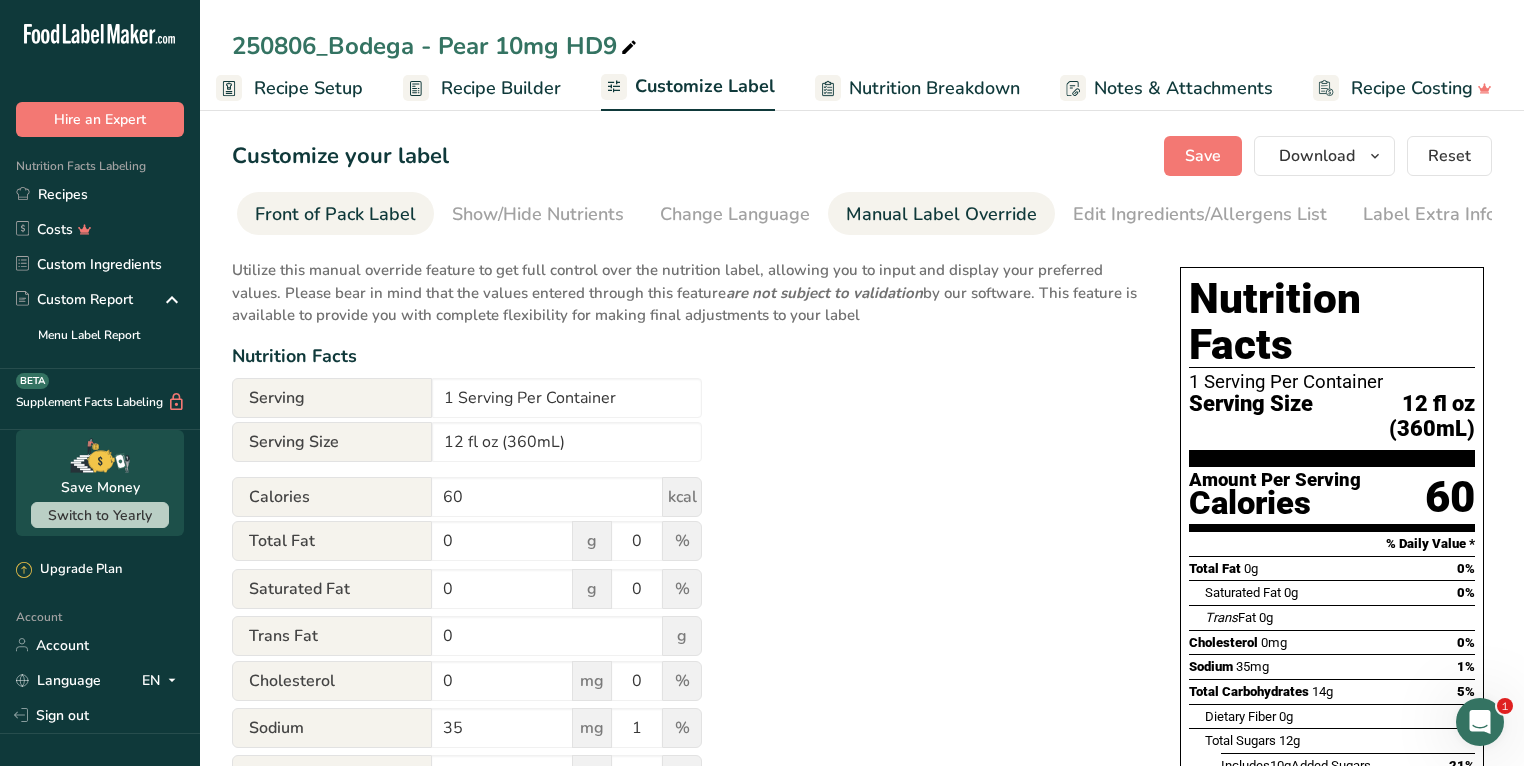 click on "Front of Pack Label" at bounding box center [335, 214] 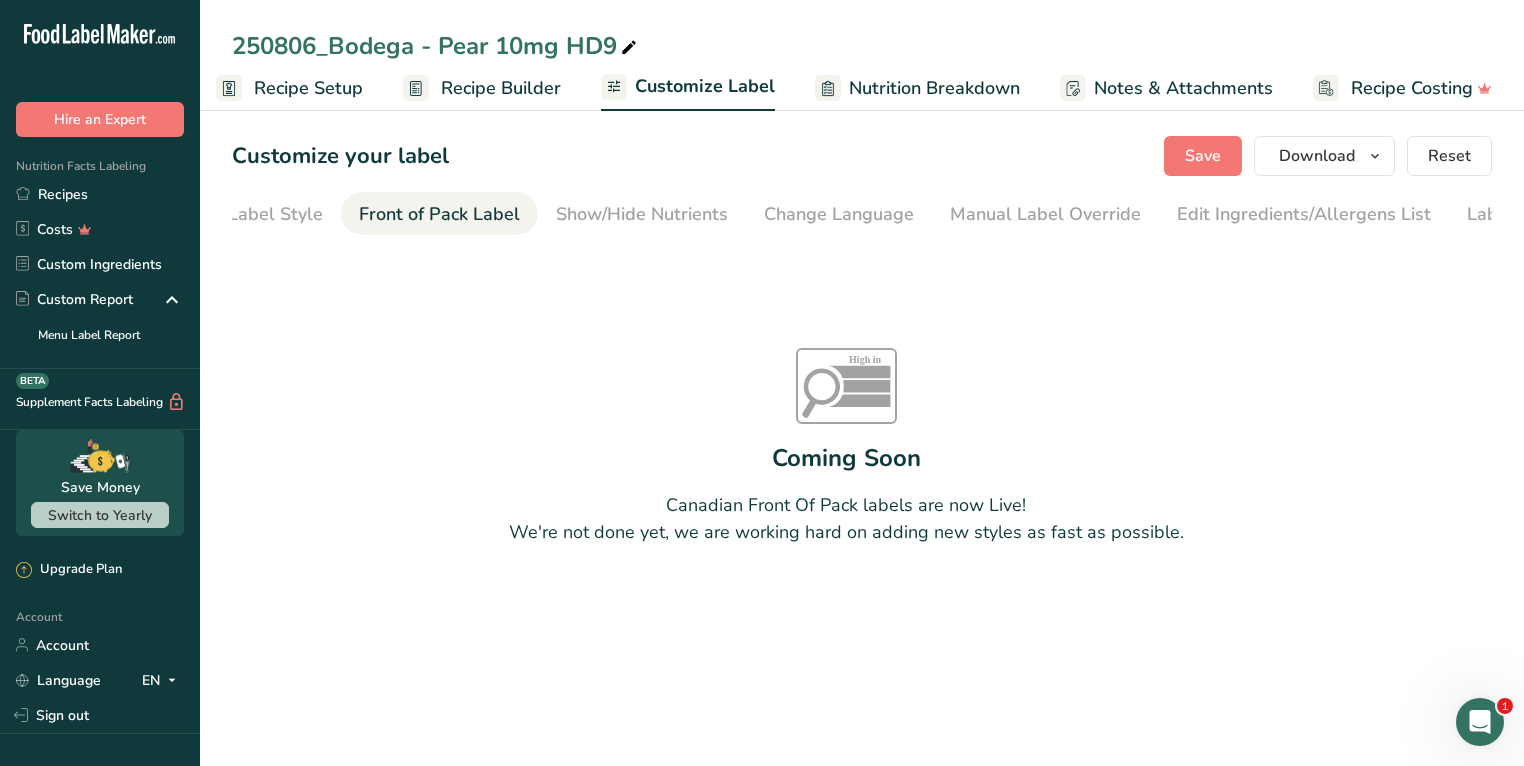 scroll, scrollTop: 0, scrollLeft: 0, axis: both 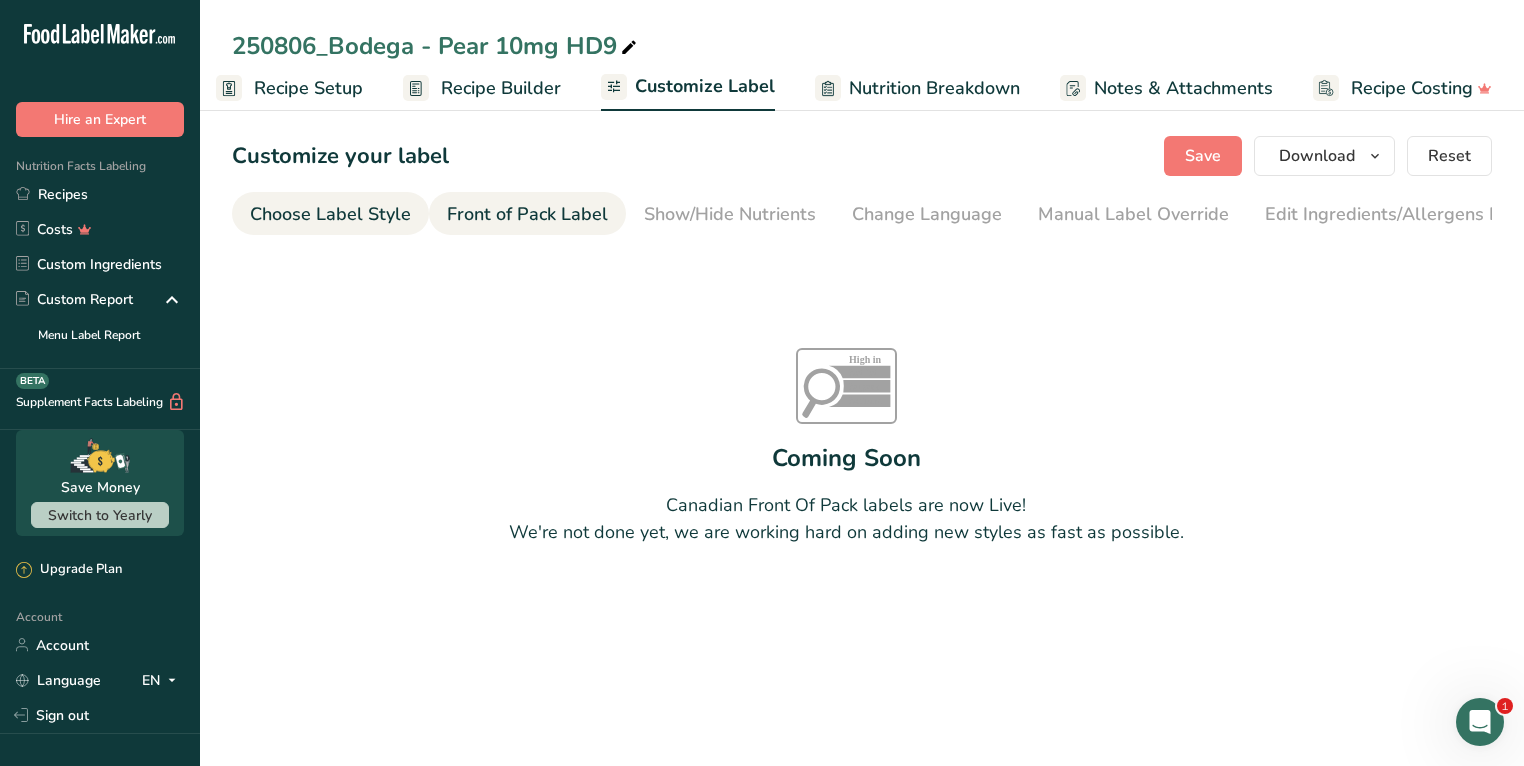 click on "Choose Label Style" at bounding box center [330, 214] 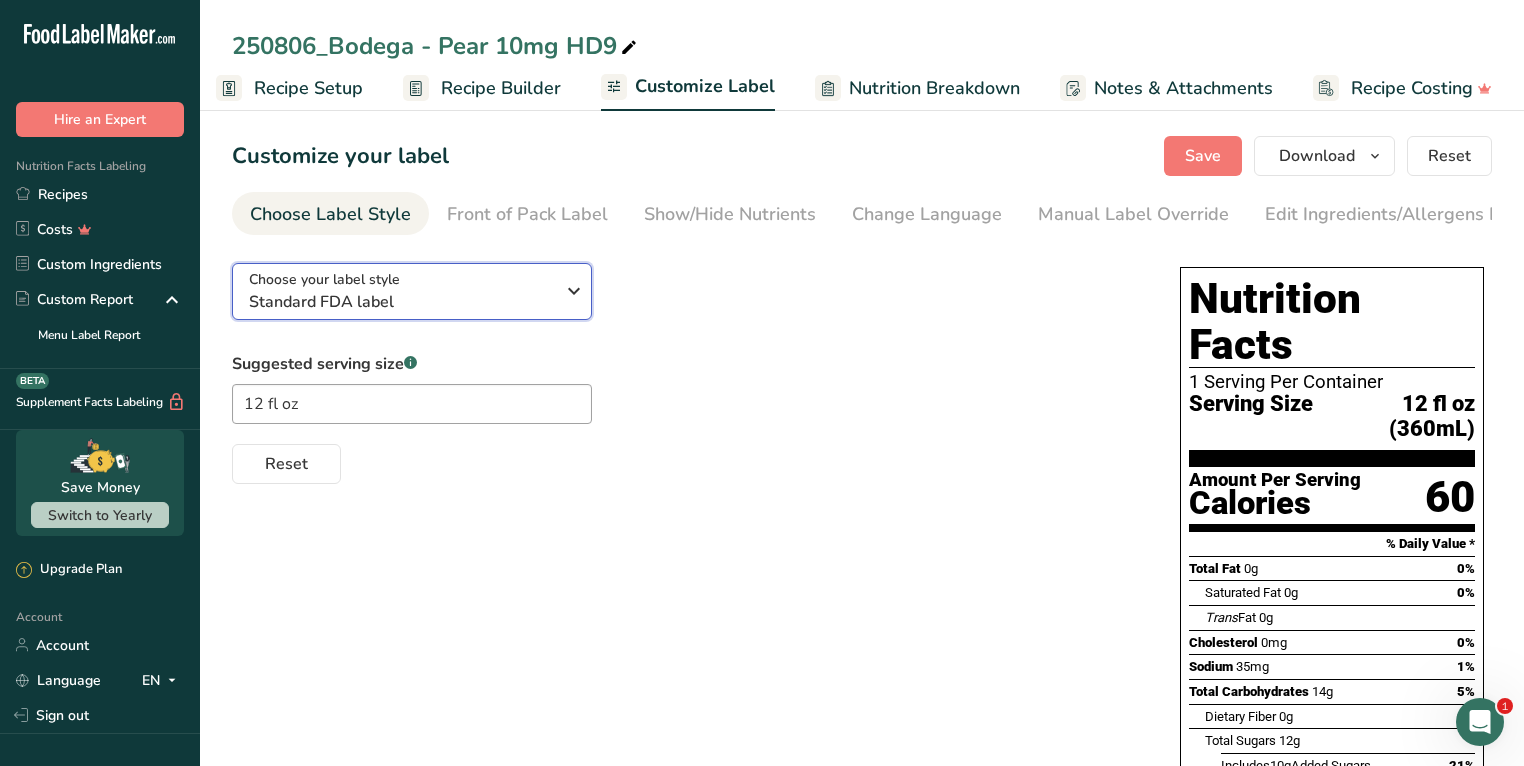 click on "Standard FDA label" at bounding box center [401, 302] 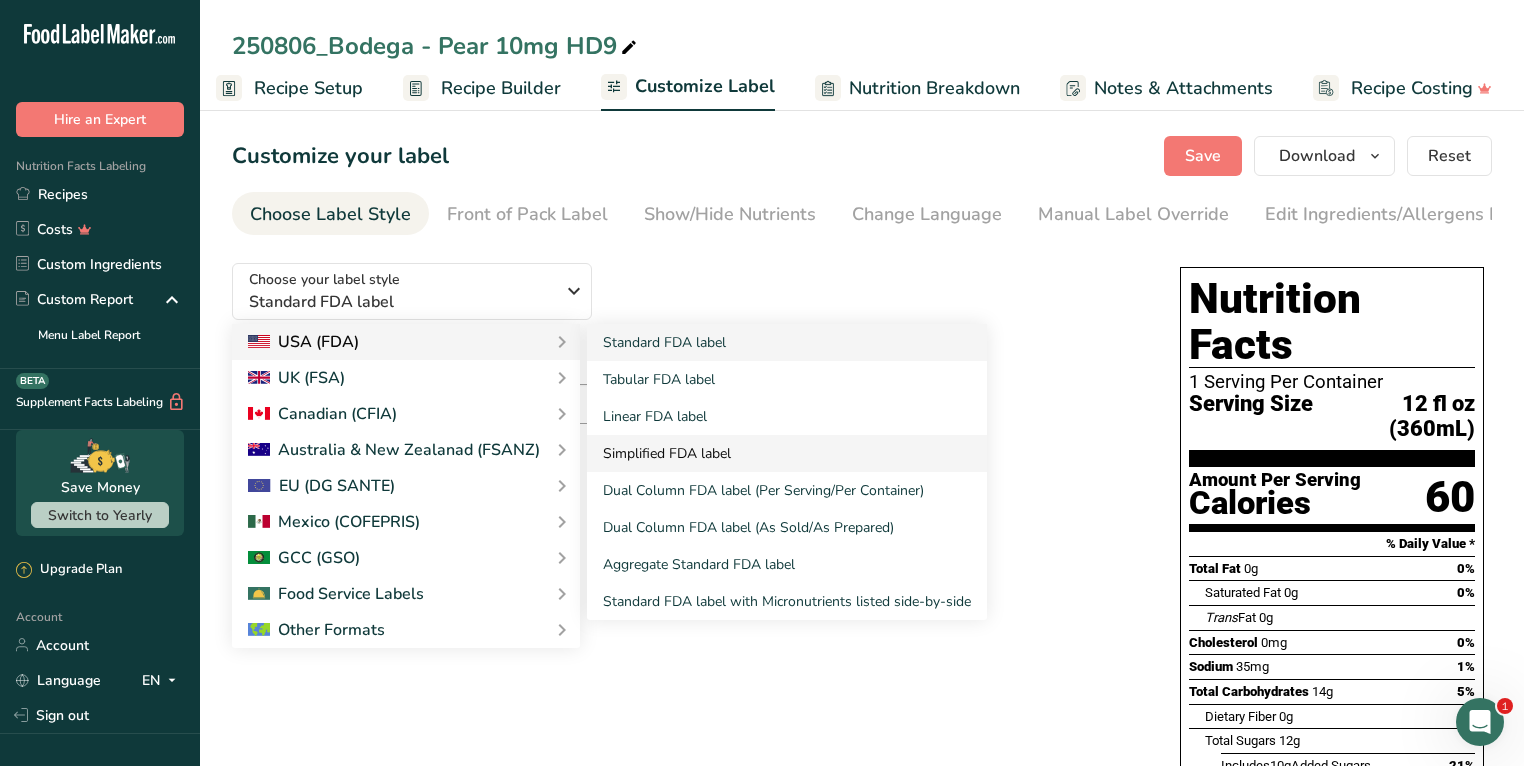 click on "Simplified FDA label" at bounding box center [787, 453] 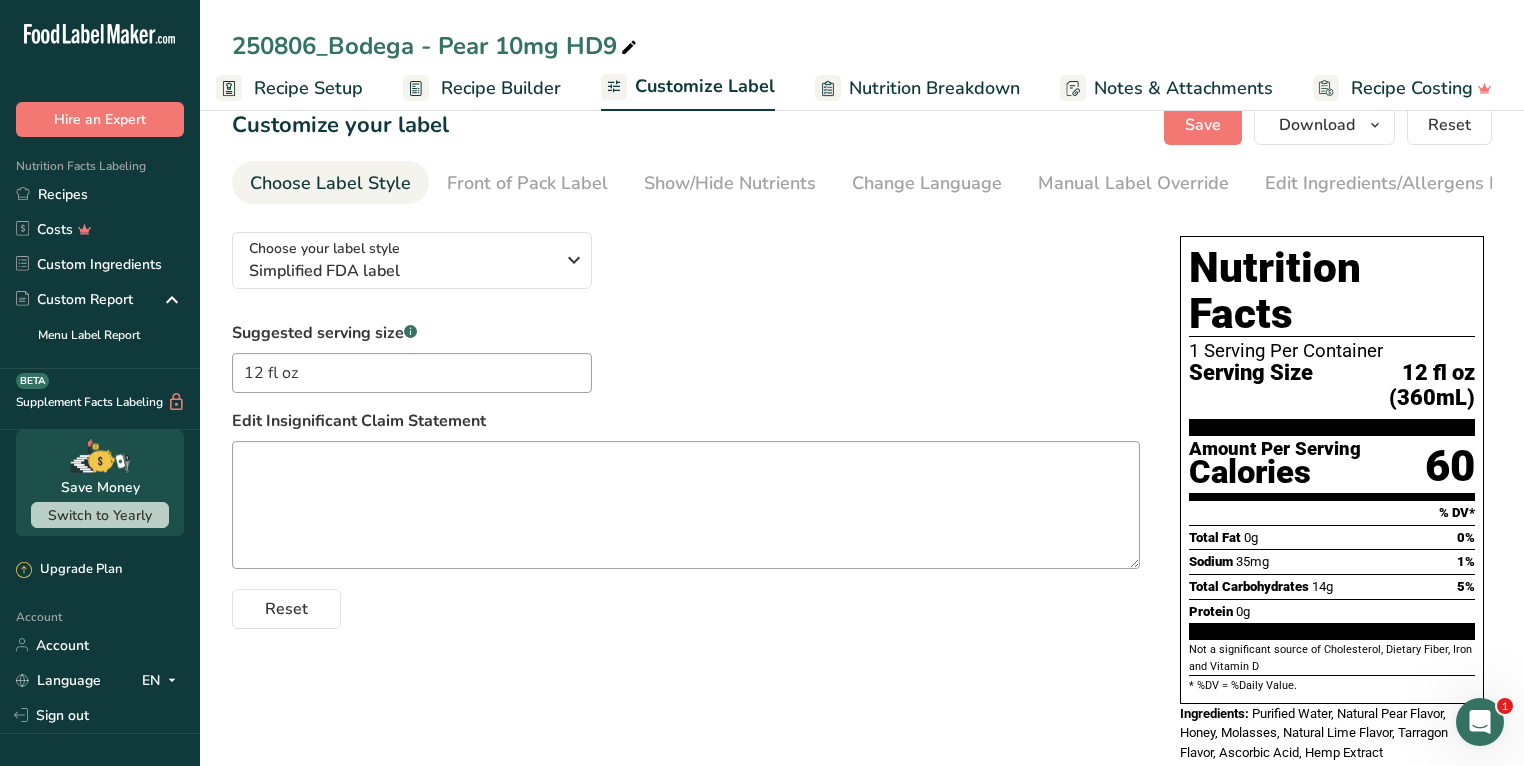 scroll, scrollTop: 36, scrollLeft: 0, axis: vertical 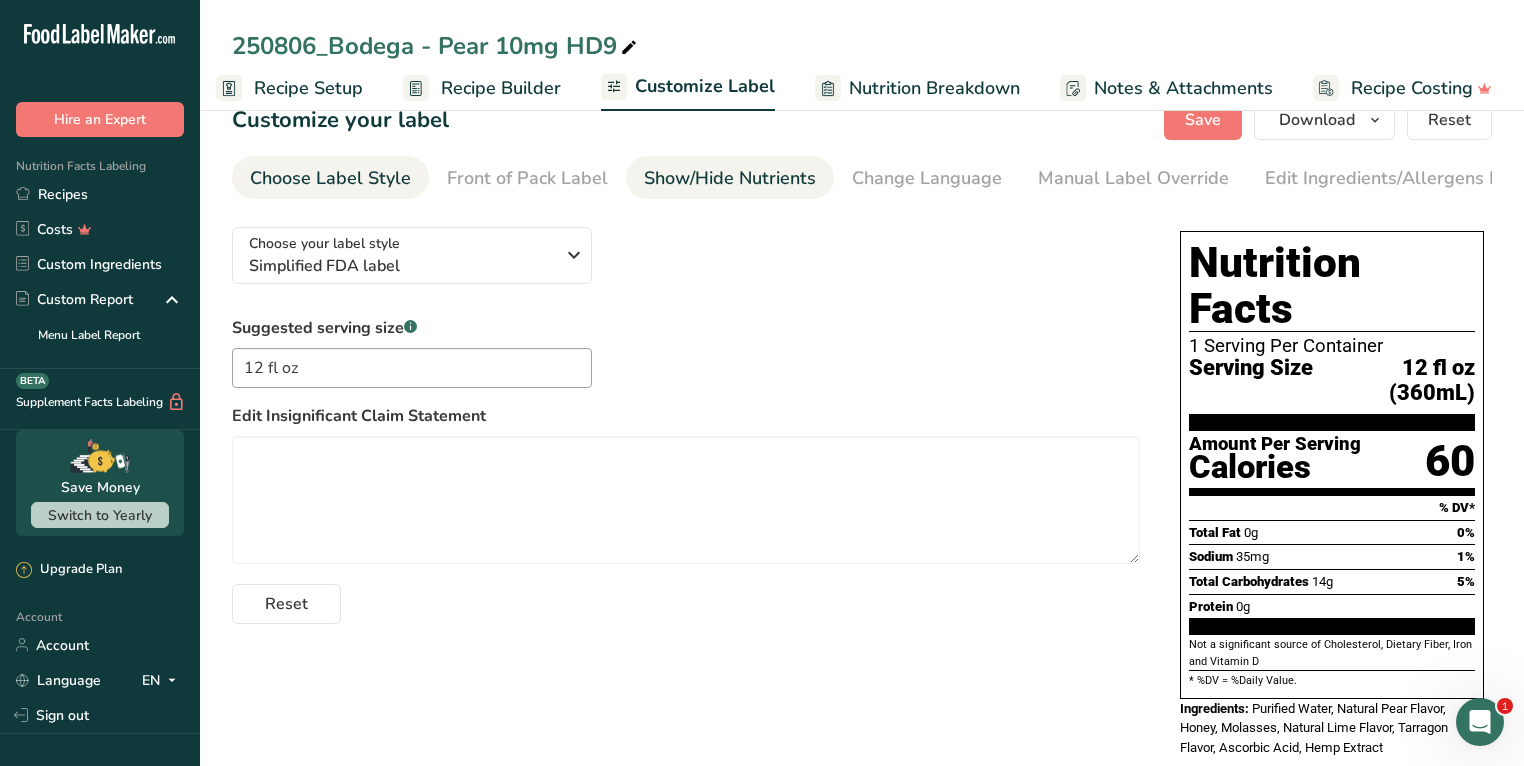 click on "Show/Hide Nutrients" at bounding box center [730, 178] 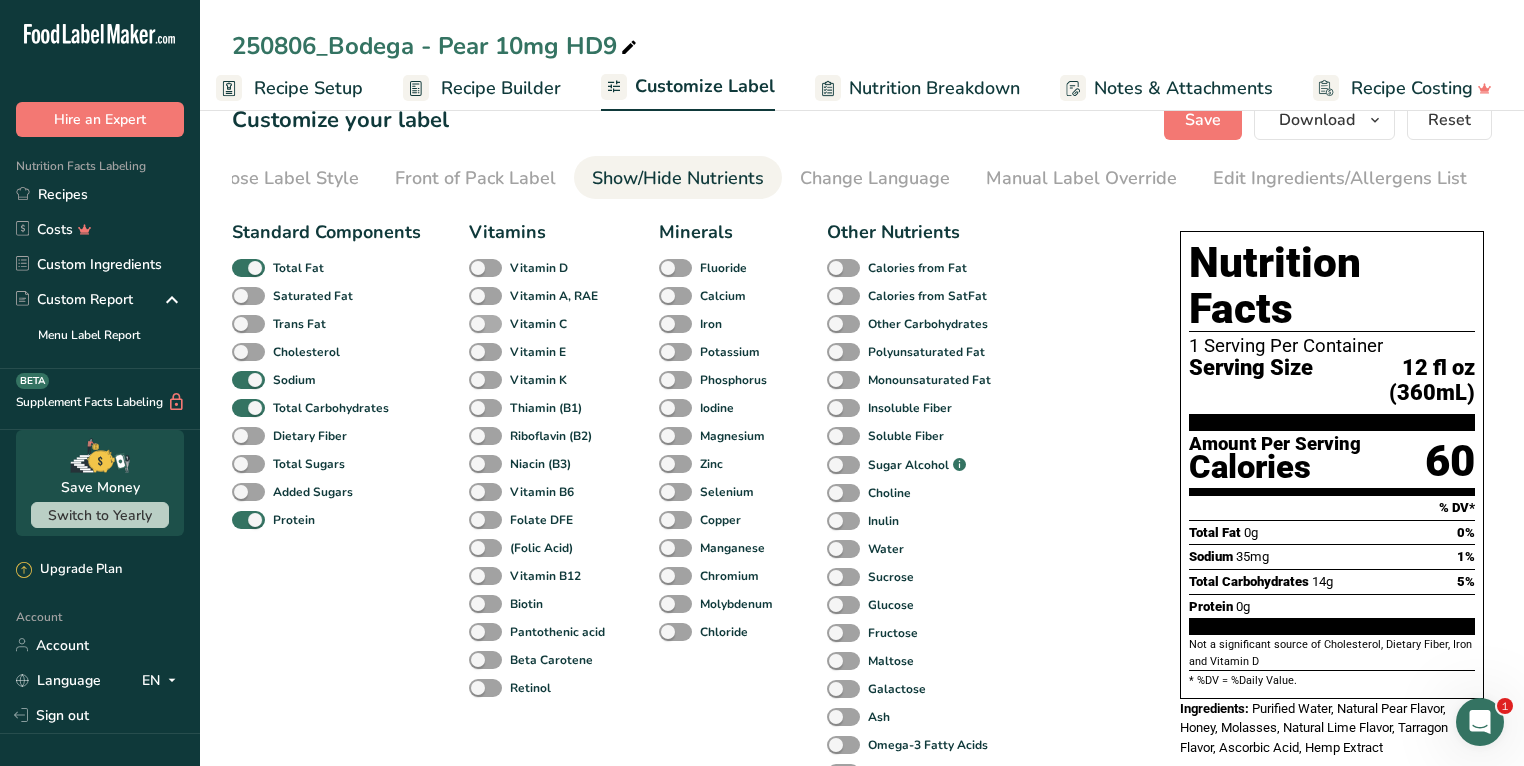 scroll, scrollTop: 0, scrollLeft: 192, axis: horizontal 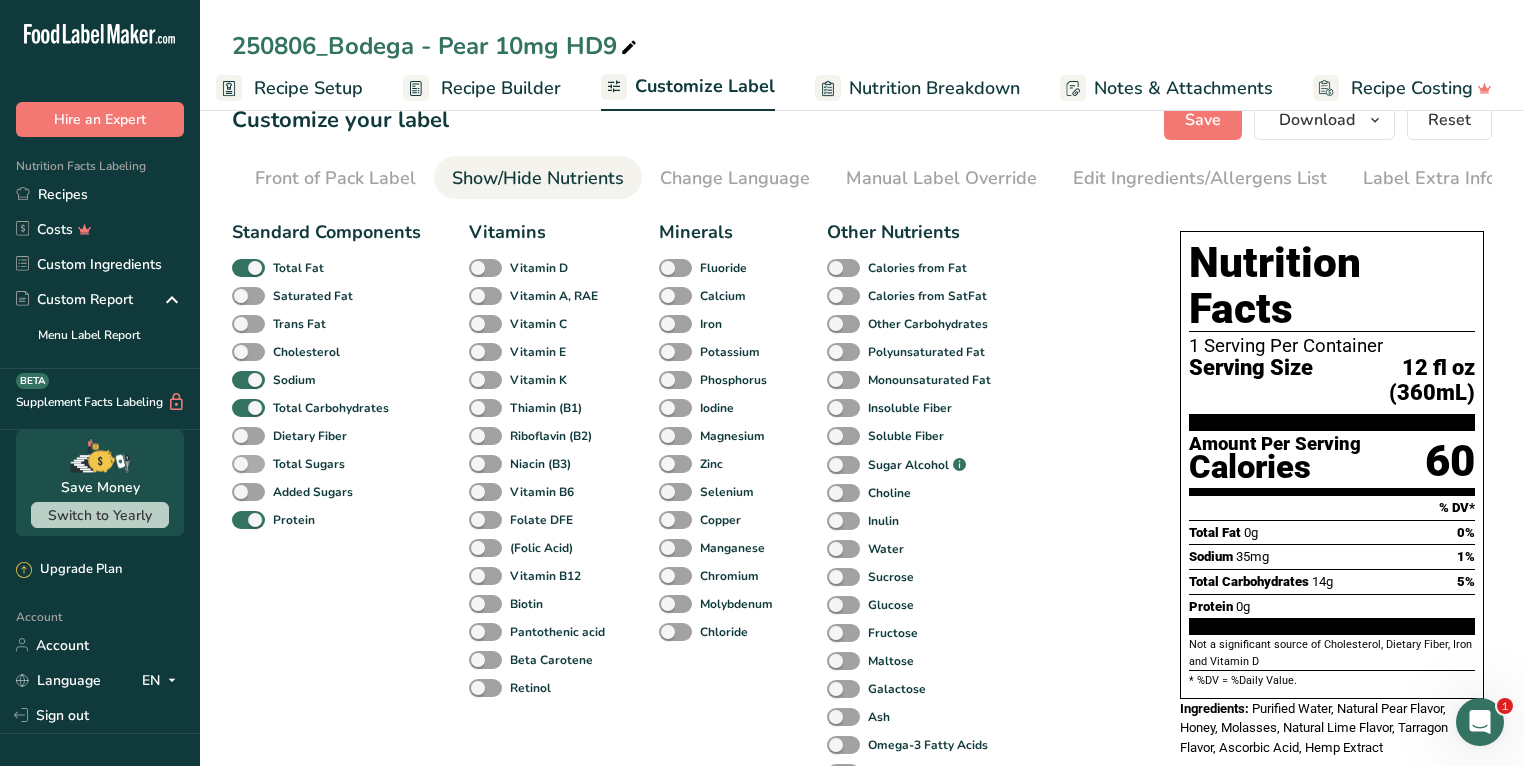 click at bounding box center (248, 464) 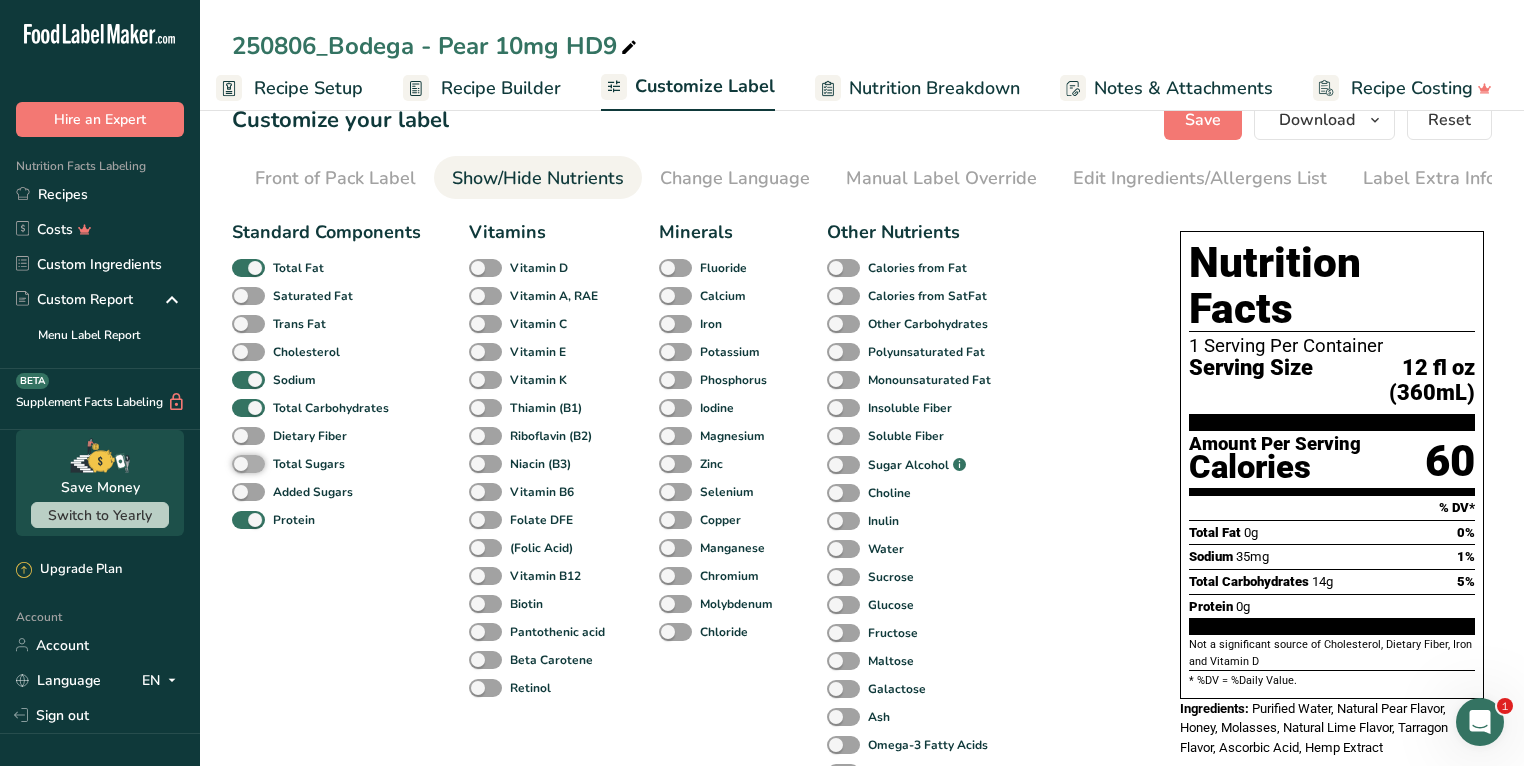 click on "Total Sugars" at bounding box center (238, 463) 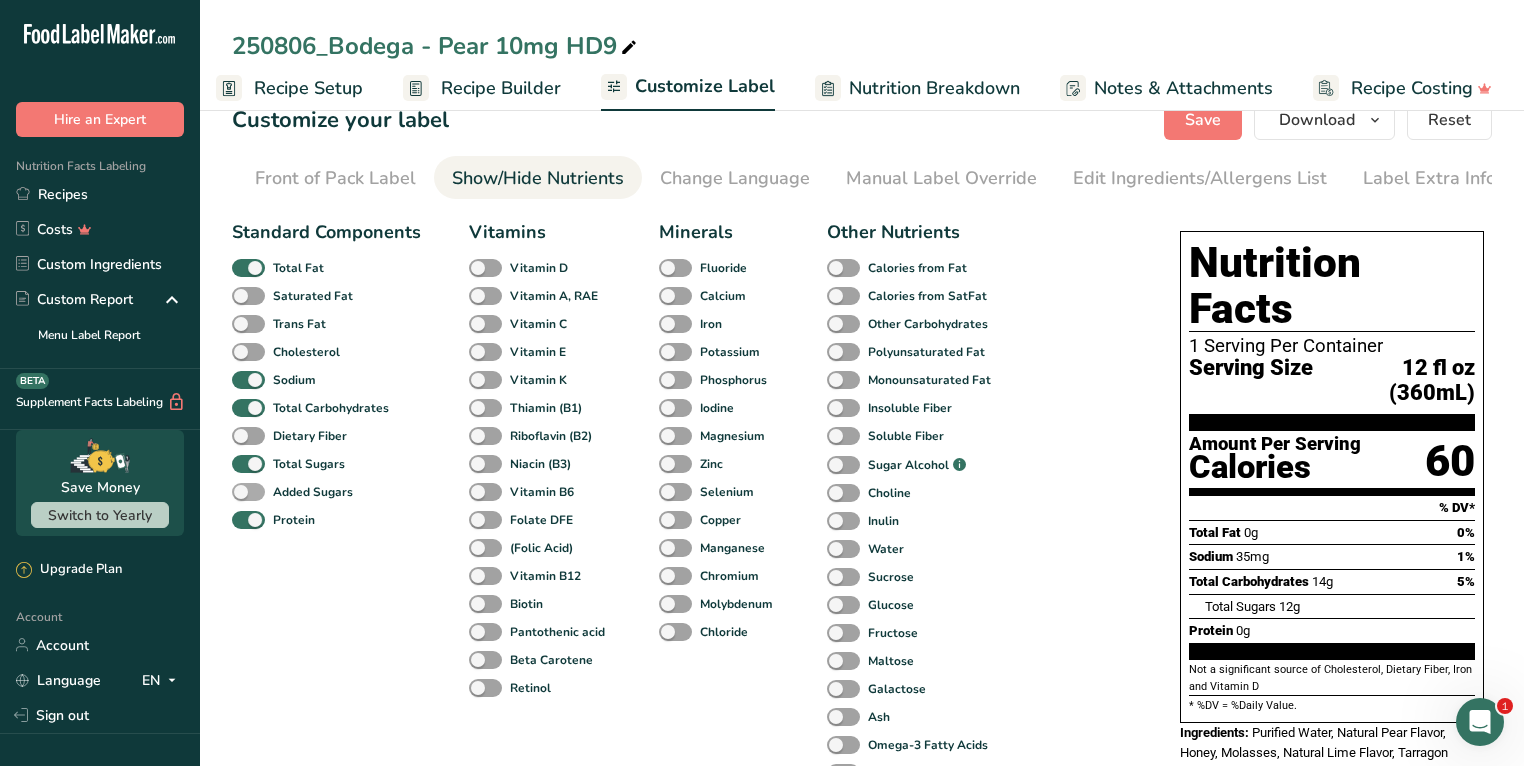 click at bounding box center (248, 492) 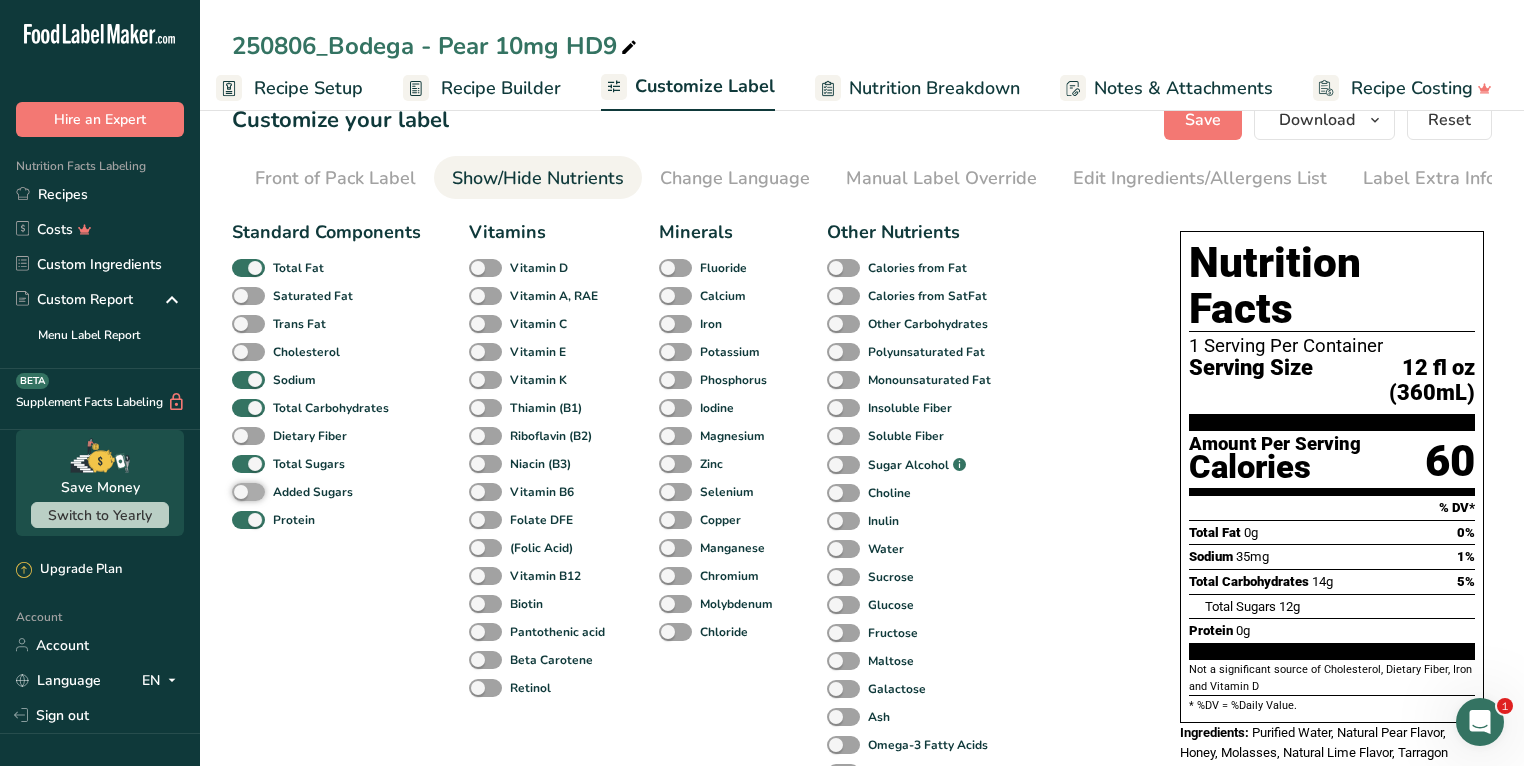 click on "Added Sugars" at bounding box center [238, 491] 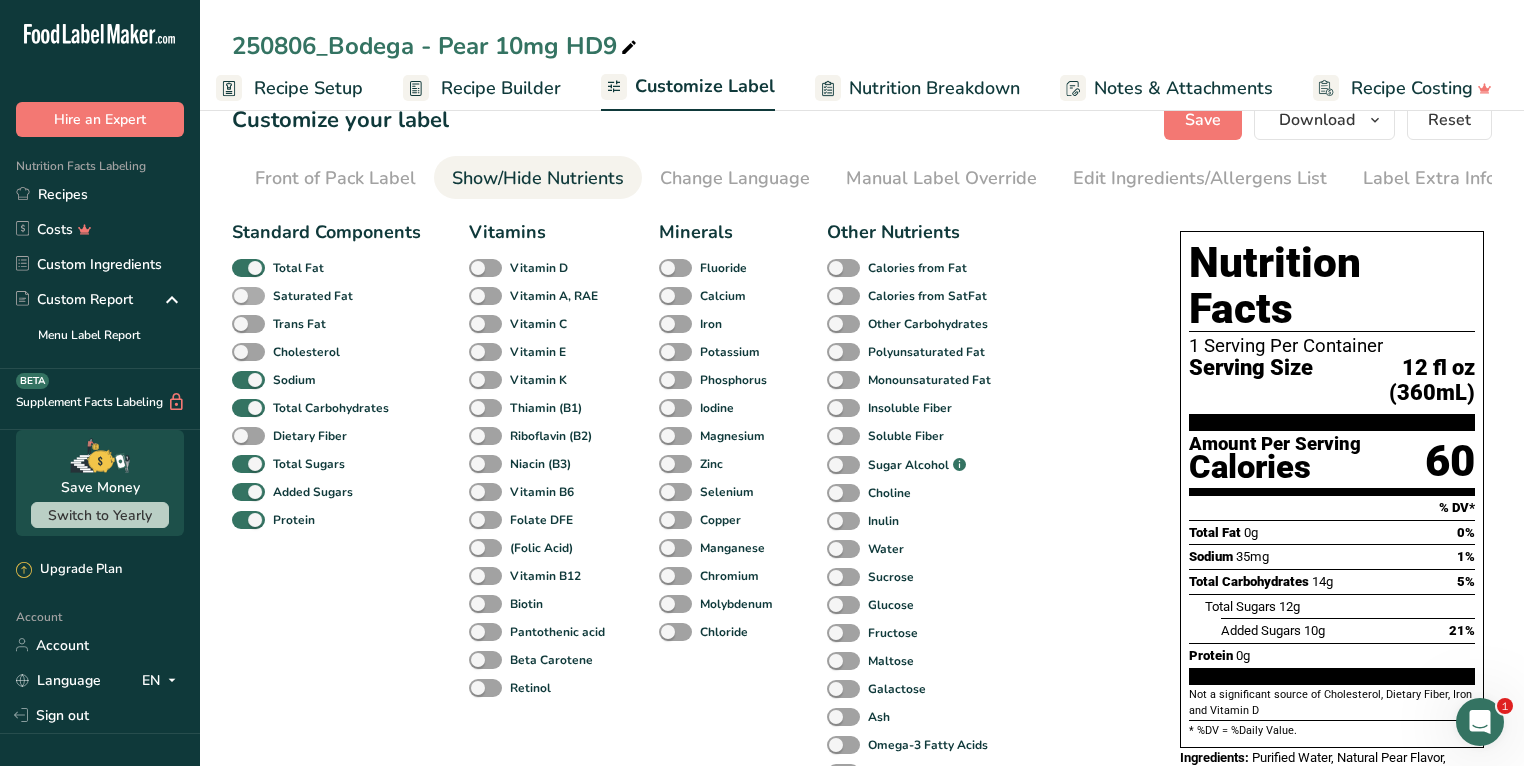 click on "Saturated Fat" at bounding box center [313, 296] 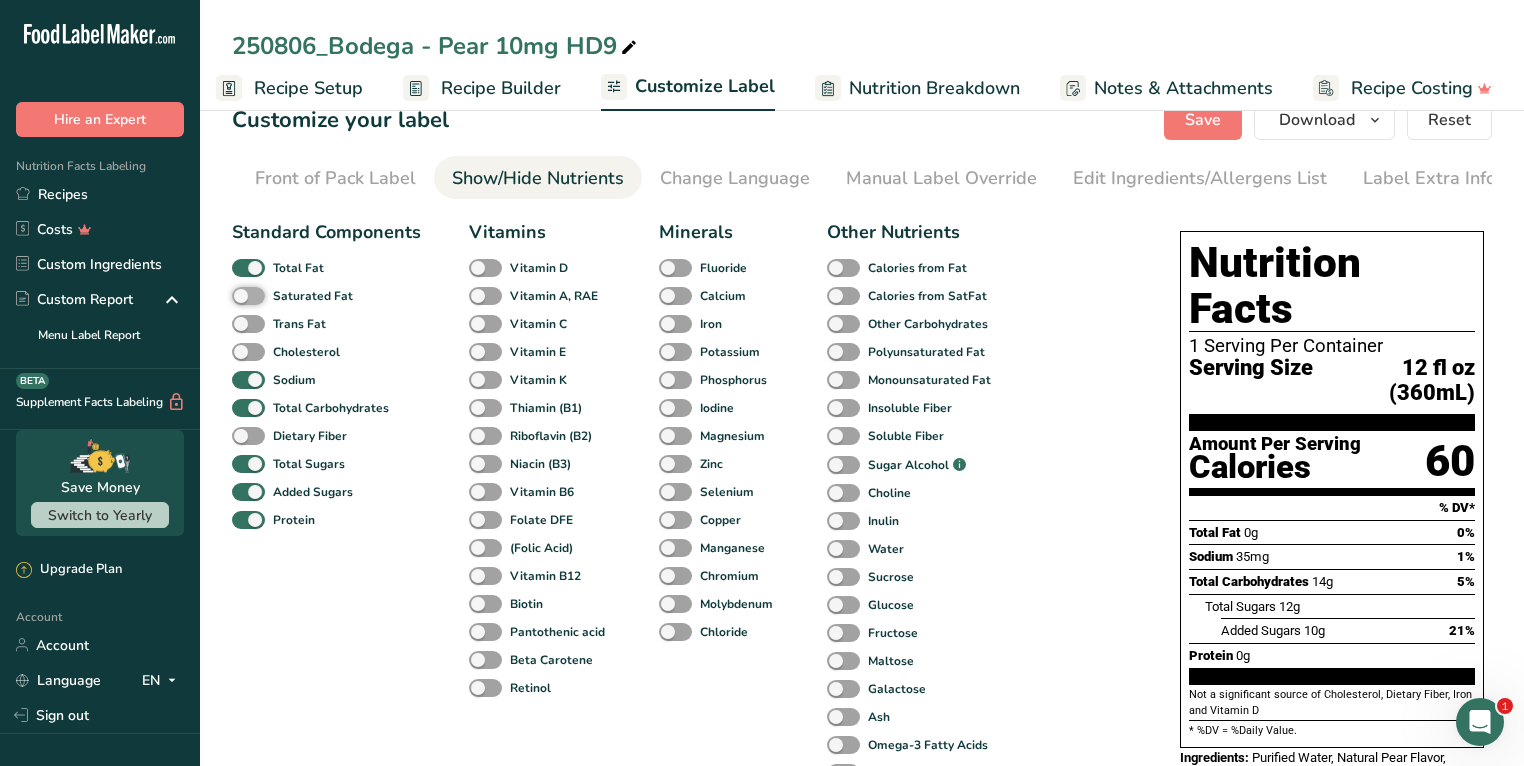 click on "Saturated Fat" at bounding box center [238, 295] 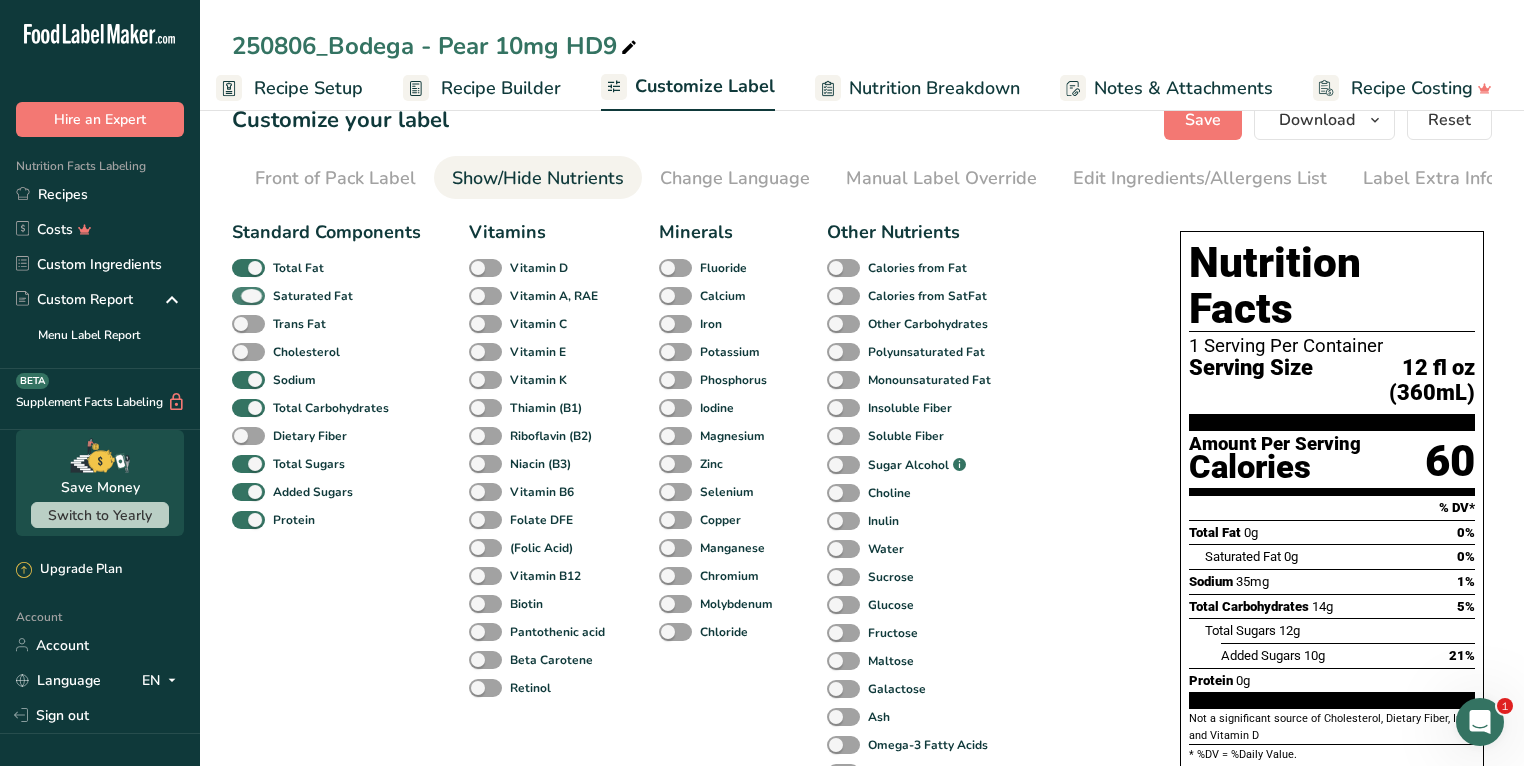 click on "Saturated Fat" at bounding box center [313, 296] 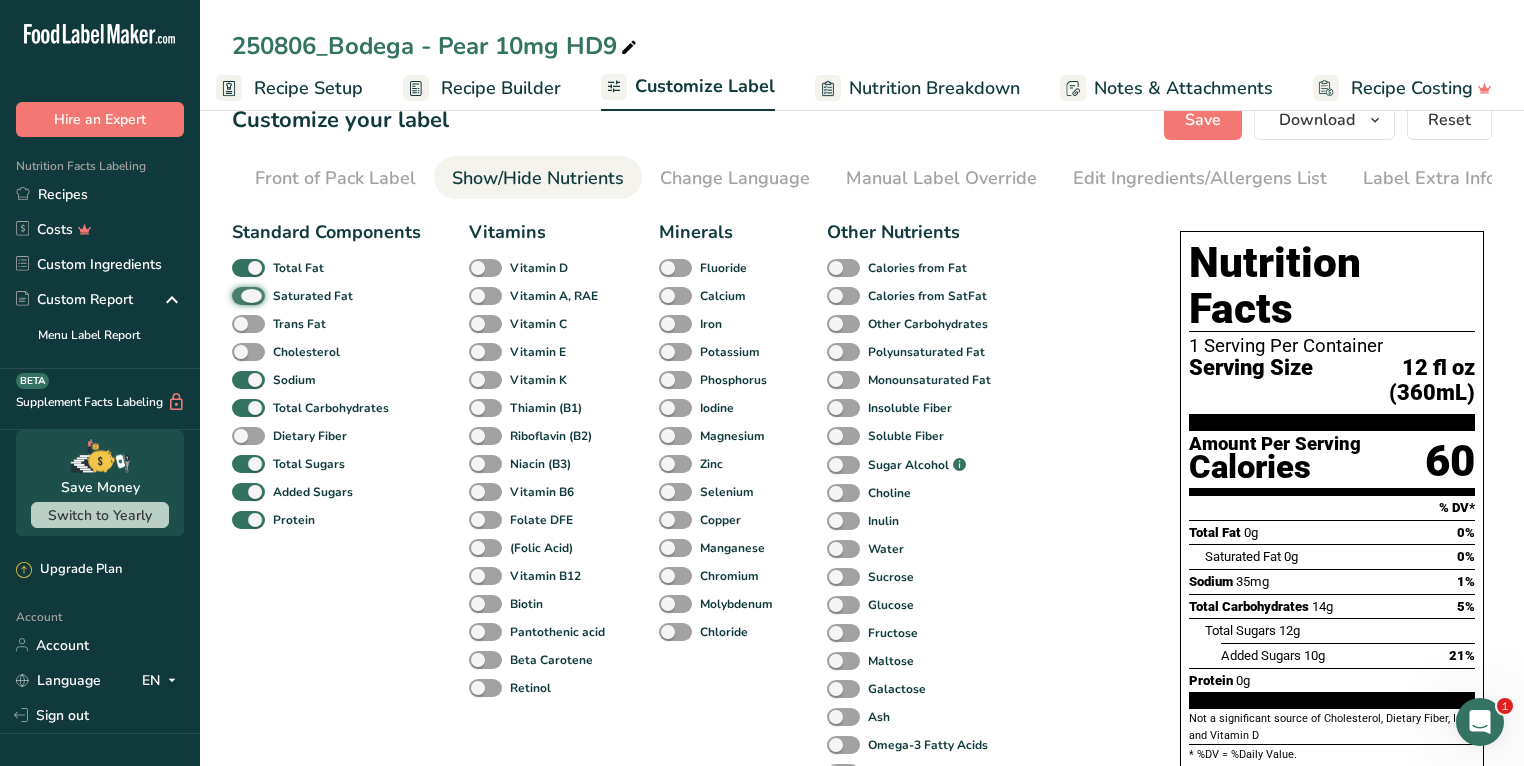 click on "Saturated Fat" at bounding box center (238, 295) 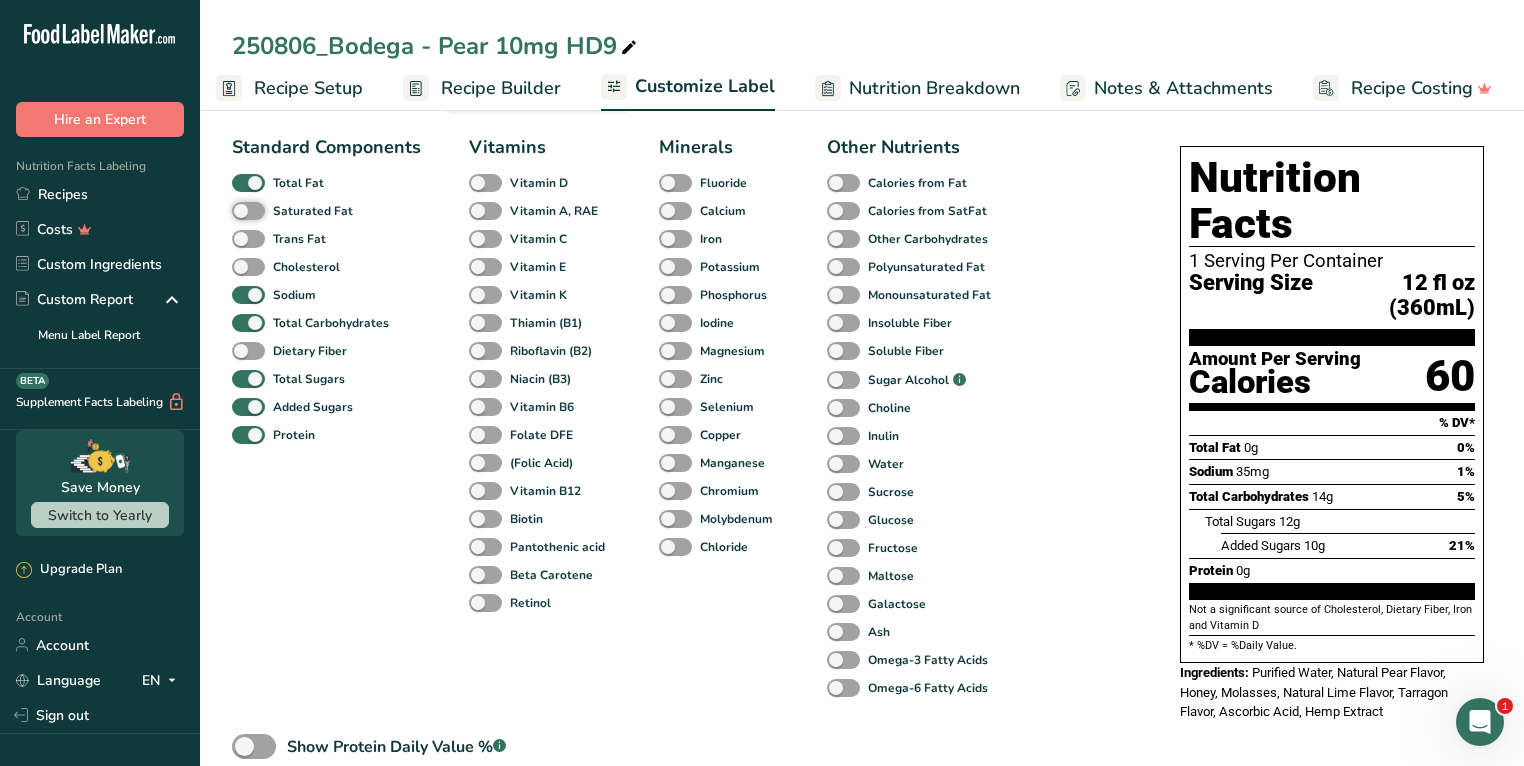 scroll, scrollTop: 117, scrollLeft: 0, axis: vertical 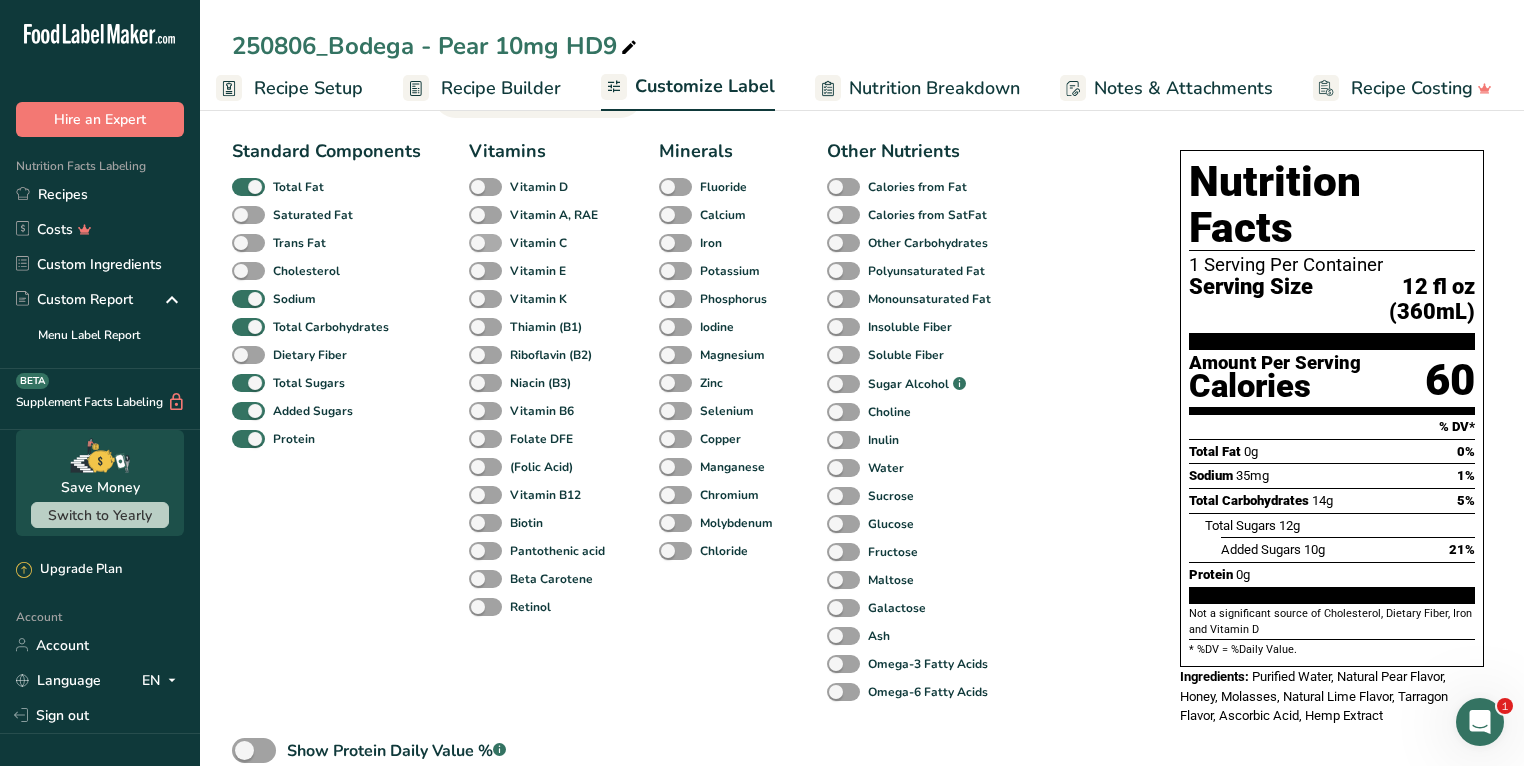 click on "Vitamin C" at bounding box center [538, 243] 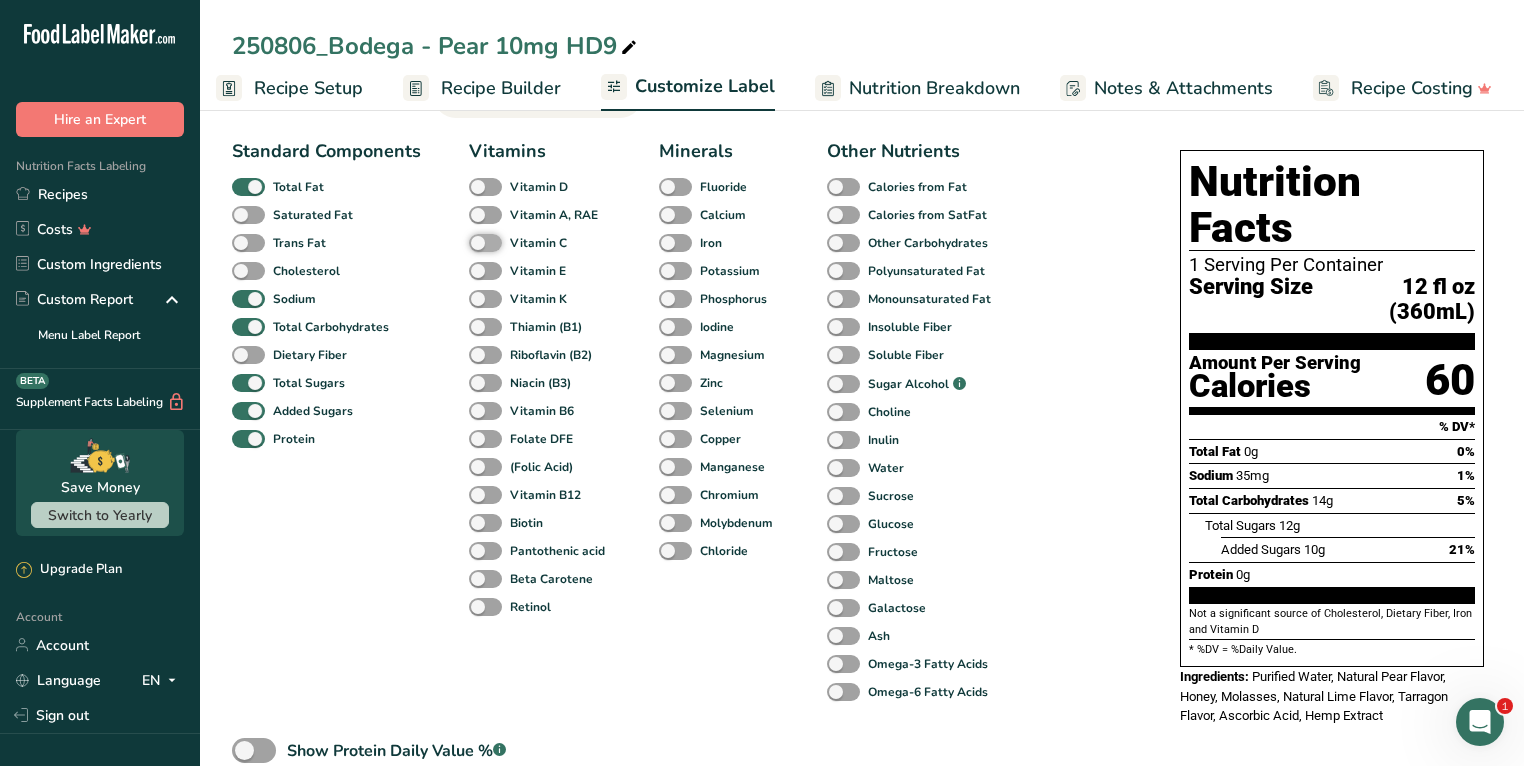 click on "Vitamin C" at bounding box center [475, 242] 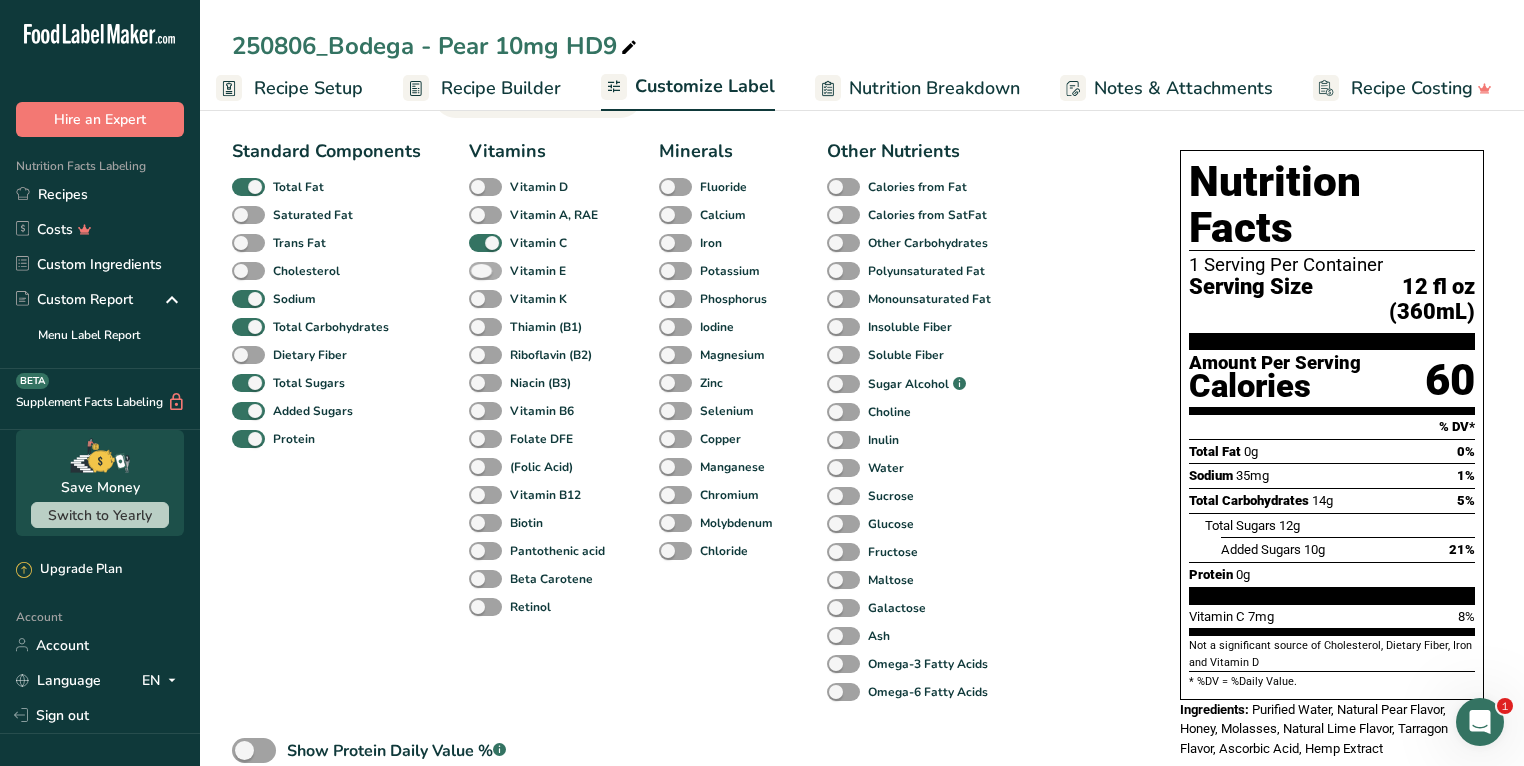 click on "Vitamin E" at bounding box center (538, 271) 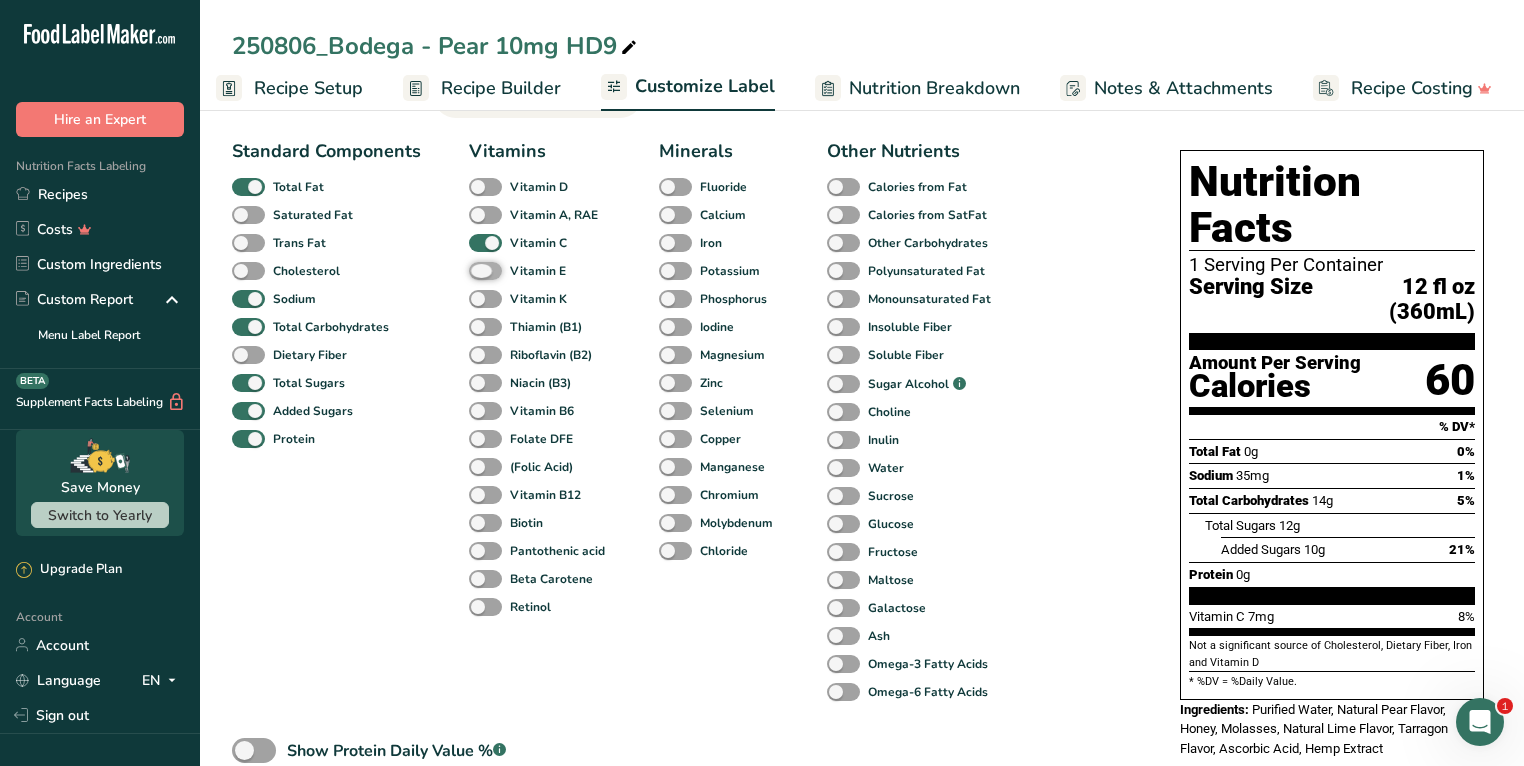 click on "Vitamin E" at bounding box center (475, 270) 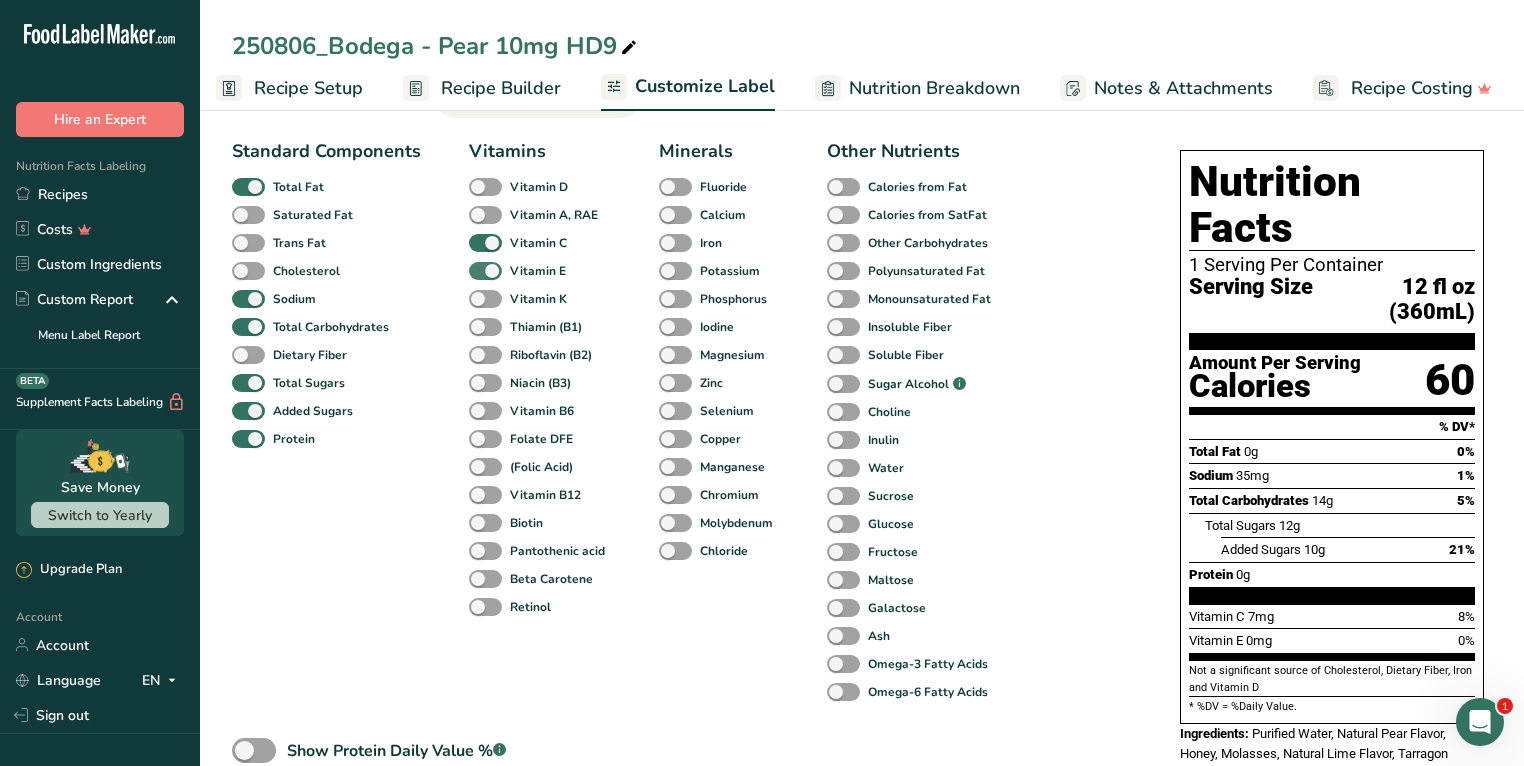 click on "Vitamin E" at bounding box center [538, 271] 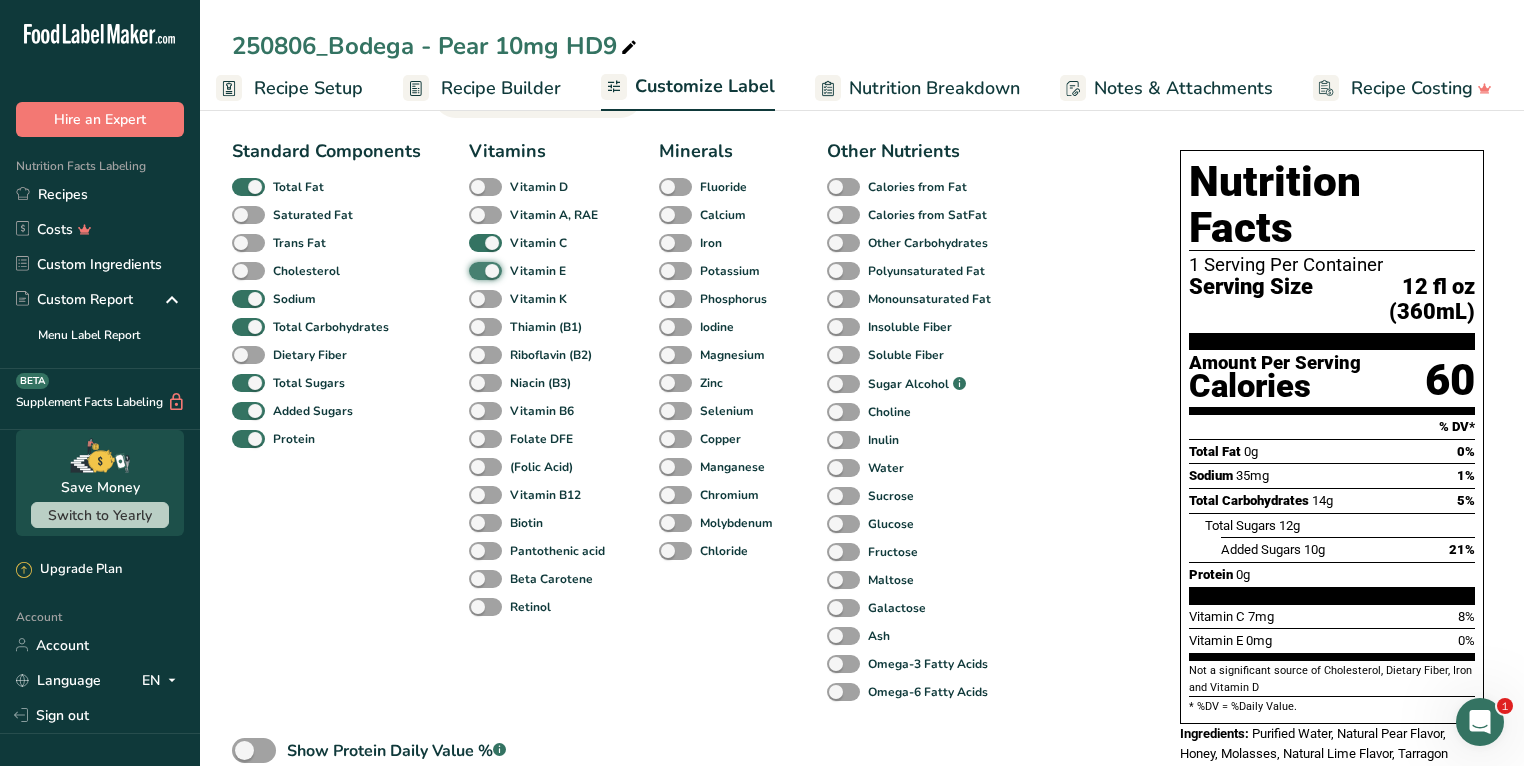 click on "Vitamin E" at bounding box center [475, 270] 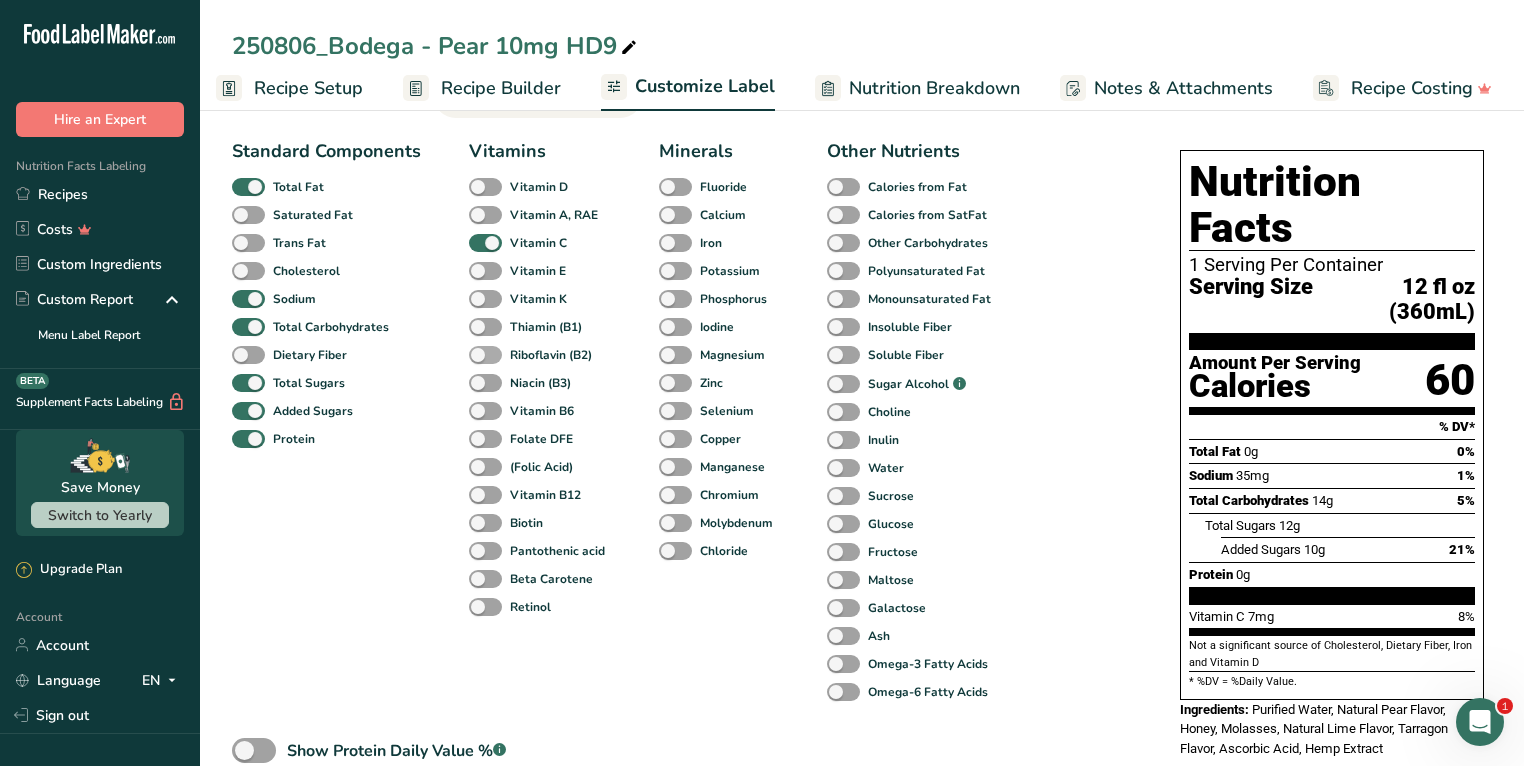 click on "Riboflavin (B2)" at bounding box center [551, 355] 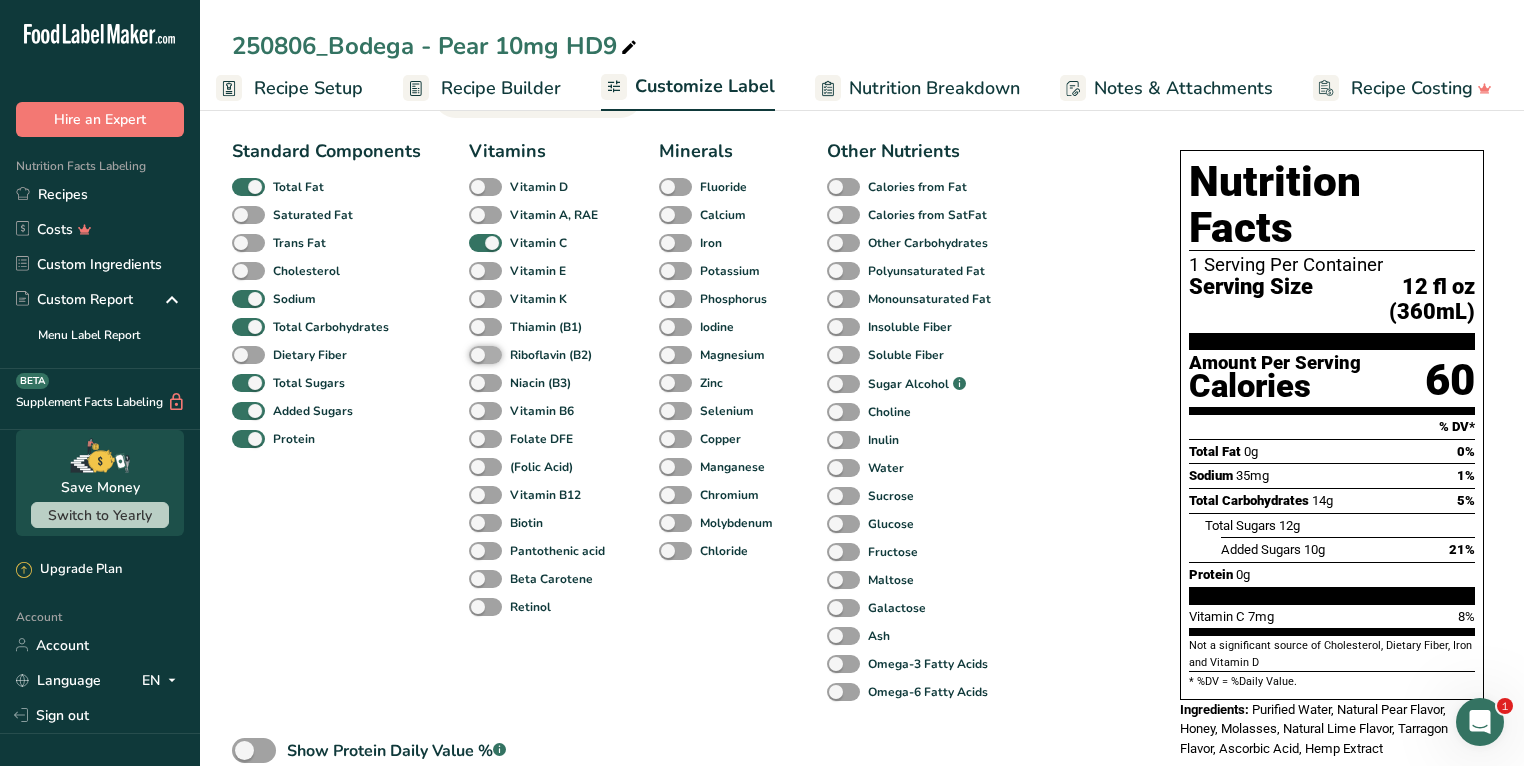 click on "Riboflavin (B2)" at bounding box center [475, 354] 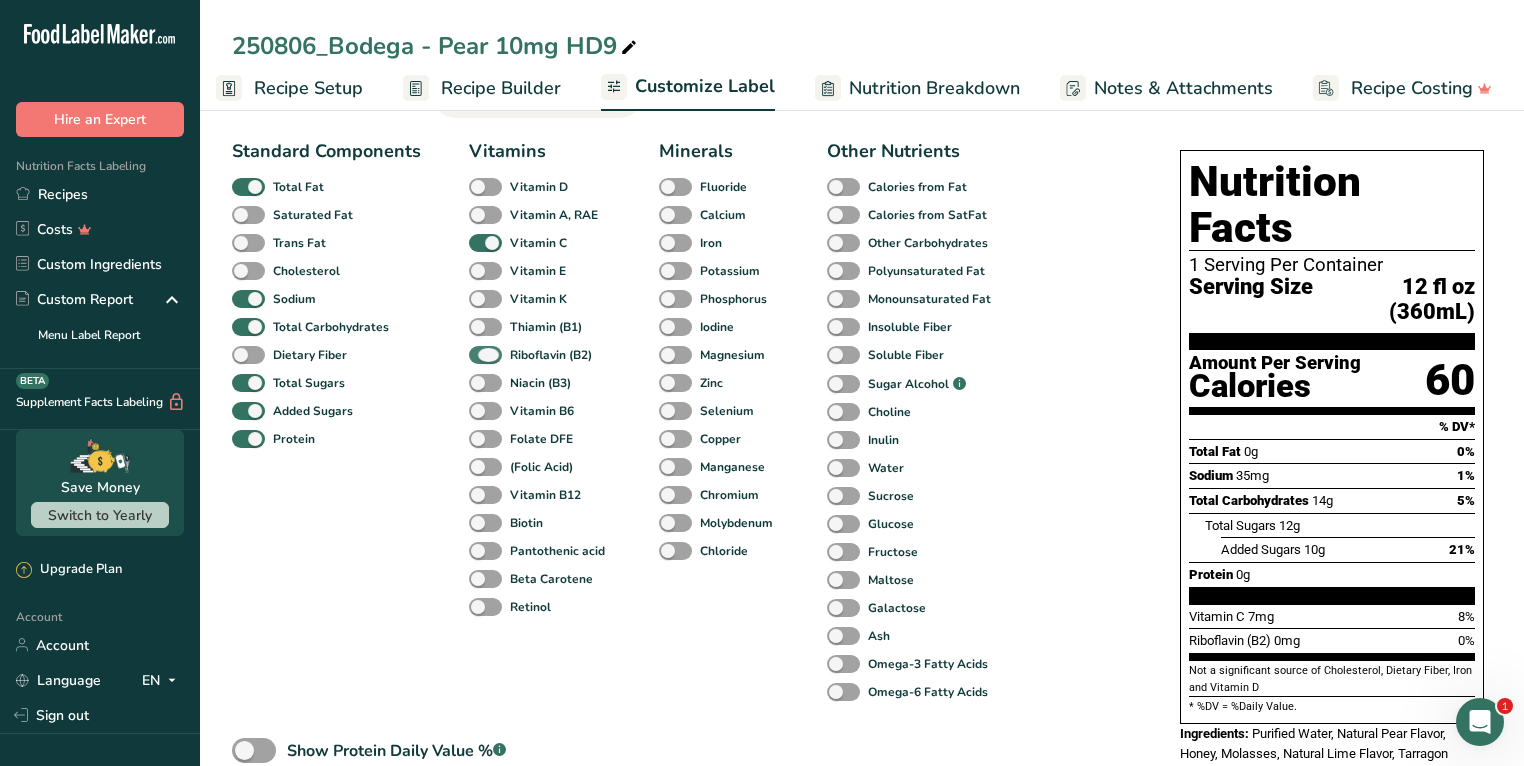 click on "Riboflavin (B2)" at bounding box center (551, 355) 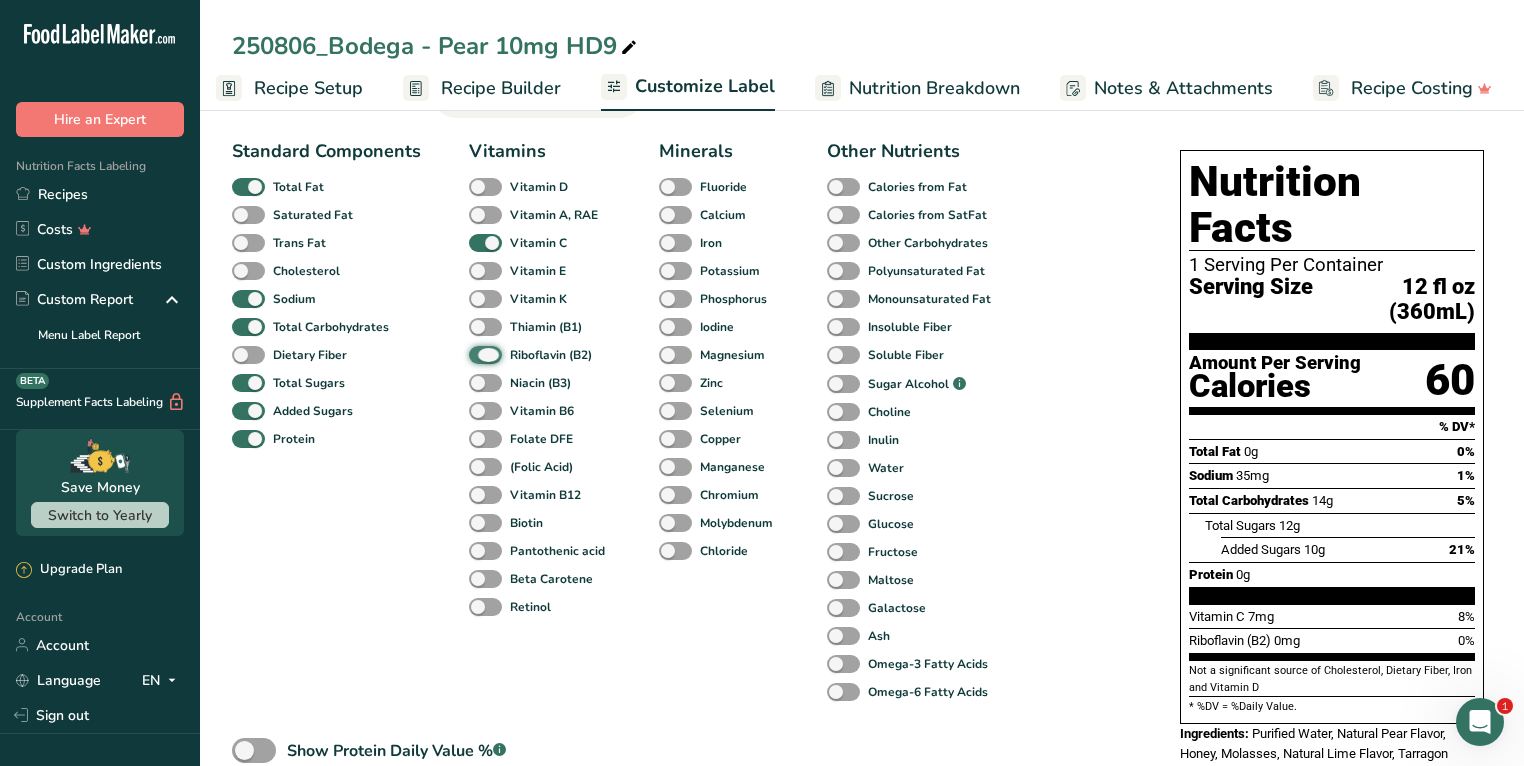 click on "Riboflavin (B2)" at bounding box center [475, 354] 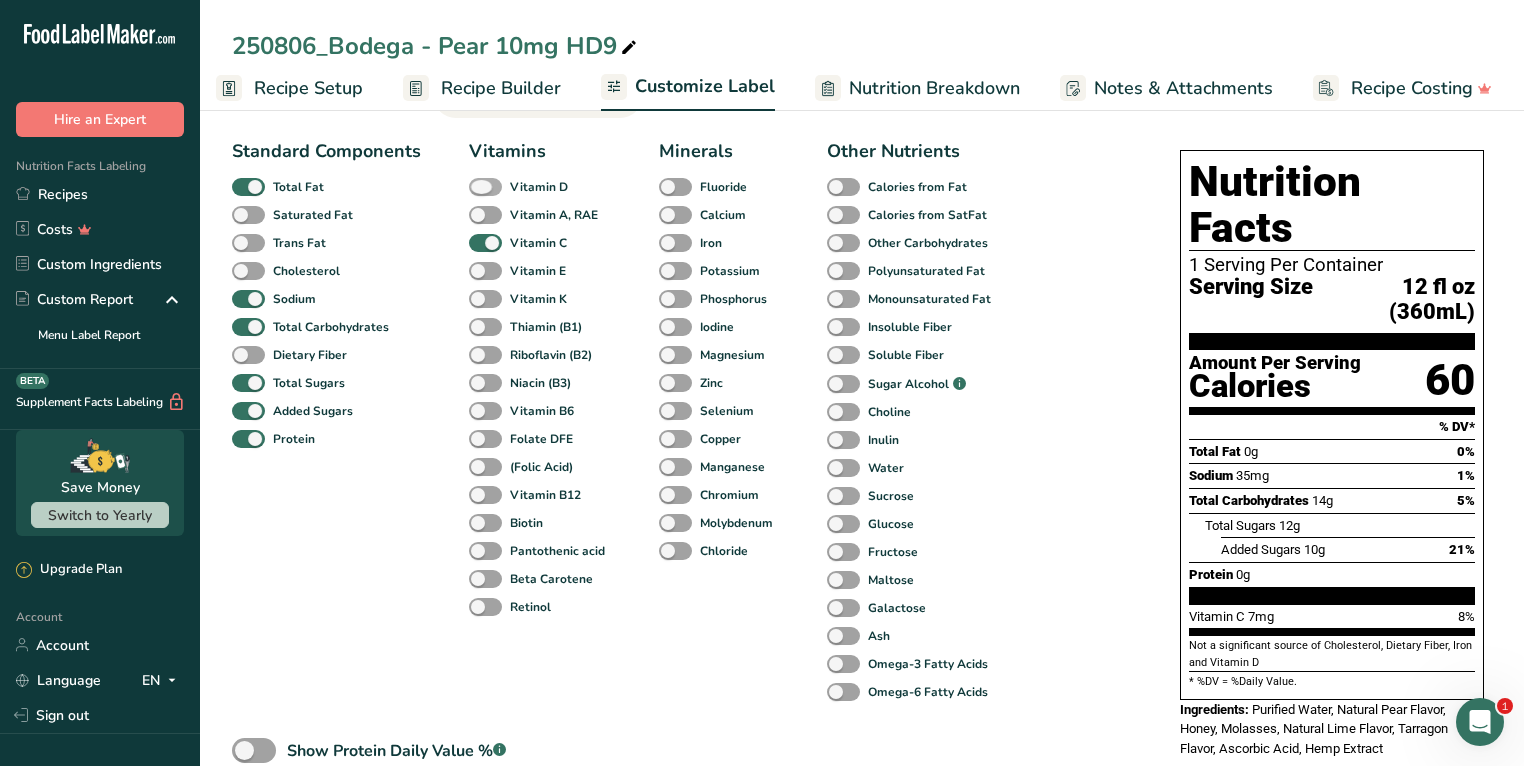 click on "Vitamin D" at bounding box center [539, 187] 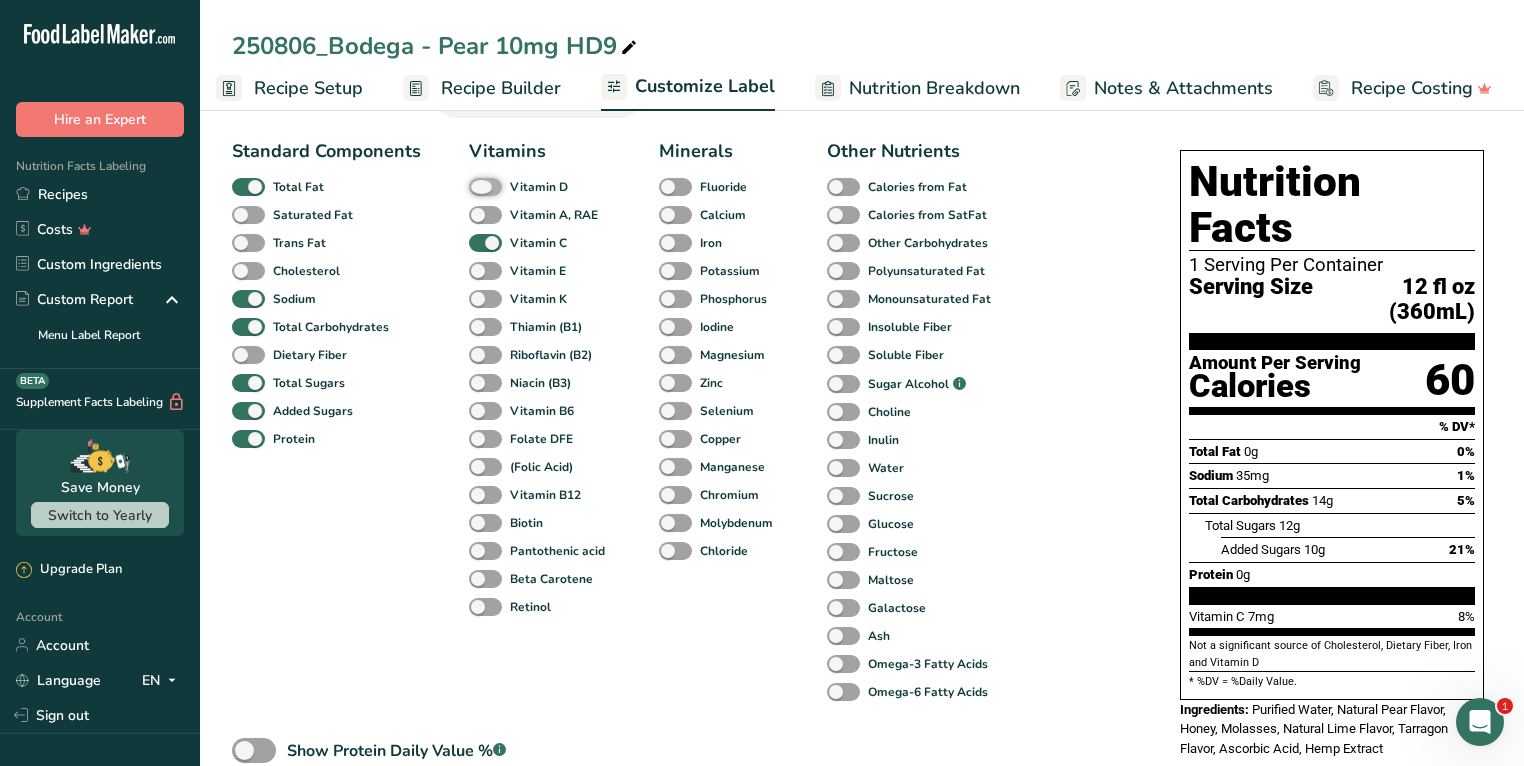 click on "Vitamin D" at bounding box center [475, 186] 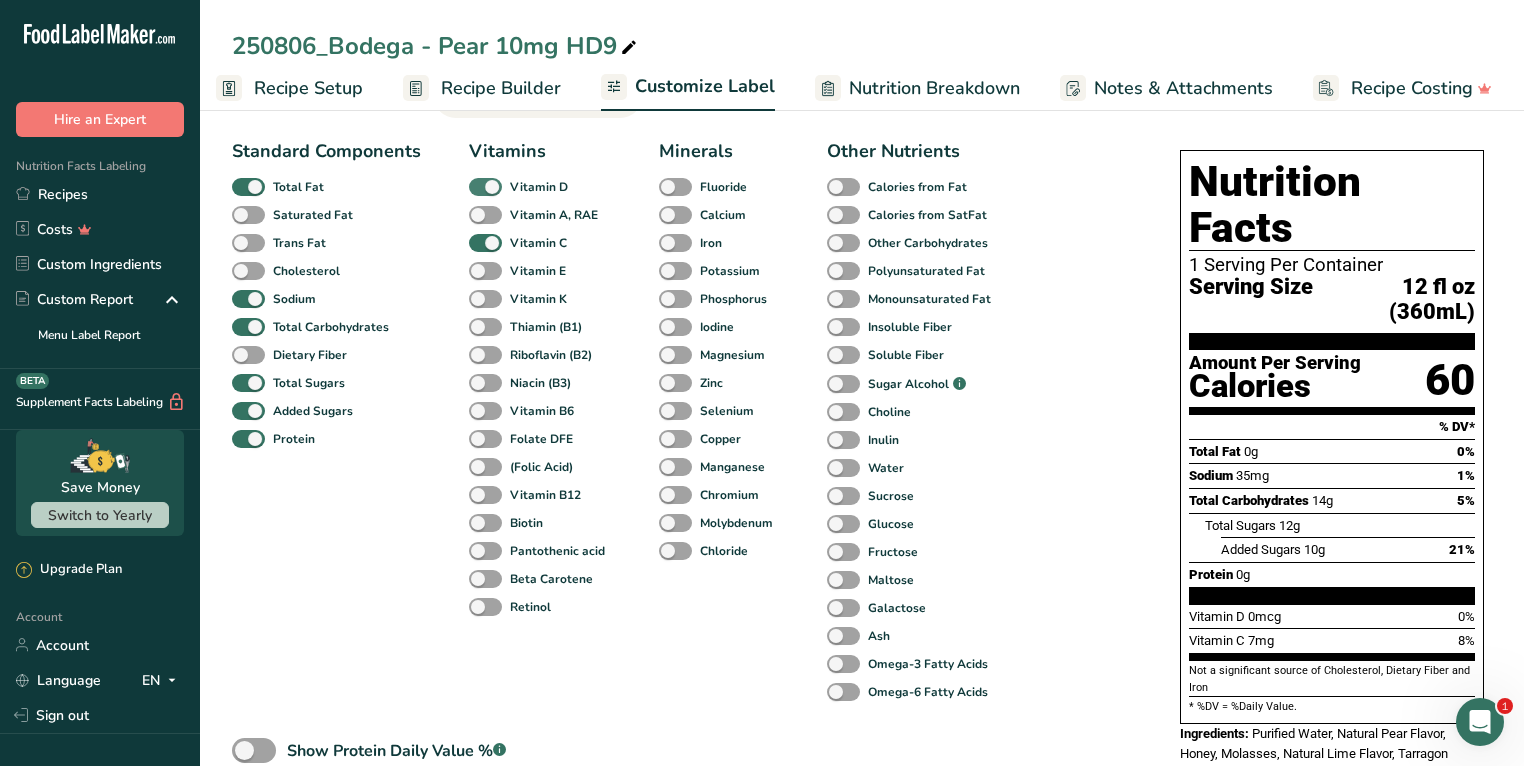 click on "Vitamin D" at bounding box center (539, 187) 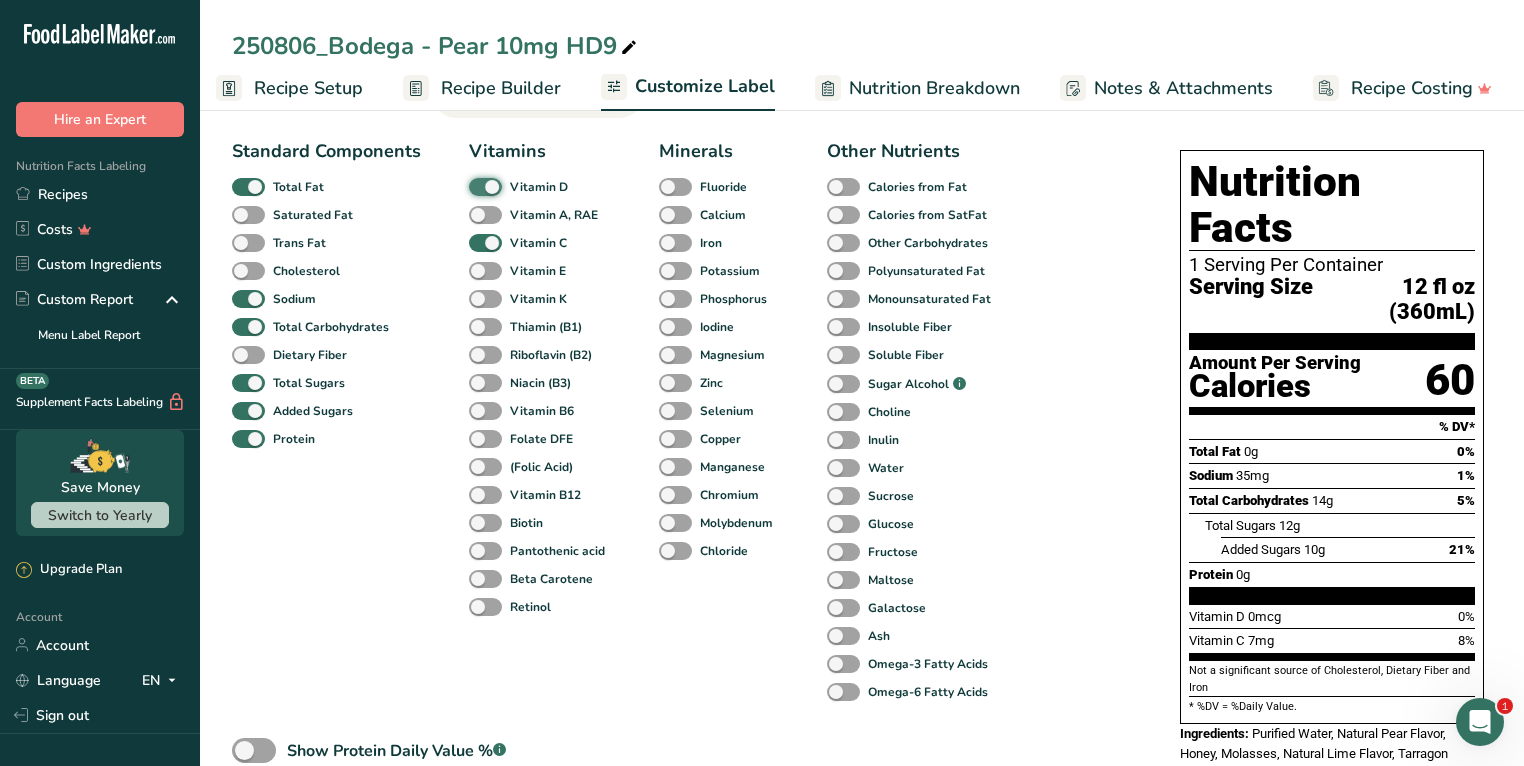 click on "Vitamin D" at bounding box center [475, 186] 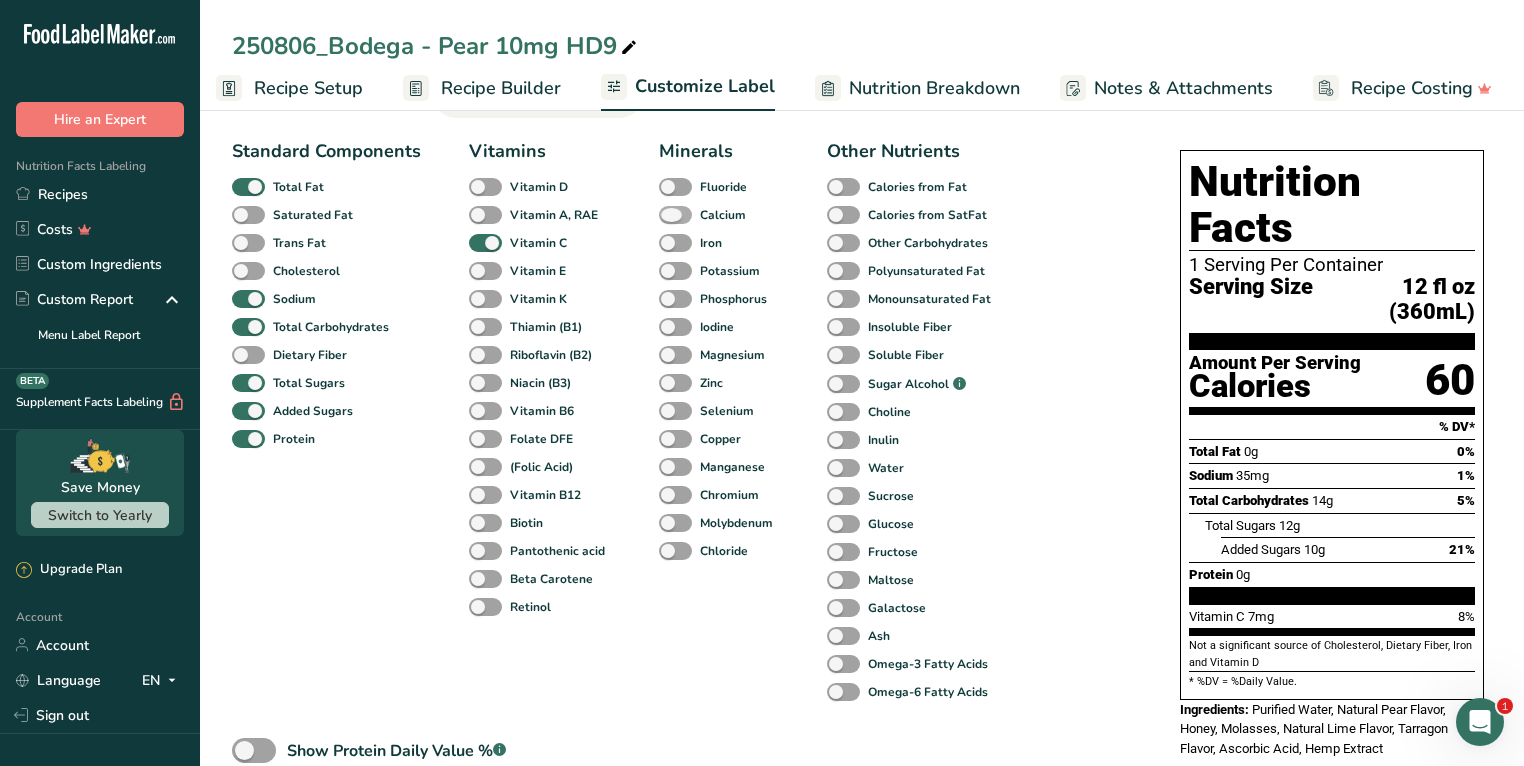 click on "Calcium" at bounding box center [719, 215] 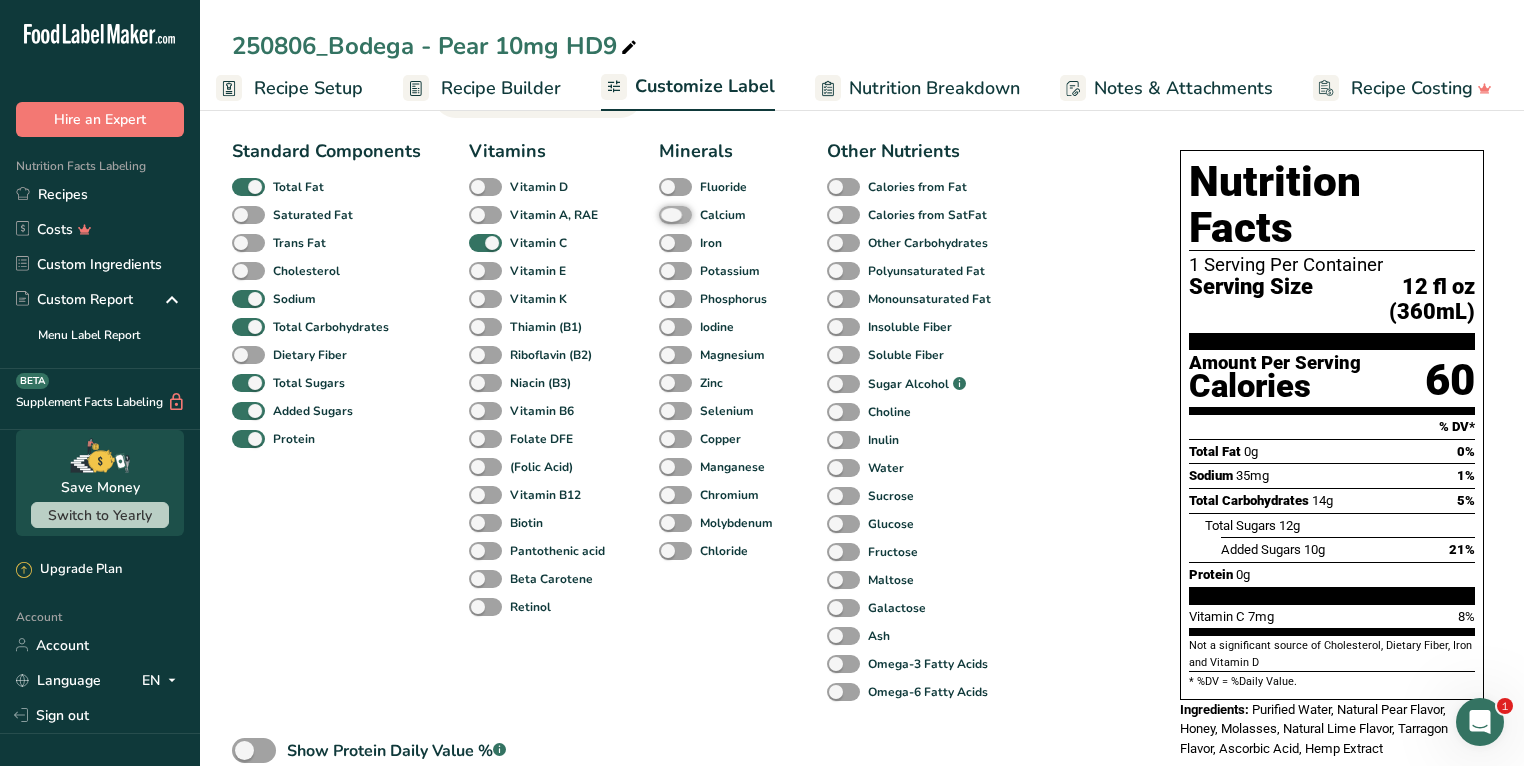 click on "Calcium" at bounding box center [665, 214] 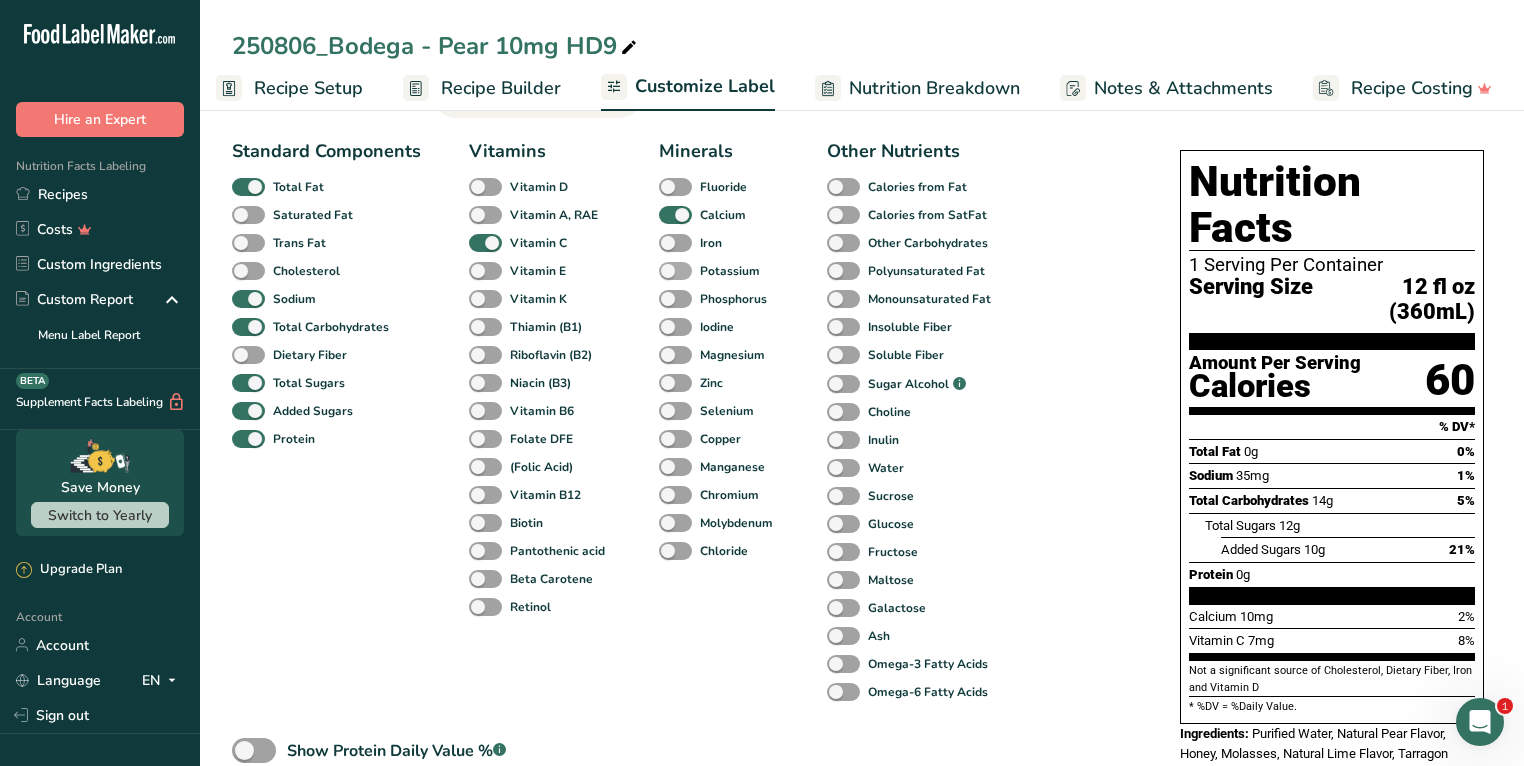 click at bounding box center (675, 271) 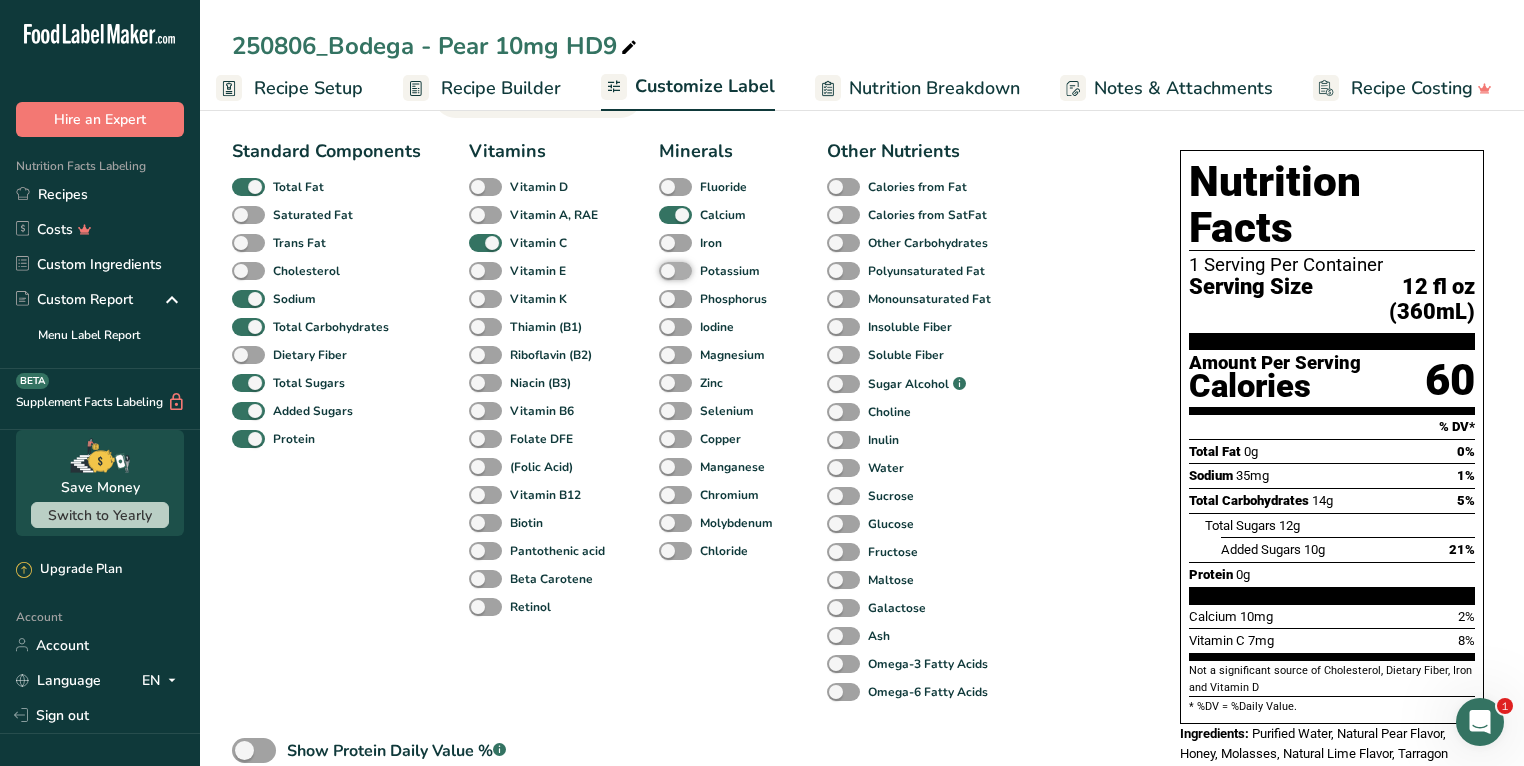 click on "Potassium" at bounding box center (665, 270) 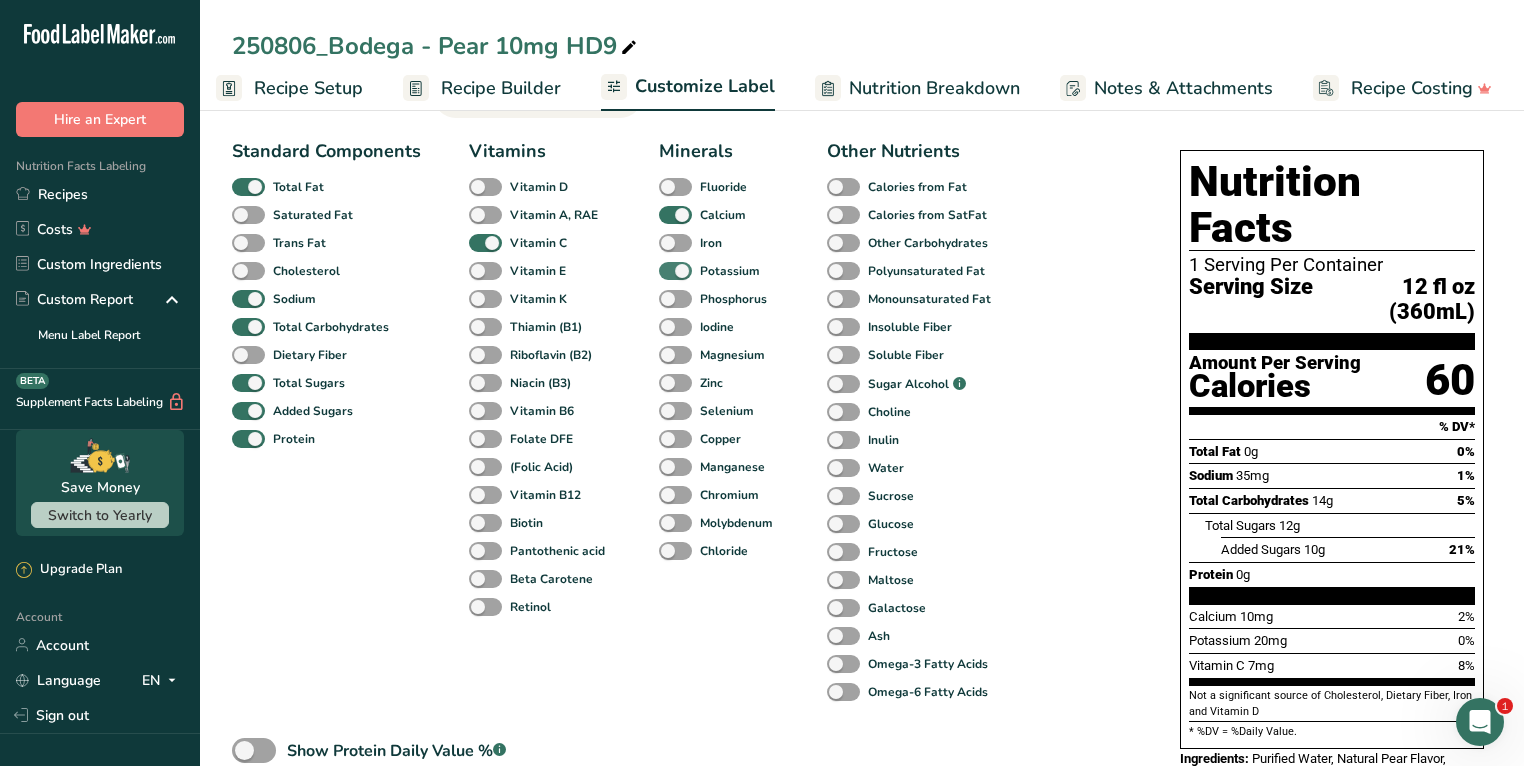 click at bounding box center [675, 271] 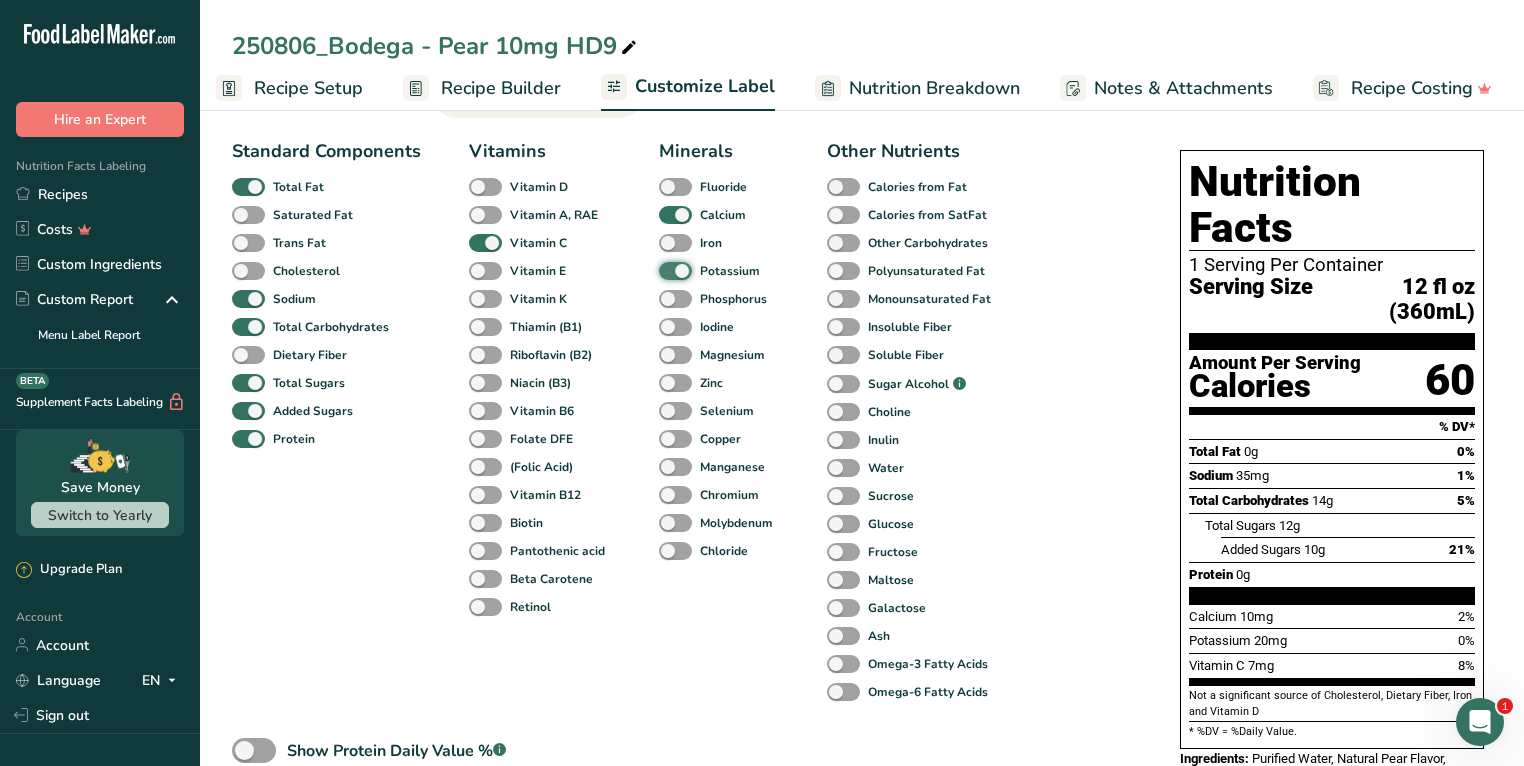 click on "Potassium" at bounding box center (665, 270) 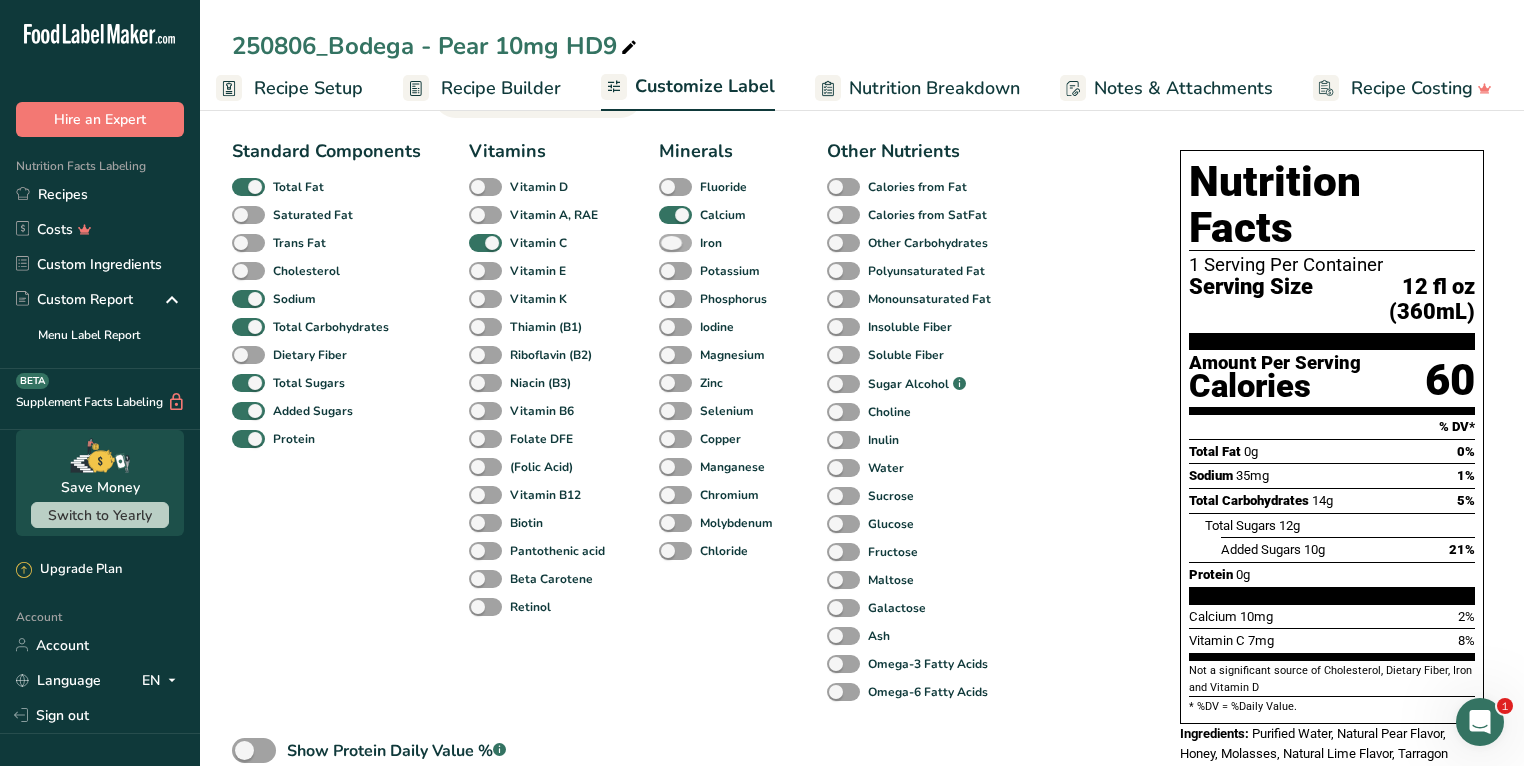 click at bounding box center (675, 243) 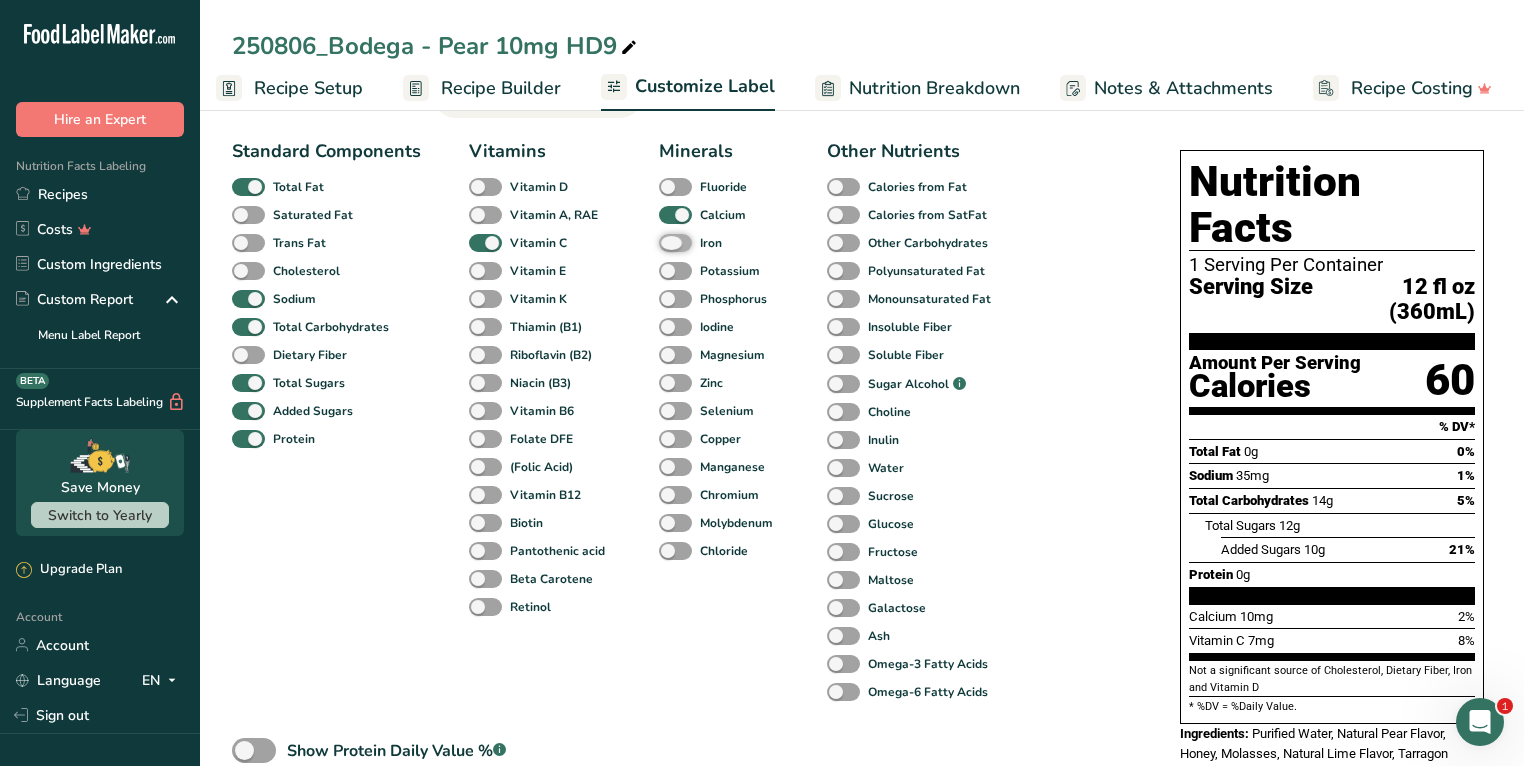 click on "Iron" at bounding box center (665, 242) 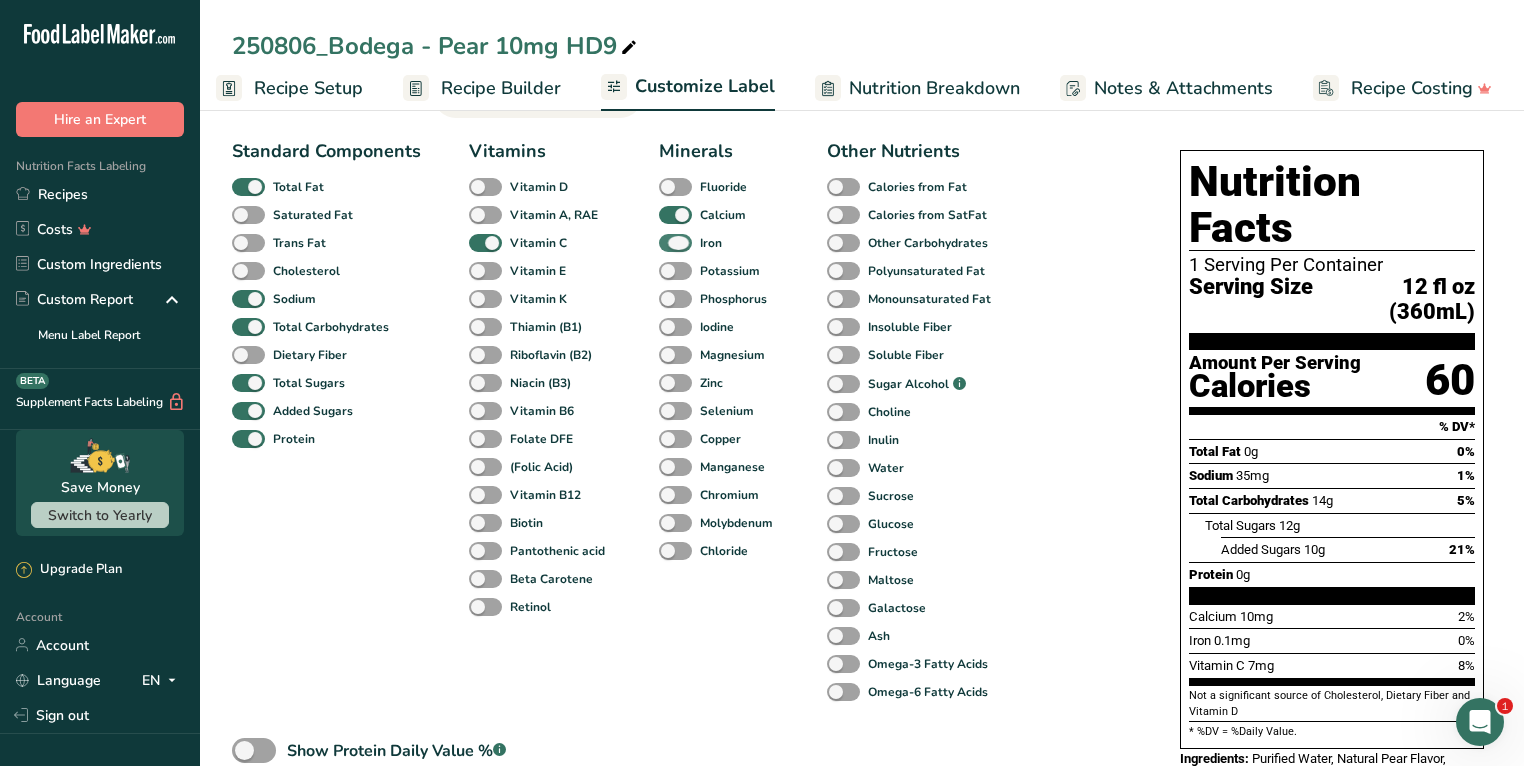 click at bounding box center (675, 243) 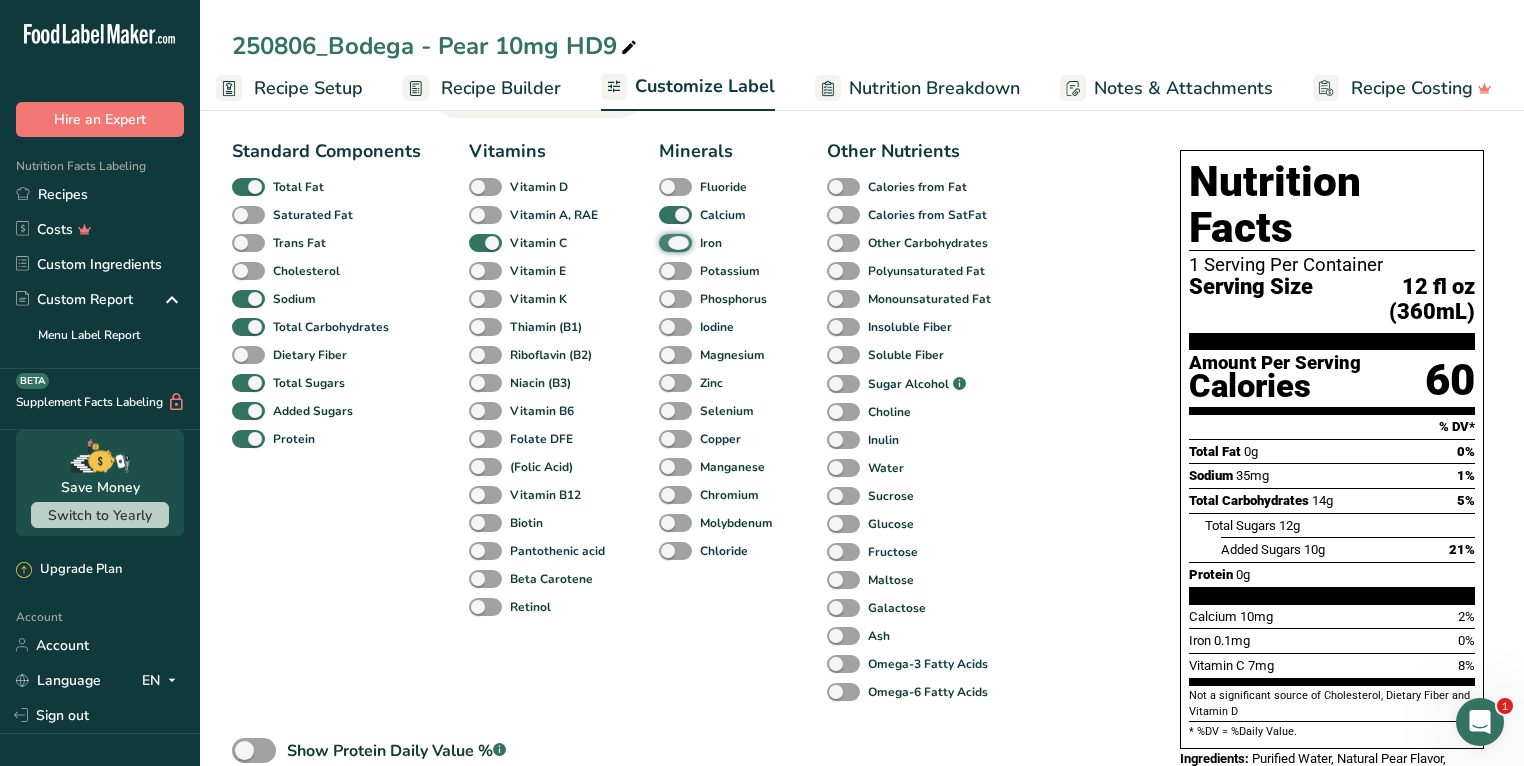 click on "Iron" at bounding box center (665, 242) 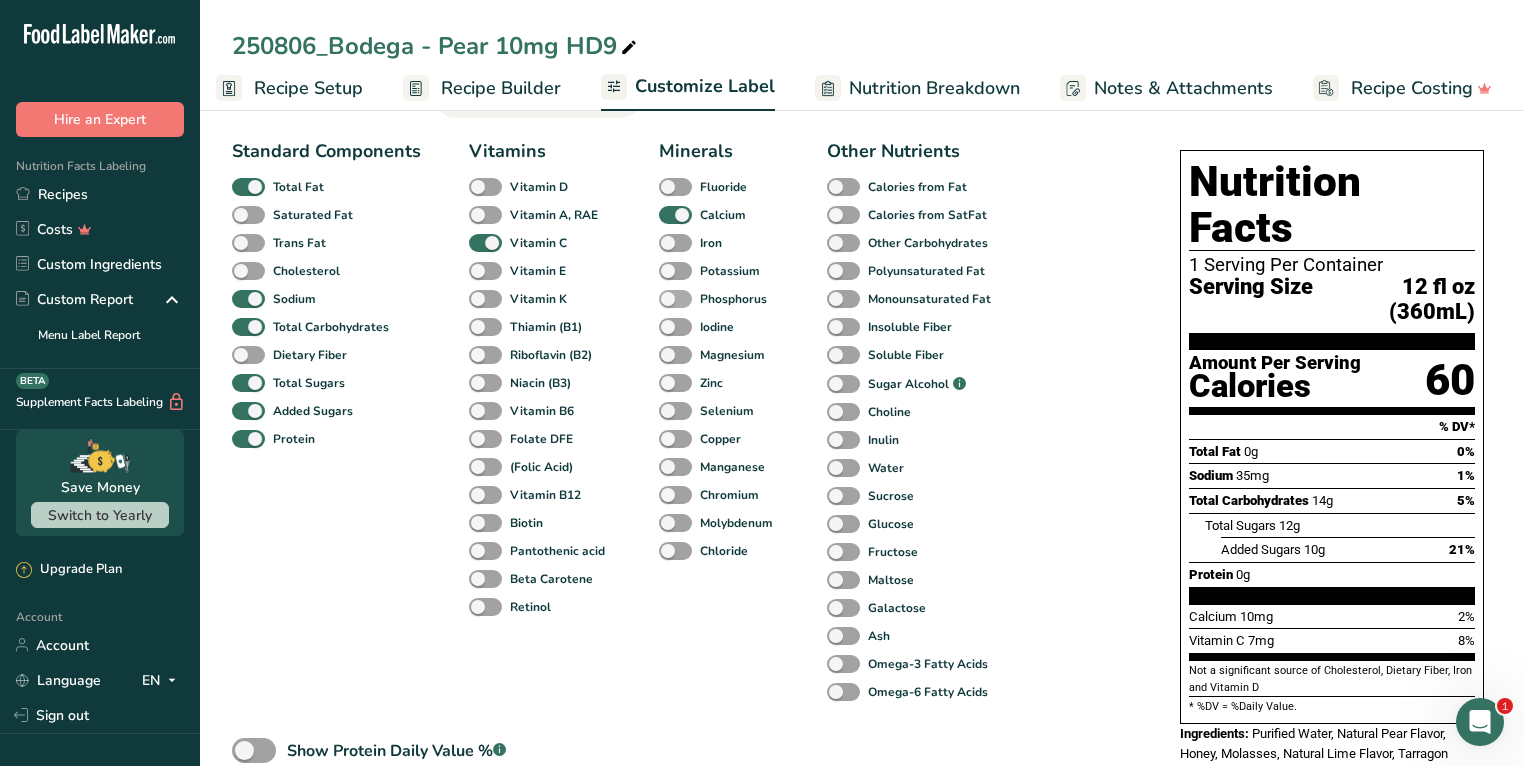 click at bounding box center [675, 299] 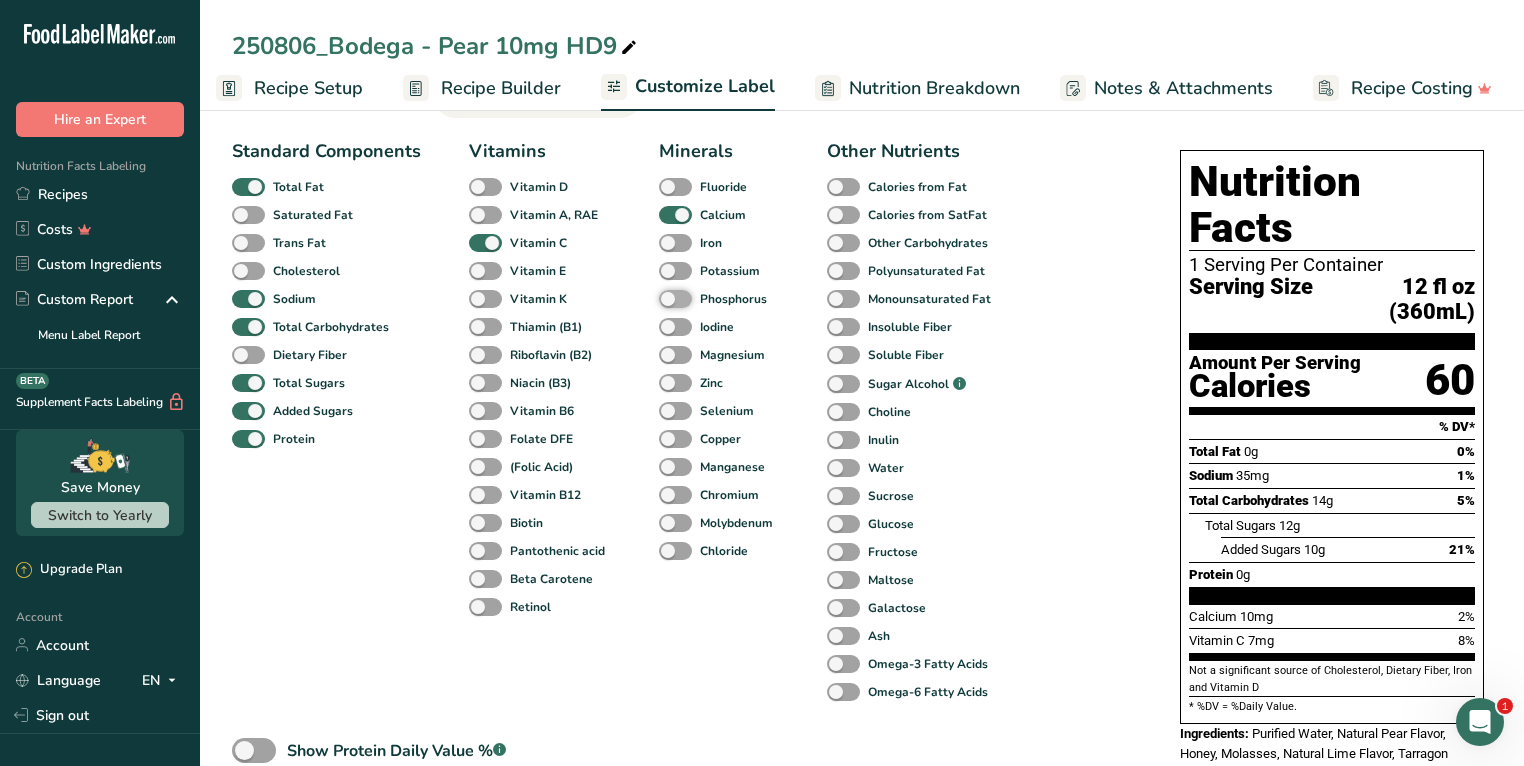 click on "Phosphorus" at bounding box center (665, 298) 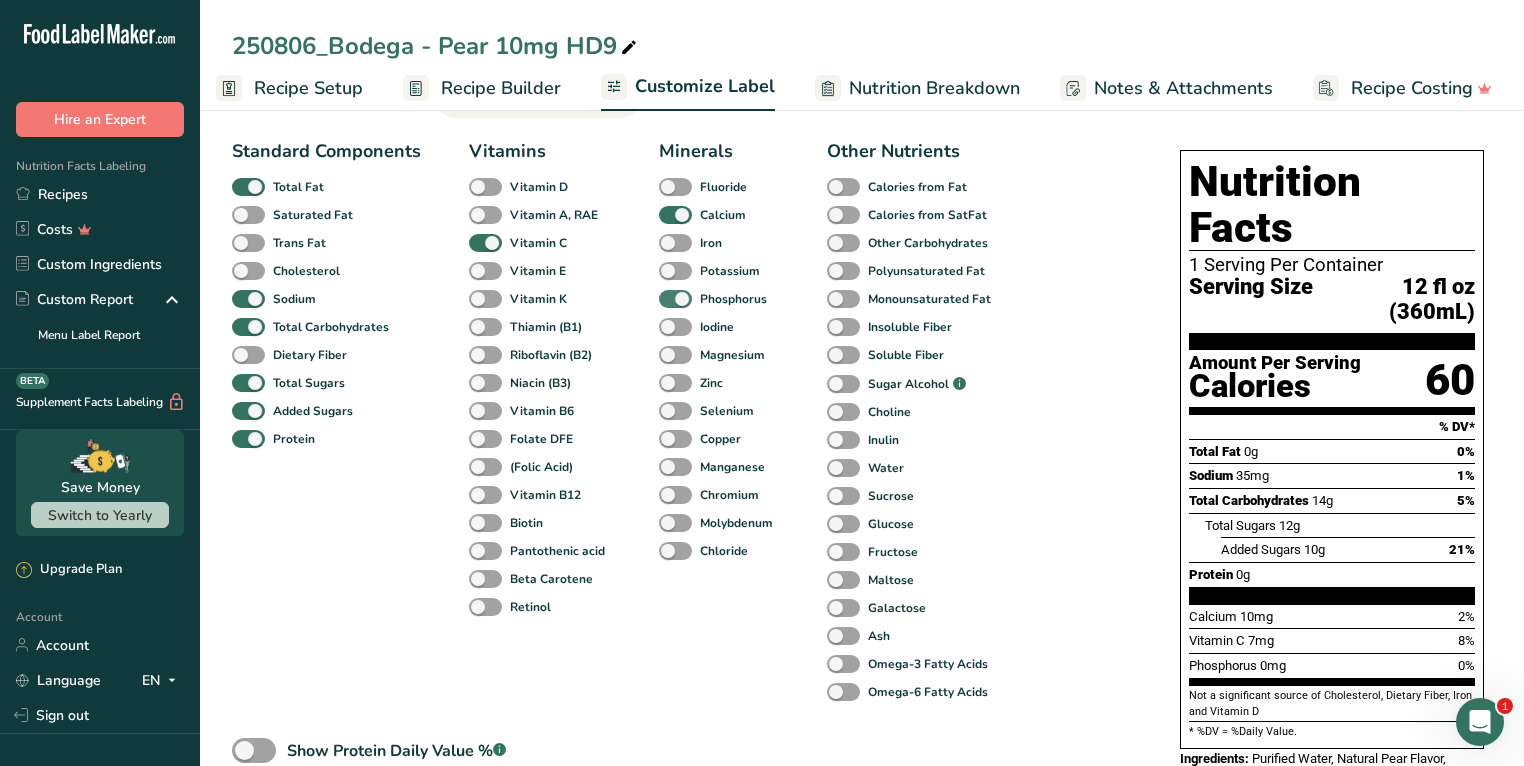click at bounding box center [675, 299] 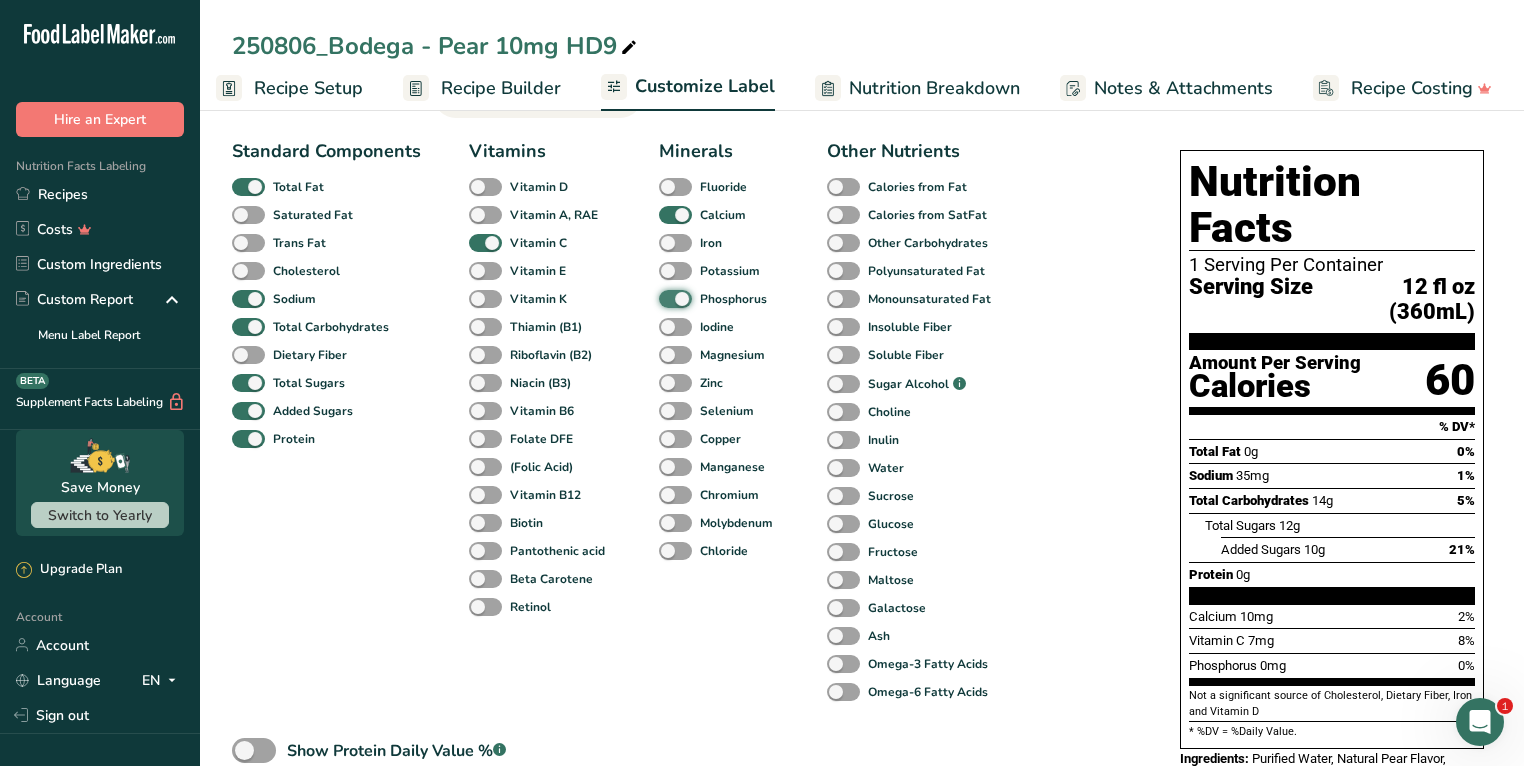 click on "Phosphorus" at bounding box center (665, 298) 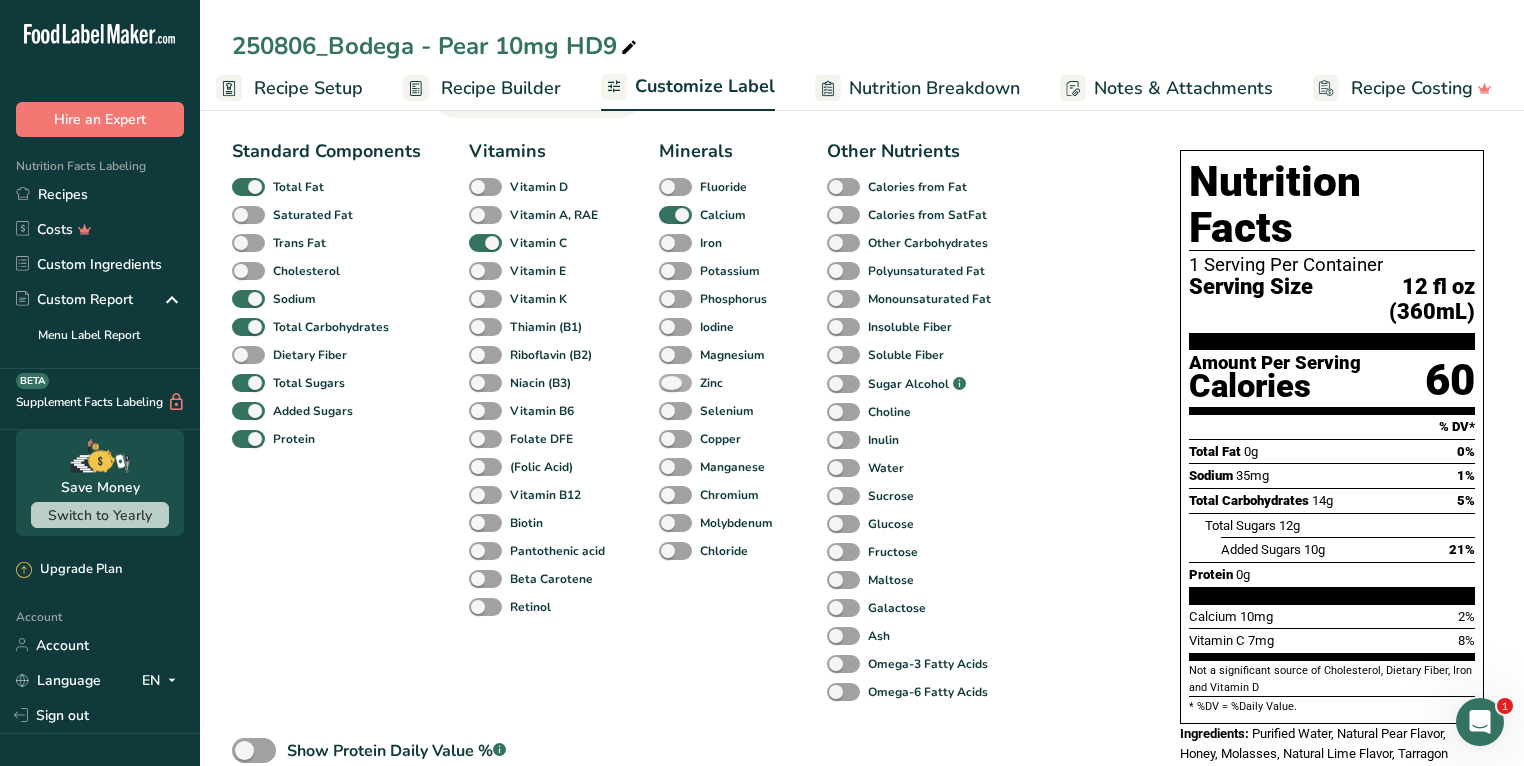 click at bounding box center (675, 383) 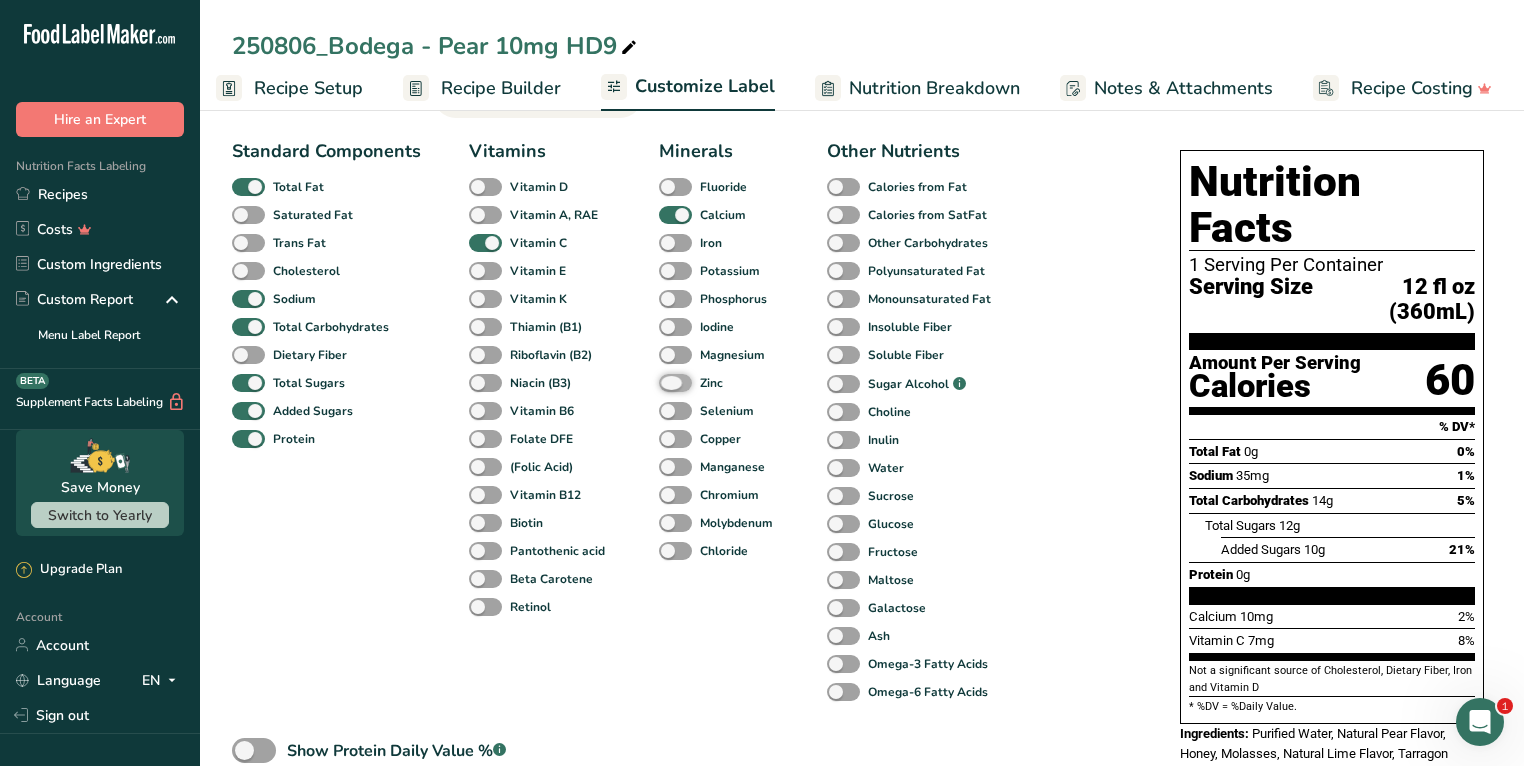 click on "Zinc" at bounding box center (665, 382) 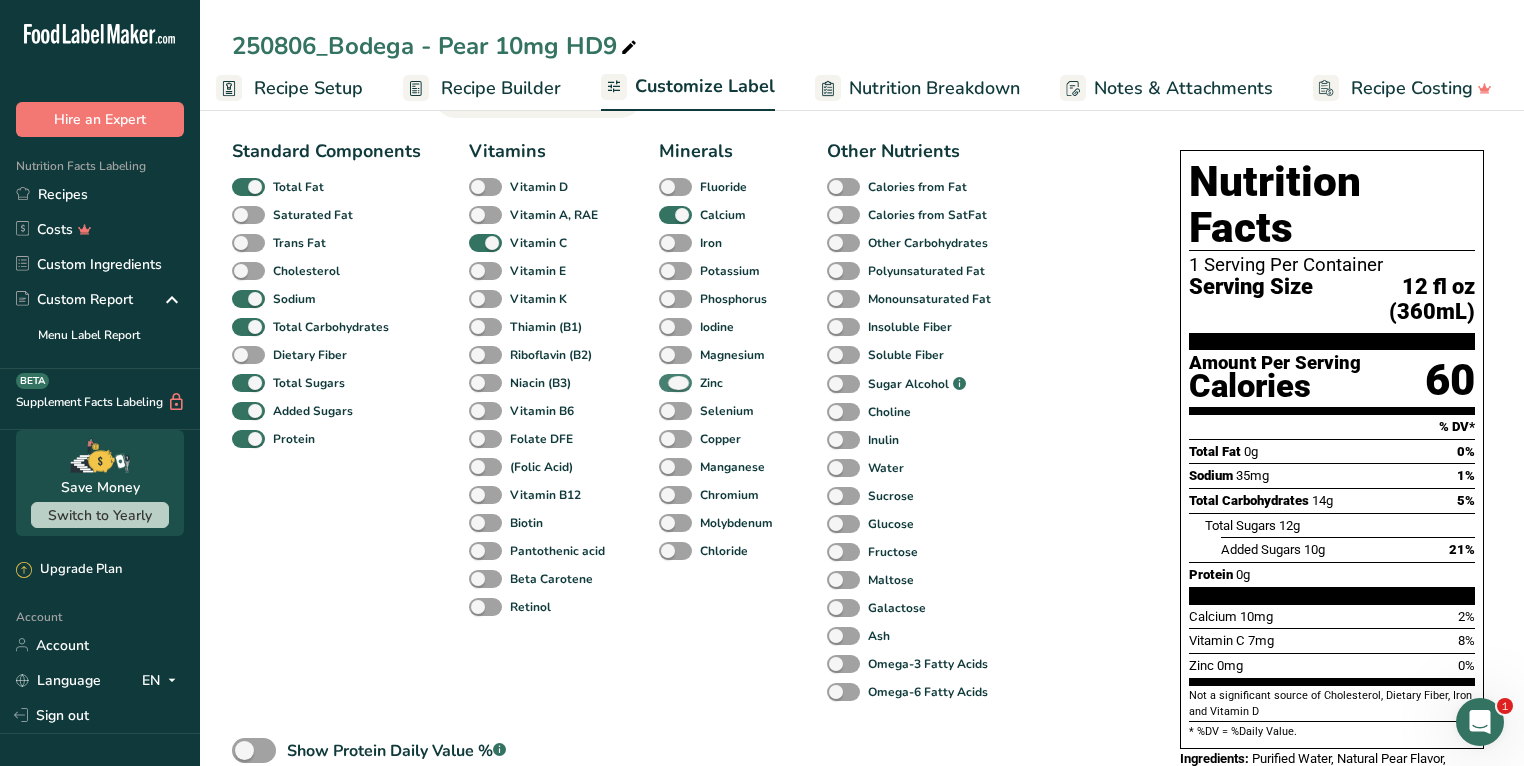 click at bounding box center (675, 383) 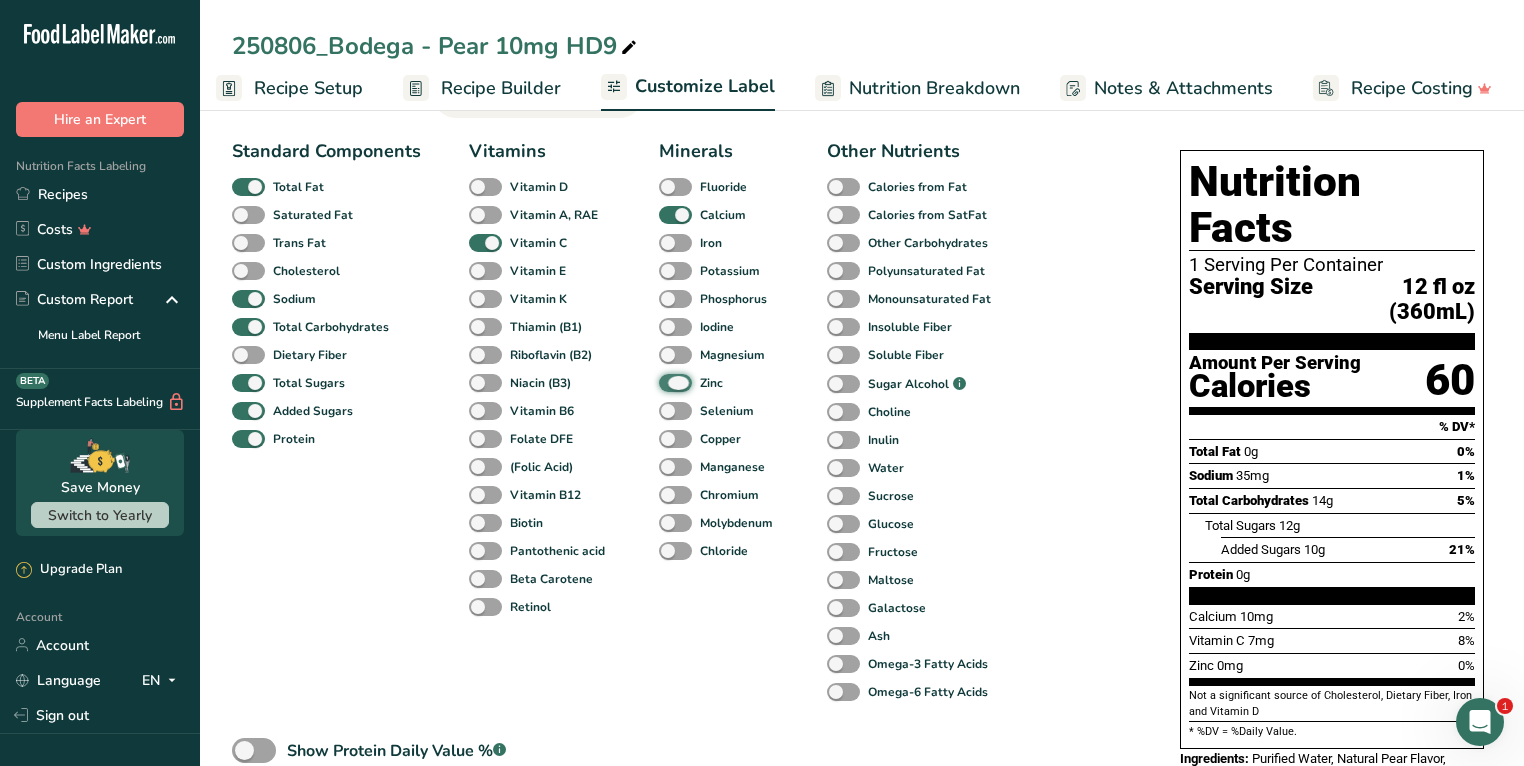 click on "Zinc" at bounding box center [665, 382] 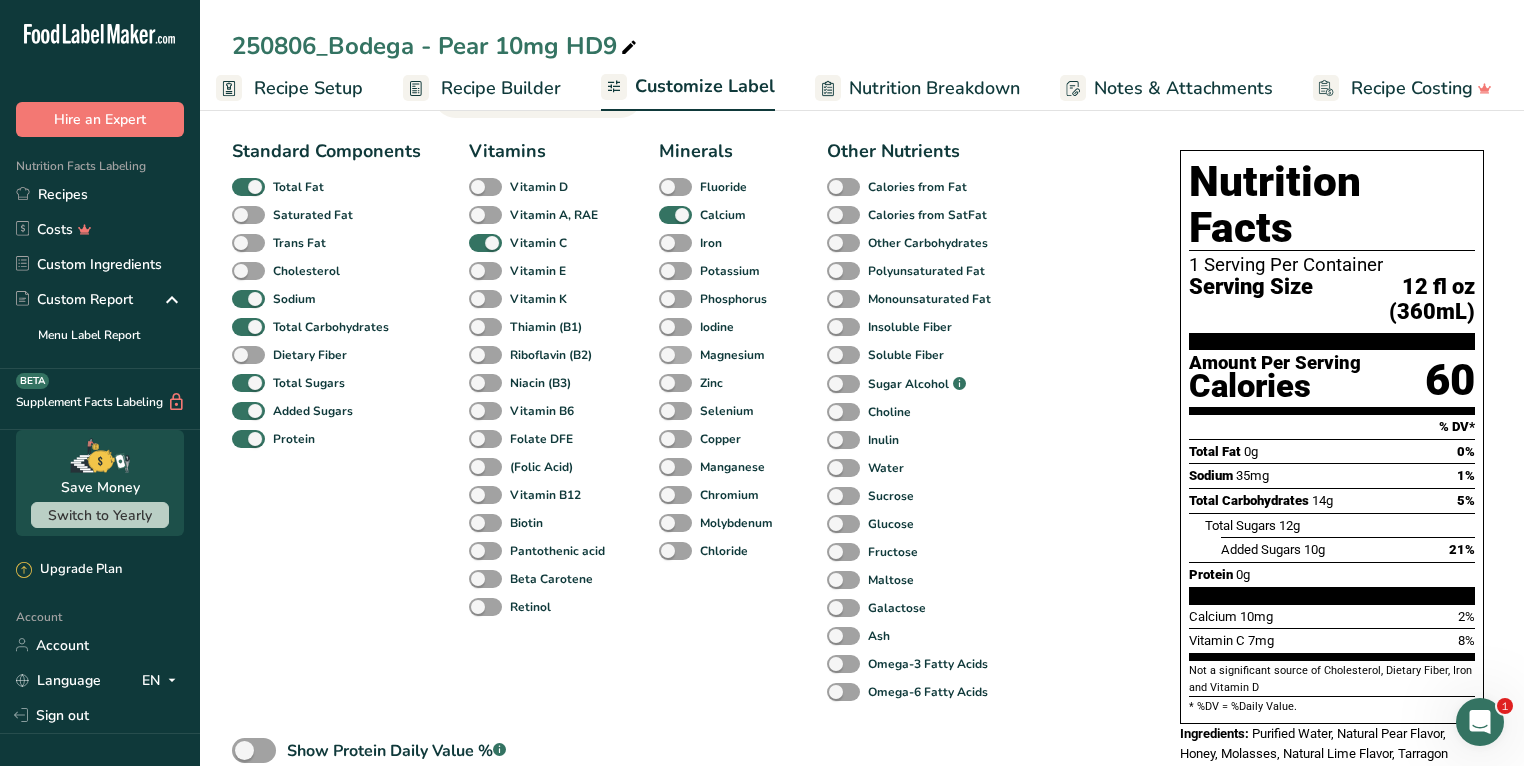 click at bounding box center [675, 355] 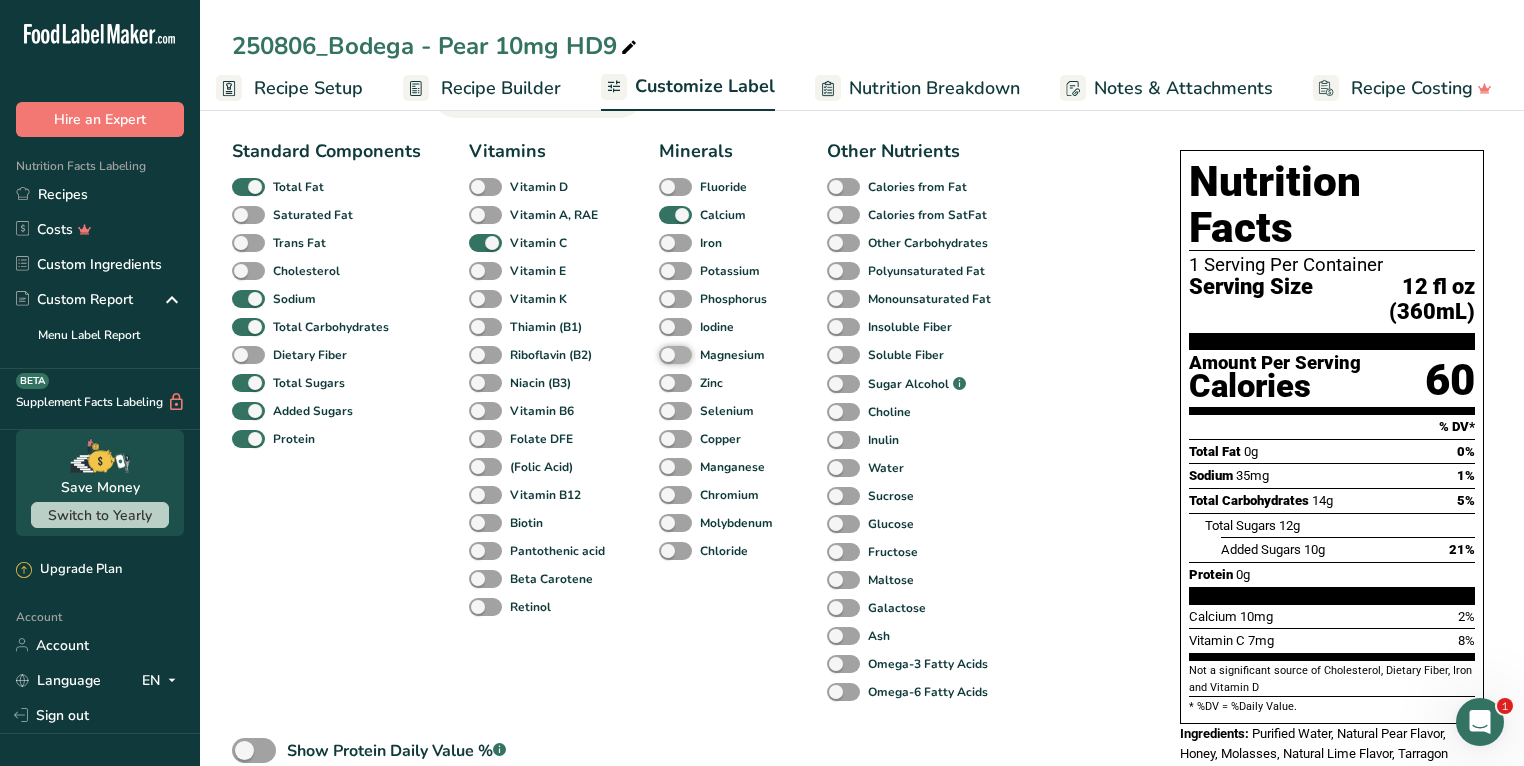 click on "Magnesium" at bounding box center [665, 354] 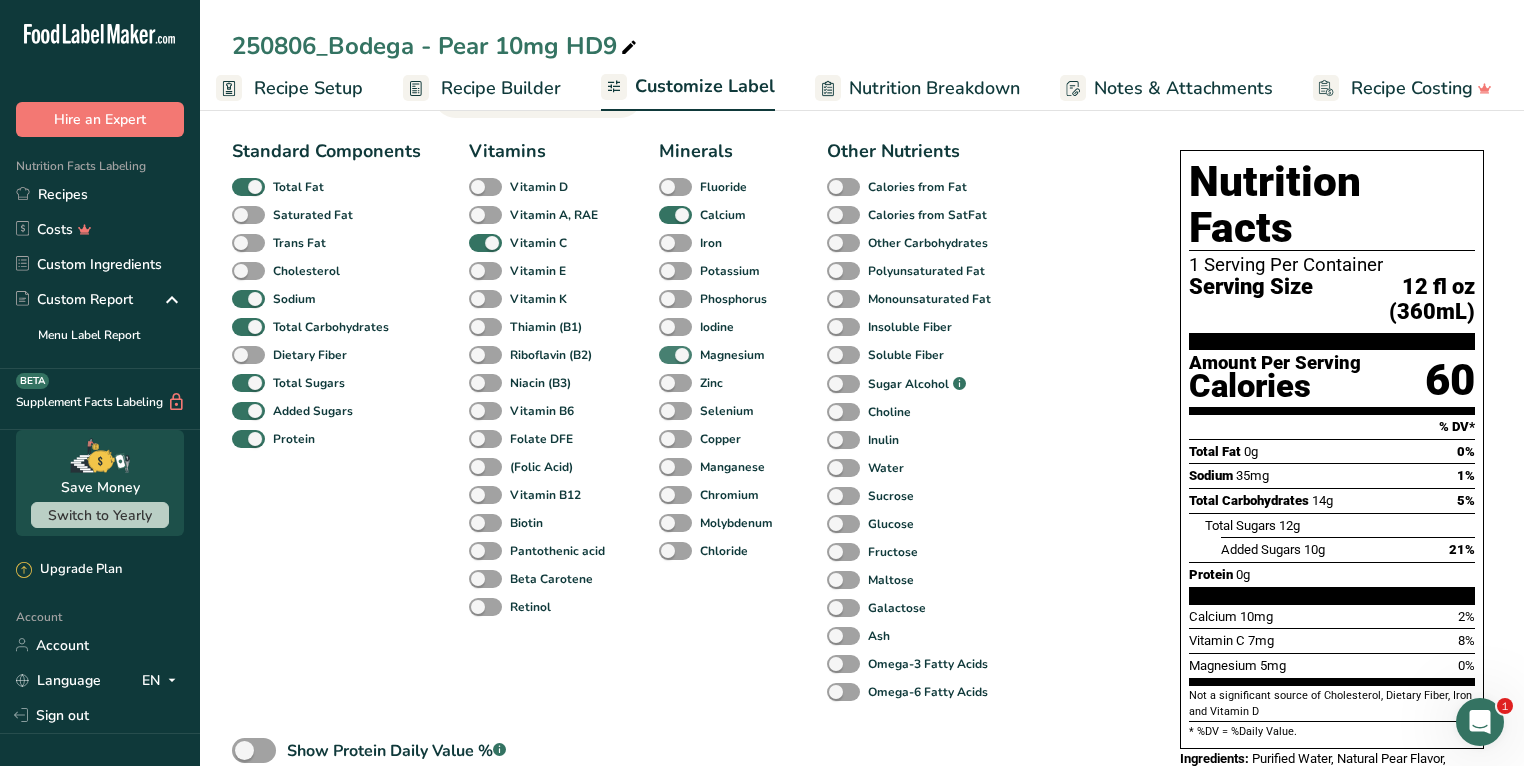 click at bounding box center (675, 355) 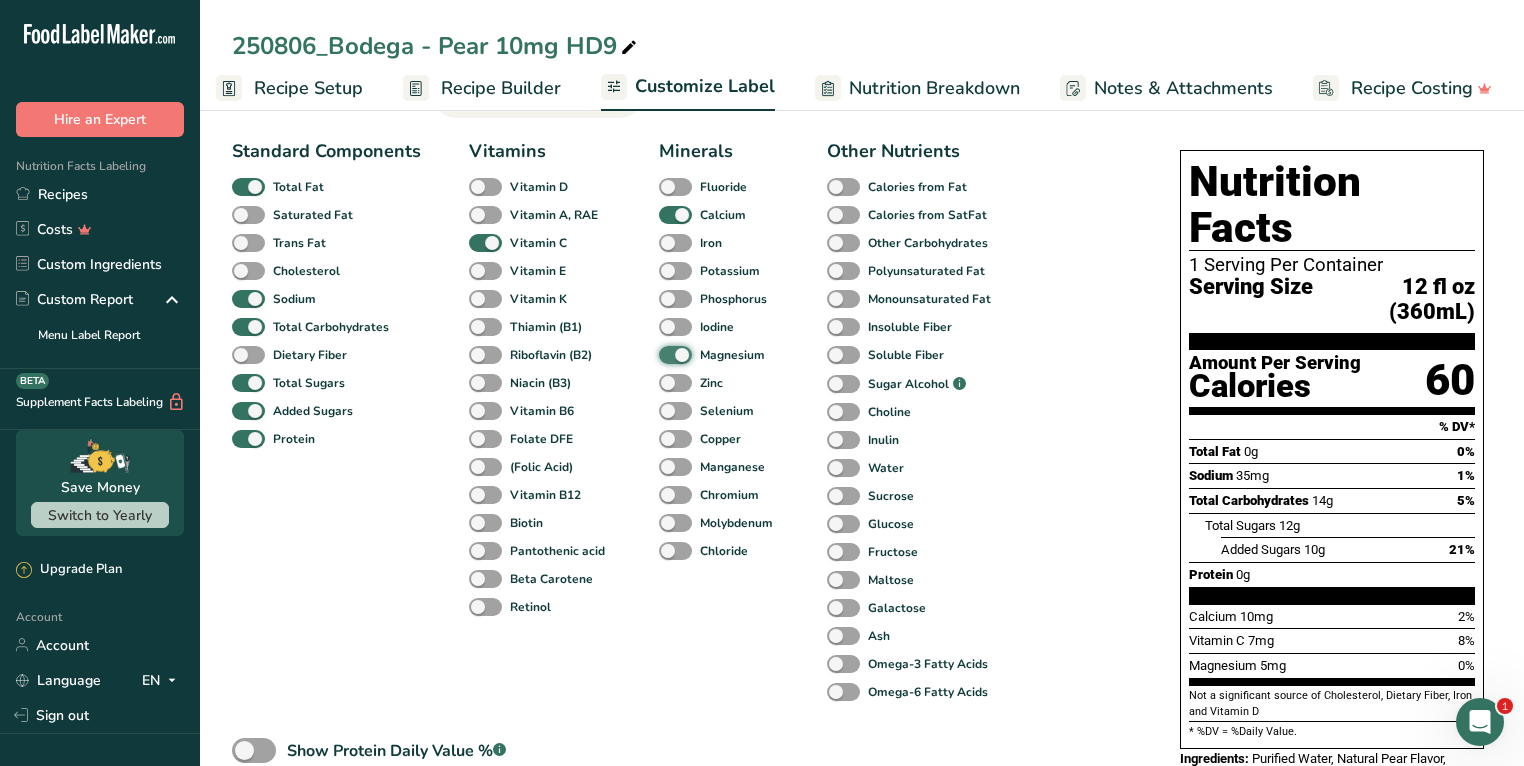 click on "Magnesium" at bounding box center [665, 354] 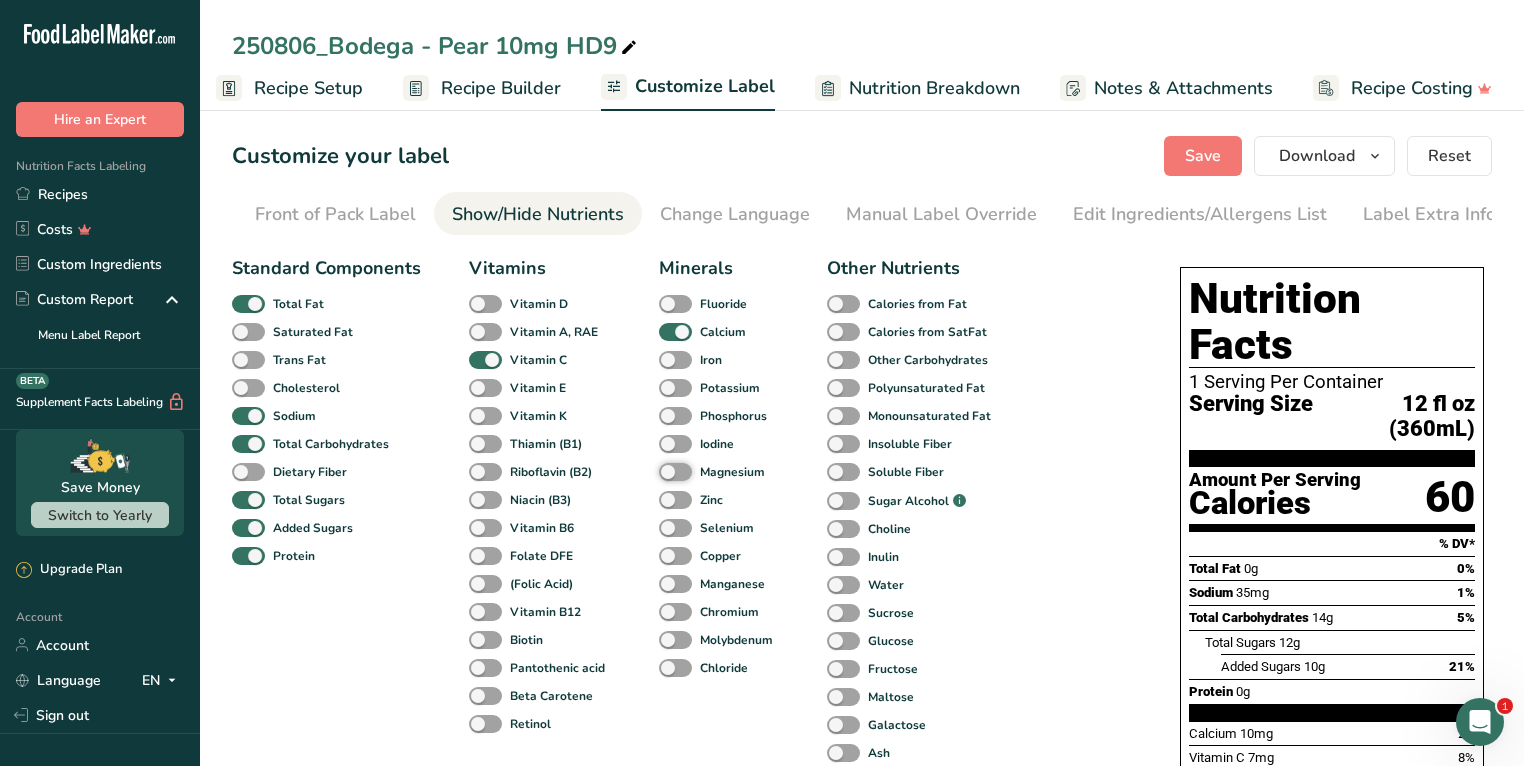 scroll, scrollTop: 0, scrollLeft: 0, axis: both 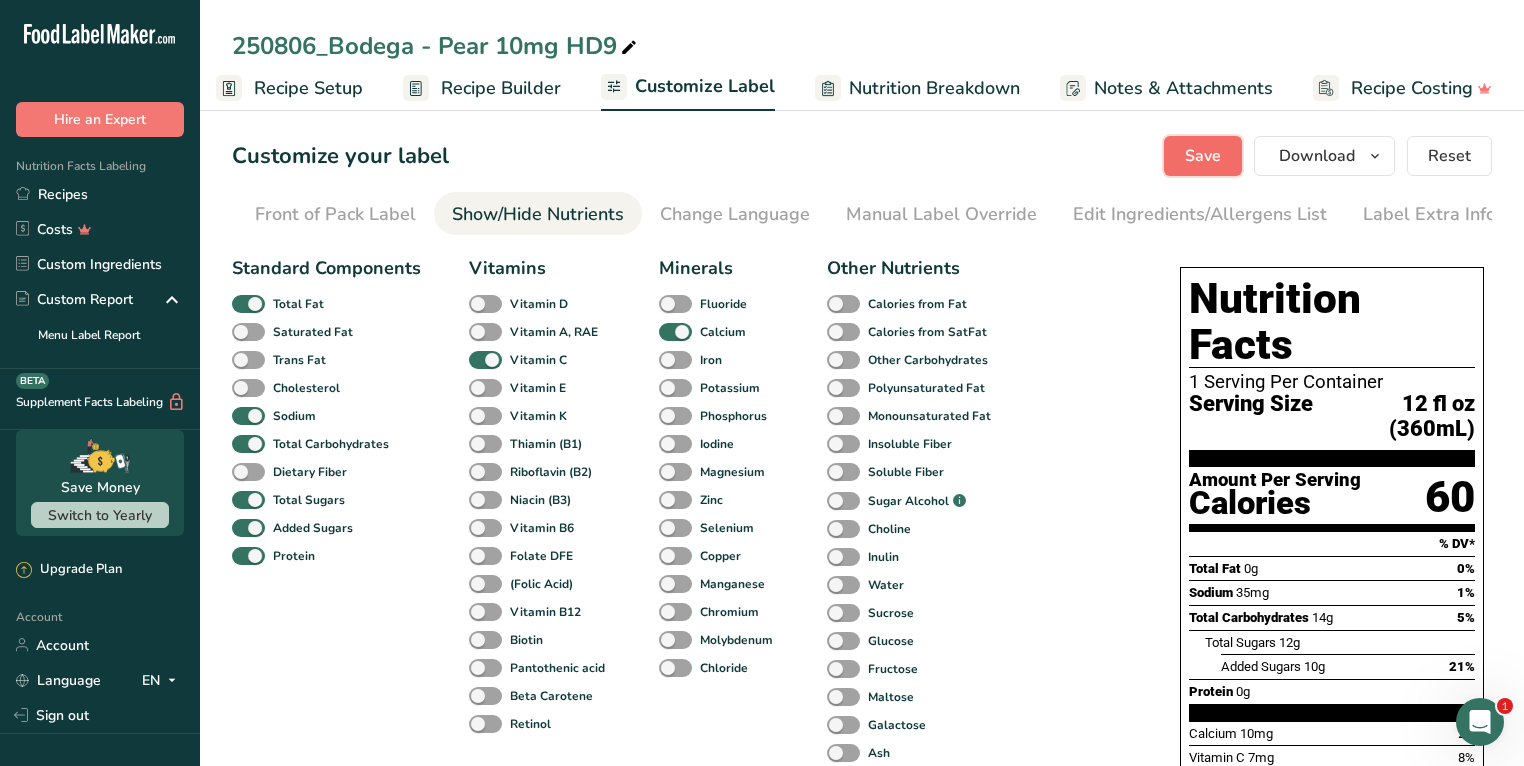 click on "Save" at bounding box center [1203, 156] 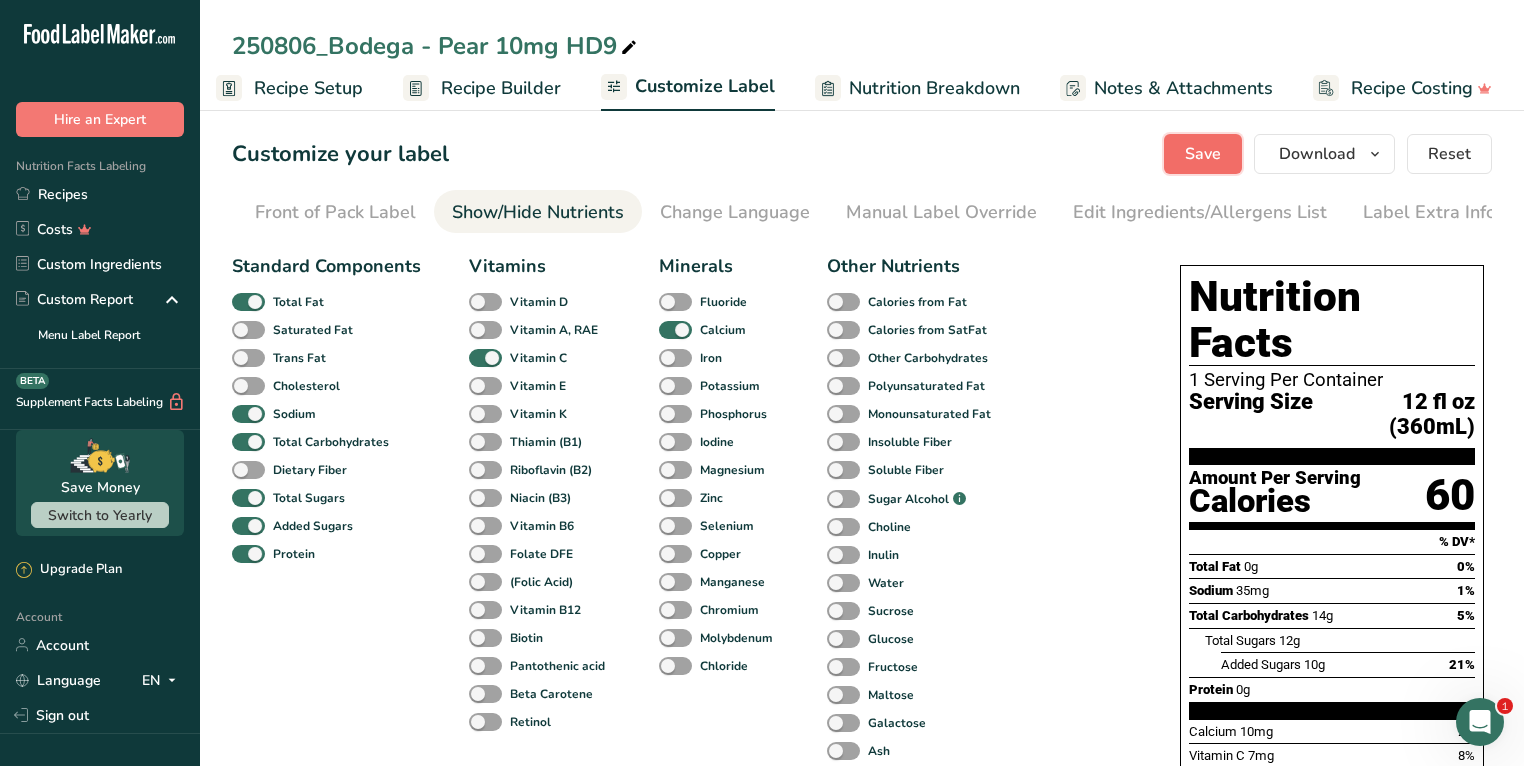 scroll, scrollTop: 3, scrollLeft: 0, axis: vertical 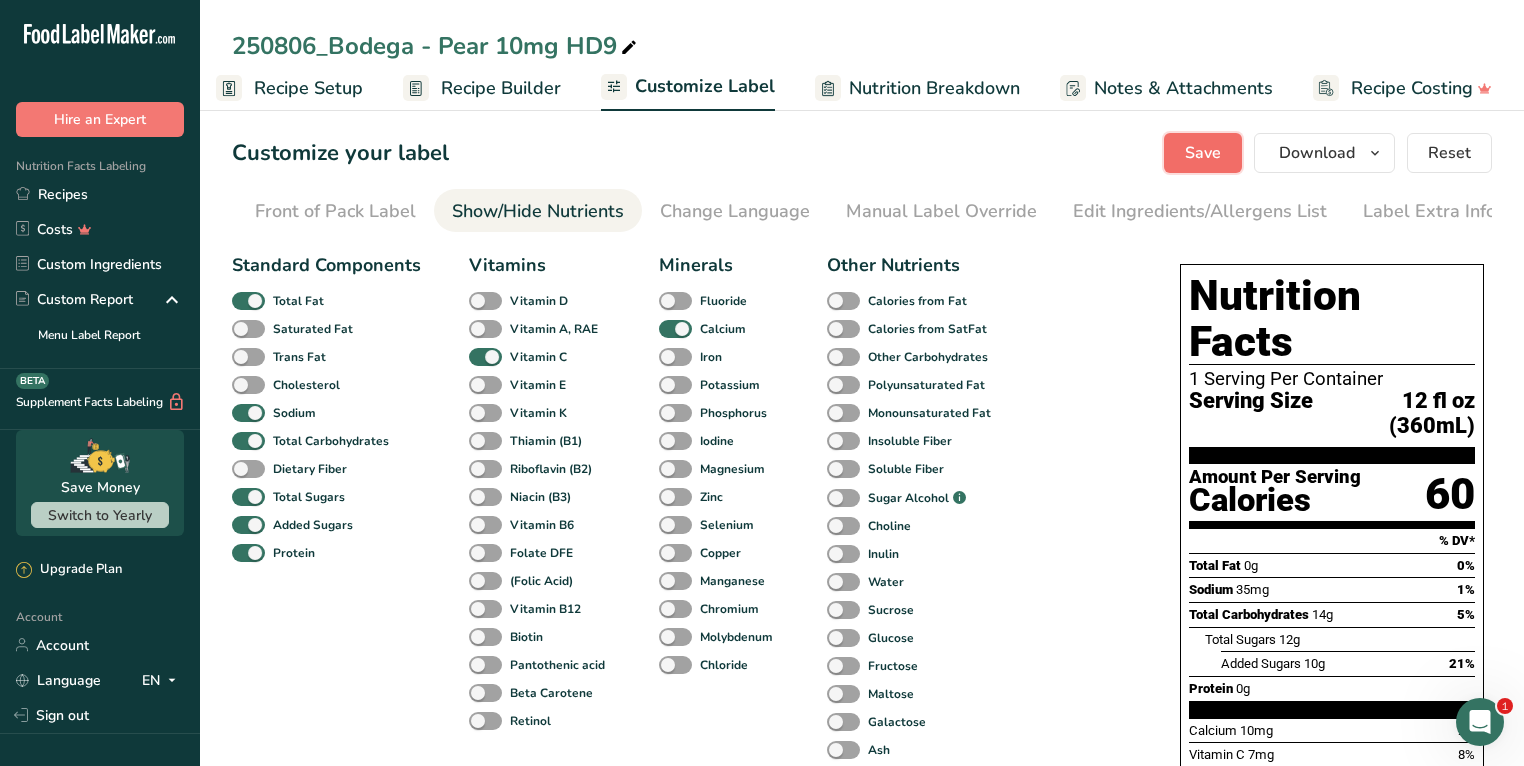 click on "Save" at bounding box center [1203, 153] 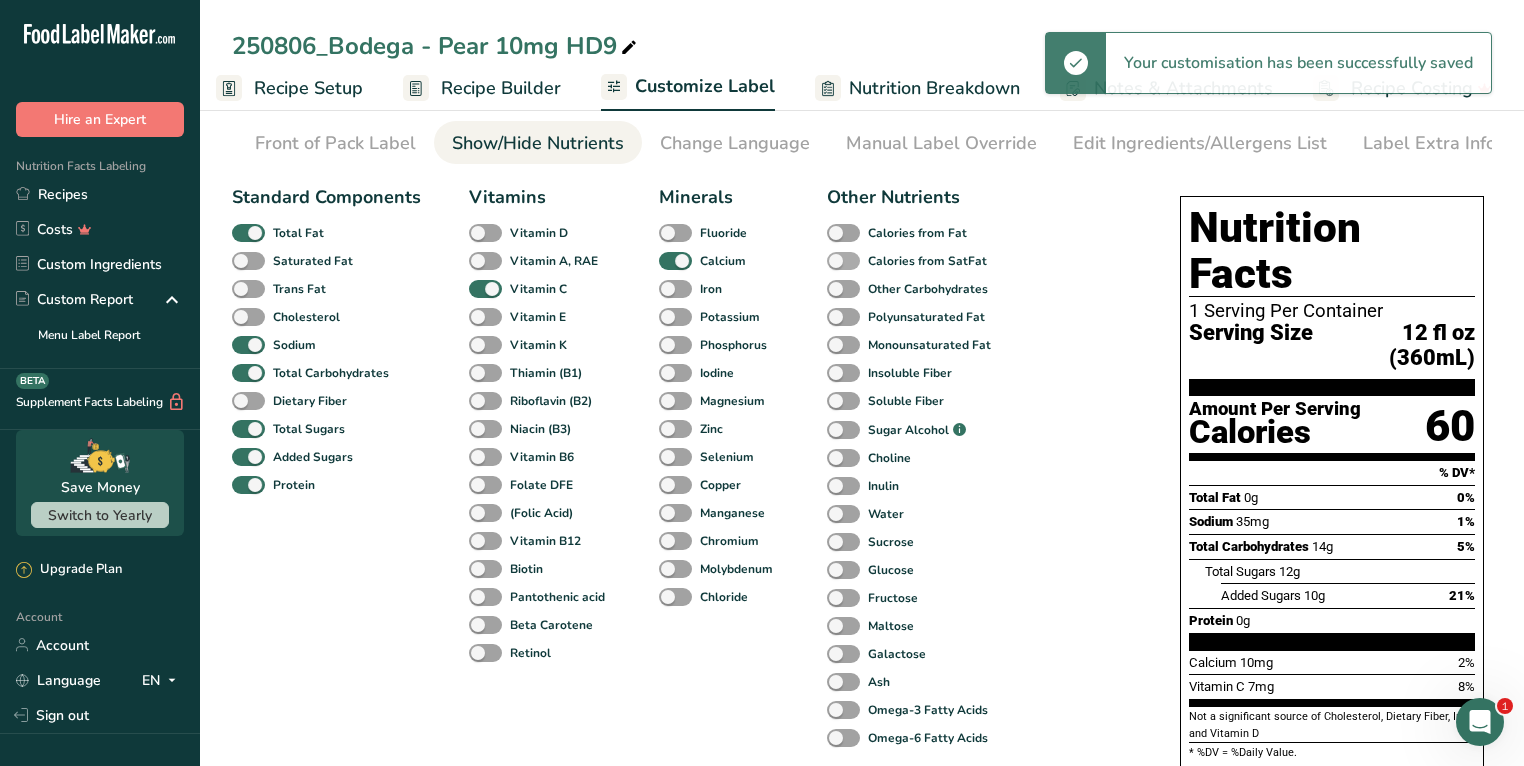 scroll, scrollTop: 0, scrollLeft: 0, axis: both 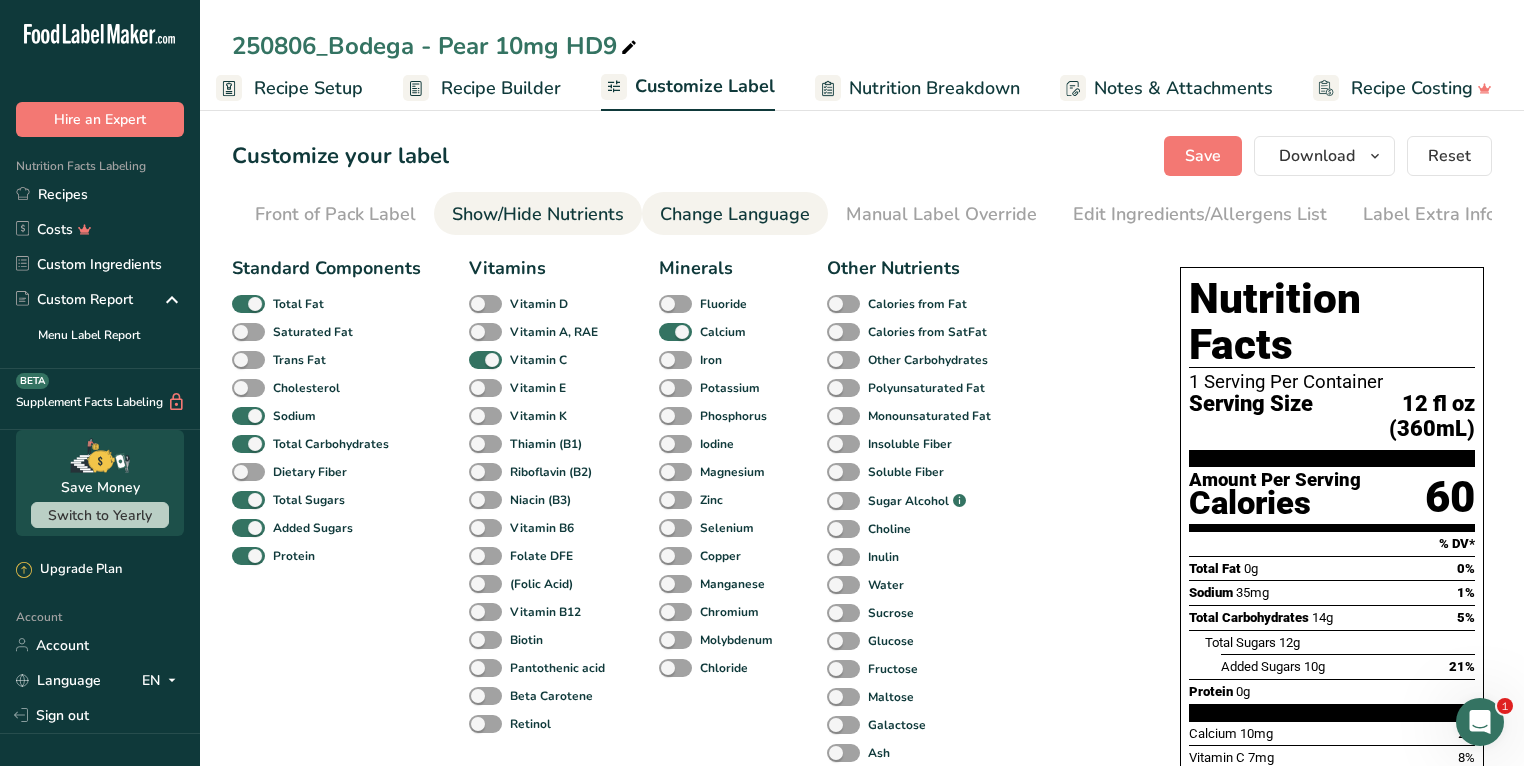 click on "Change Language" at bounding box center [735, 214] 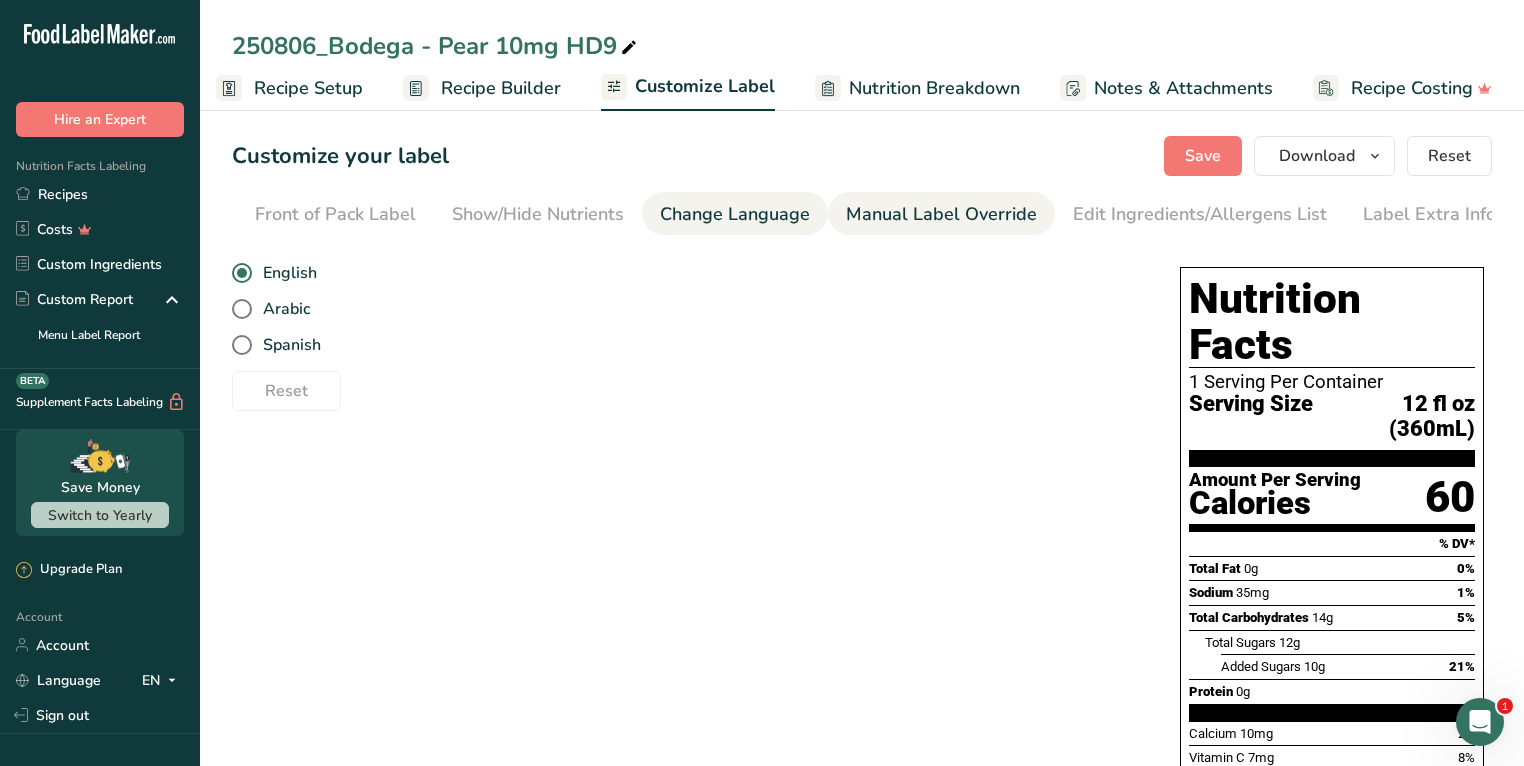 click on "Manual Label Override" at bounding box center [941, 214] 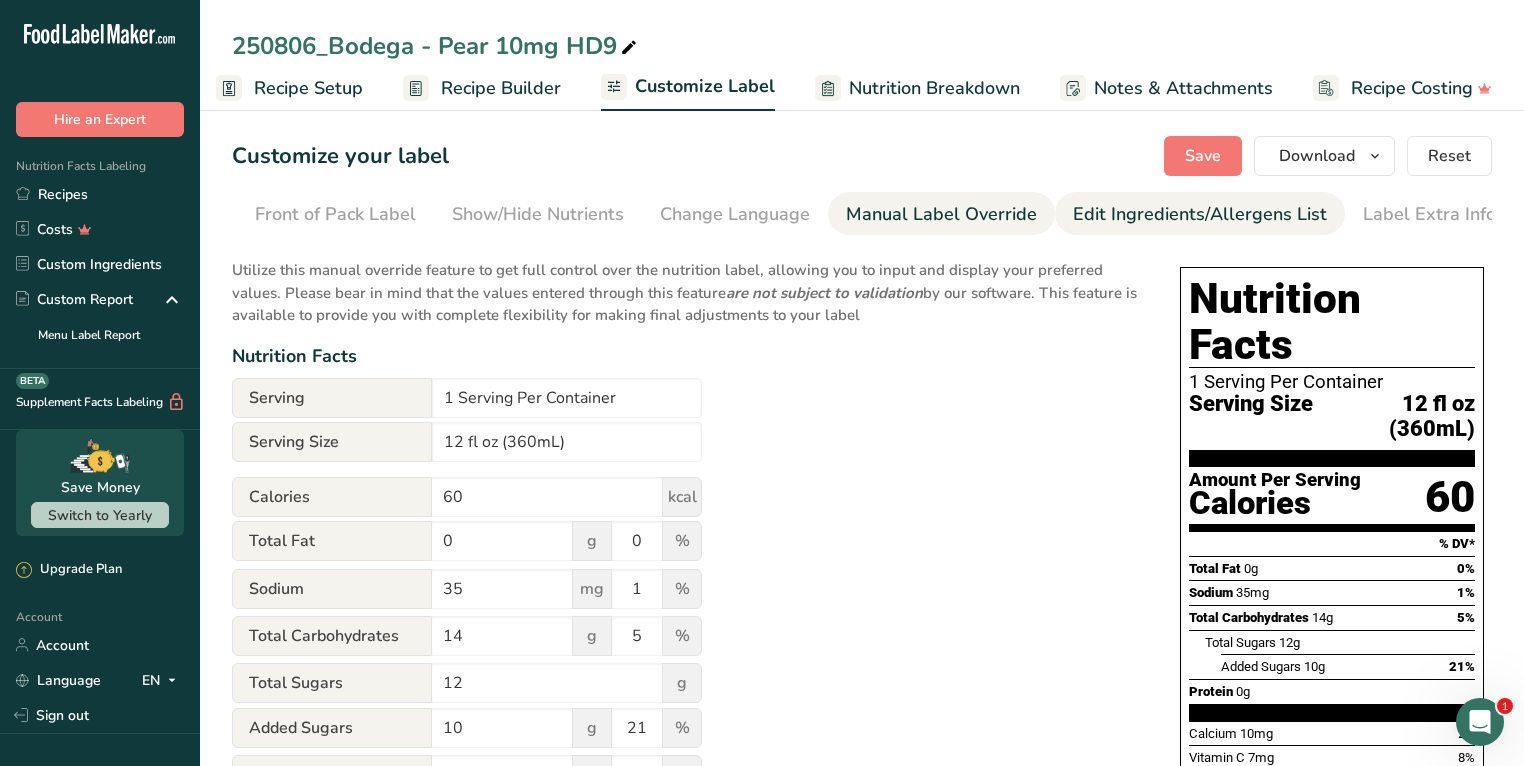 click on "Edit Ingredients/Allergens List" at bounding box center (1200, 214) 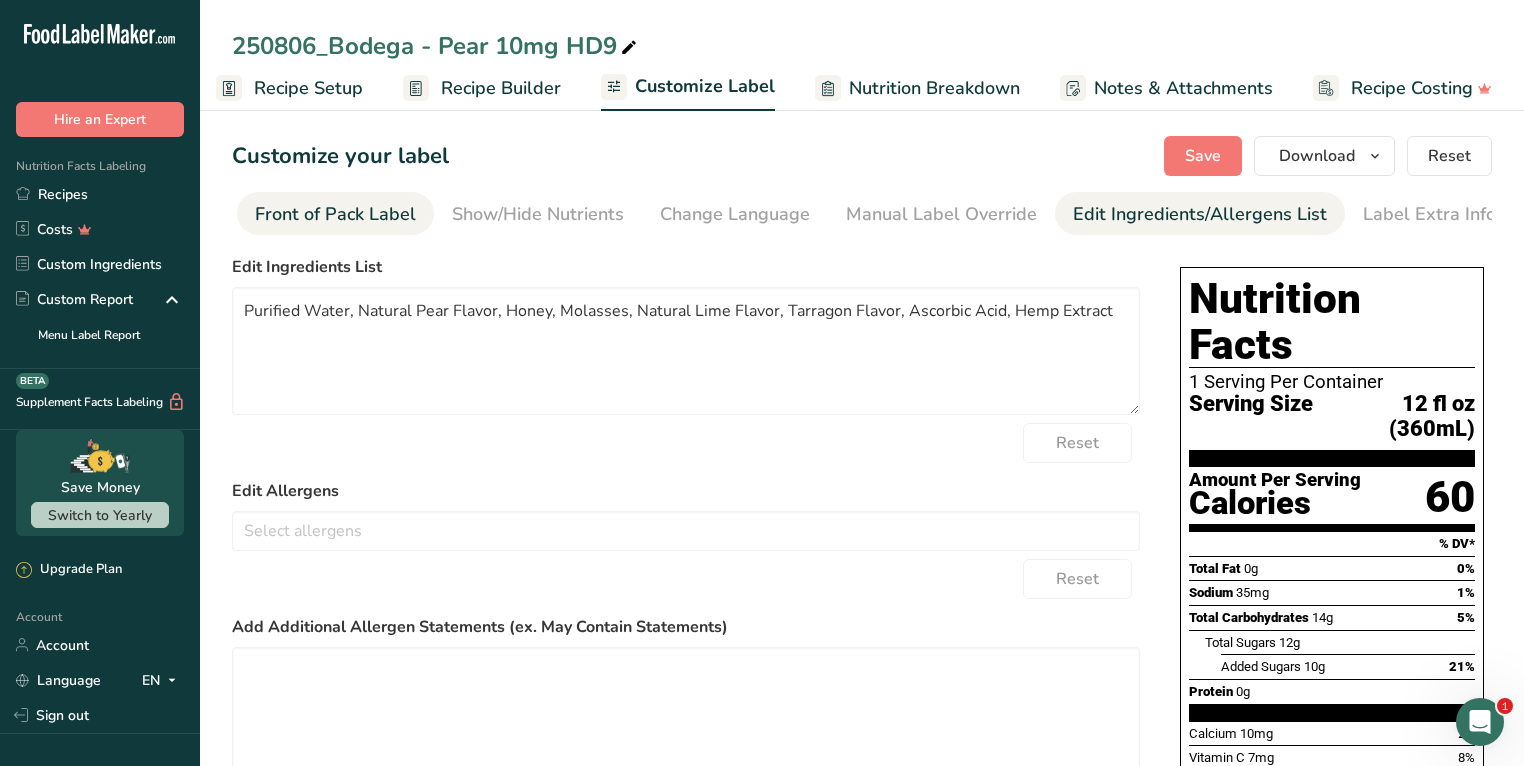 click on "Front of Pack Label" at bounding box center [335, 214] 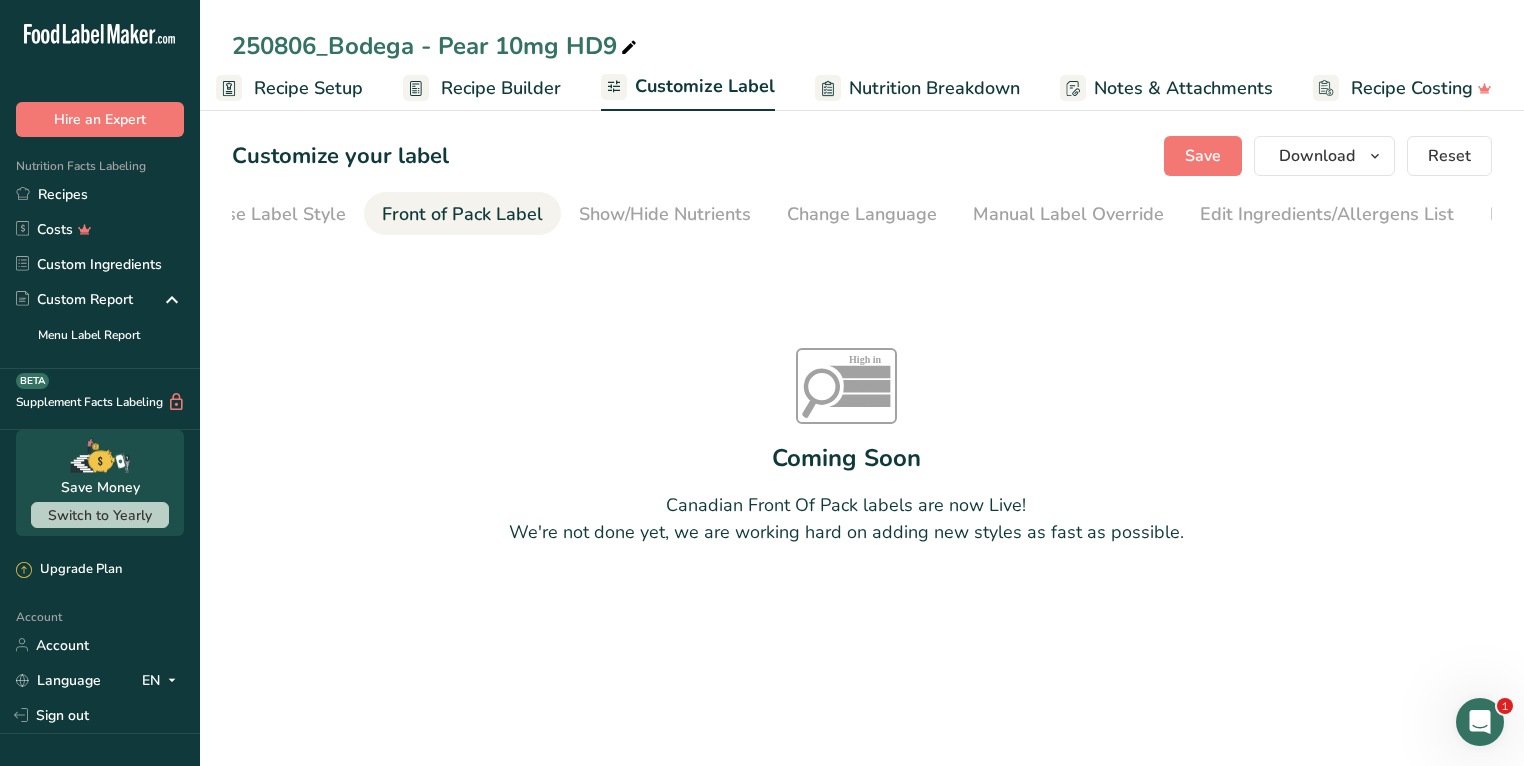 scroll, scrollTop: 0, scrollLeft: 0, axis: both 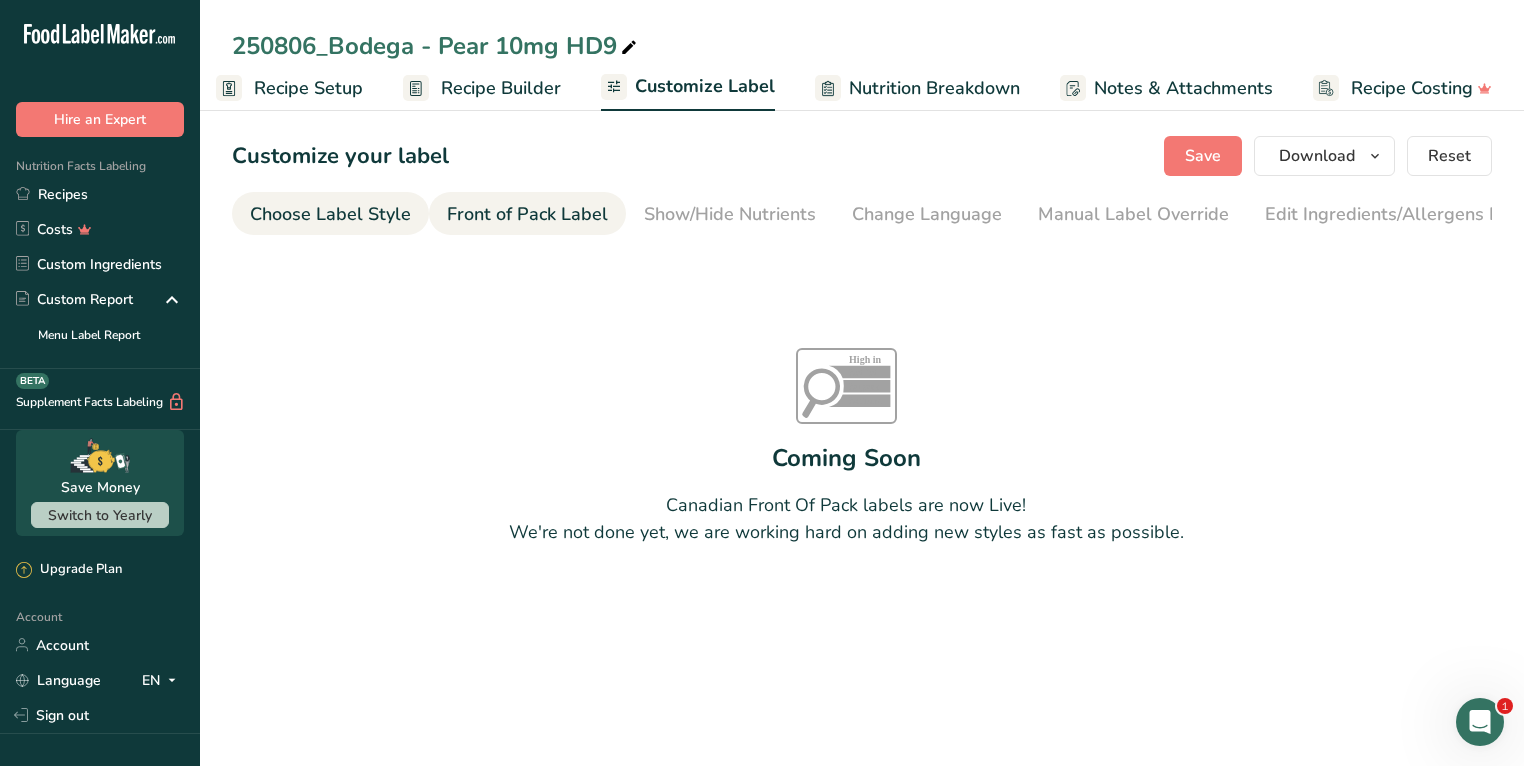 click on "Choose Label Style" at bounding box center (330, 214) 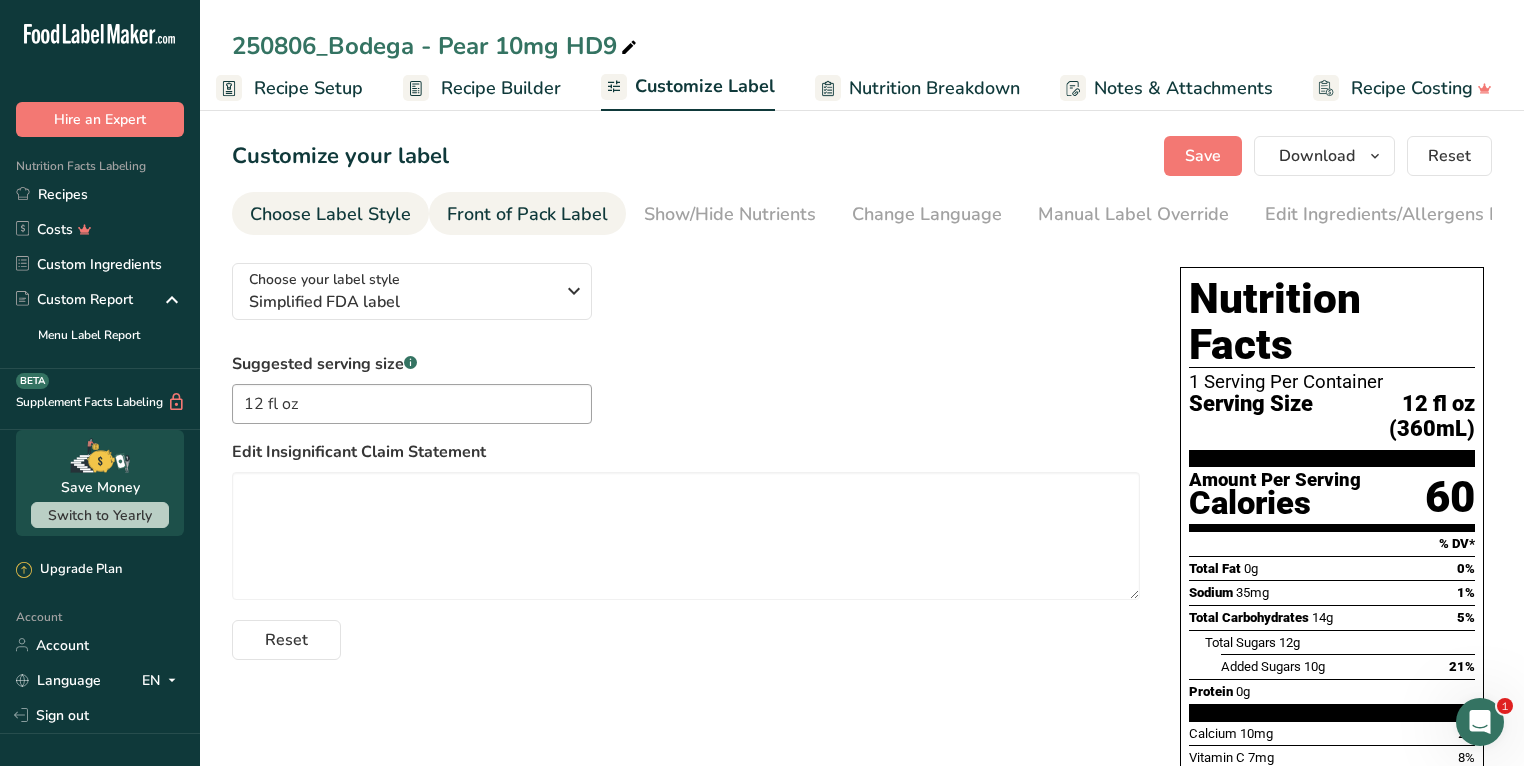 click on "Front of Pack Label" at bounding box center [527, 214] 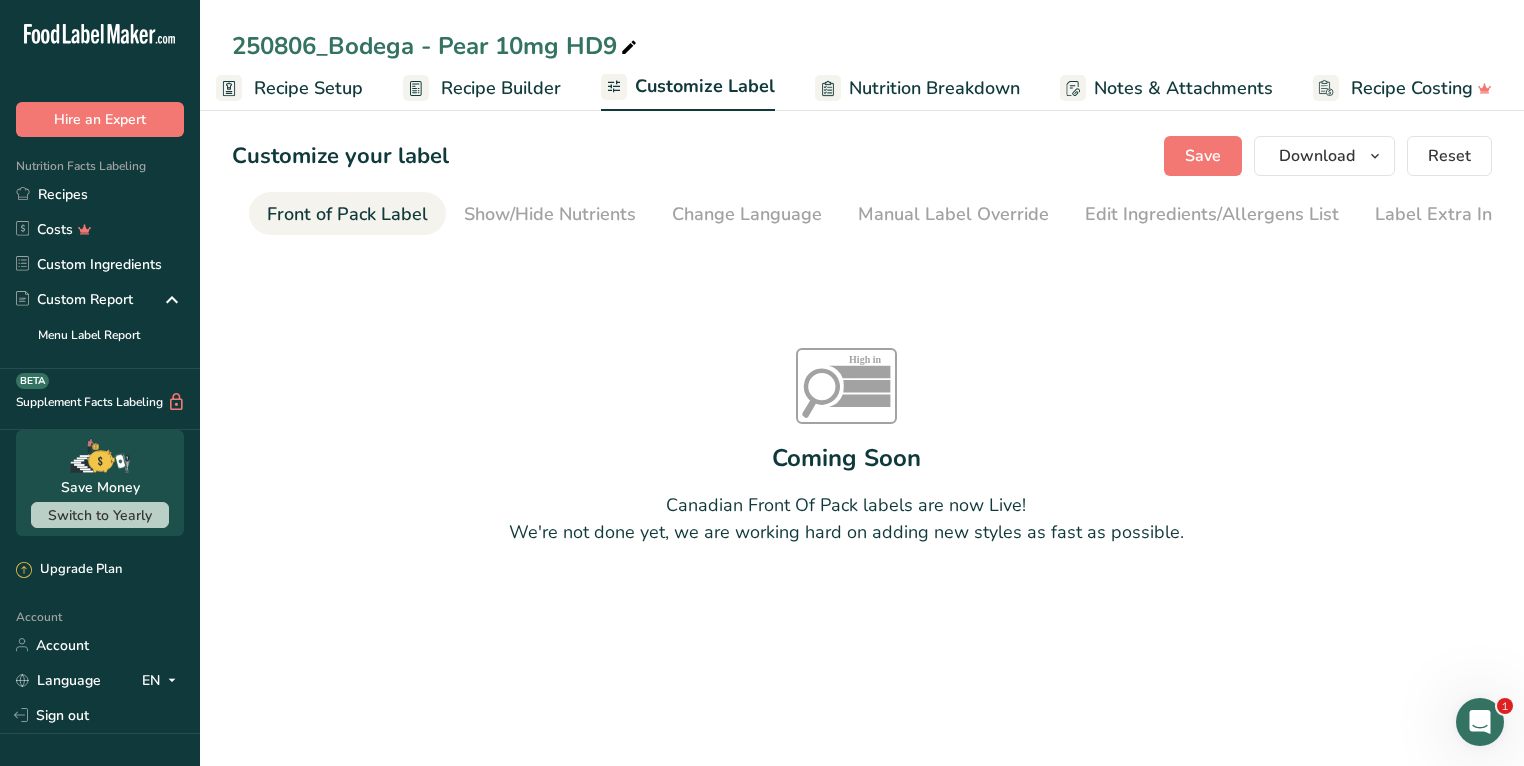 scroll, scrollTop: 0, scrollLeft: 192, axis: horizontal 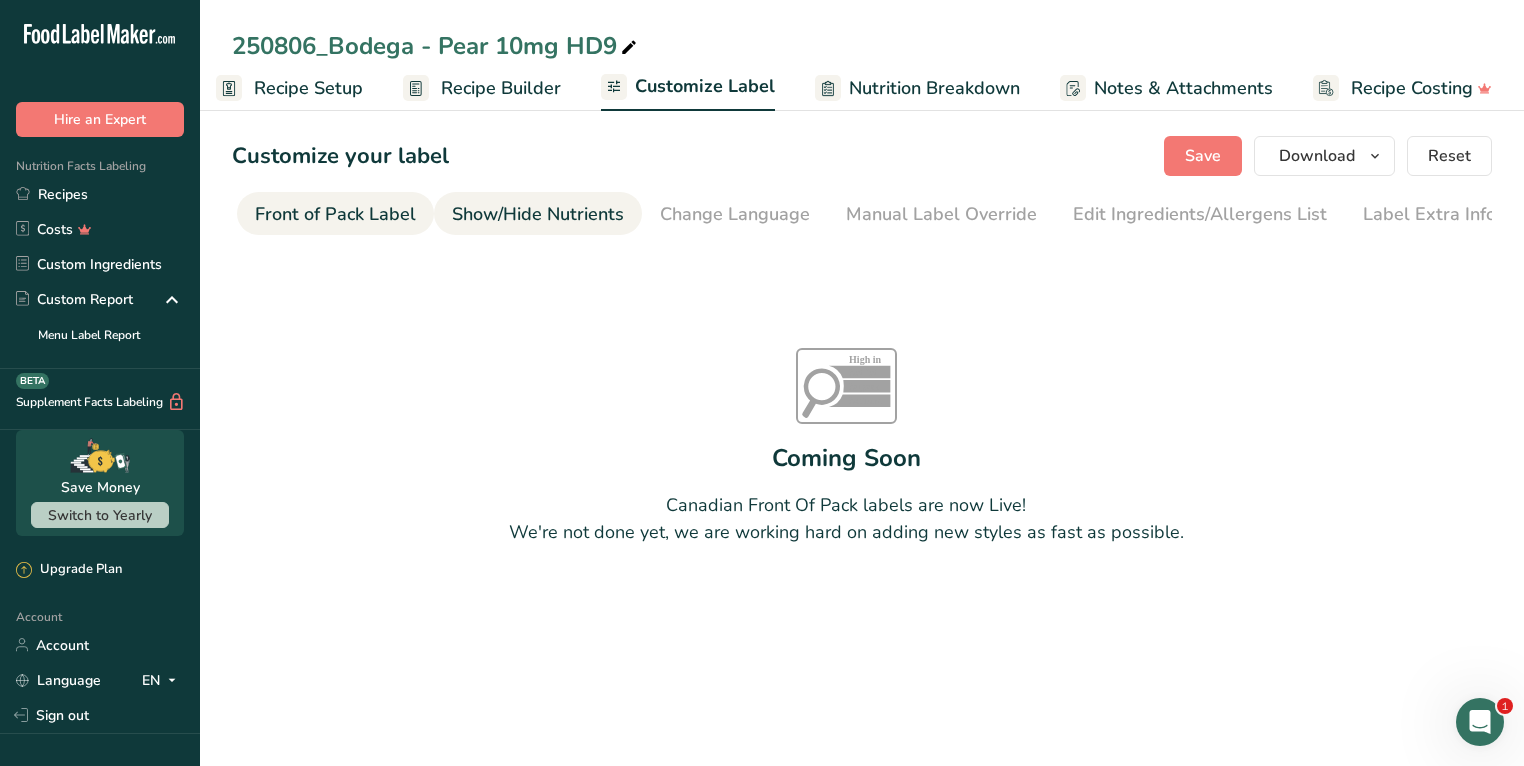 click on "Show/Hide Nutrients" at bounding box center (538, 214) 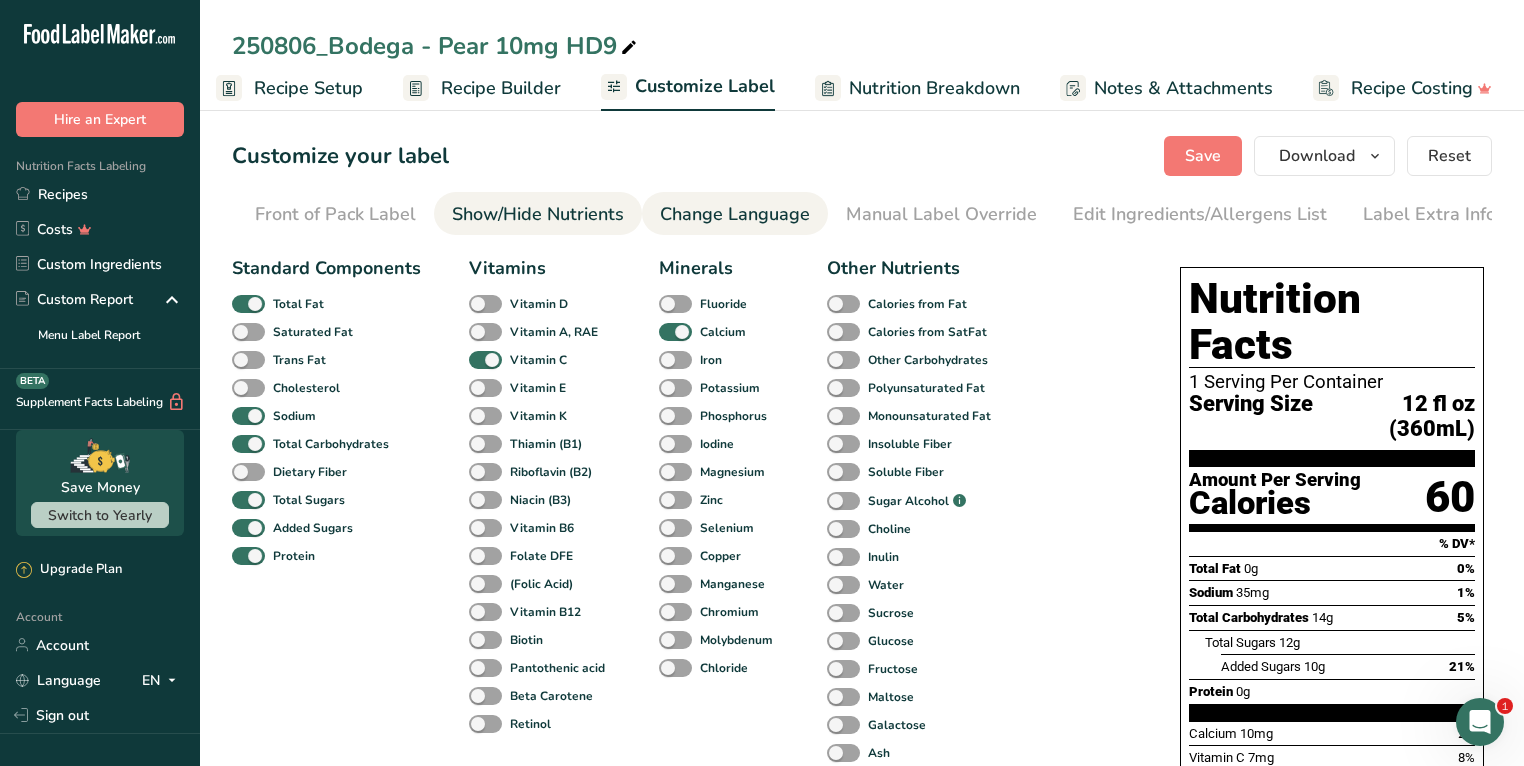 click on "Change Language" at bounding box center (735, 214) 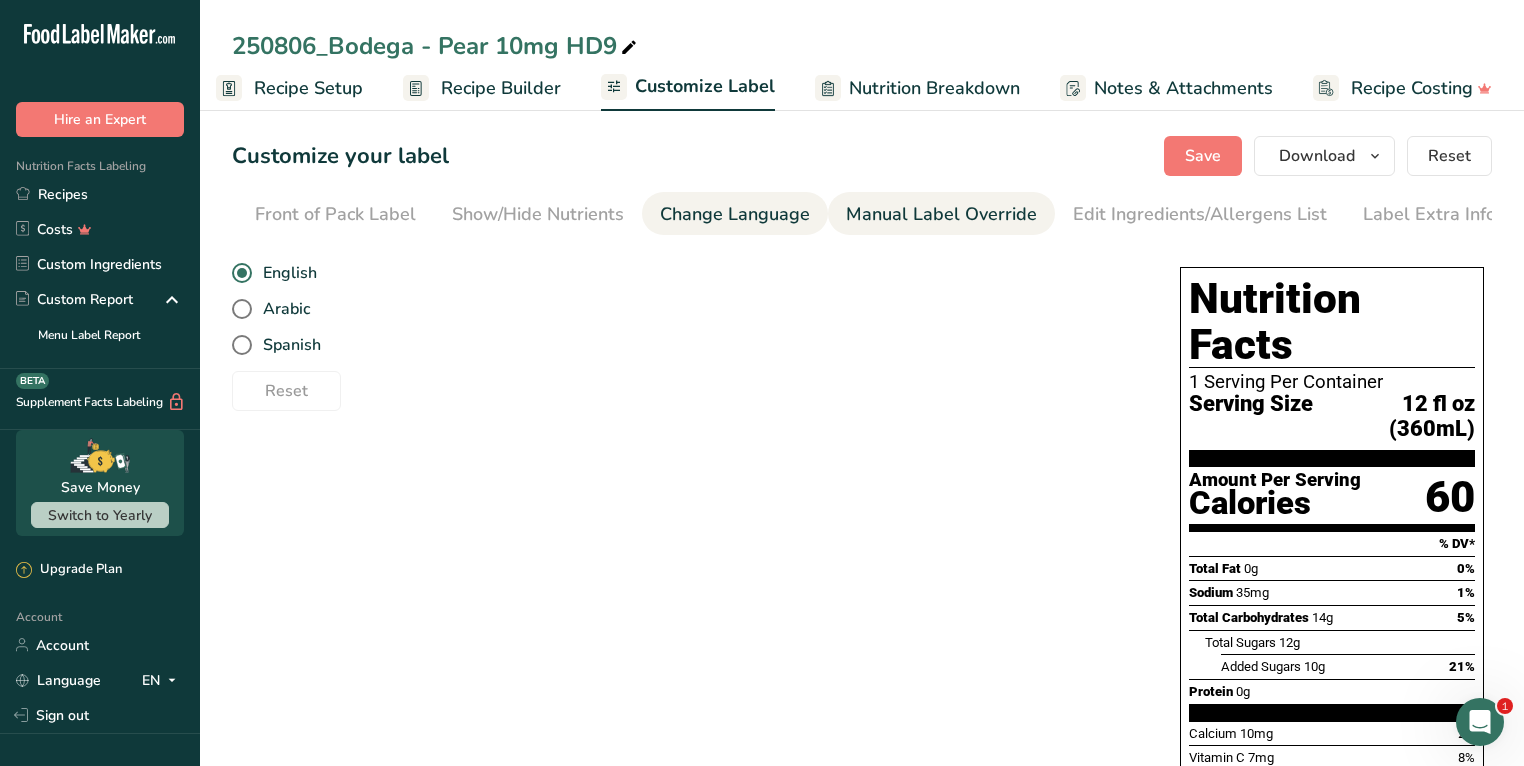 click on "Manual Label Override" at bounding box center (941, 214) 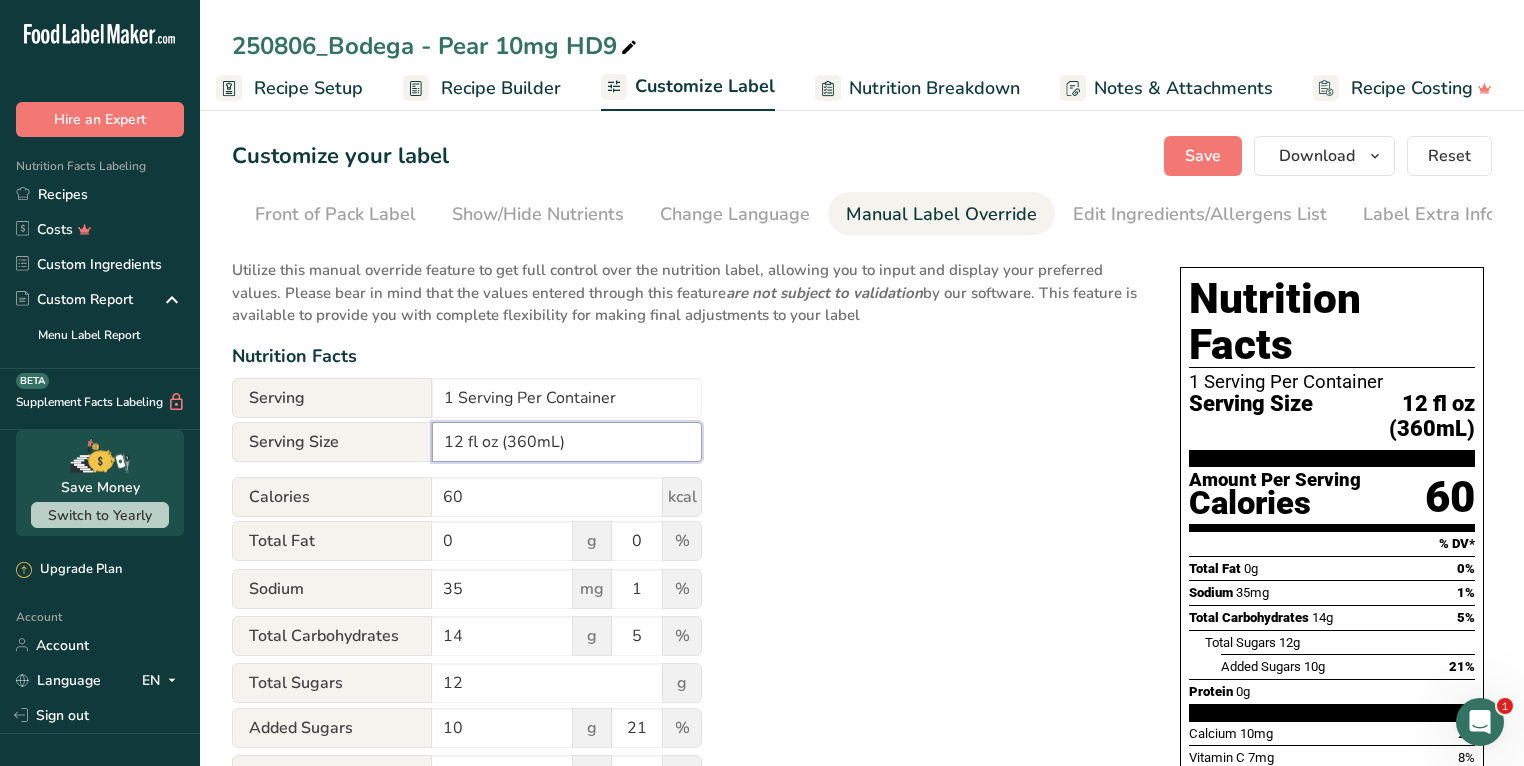 drag, startPoint x: 534, startPoint y: 447, endPoint x: 517, endPoint y: 449, distance: 17.117243 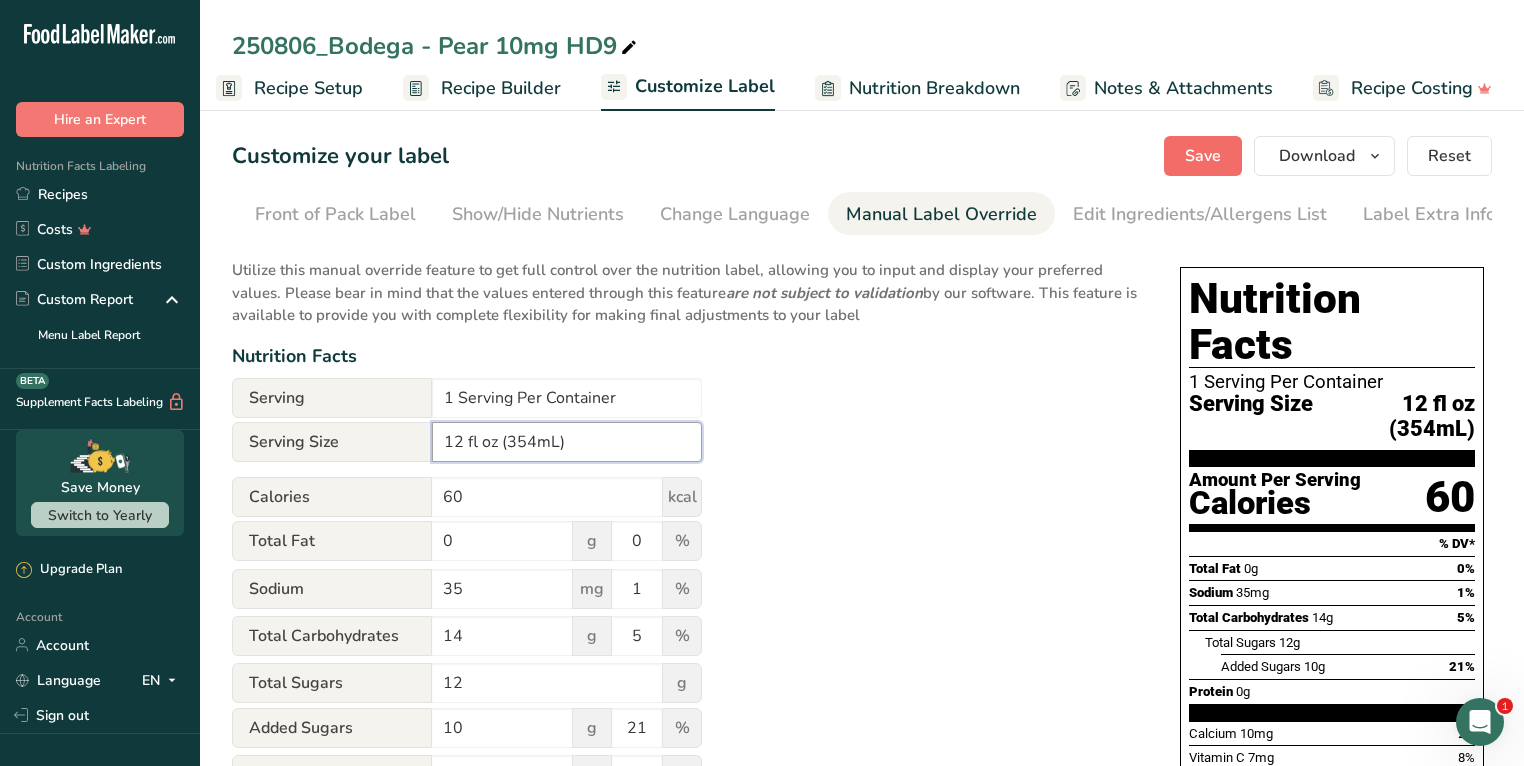type on "12 fl oz (354mL)" 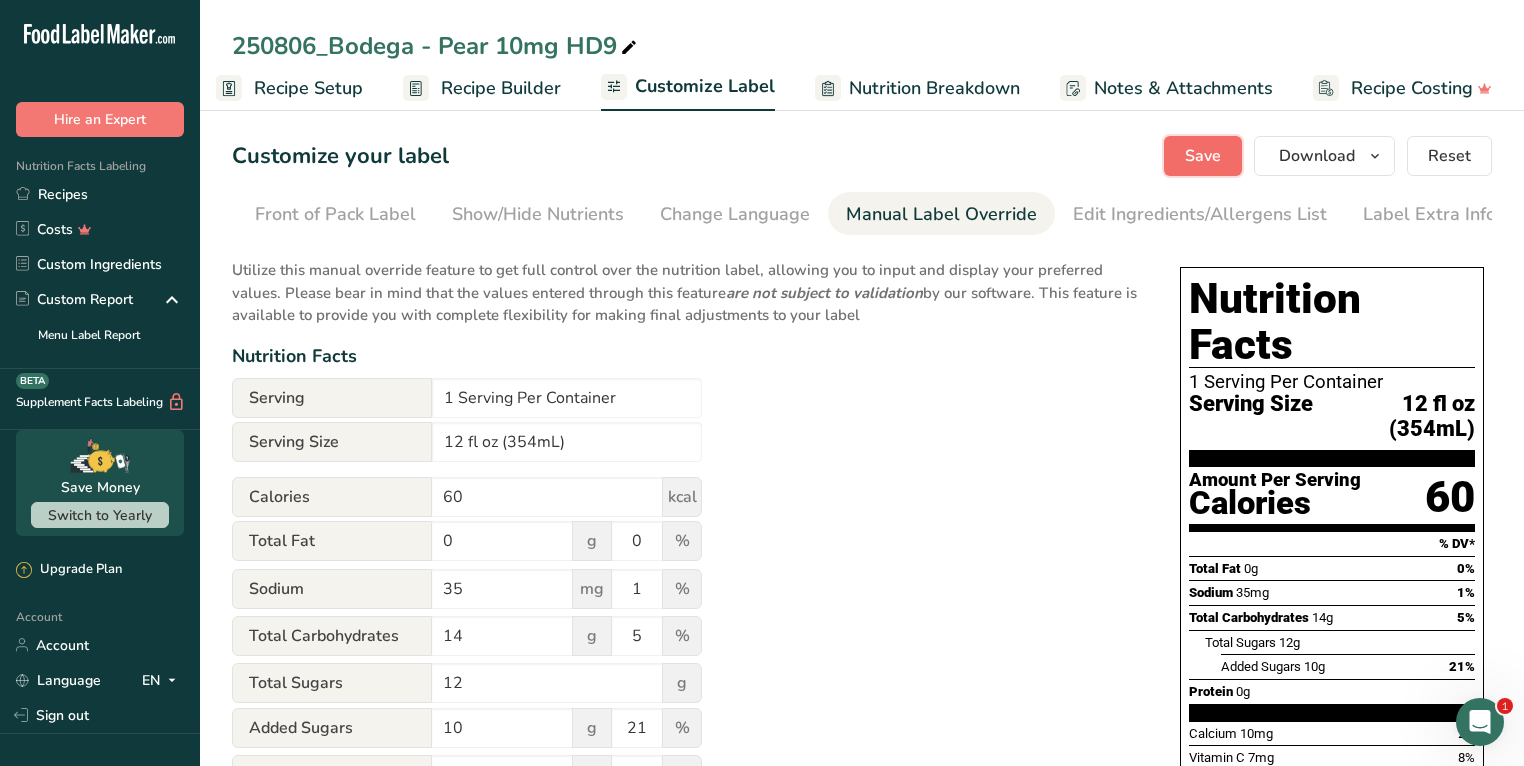 click on "Save" at bounding box center [1203, 156] 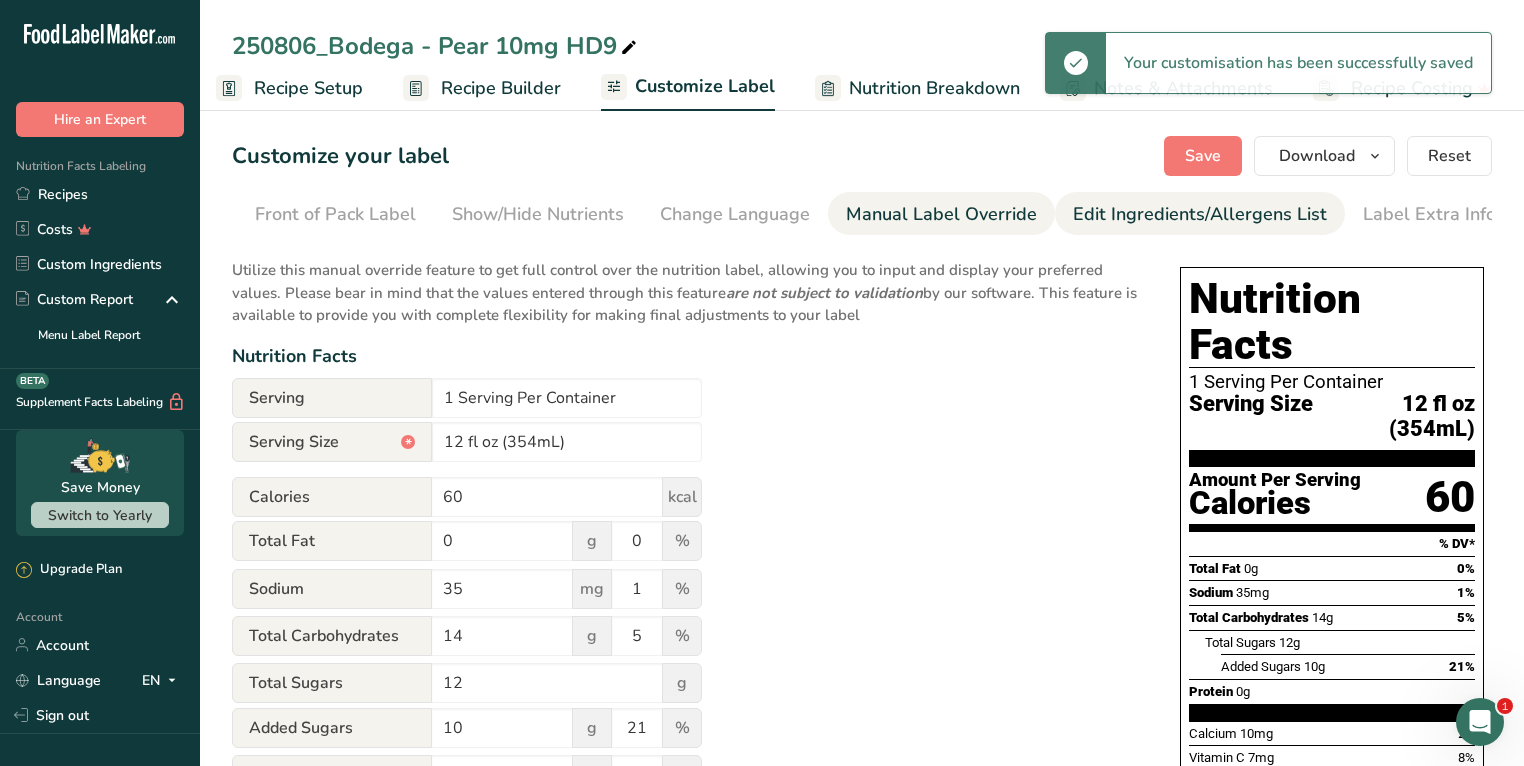 click on "Edit Ingredients/Allergens List" at bounding box center [1200, 214] 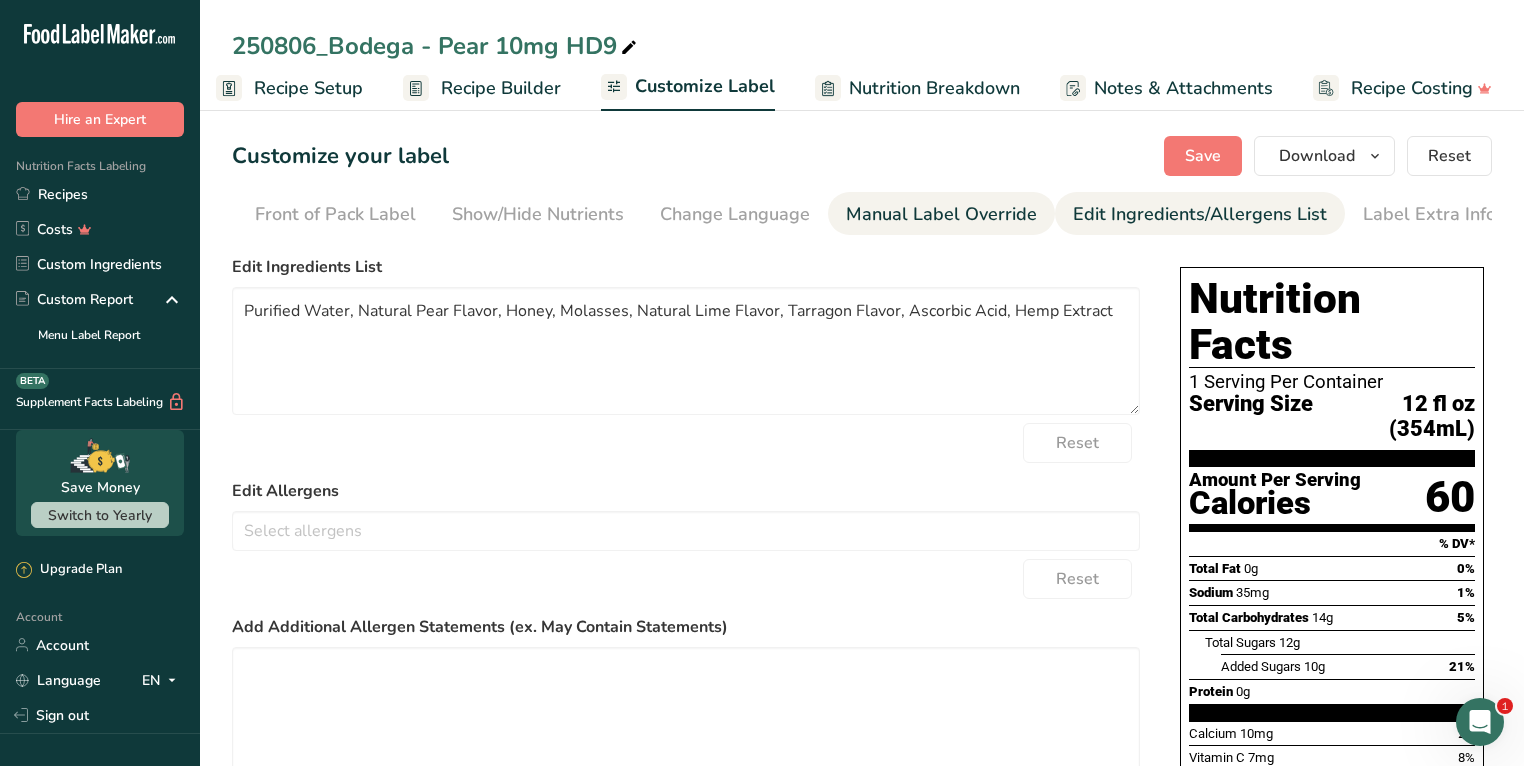 click on "Manual Label Override" at bounding box center [941, 214] 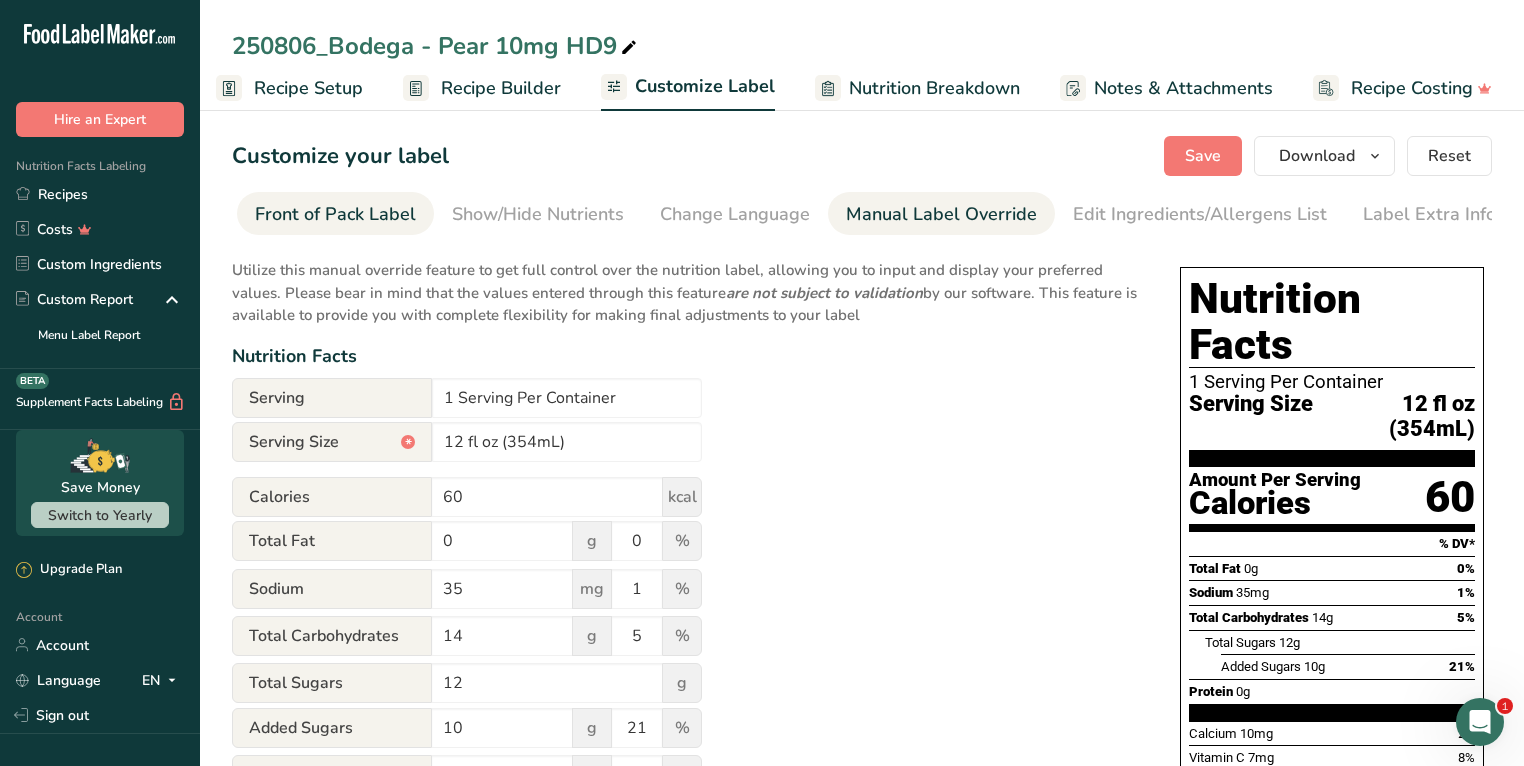 click on "Front of Pack Label" at bounding box center [335, 214] 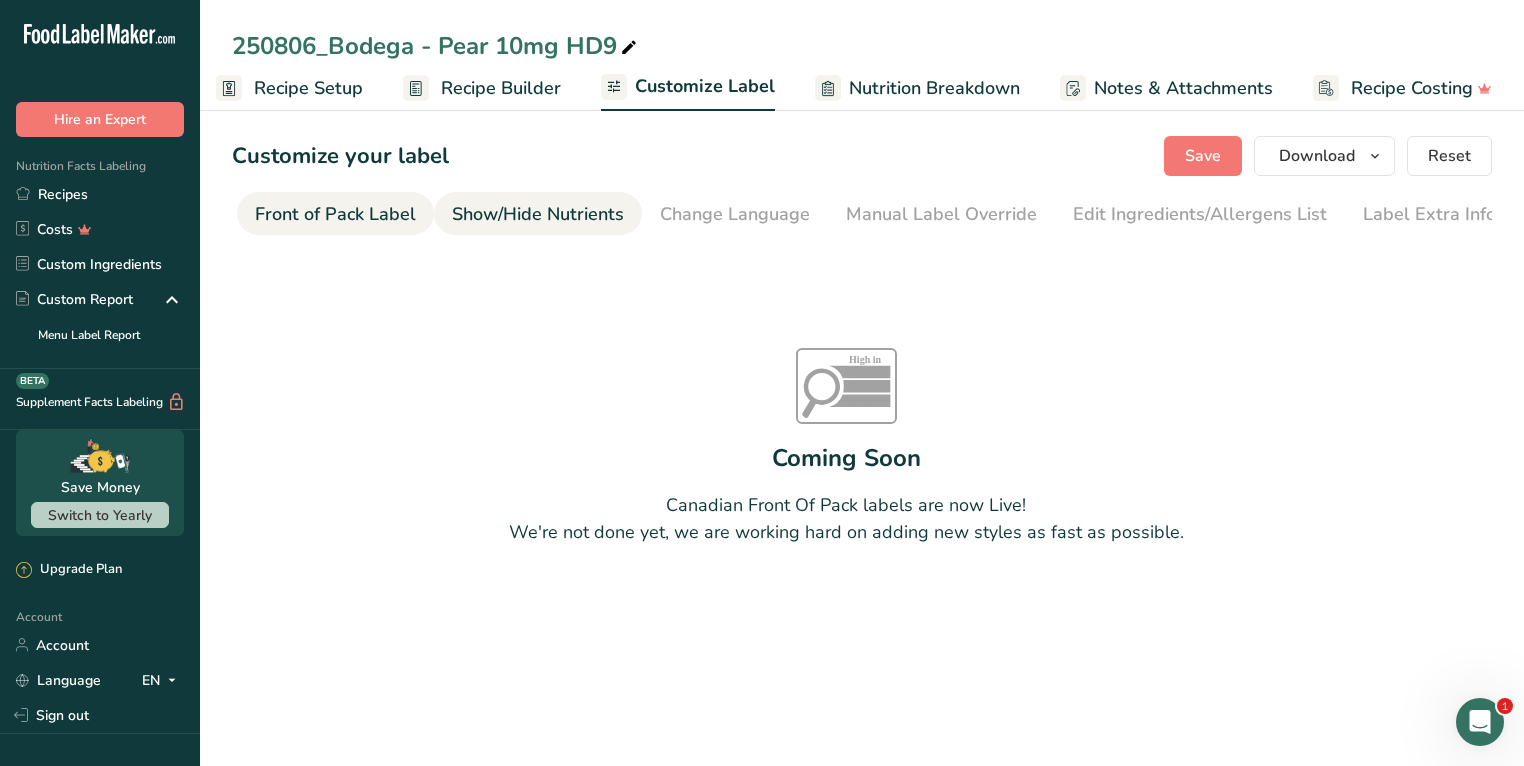 click on "Show/Hide Nutrients" at bounding box center (538, 214) 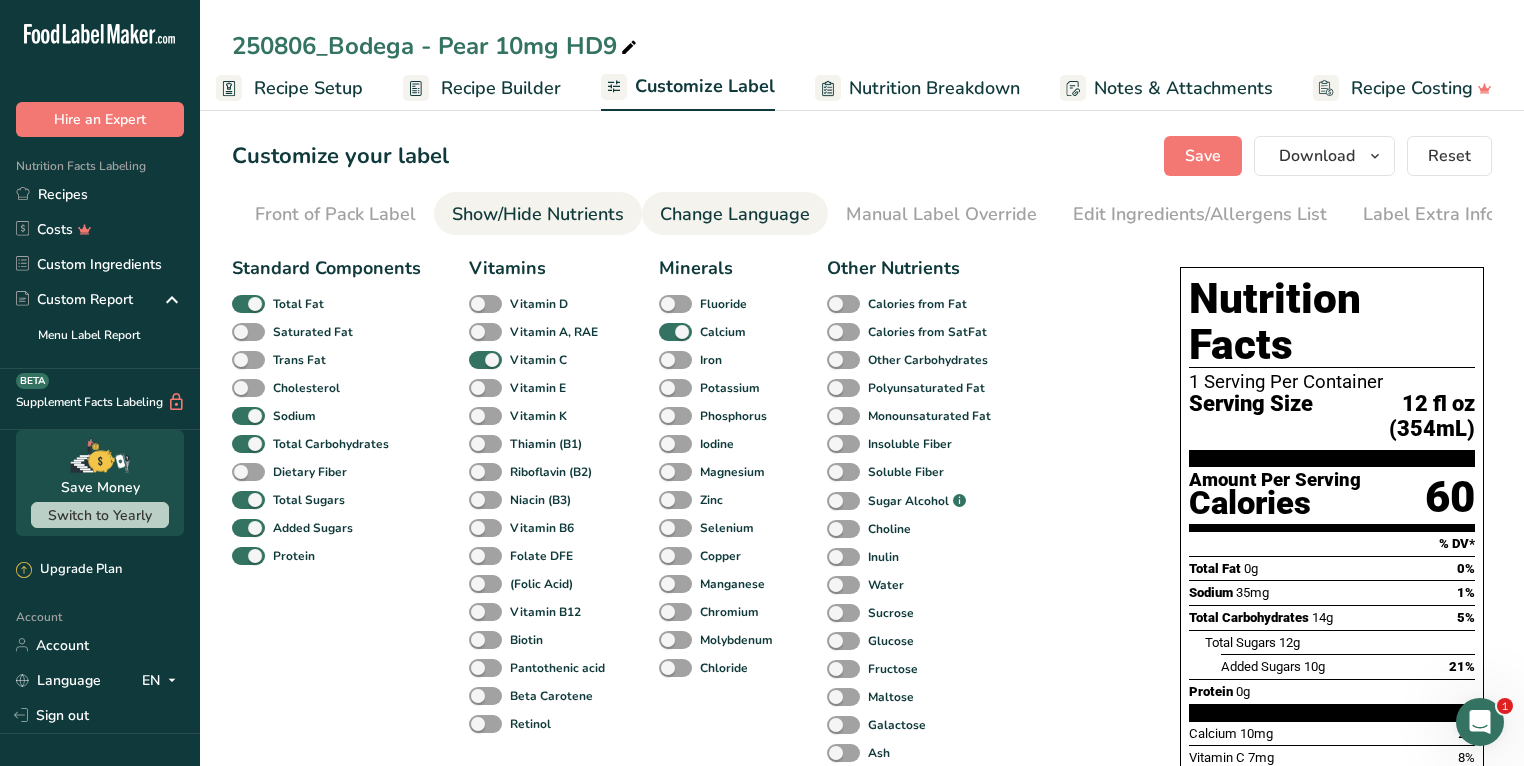 click on "Change Language" at bounding box center (735, 214) 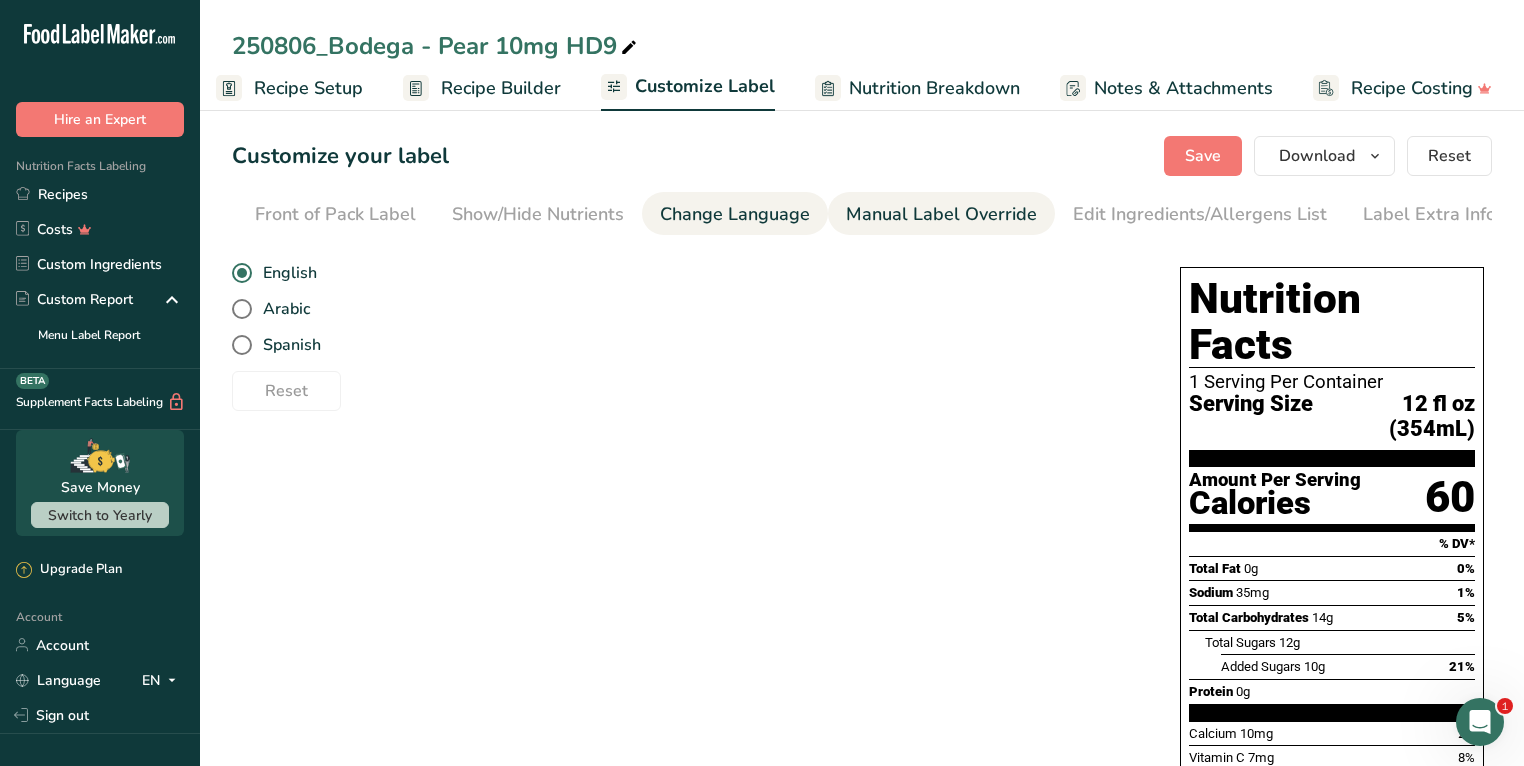 click on "Manual Label Override" at bounding box center [941, 214] 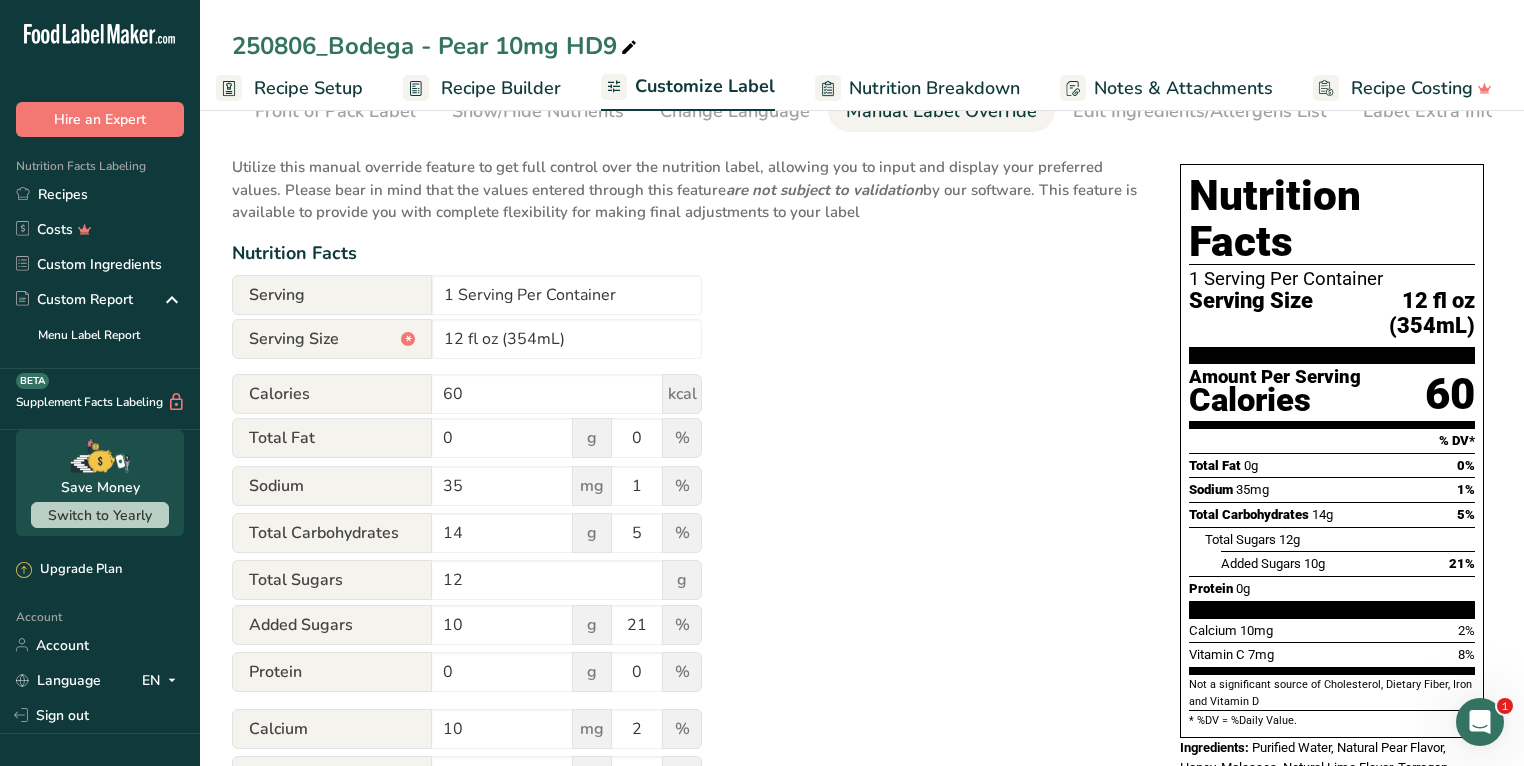 scroll, scrollTop: 0, scrollLeft: 0, axis: both 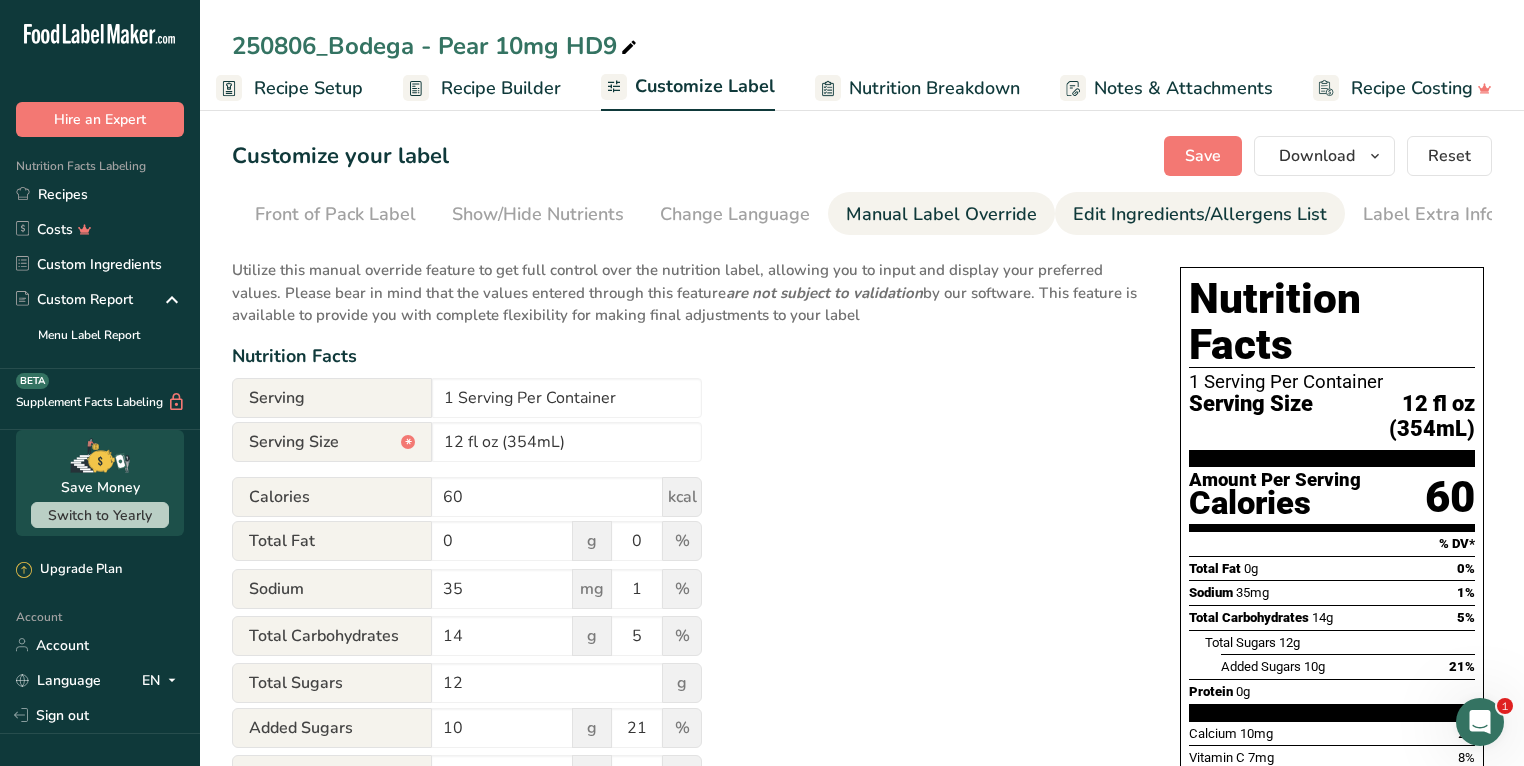 click on "Edit Ingredients/Allergens List" at bounding box center (1200, 214) 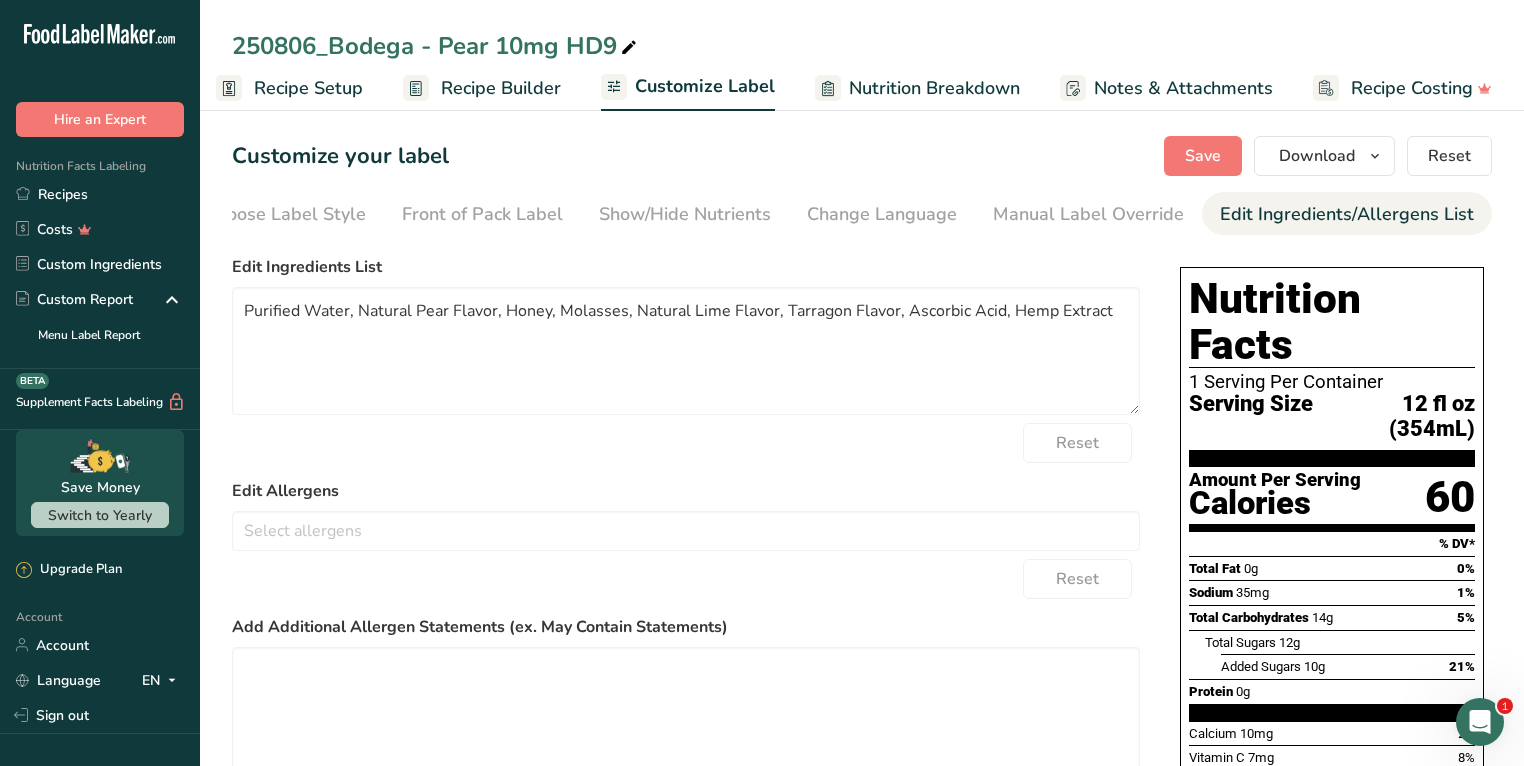 scroll, scrollTop: 0, scrollLeft: 0, axis: both 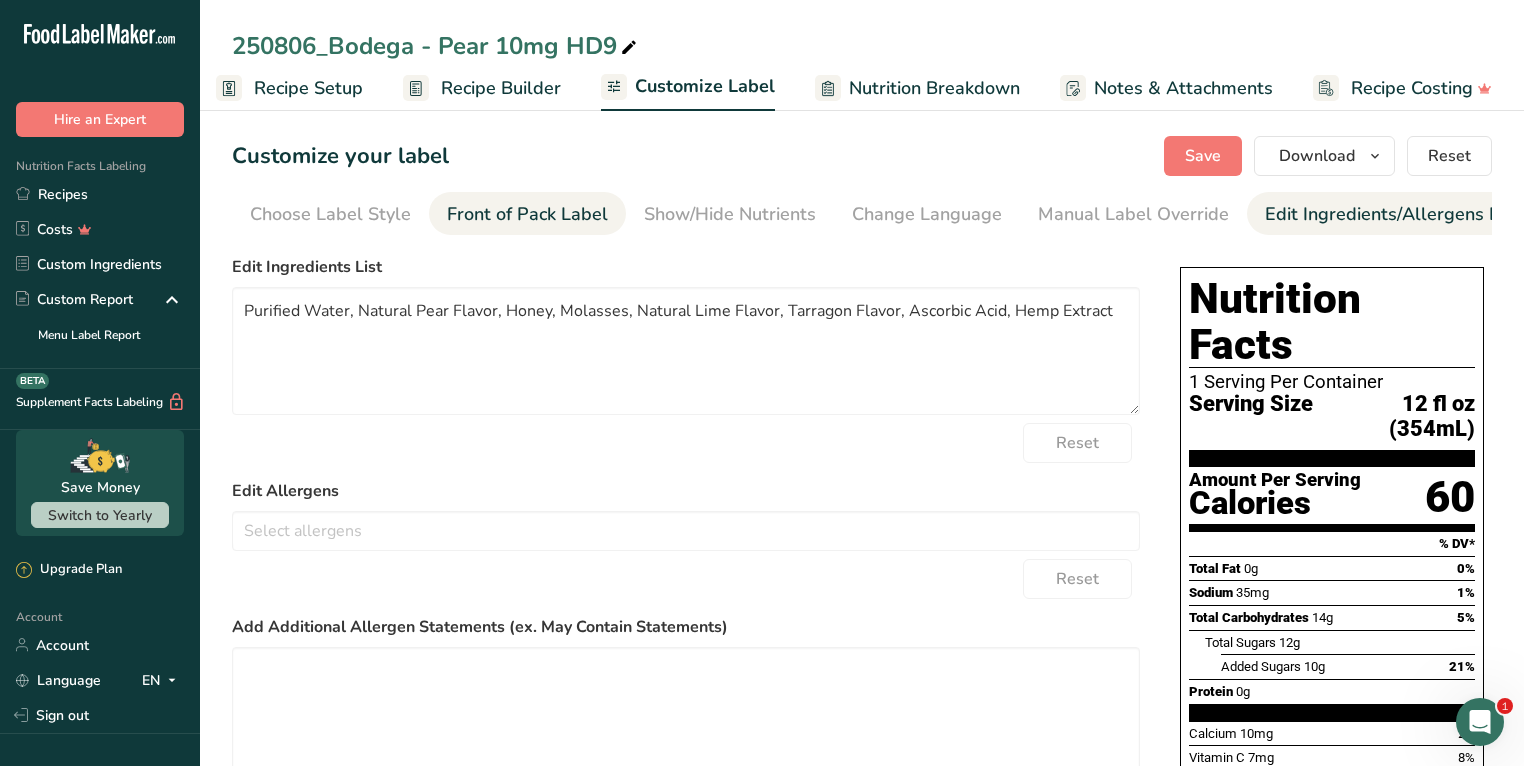 click on "Front of Pack Label" at bounding box center (527, 214) 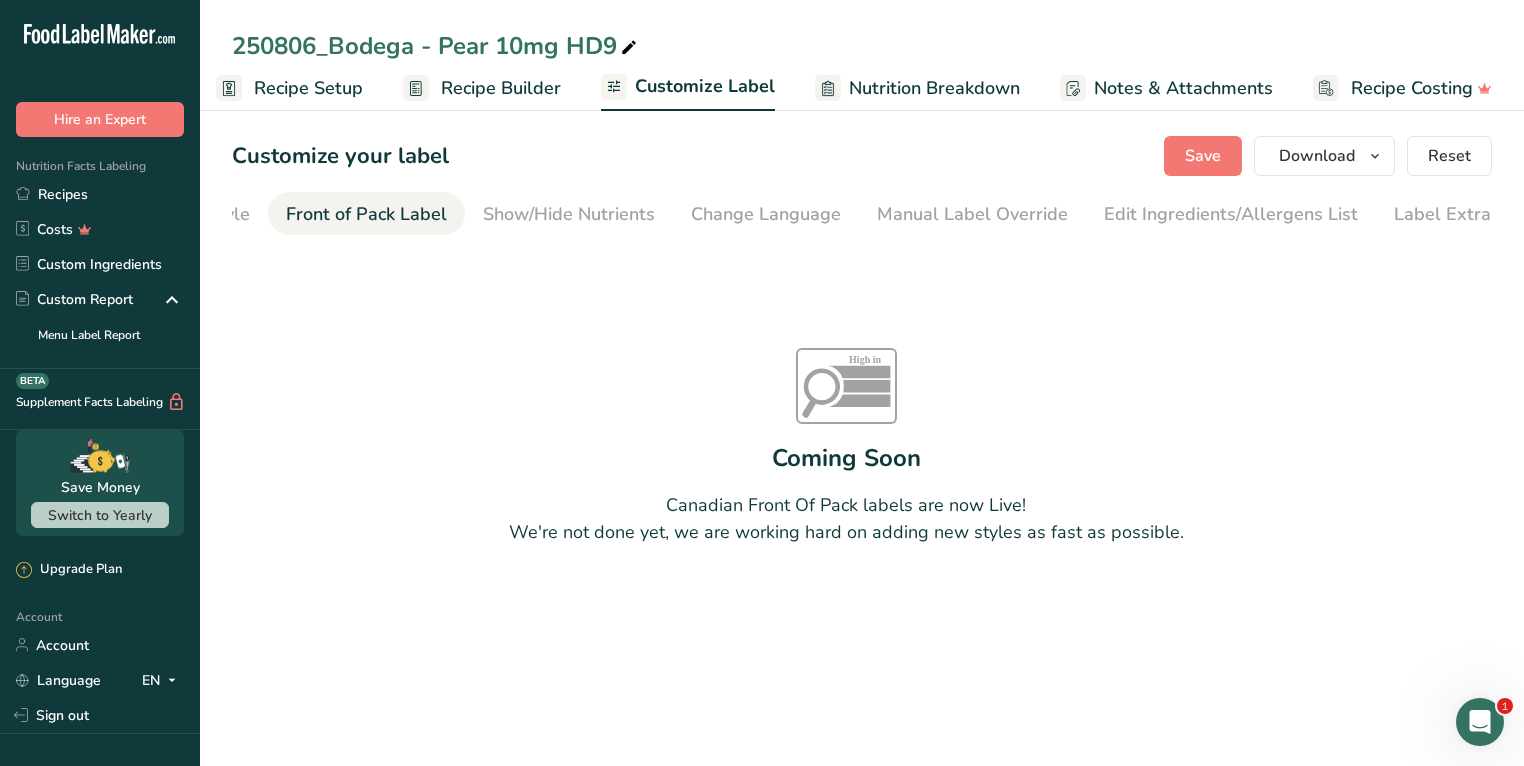 scroll, scrollTop: 0, scrollLeft: 192, axis: horizontal 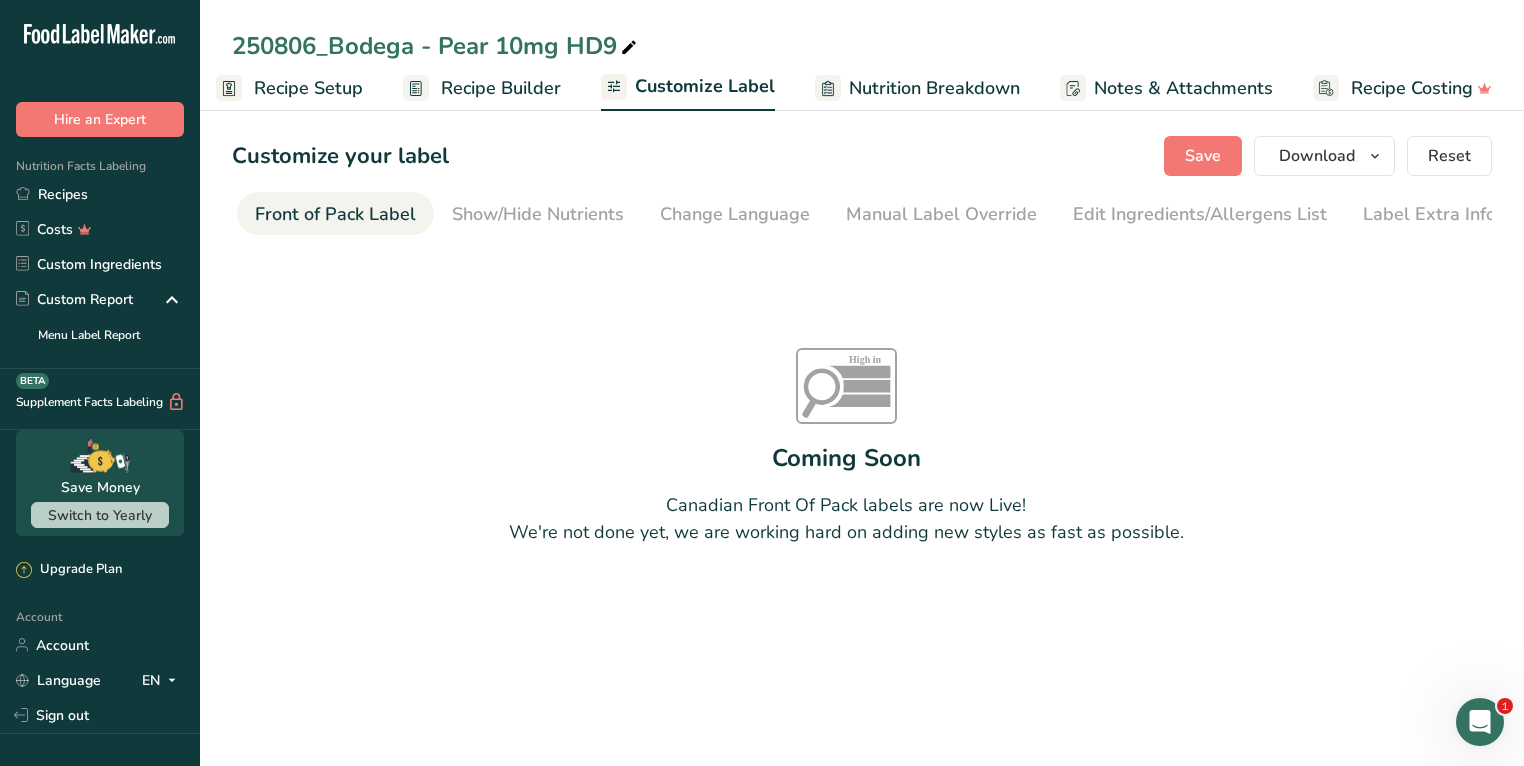 drag, startPoint x: 361, startPoint y: 238, endPoint x: 271, endPoint y: 240, distance: 90.02222 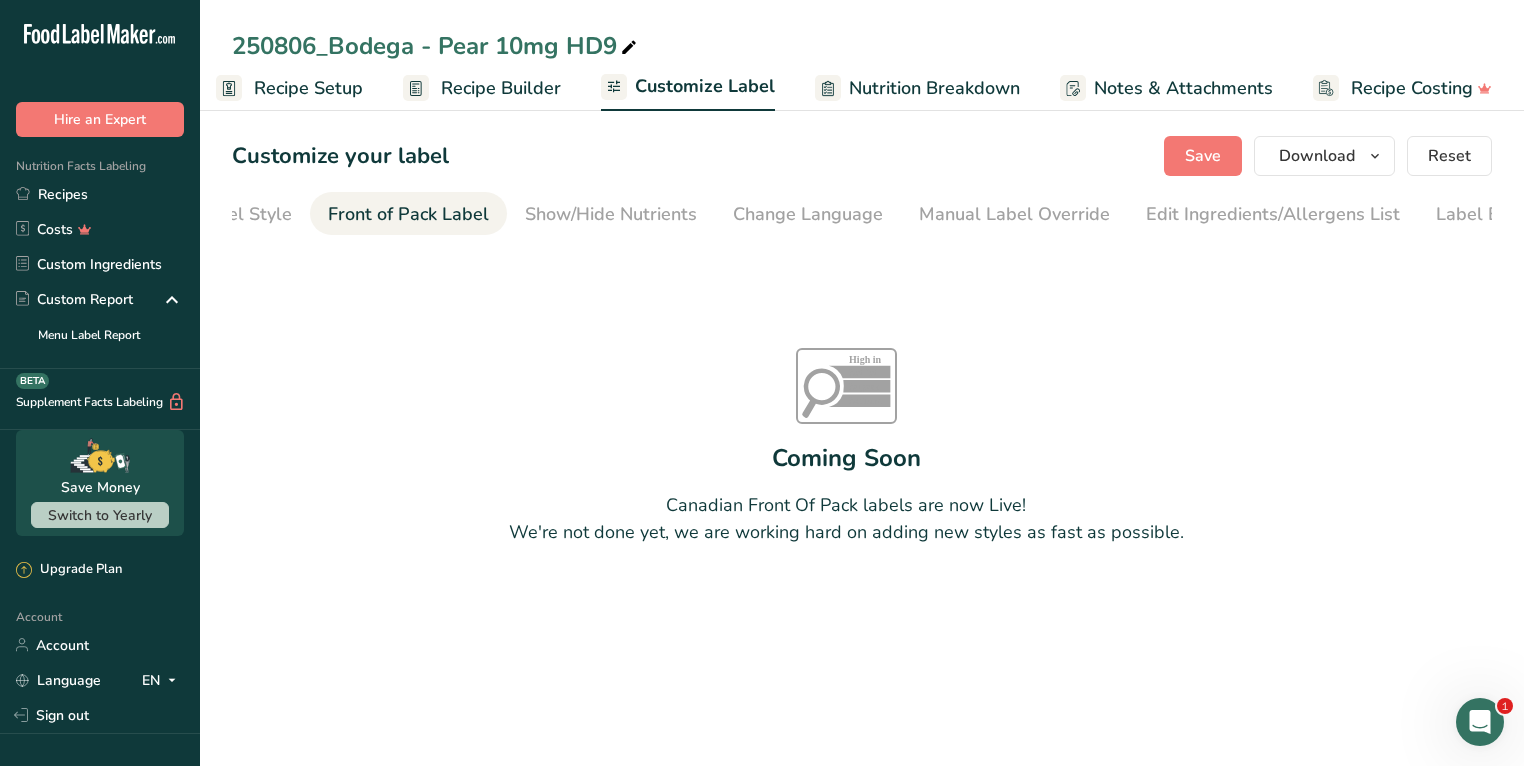 scroll, scrollTop: 0, scrollLeft: 0, axis: both 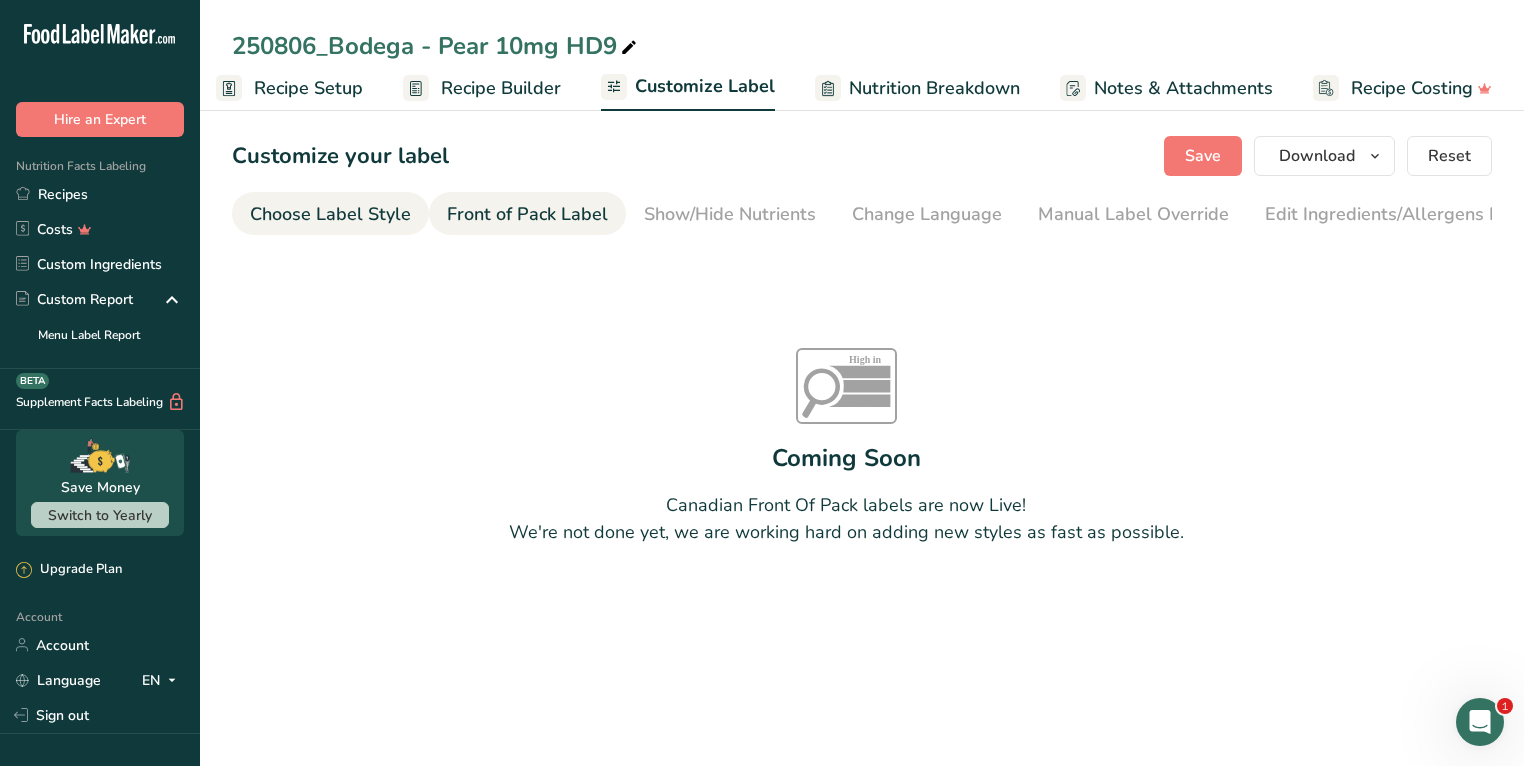 click on "Choose Label Style" at bounding box center (330, 214) 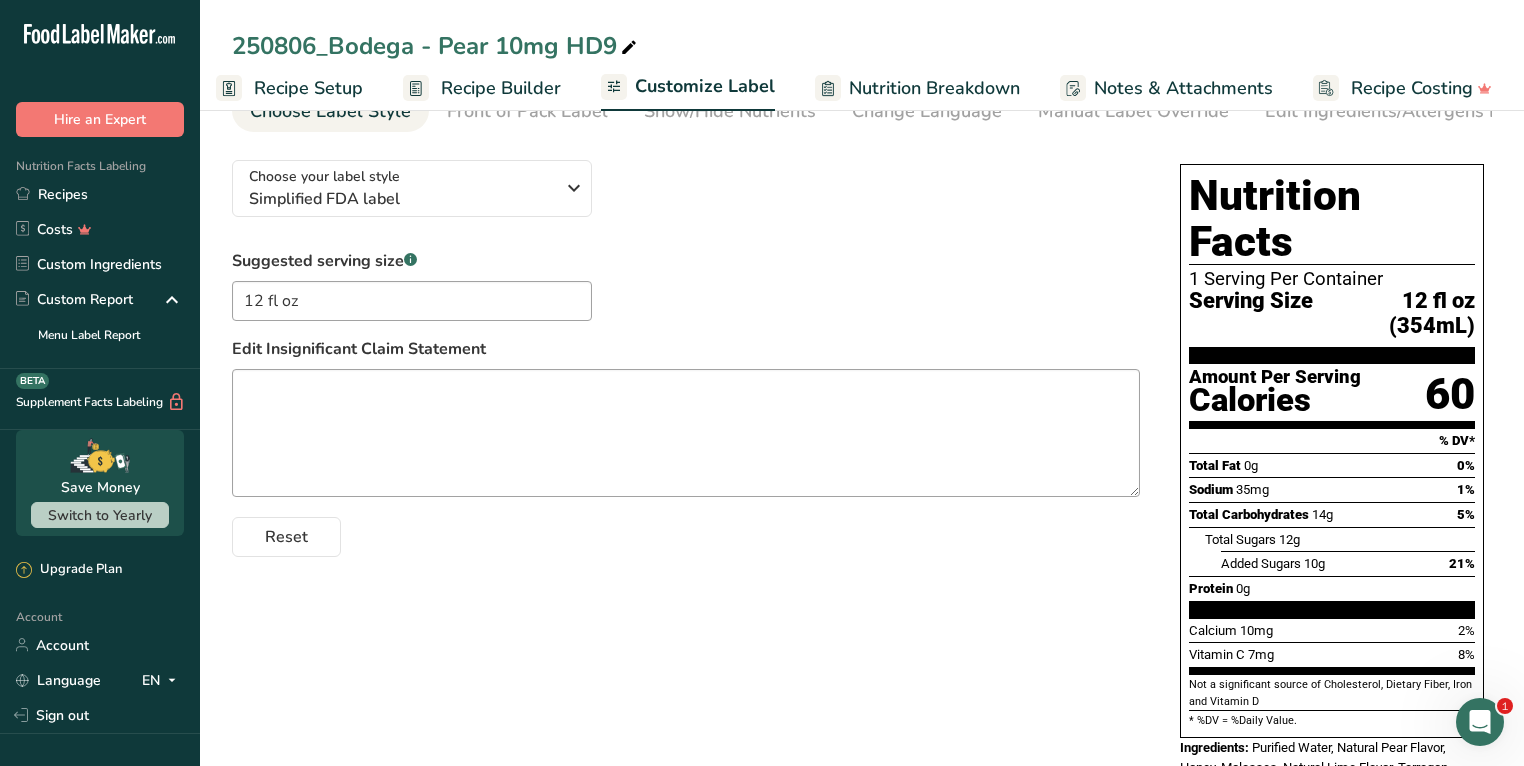 scroll, scrollTop: 142, scrollLeft: 0, axis: vertical 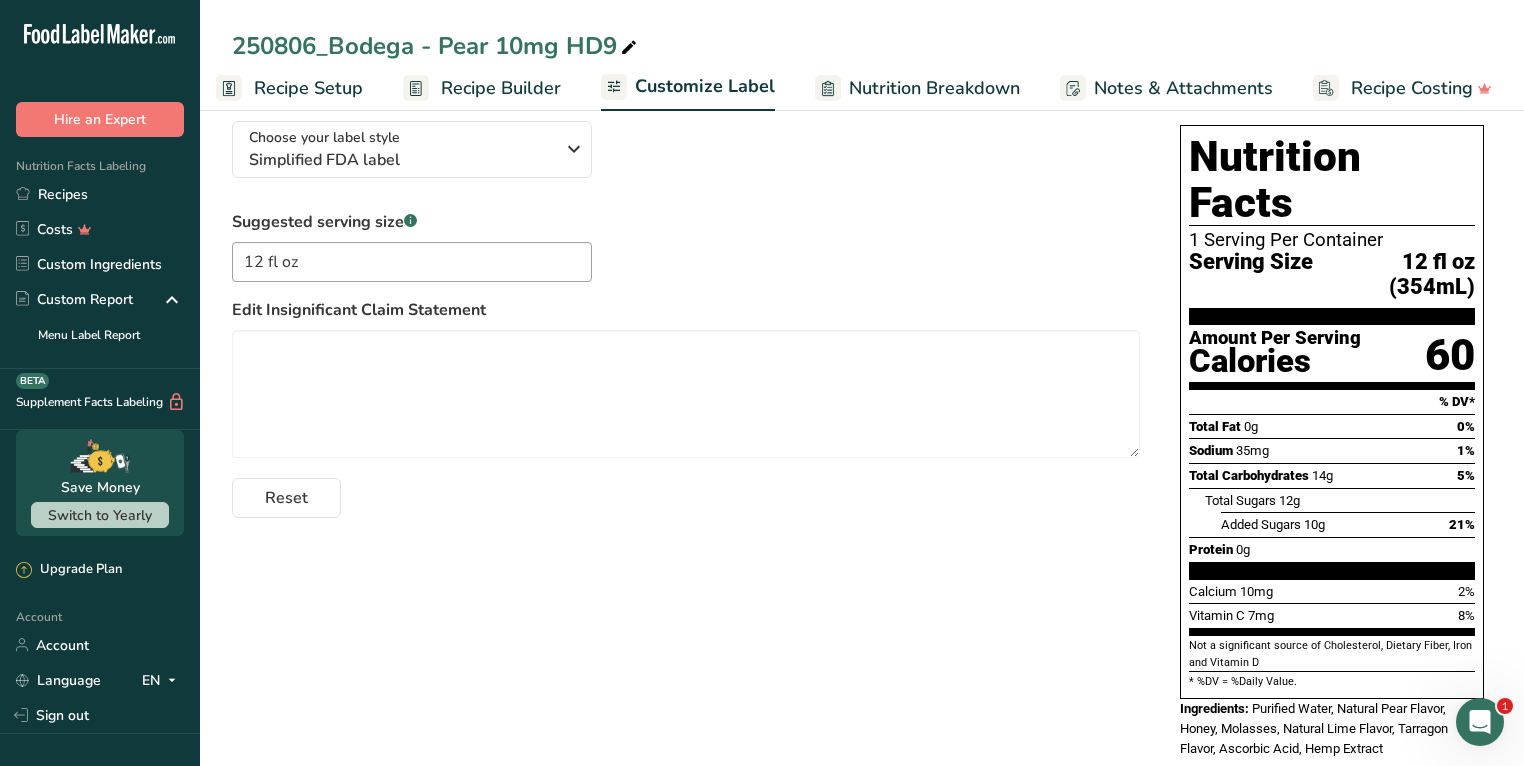 drag, startPoint x: 1320, startPoint y: 601, endPoint x: 1262, endPoint y: 621, distance: 61.351448 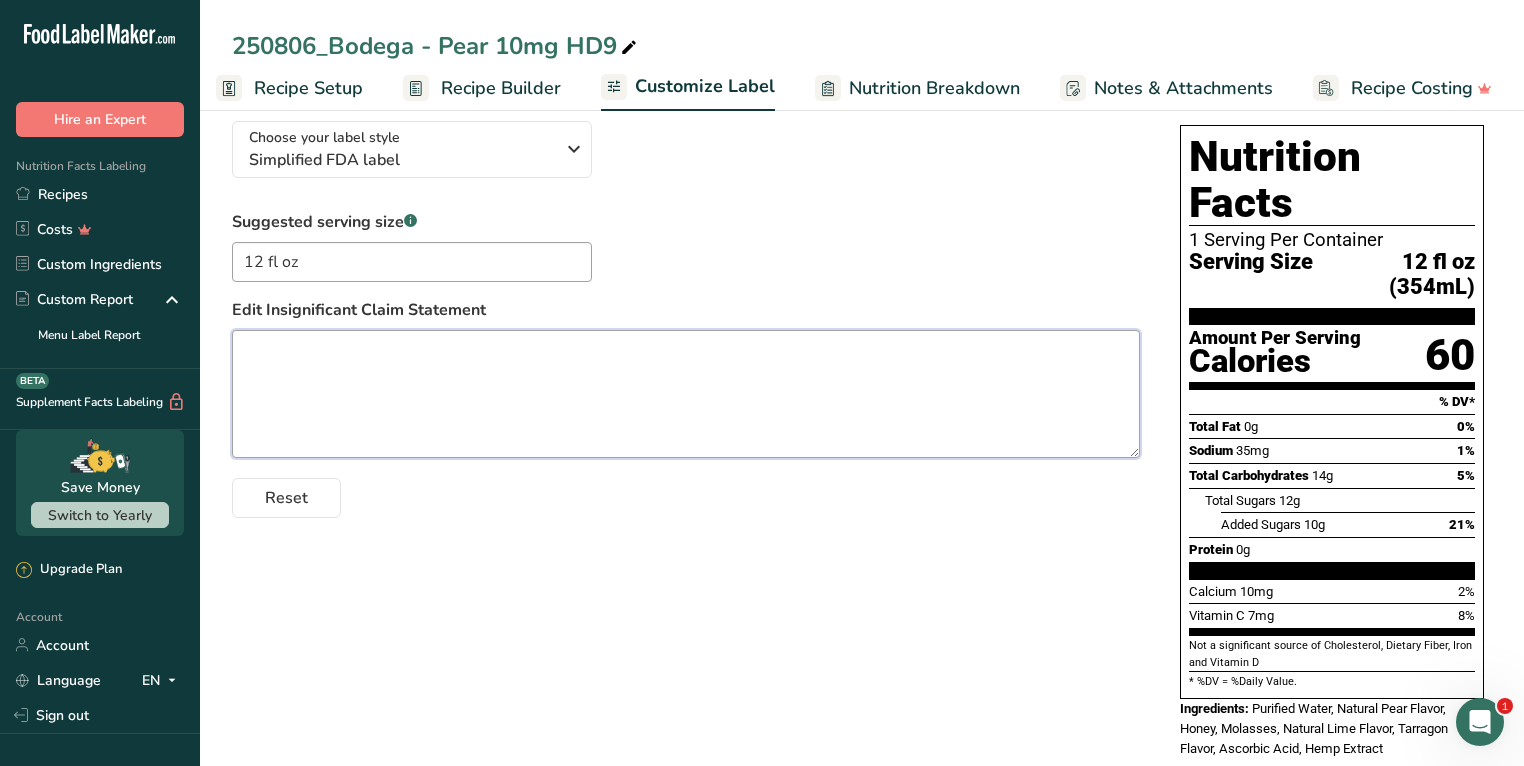 click at bounding box center [686, 394] 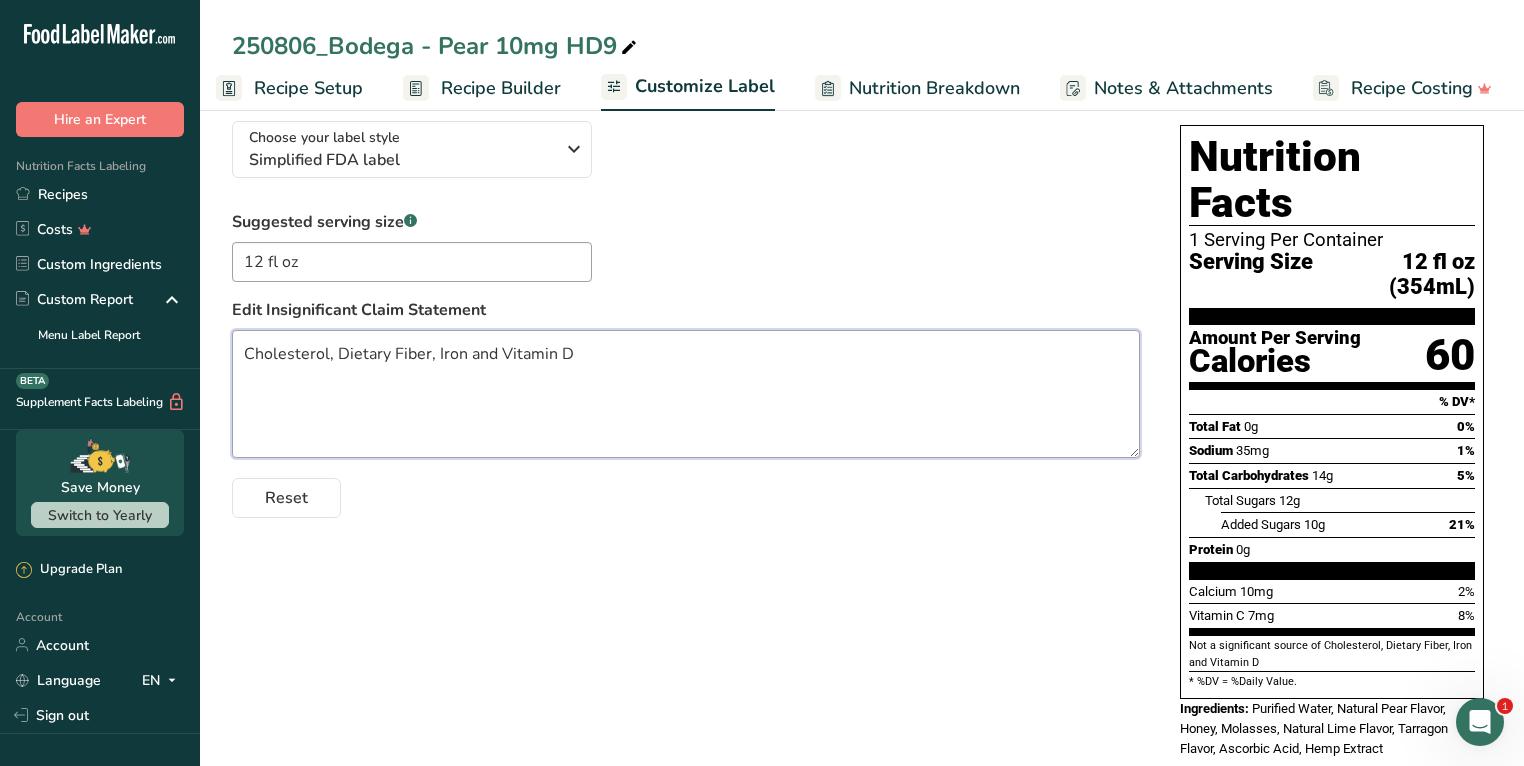 scroll, scrollTop: 125, scrollLeft: 0, axis: vertical 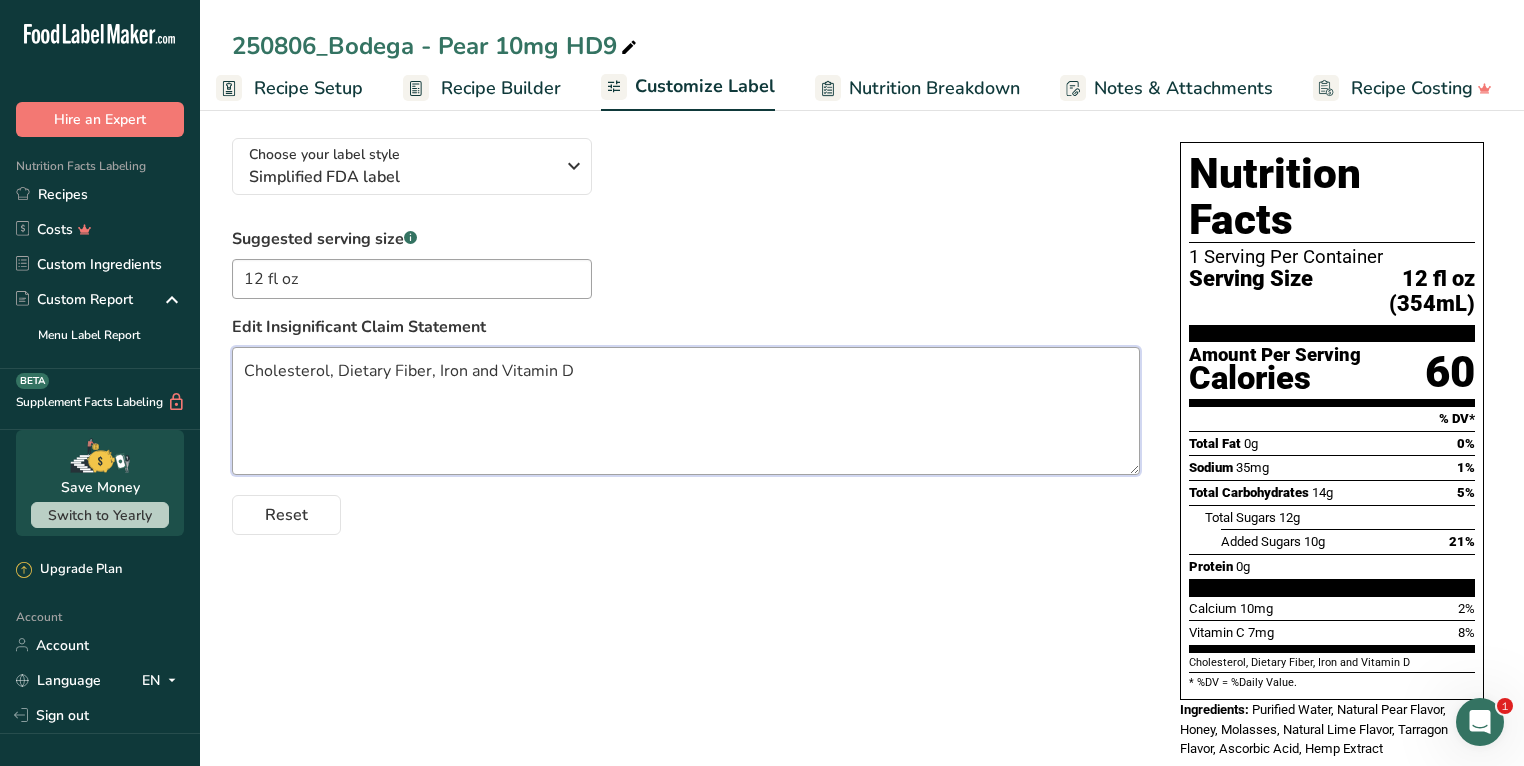 click on "Cholesterol, Dietary Fiber, Iron and Vitamin D" at bounding box center (686, 411) 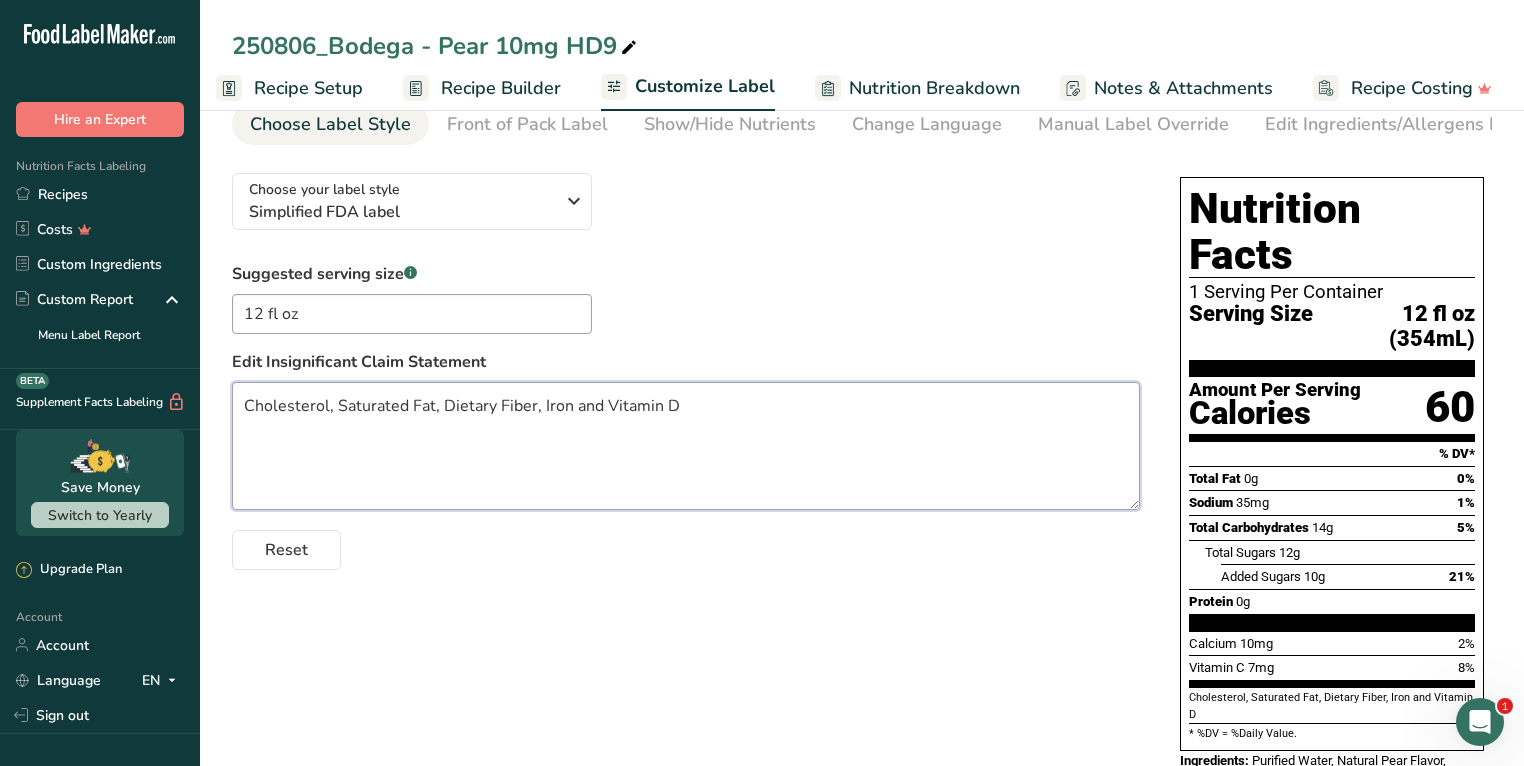 scroll, scrollTop: 0, scrollLeft: 0, axis: both 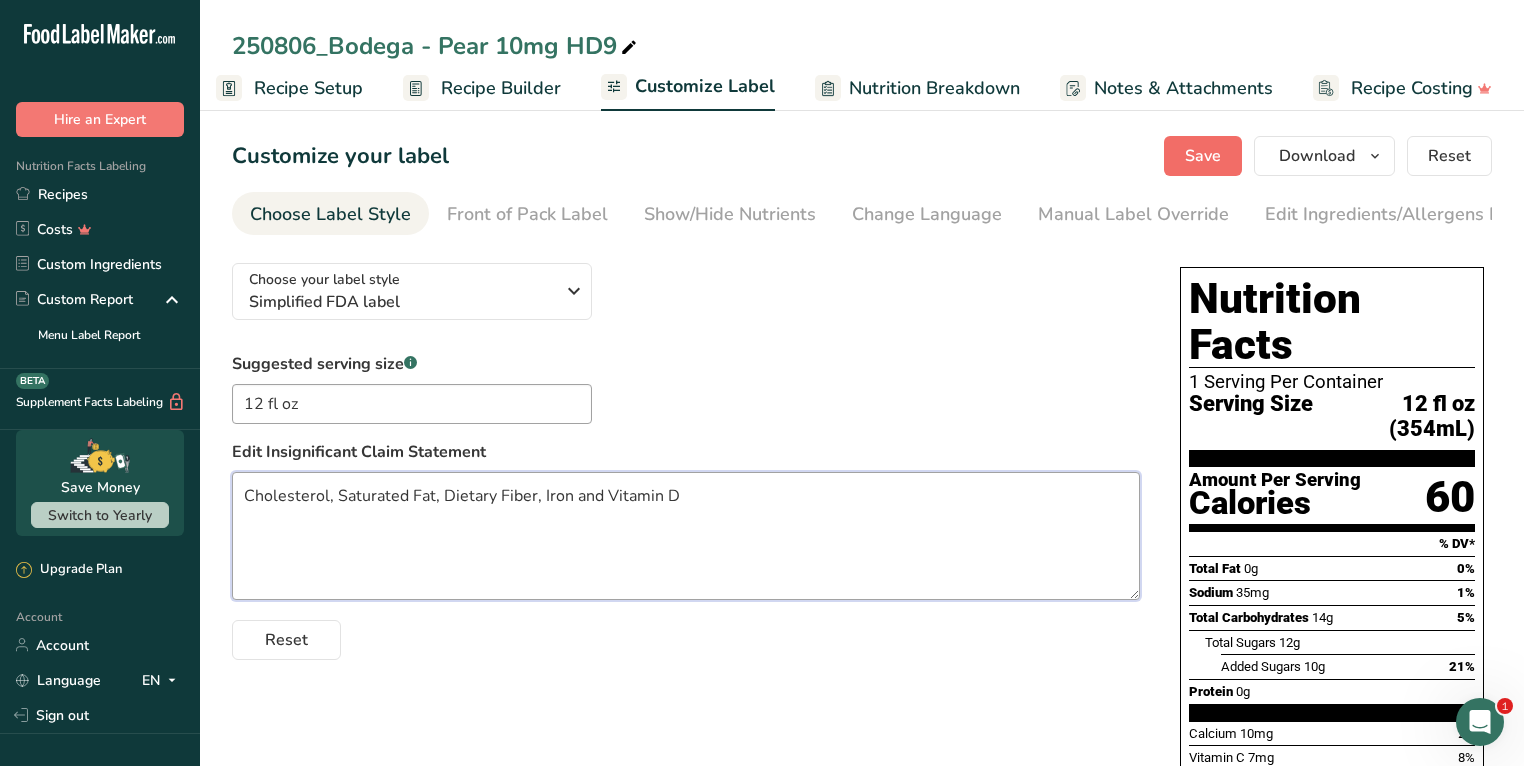 type on "Cholesterol, Saturated Fat, Dietary Fiber, Iron and Vitamin D" 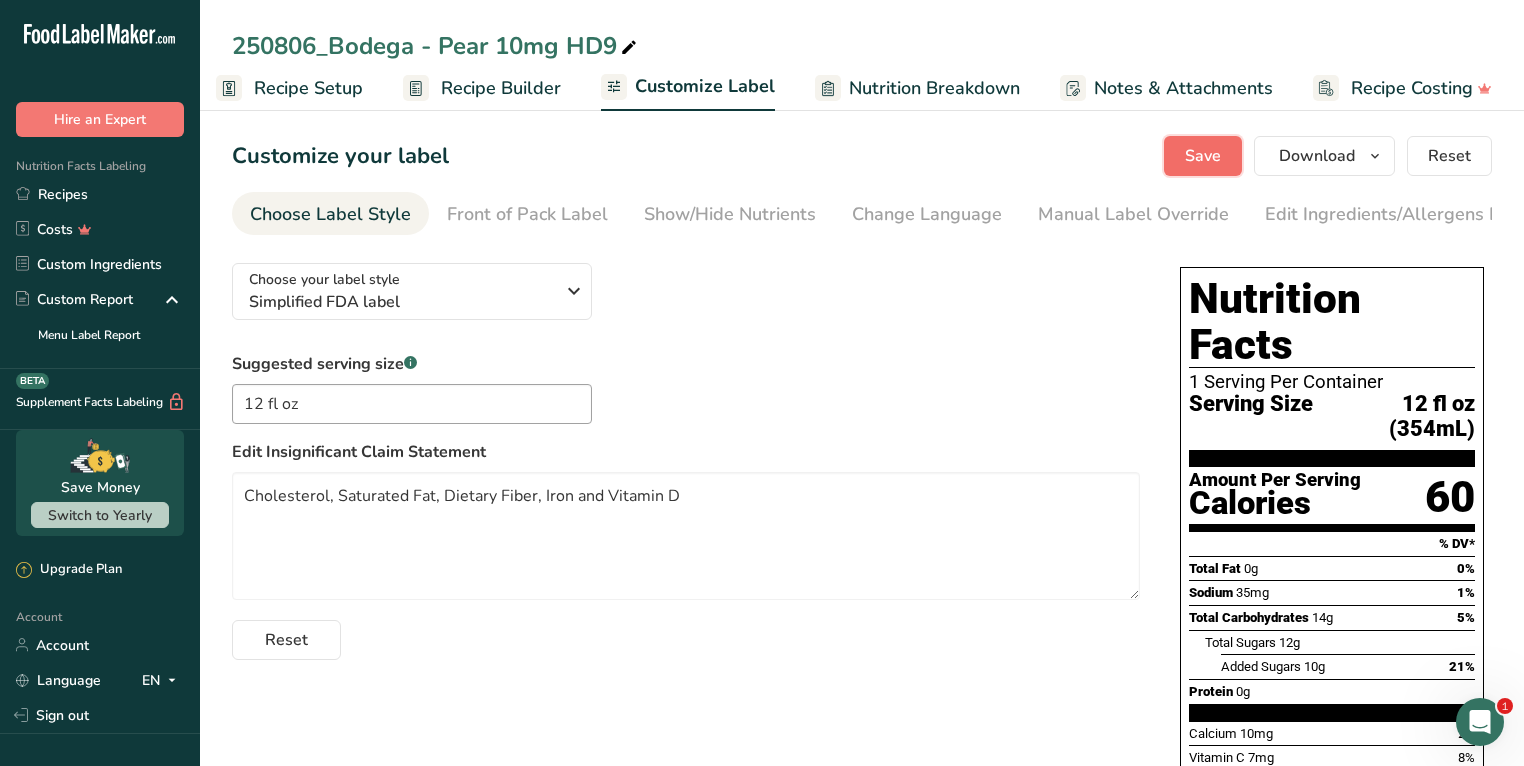 click on "Save" at bounding box center [1203, 156] 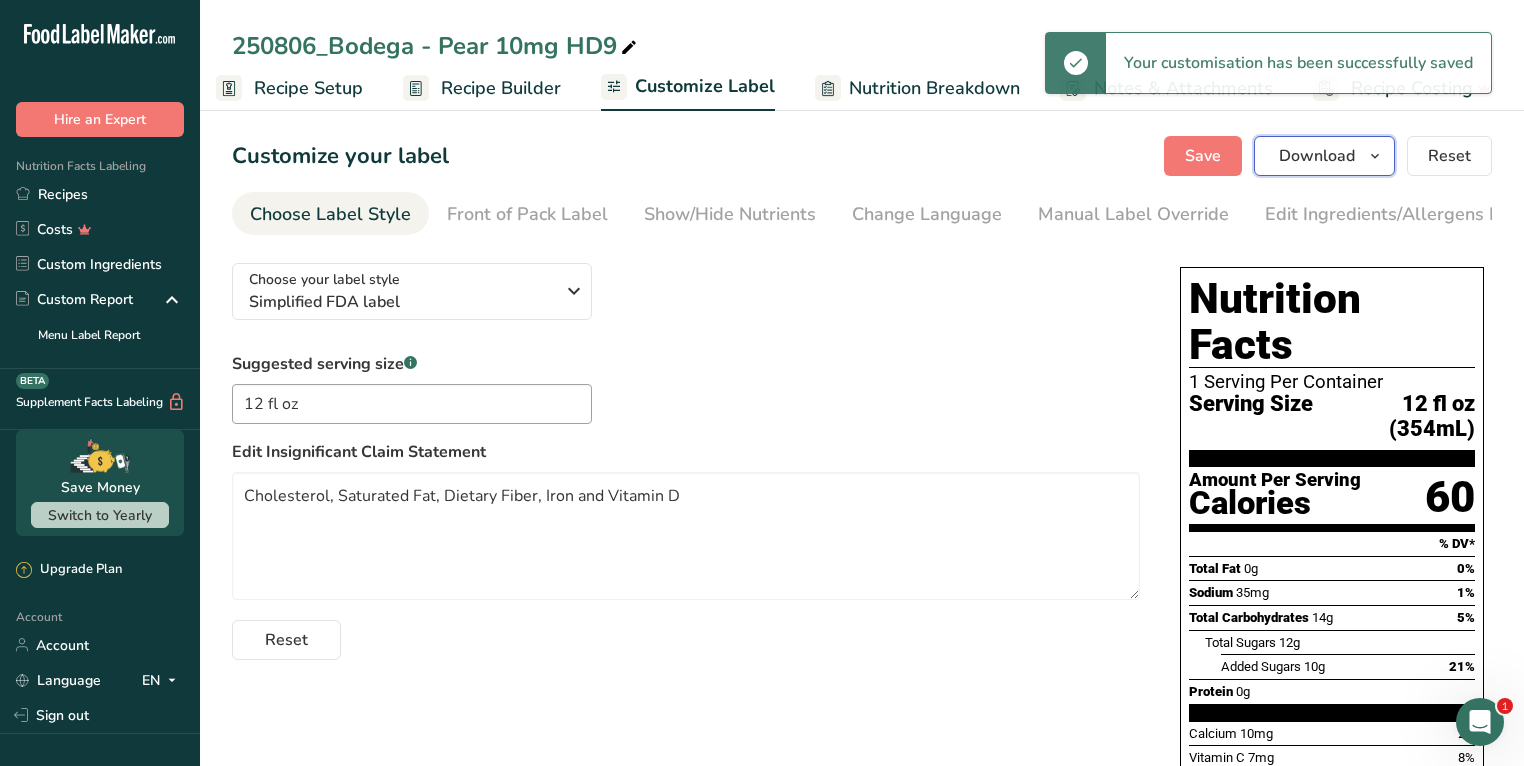 click on "Download" at bounding box center (1317, 156) 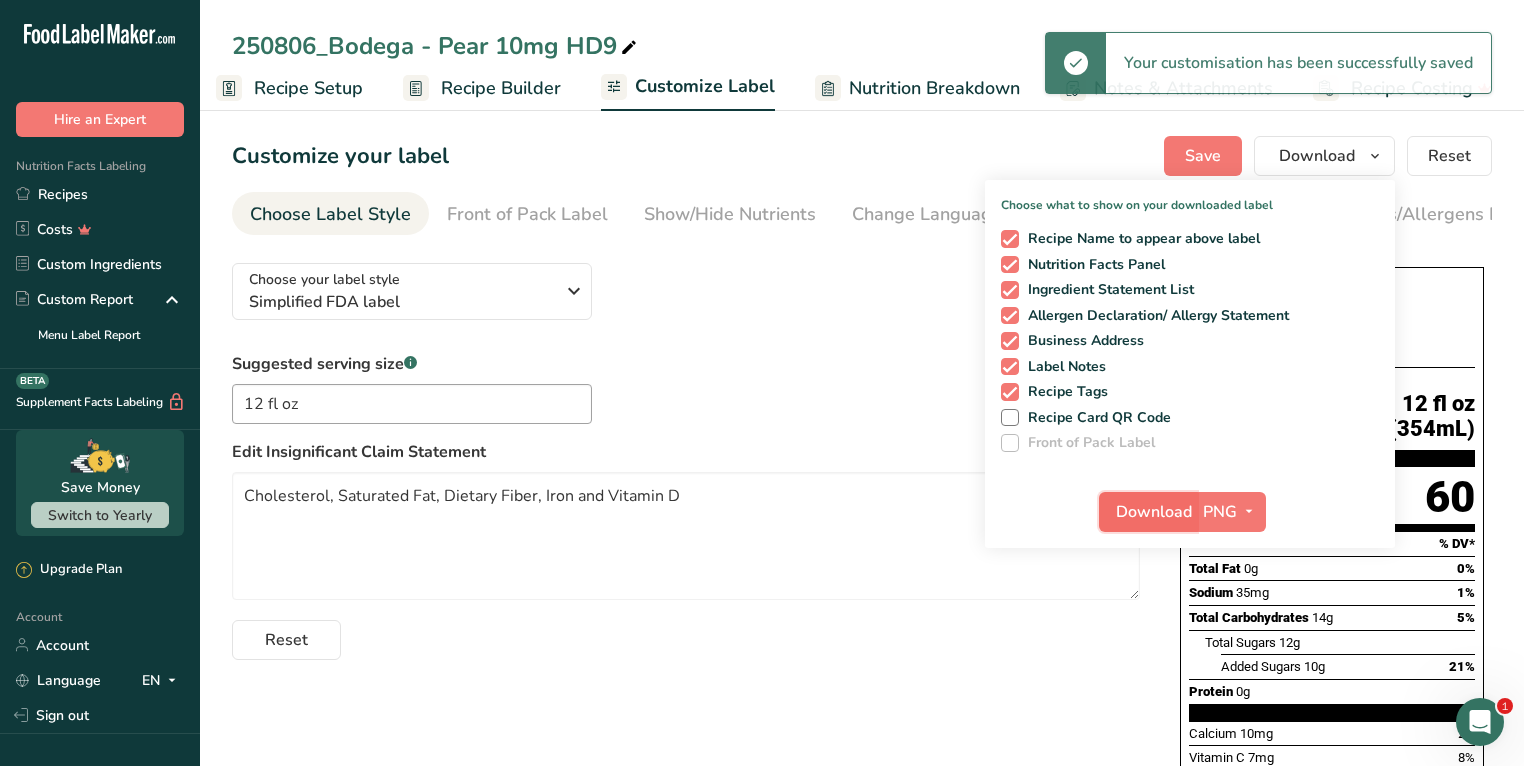click on "Download" at bounding box center [1154, 512] 